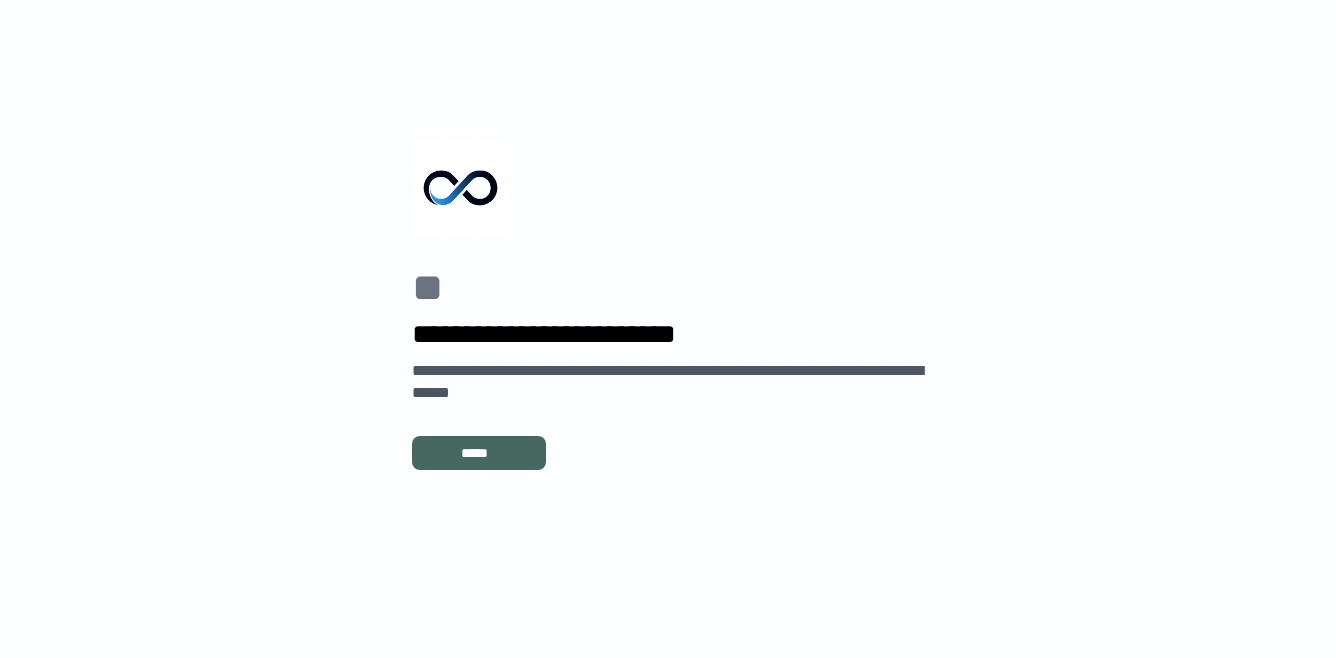 scroll, scrollTop: 0, scrollLeft: 0, axis: both 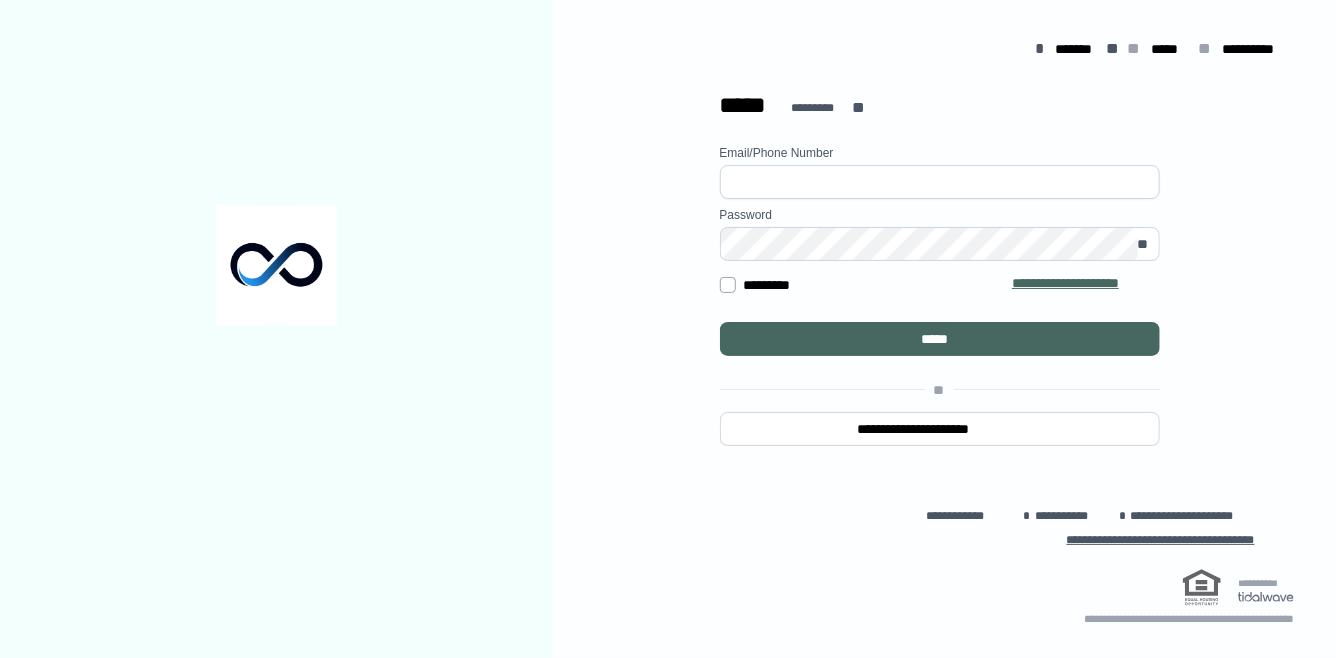 click at bounding box center [940, 182] 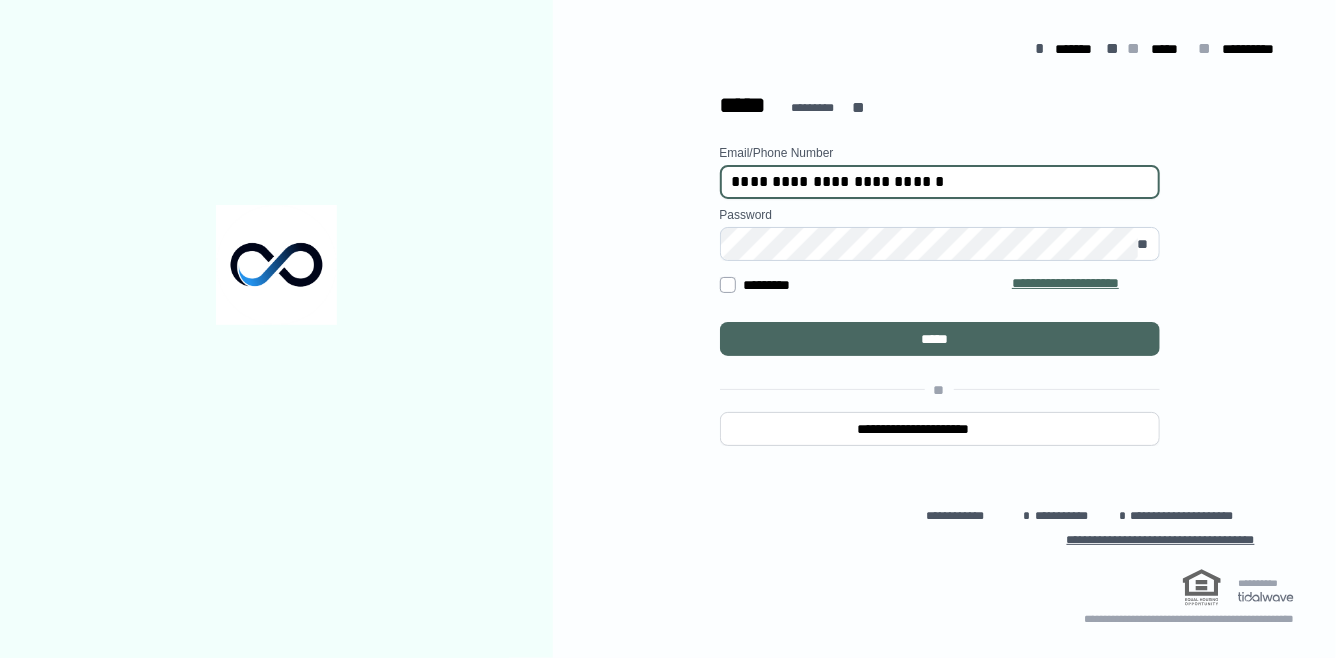 click on "*****" at bounding box center (939, 339) 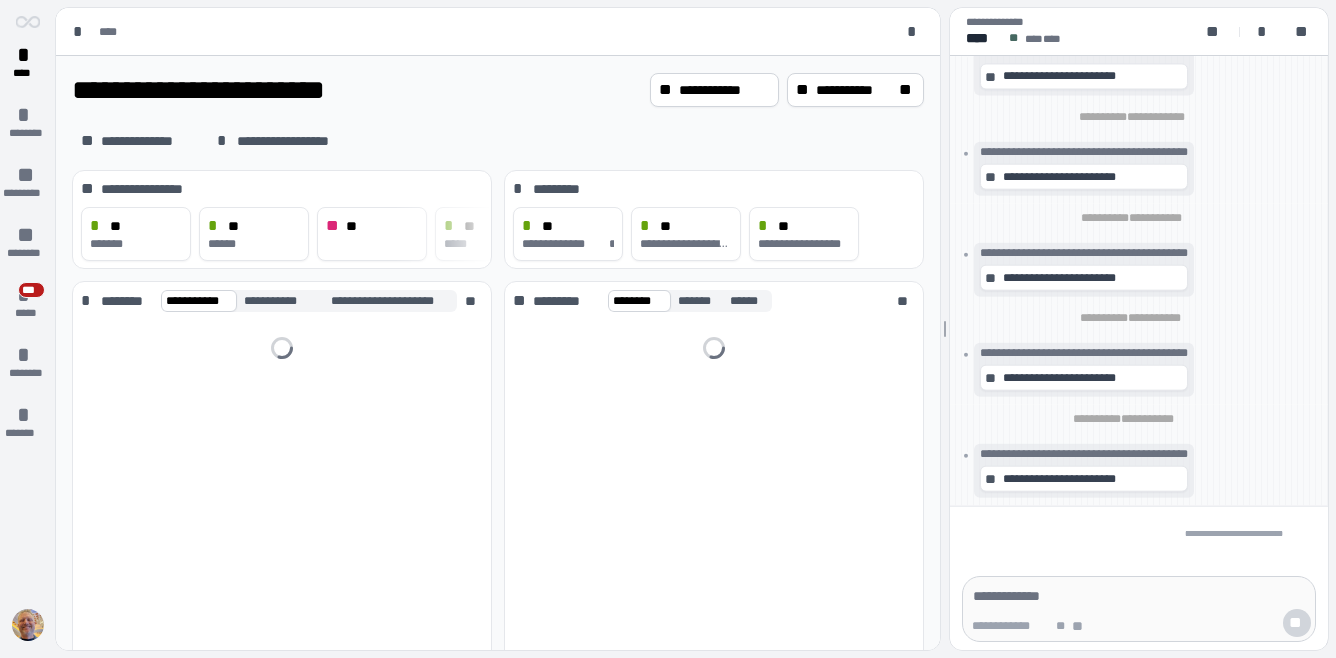 scroll, scrollTop: 0, scrollLeft: 0, axis: both 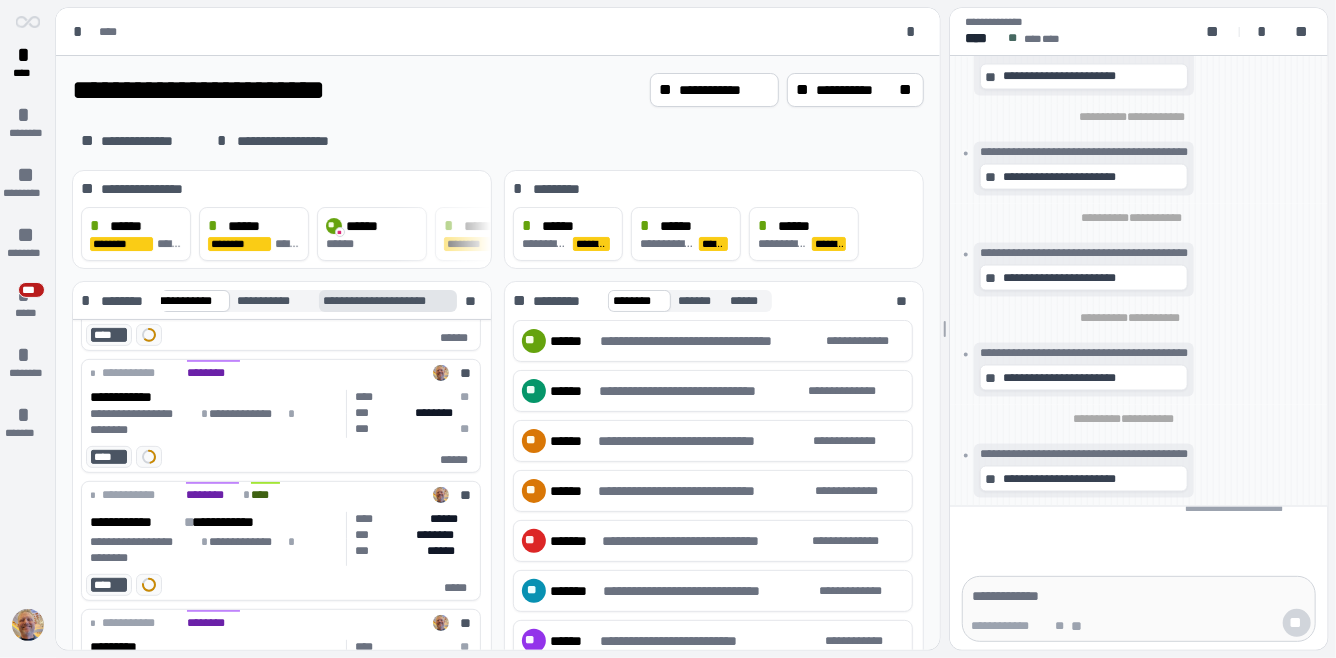 click on "**********" at bounding box center [389, 301] 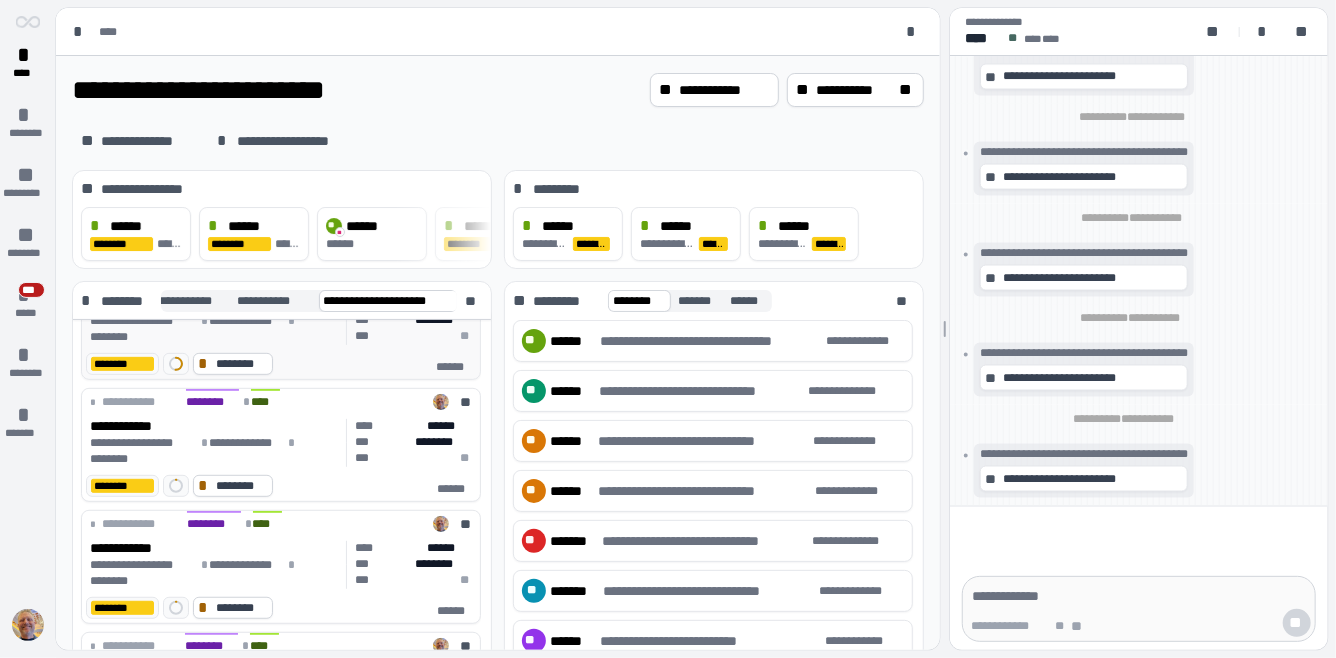 scroll, scrollTop: 544, scrollLeft: 0, axis: vertical 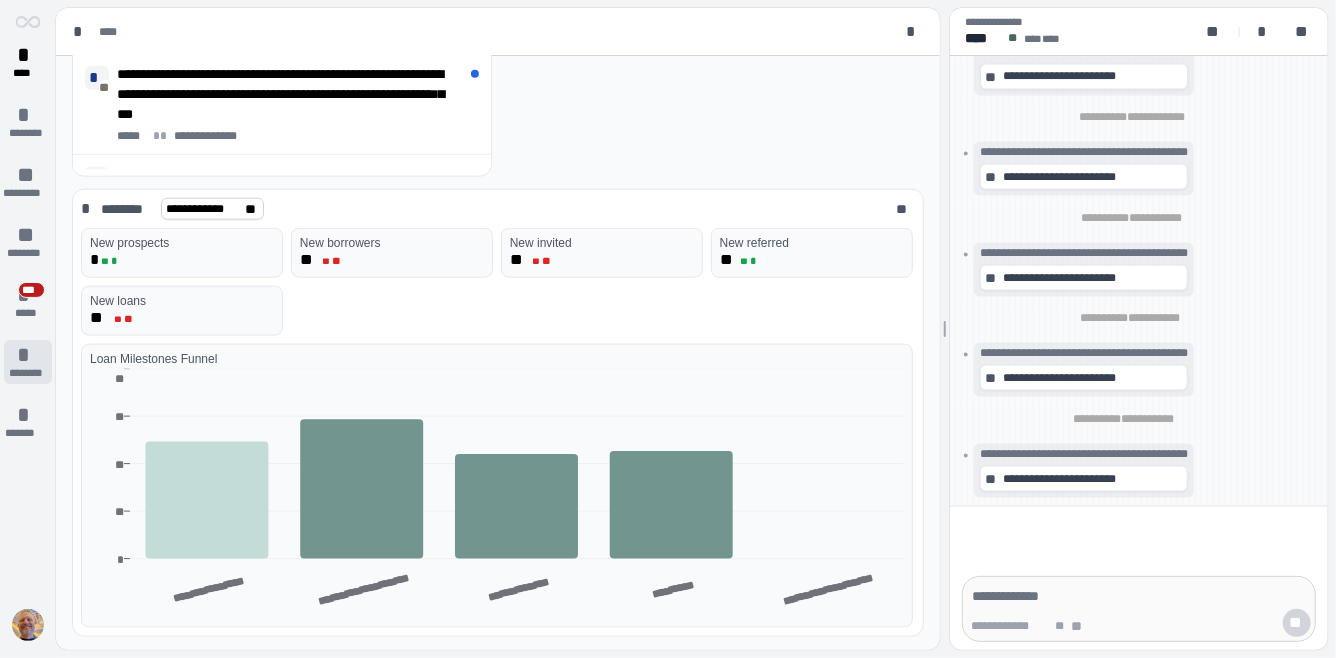 click on "*" at bounding box center (28, 355) 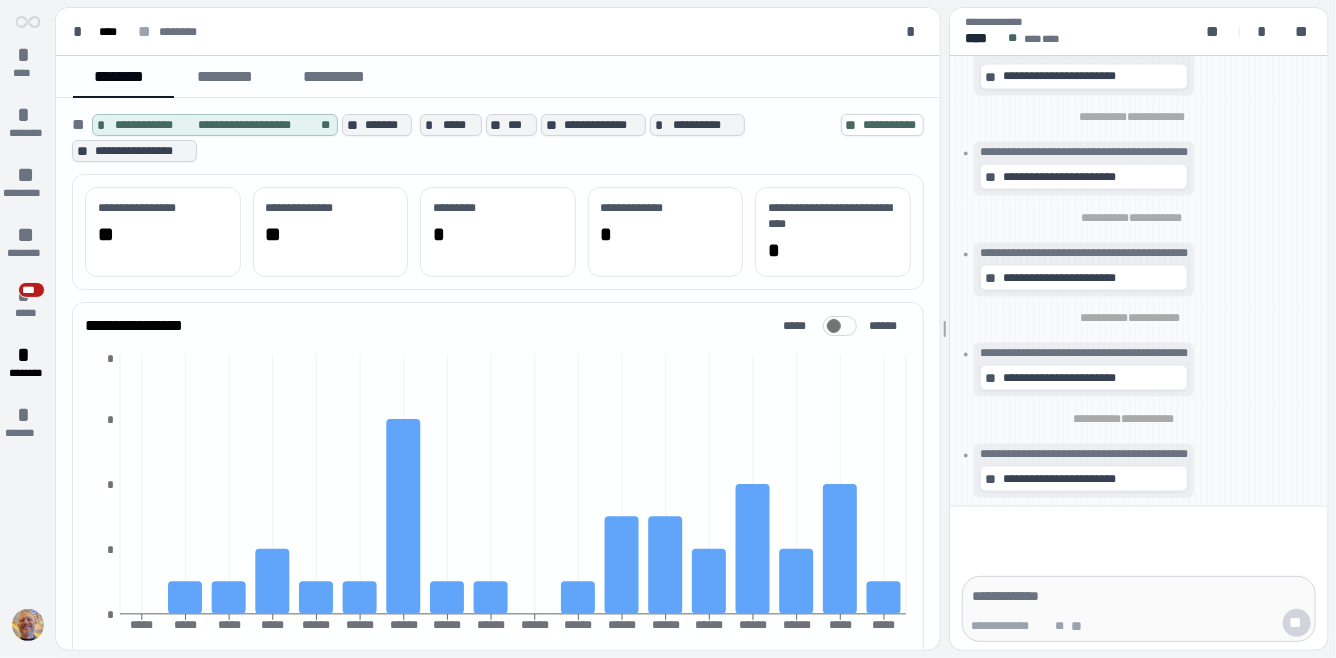 scroll, scrollTop: 0, scrollLeft: 0, axis: both 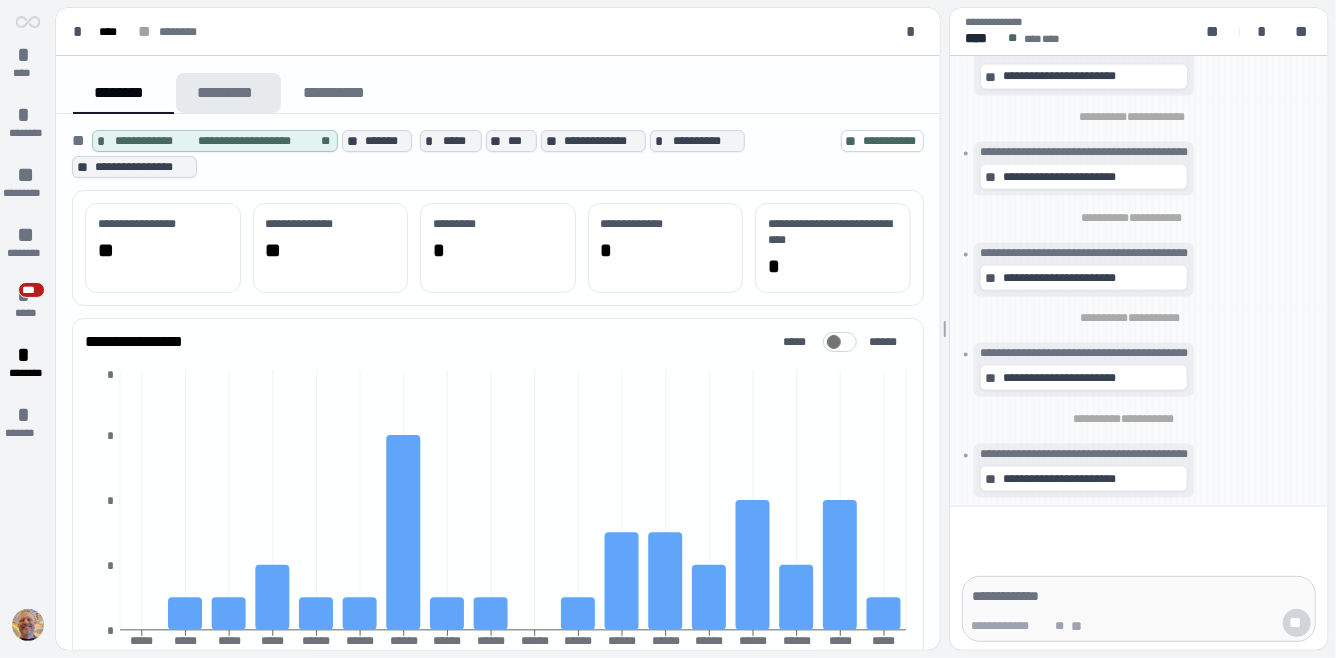 click on "*********" at bounding box center (228, 93) 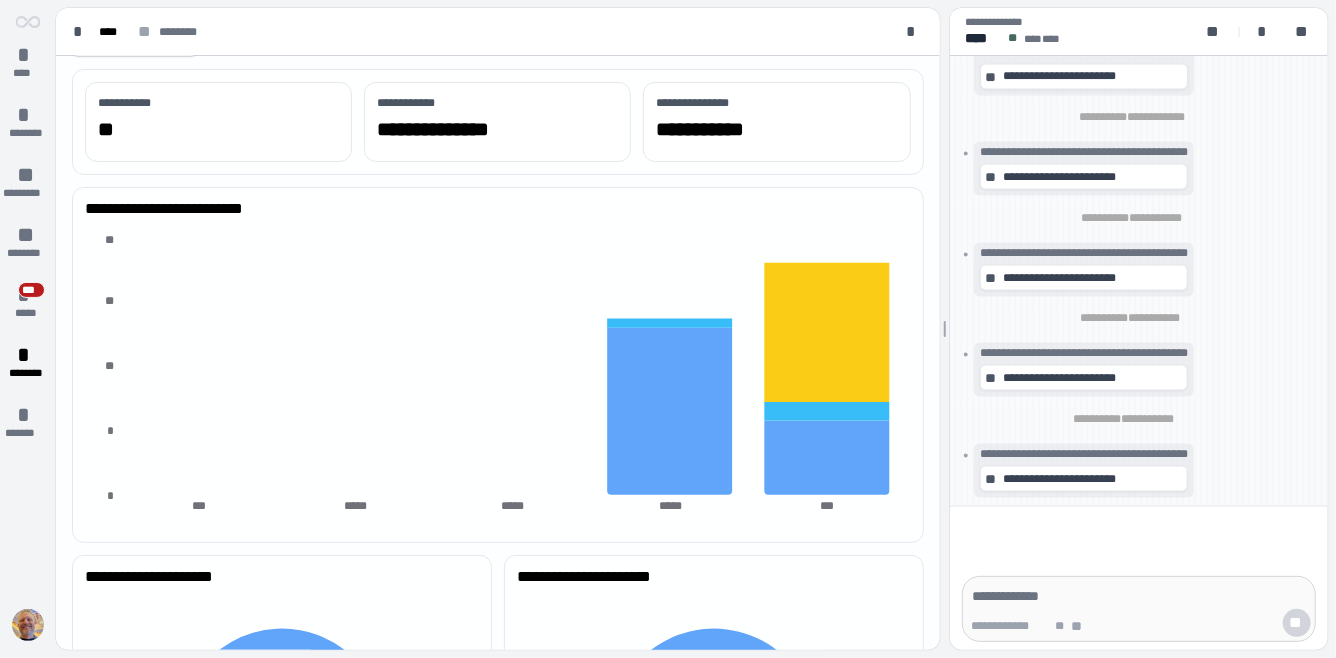 scroll, scrollTop: 0, scrollLeft: 0, axis: both 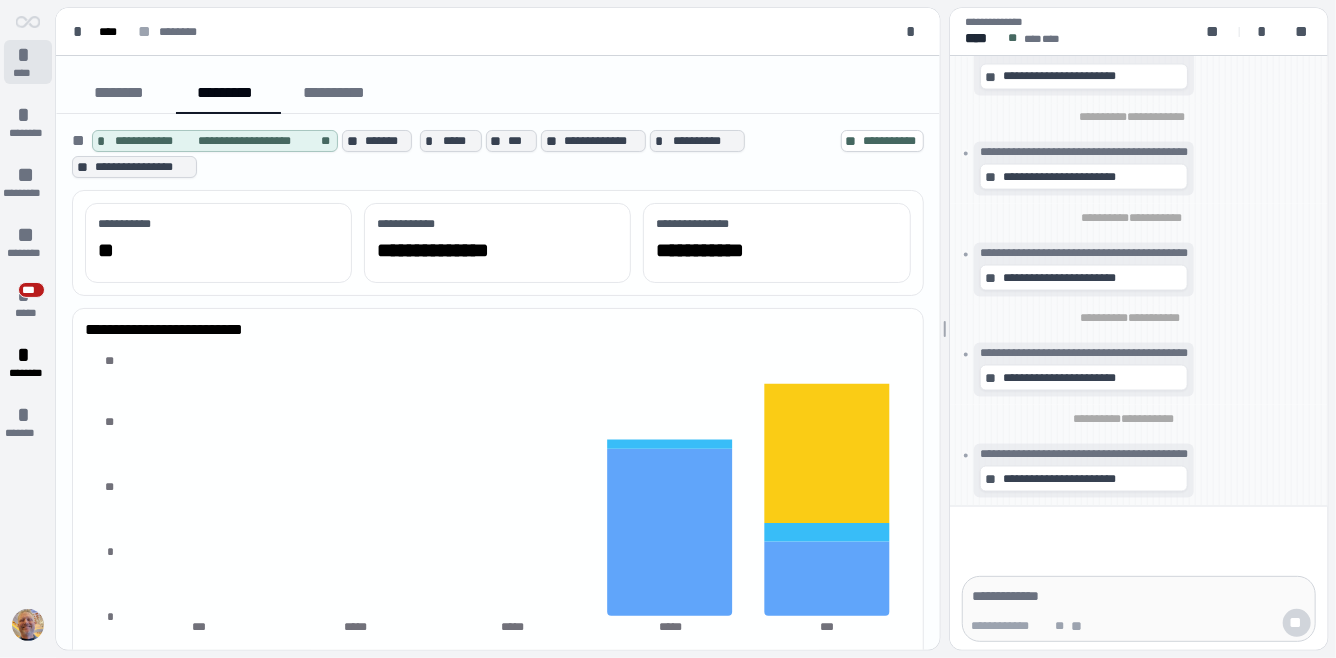 click on "*" at bounding box center [28, 55] 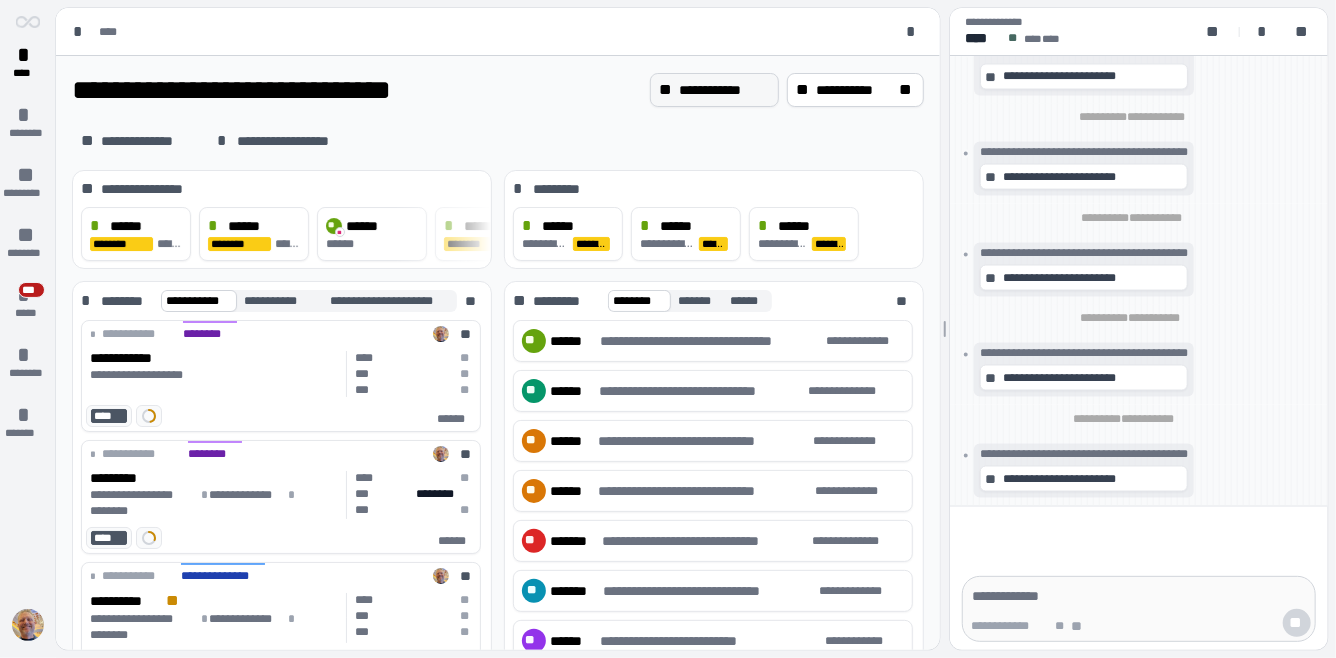 click on "**********" at bounding box center (724, 90) 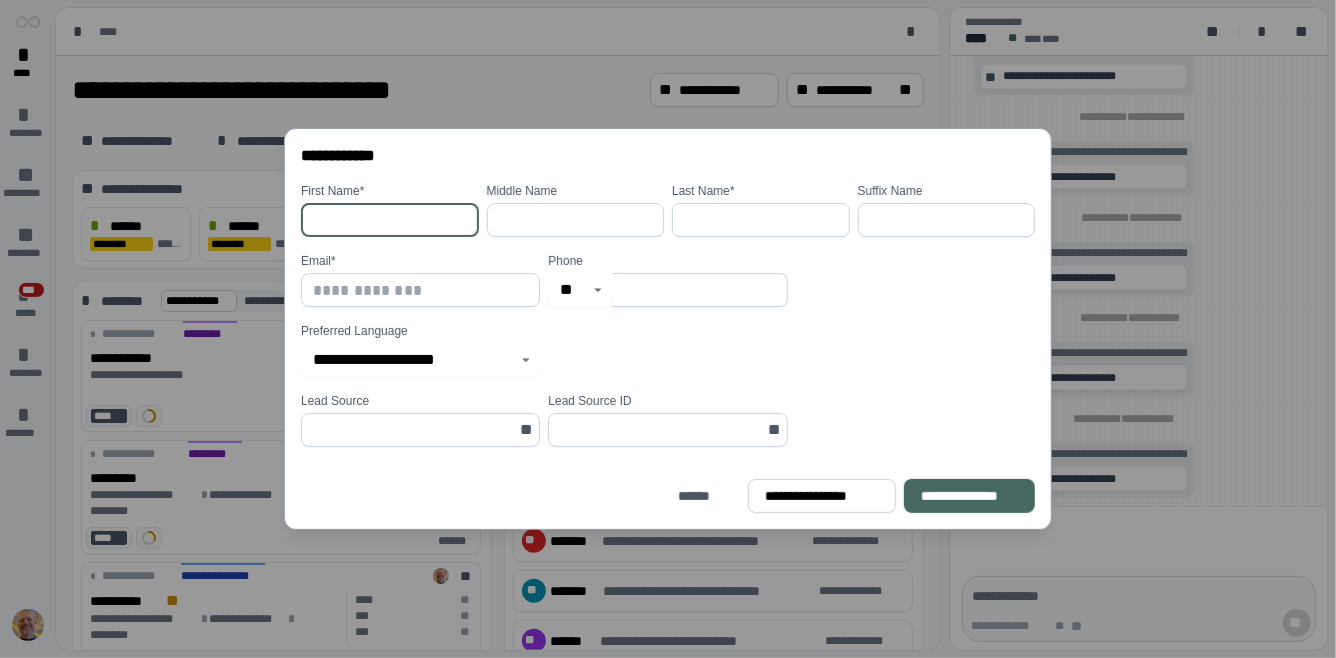 click at bounding box center (390, 220) 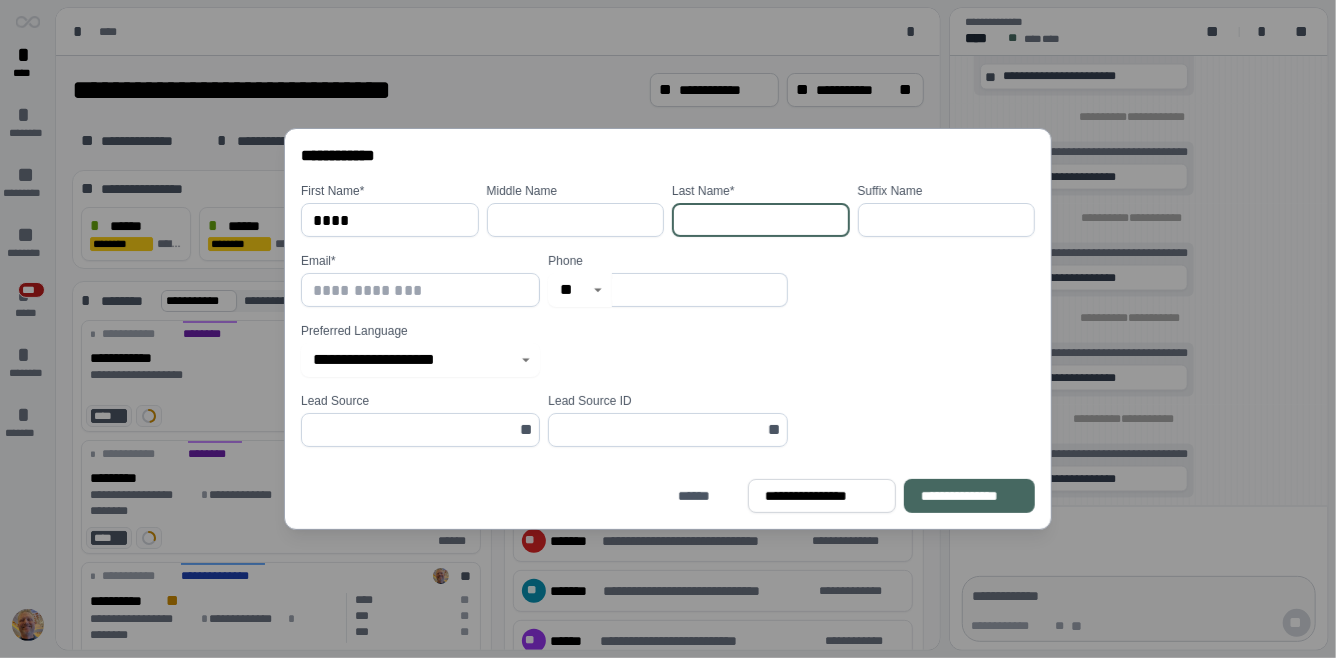 click at bounding box center (761, 220) 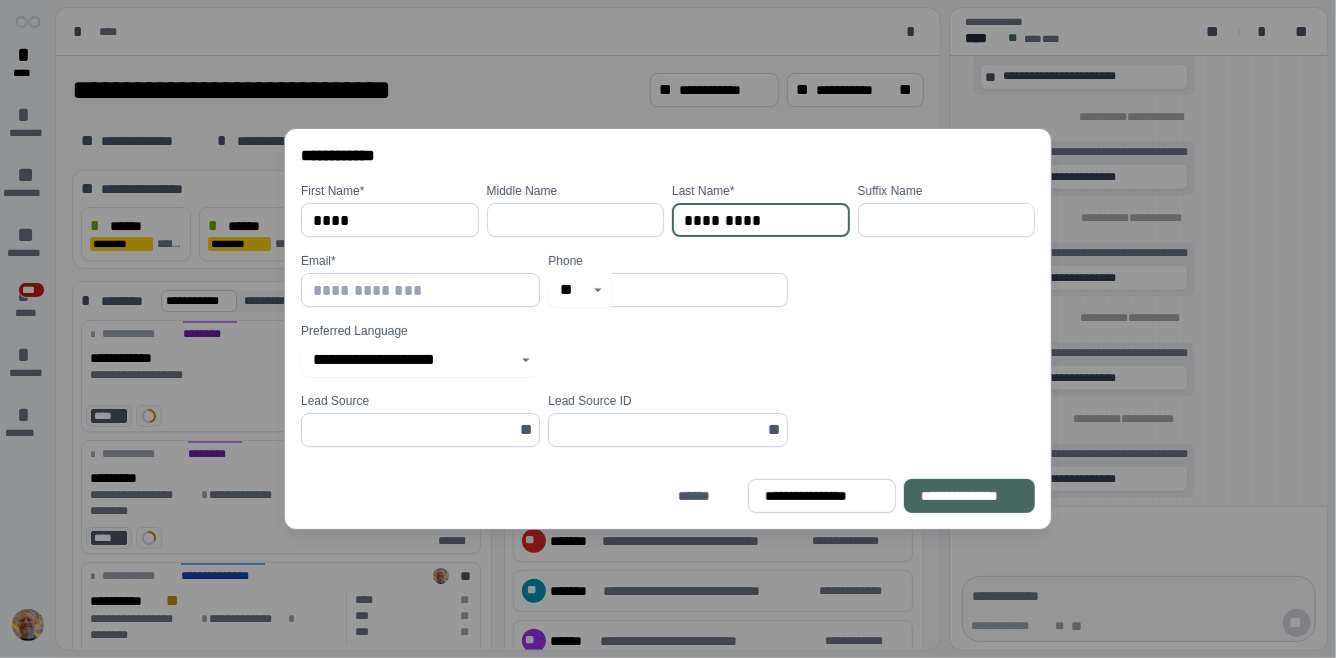 type on "*********" 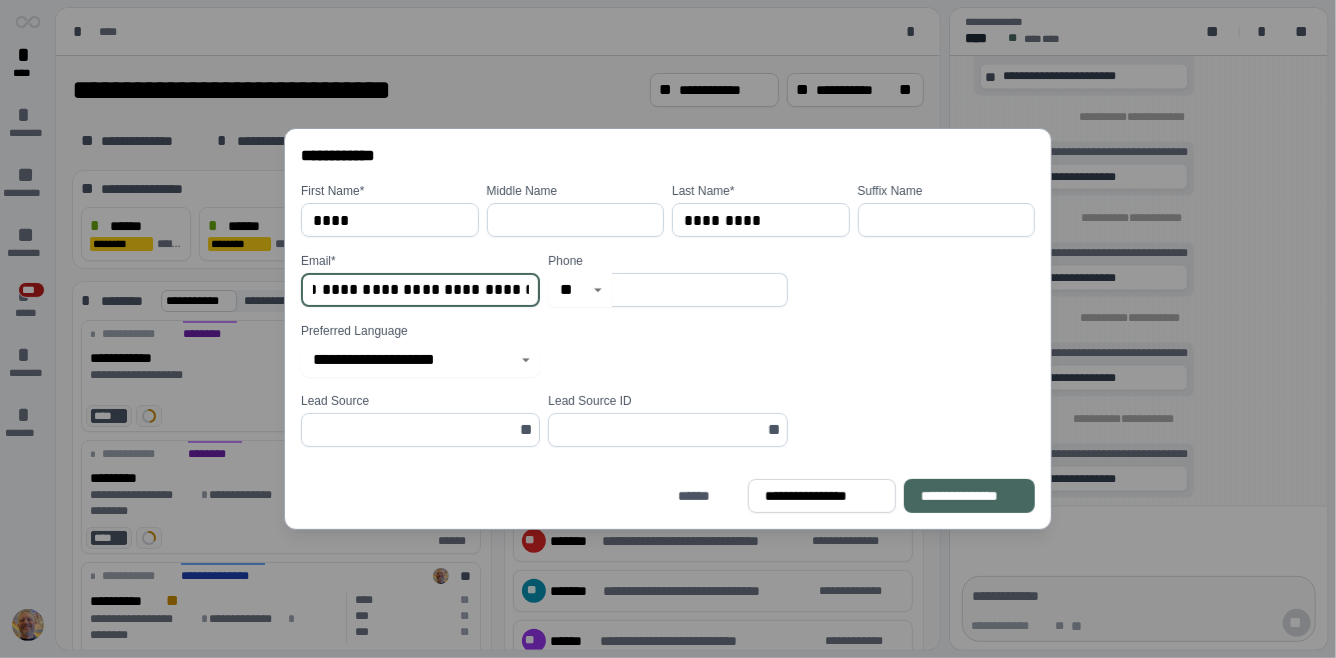 scroll, scrollTop: 0, scrollLeft: 55, axis: horizontal 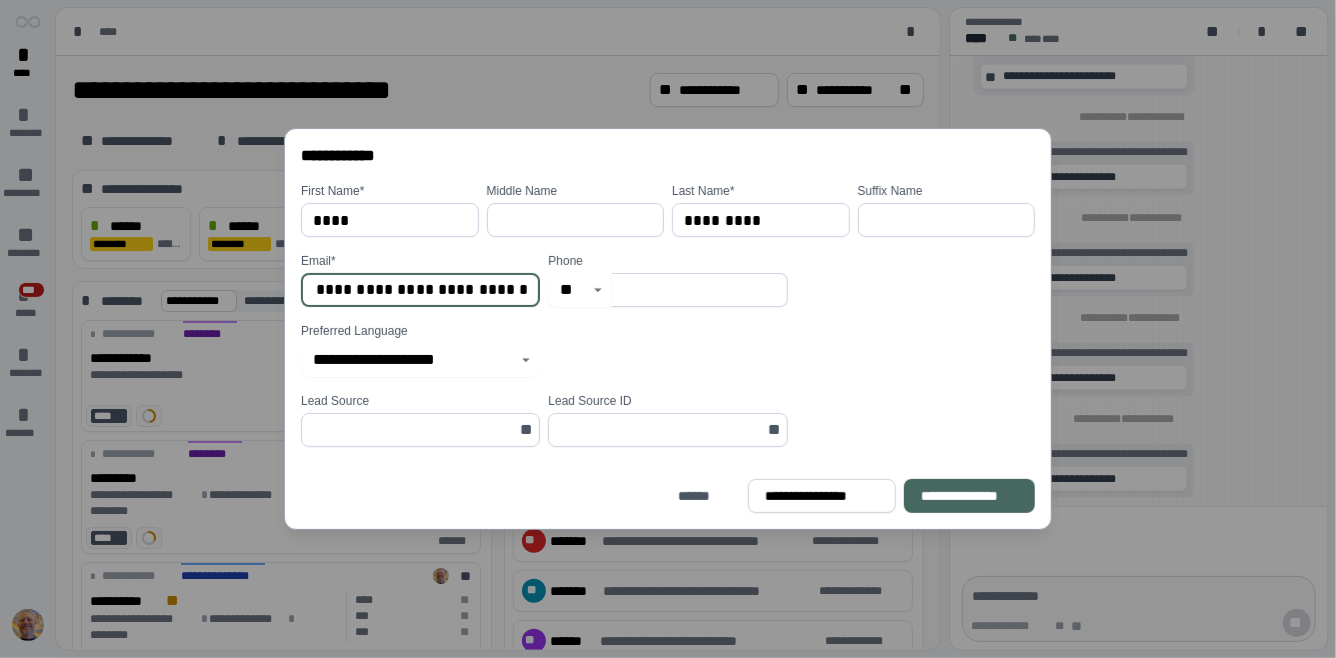 type on "**********" 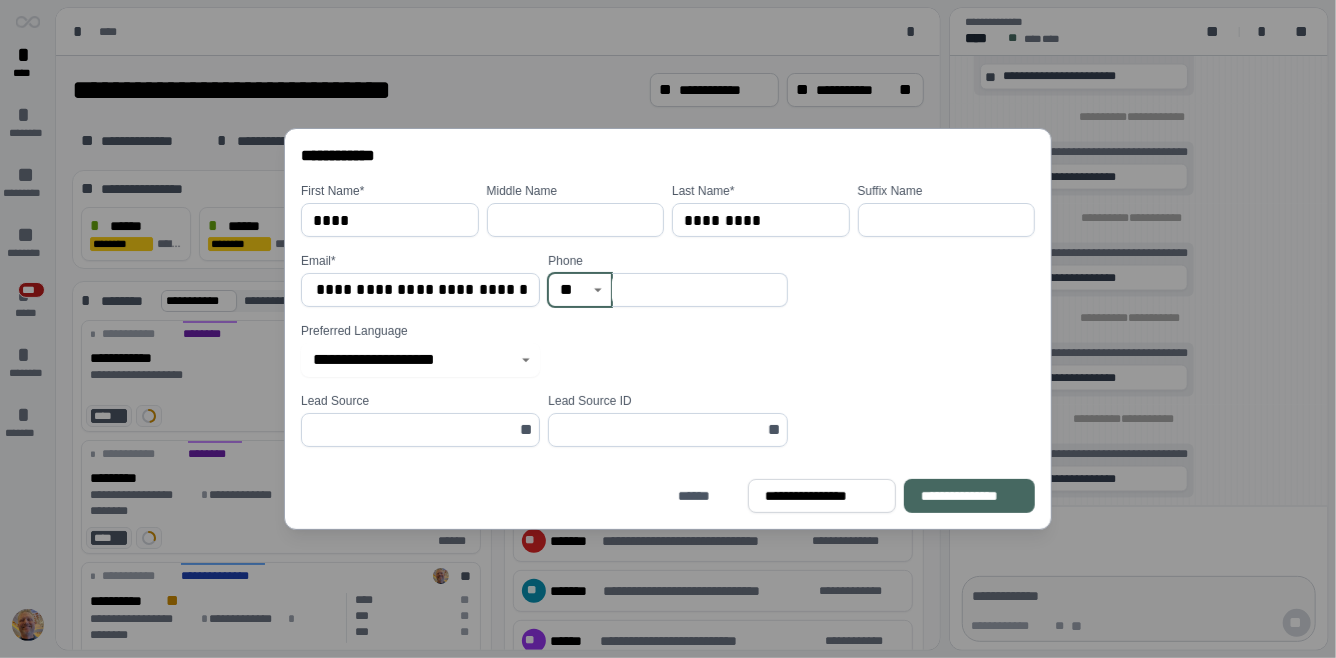 scroll, scrollTop: 0, scrollLeft: 0, axis: both 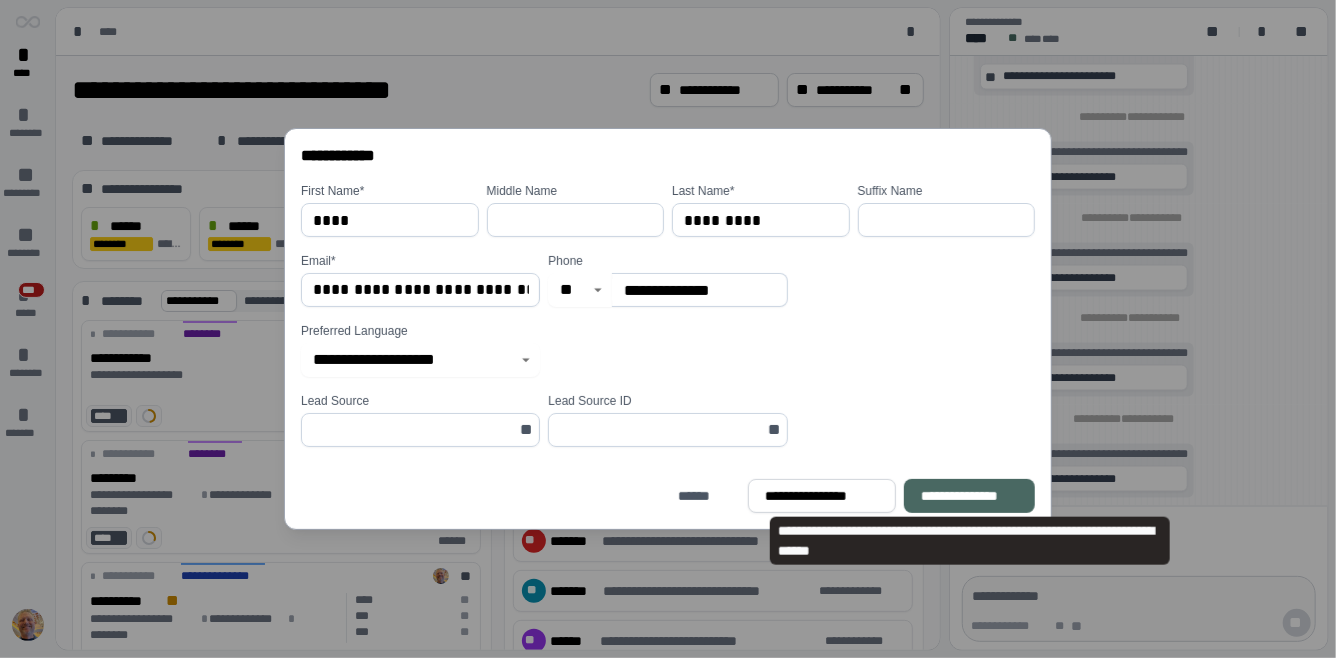 type on "**********" 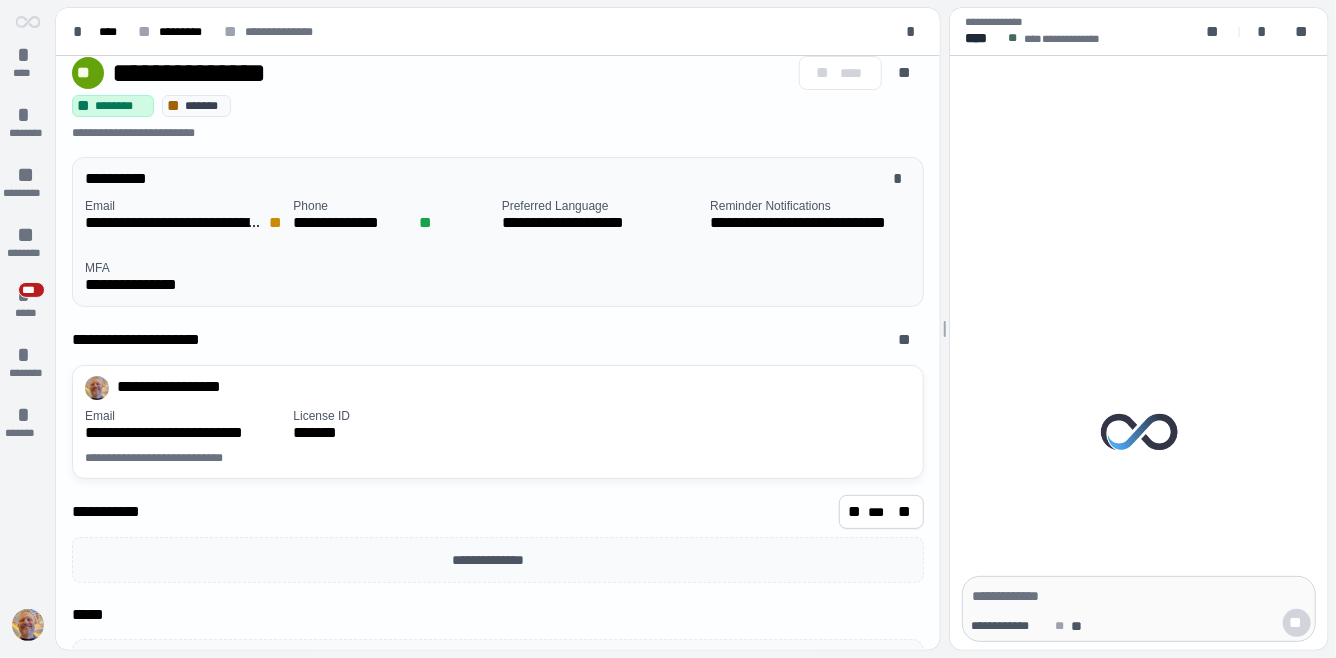 scroll, scrollTop: 40, scrollLeft: 0, axis: vertical 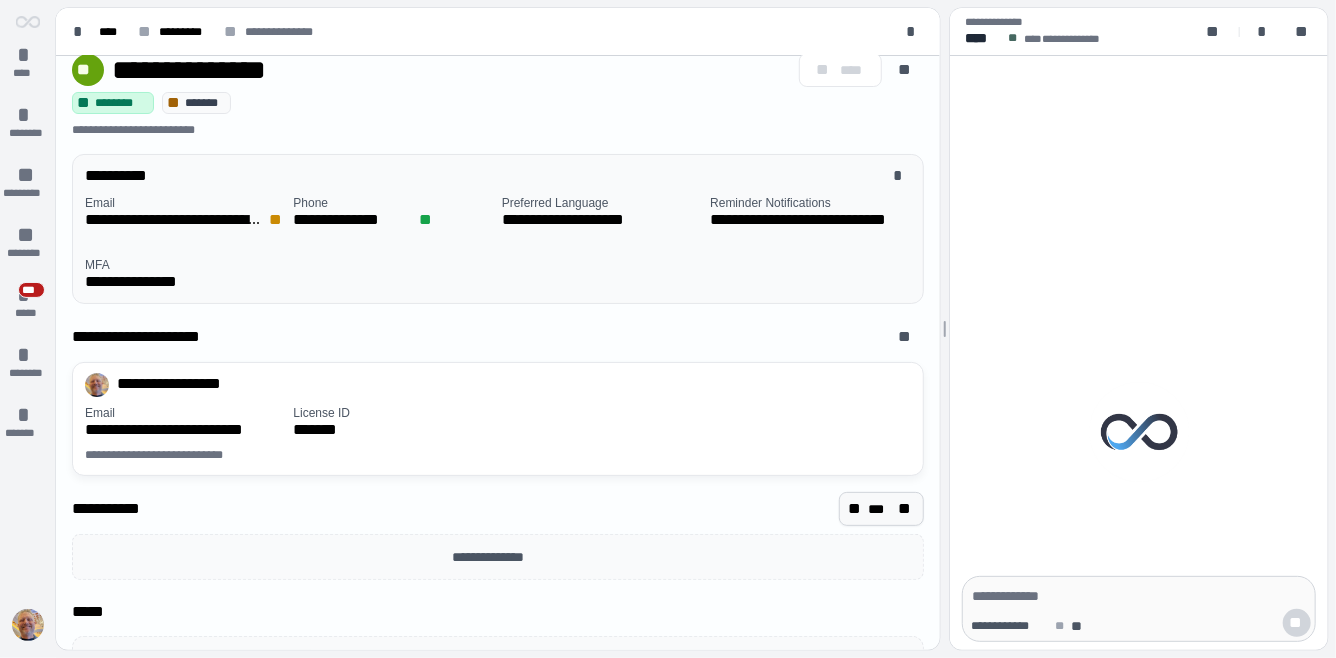 click on "***" at bounding box center [881, 509] 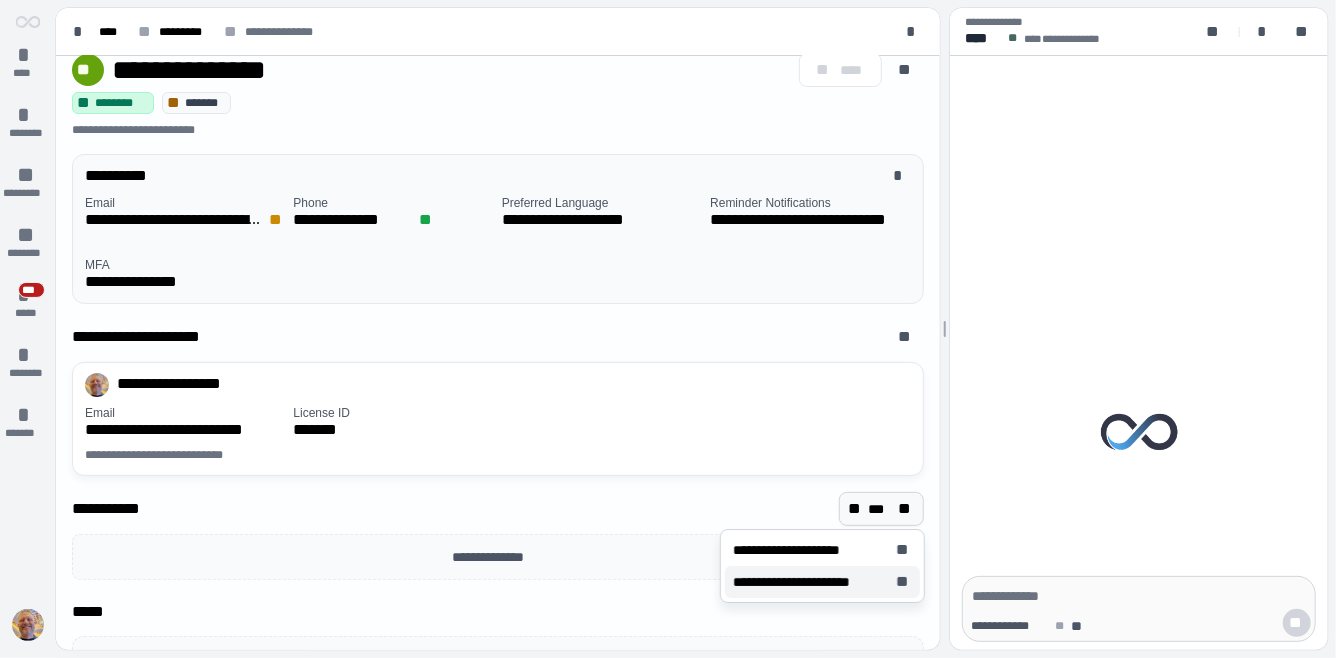 click on "**********" at bounding box center (810, 582) 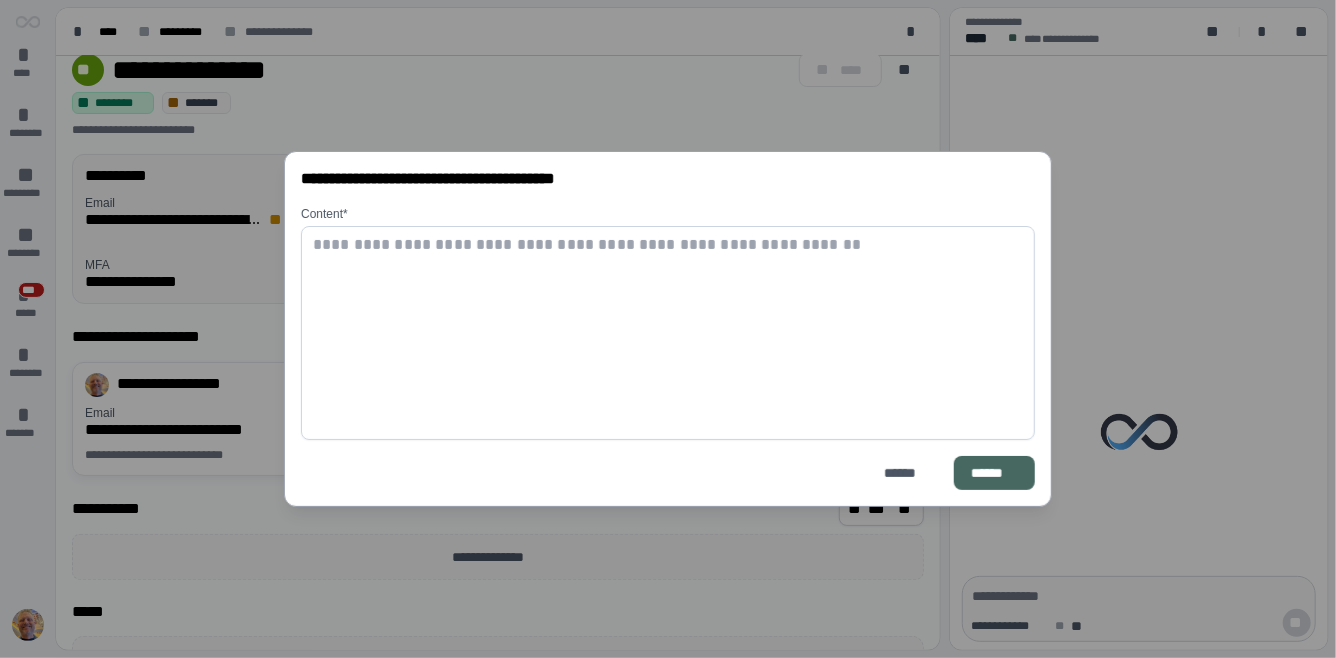 click at bounding box center [668, 333] 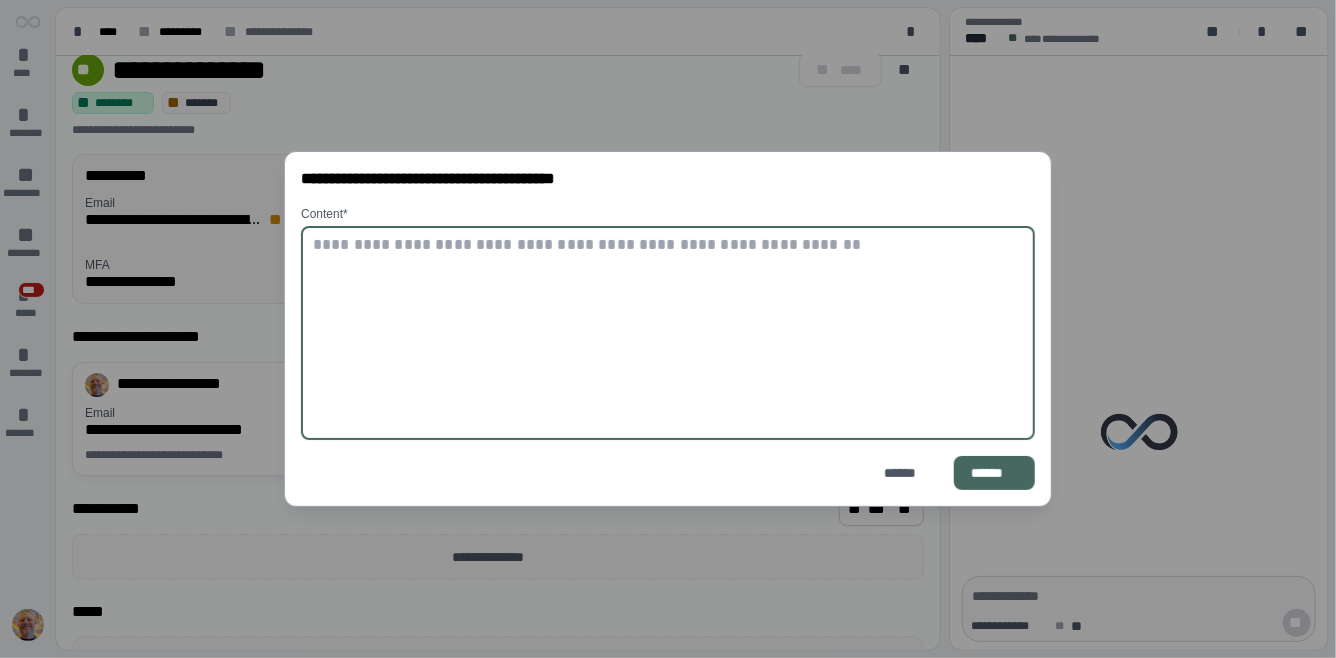 paste on "**********" 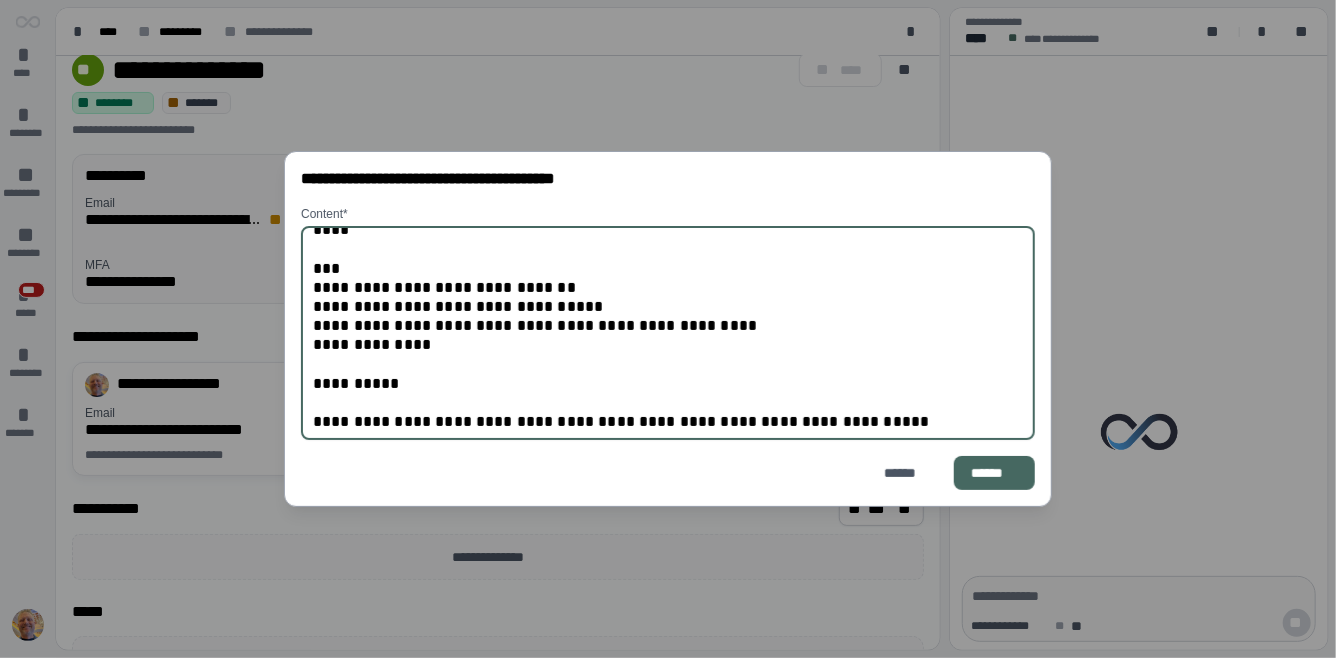 scroll, scrollTop: 0, scrollLeft: 0, axis: both 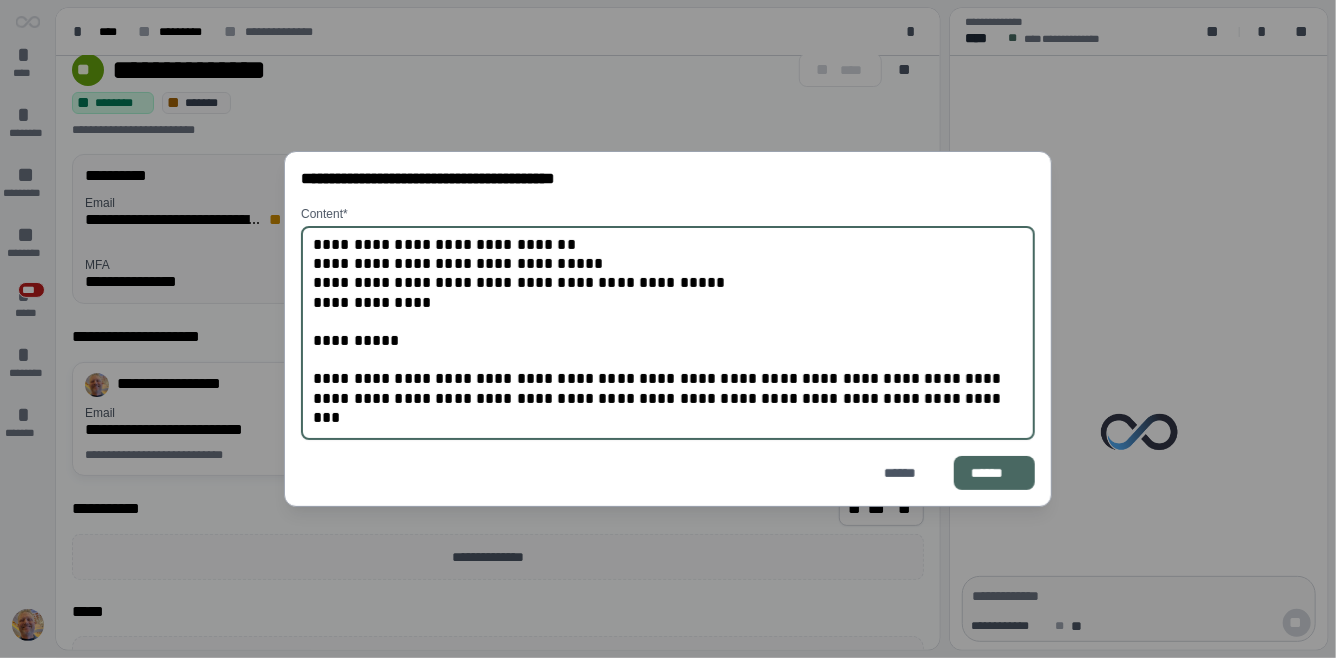 type on "**********" 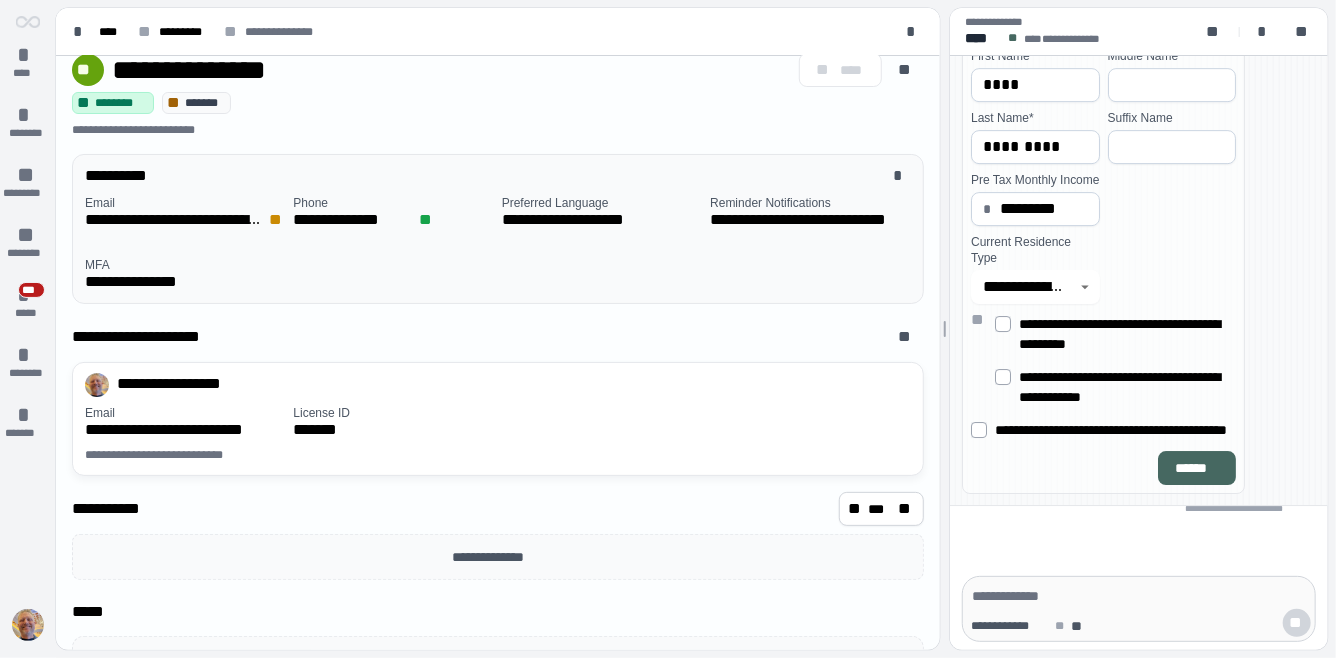 type on "*********" 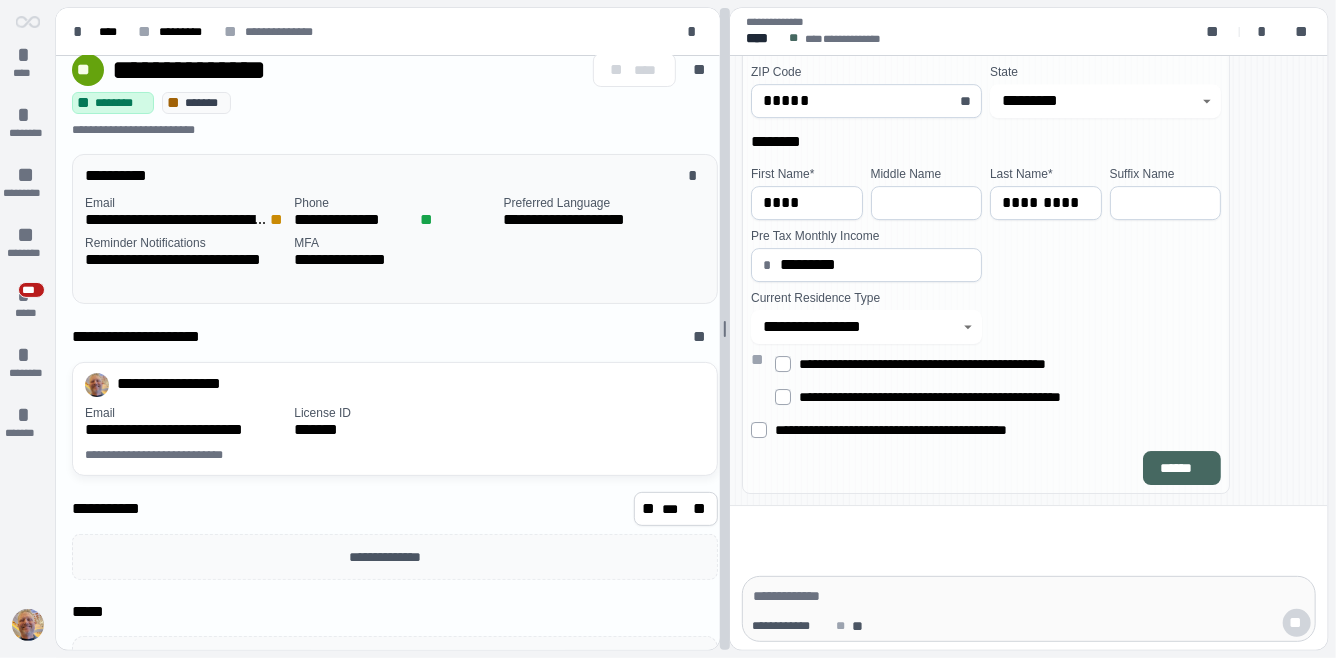 click at bounding box center (725, 329) 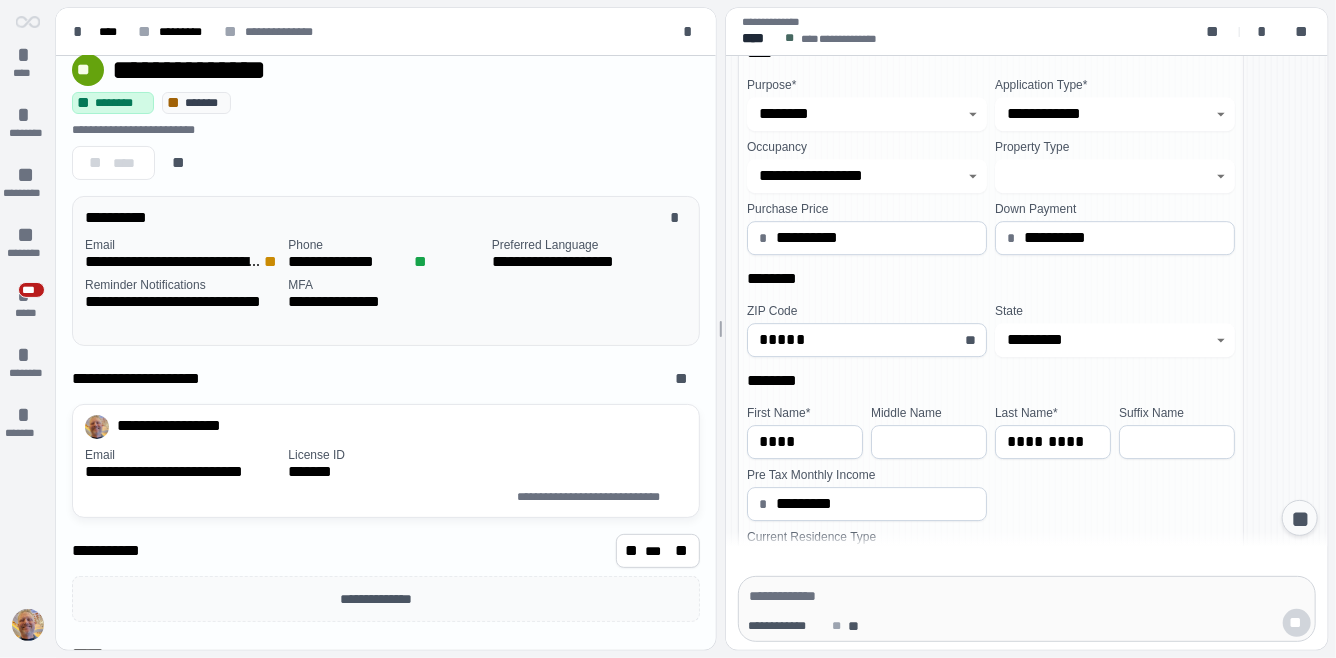 scroll, scrollTop: 240, scrollLeft: 0, axis: vertical 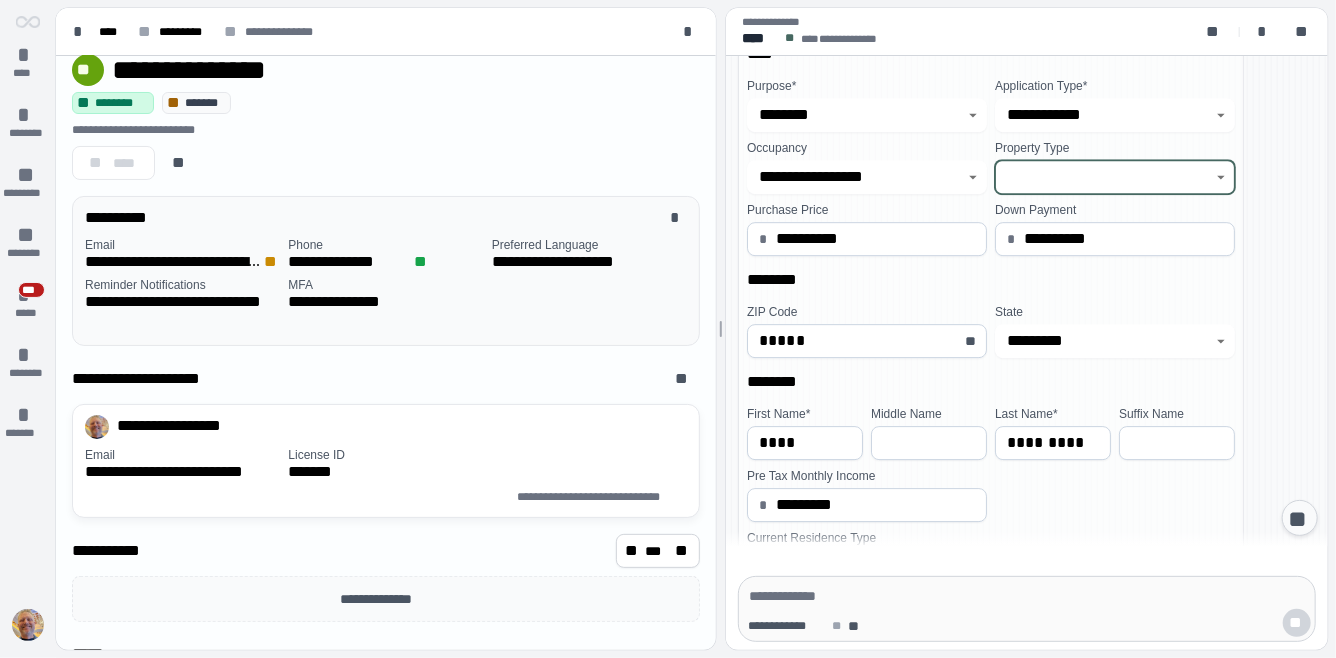 click at bounding box center [1104, 177] 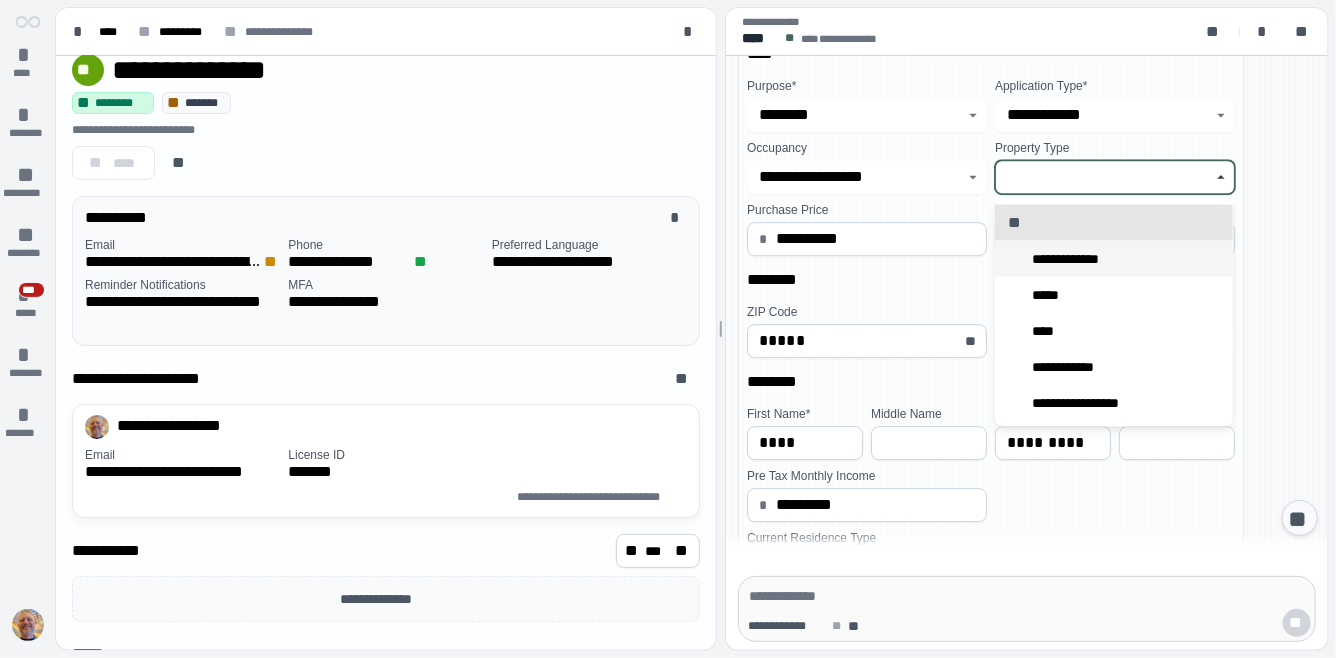 click on "**********" at bounding box center [1074, 259] 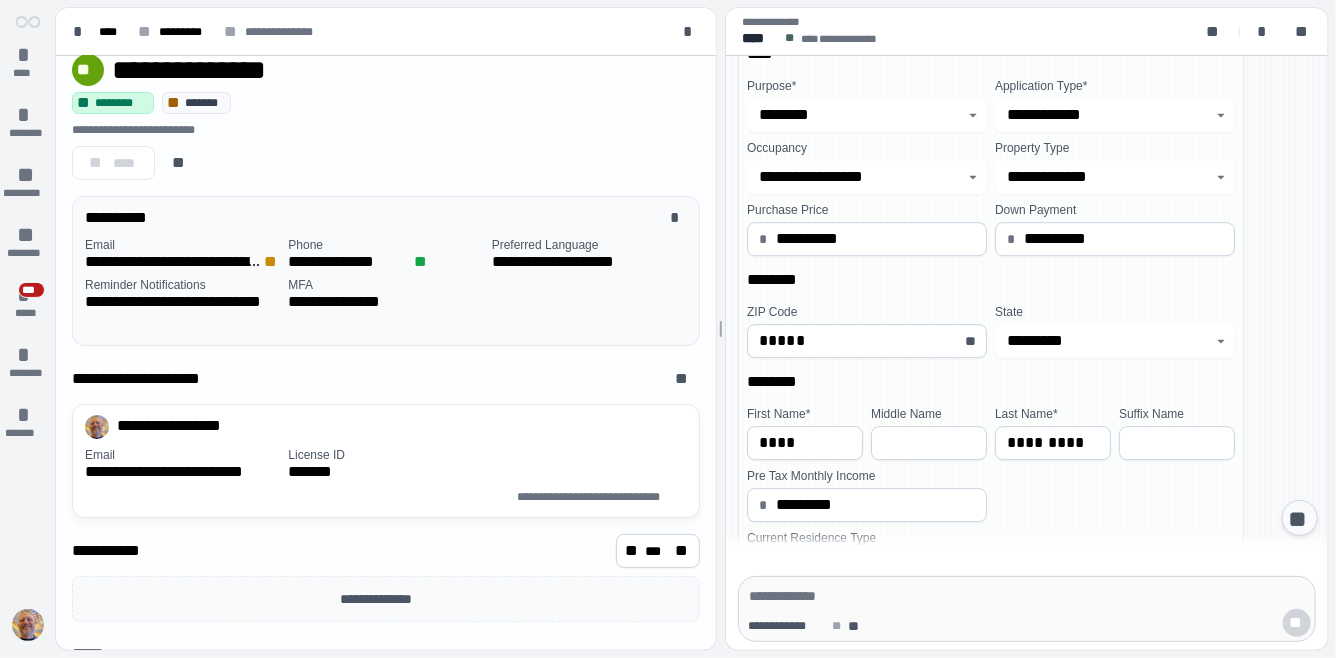 click on "********" at bounding box center [991, 284] 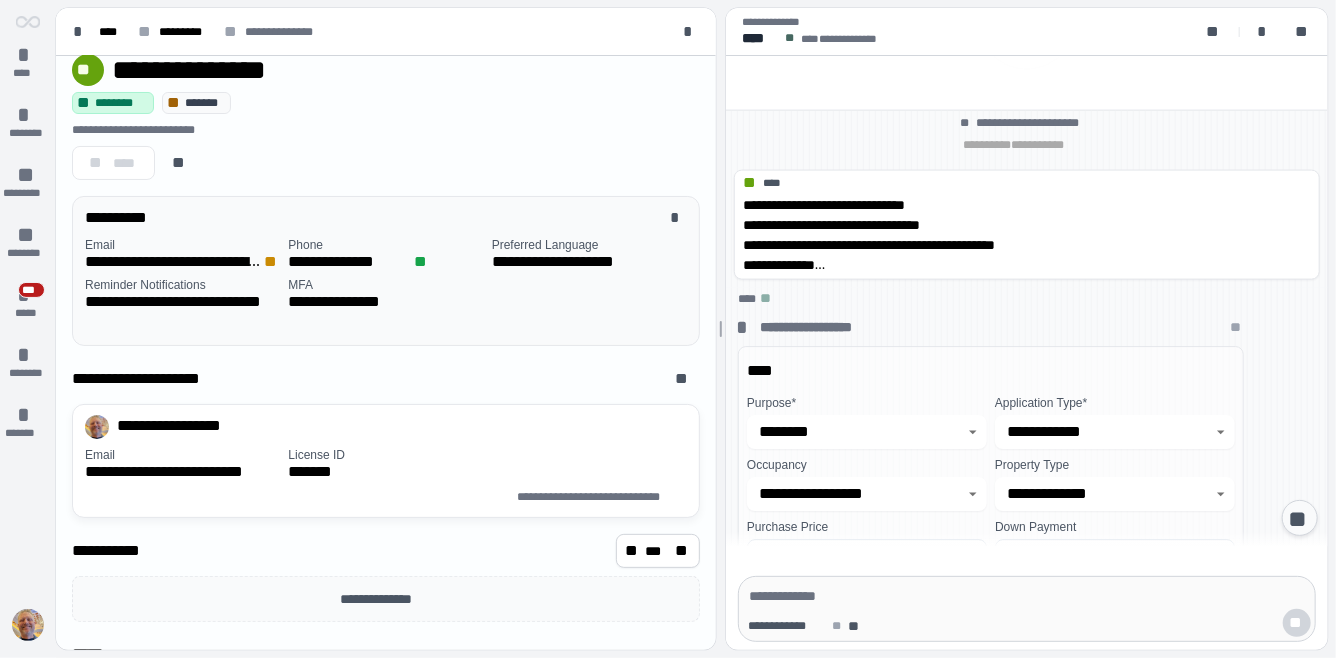 scroll, scrollTop: 558, scrollLeft: 0, axis: vertical 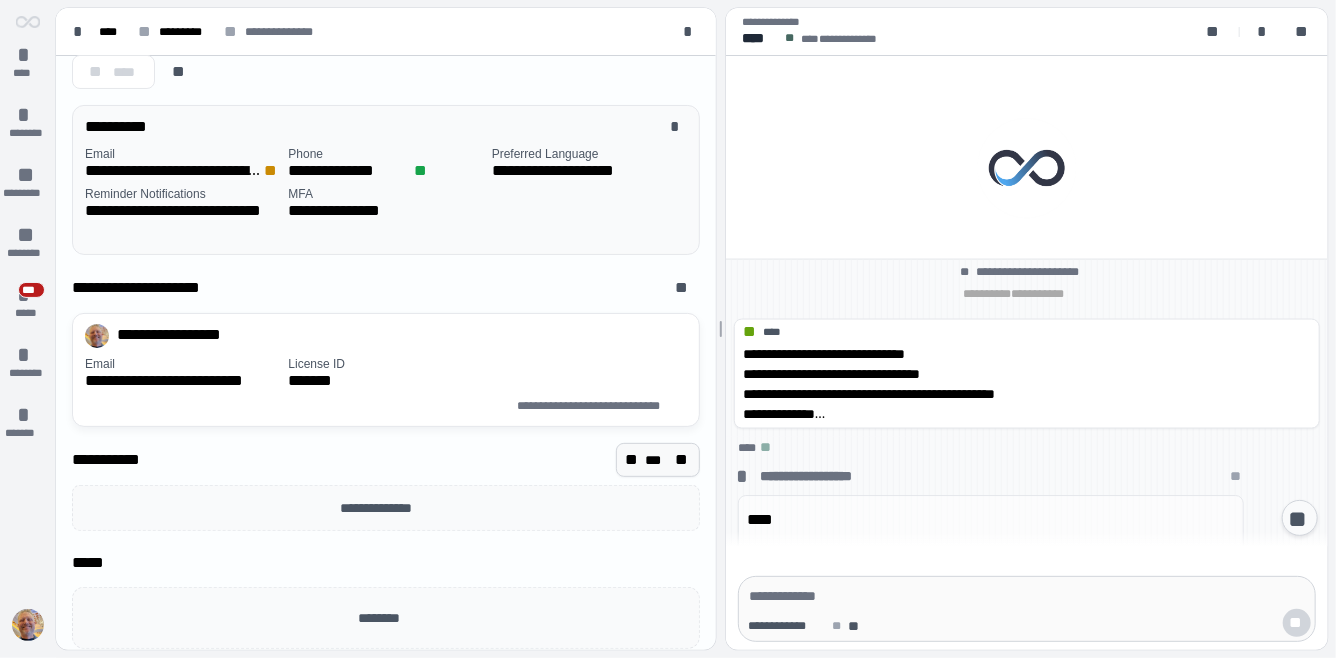 click on "***" at bounding box center (658, 460) 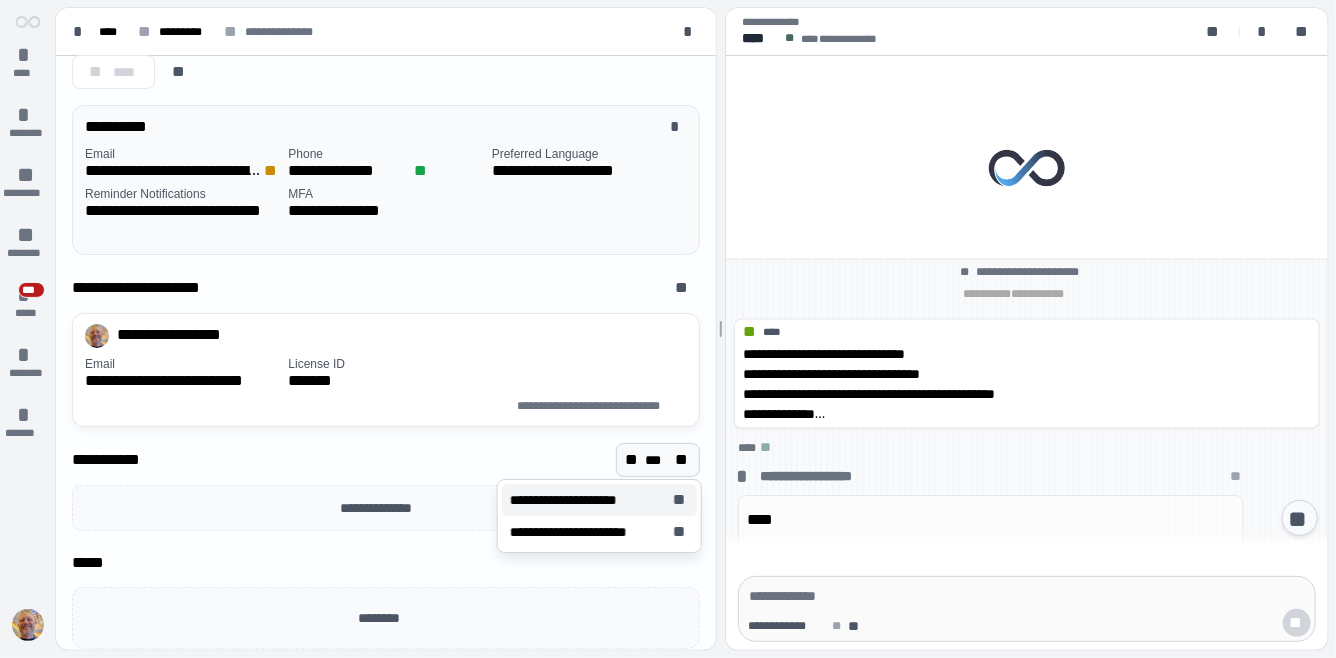 click on "**********" at bounding box center (574, 500) 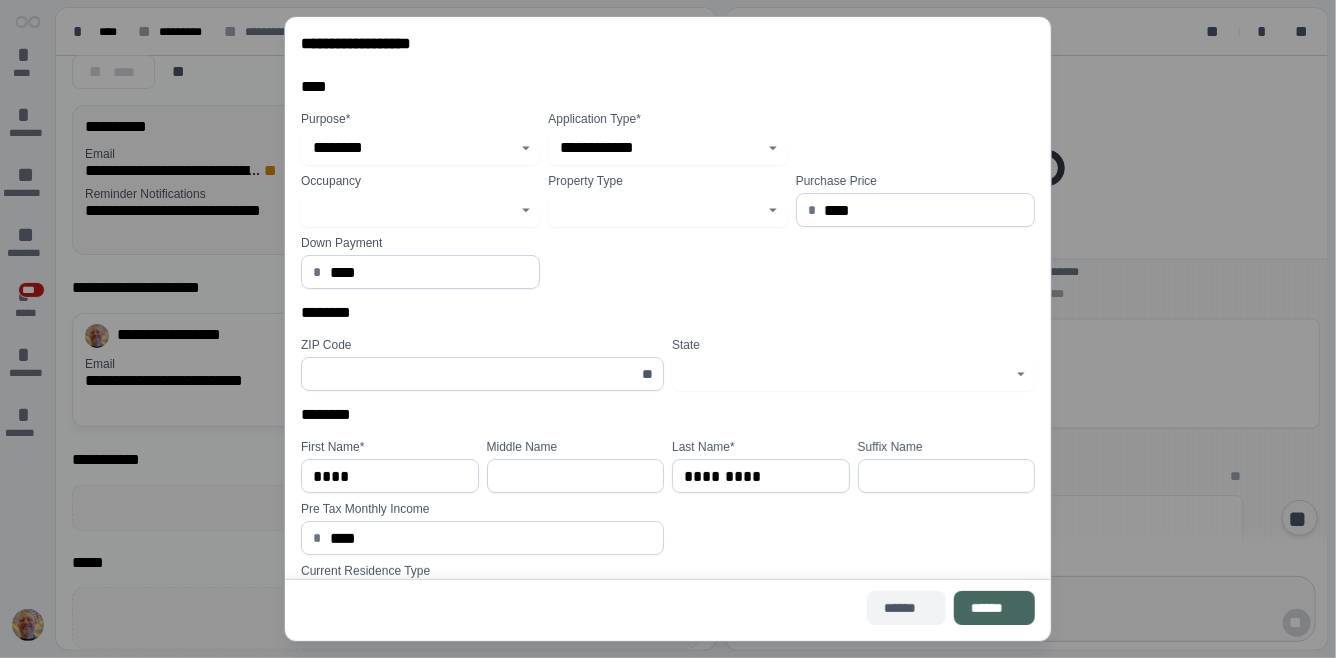 click on "******" at bounding box center [906, 608] 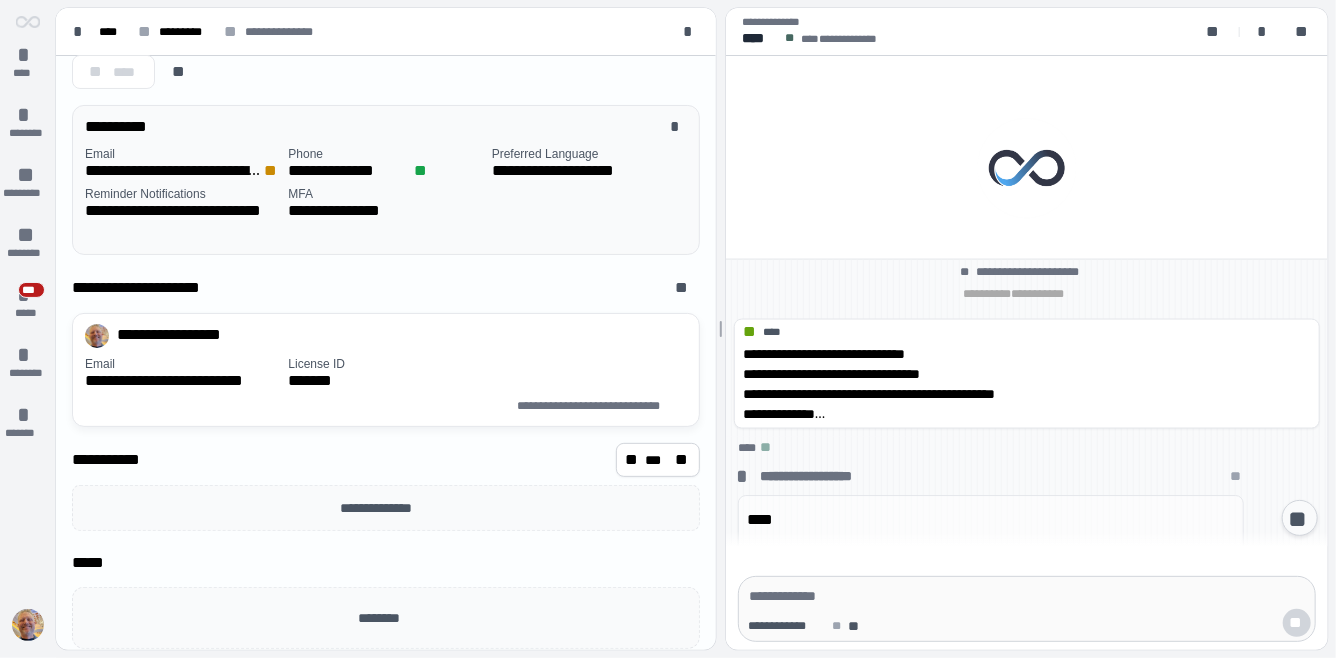scroll, scrollTop: 0, scrollLeft: 0, axis: both 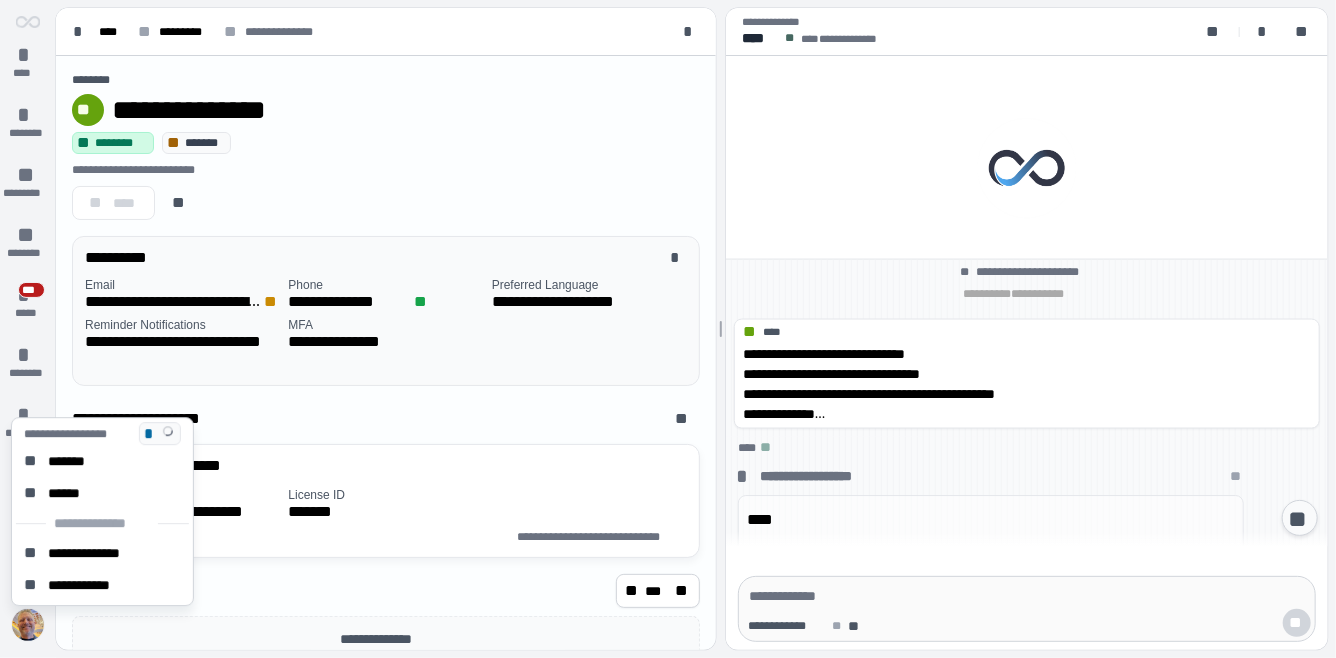 click at bounding box center (28, 625) 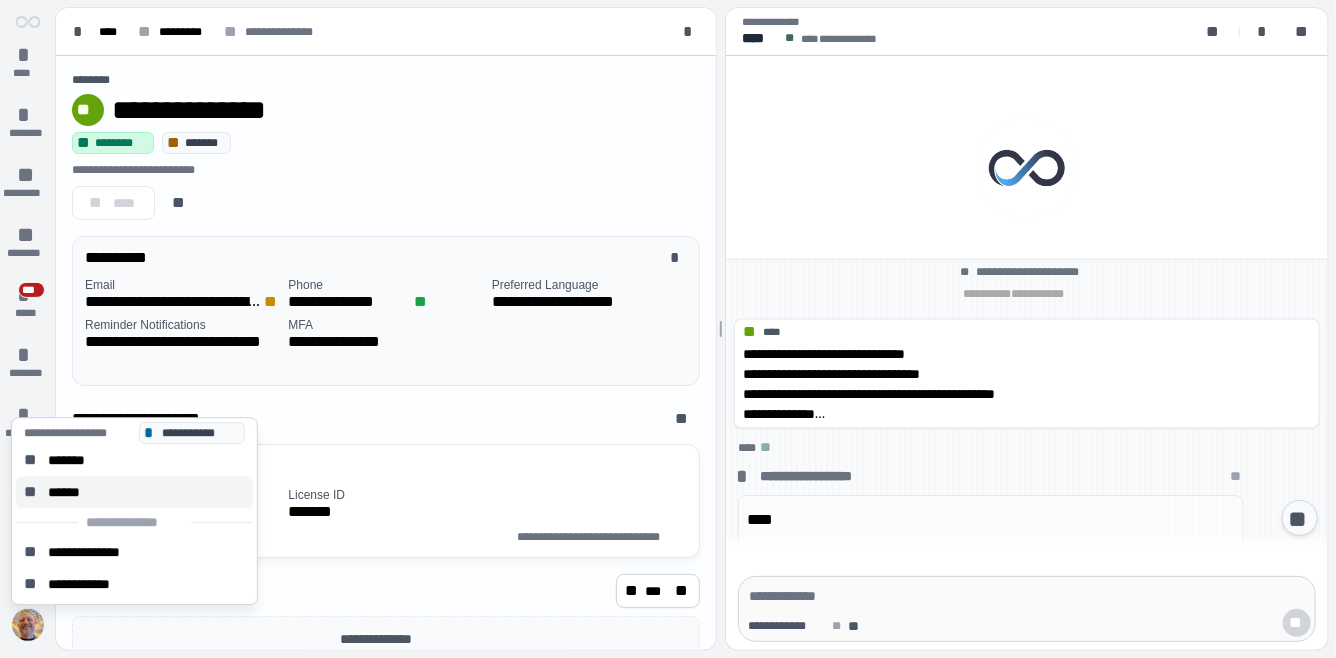 click on "** ******" at bounding box center (134, 492) 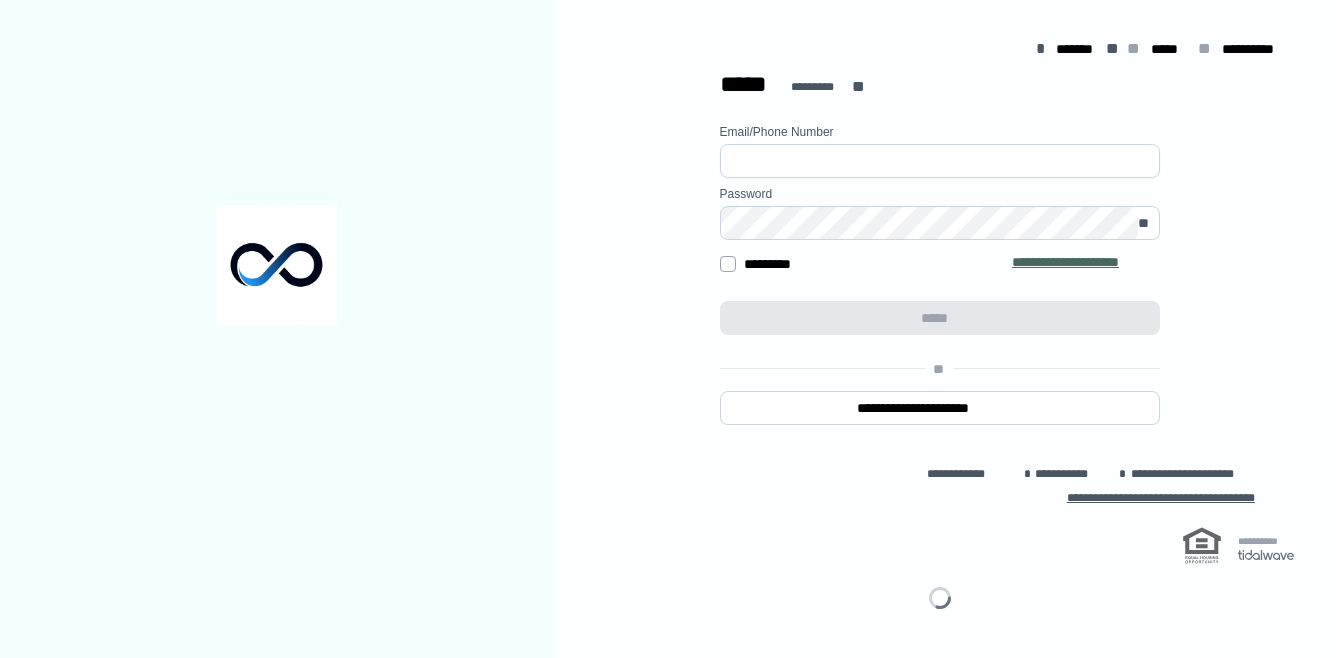 scroll, scrollTop: 0, scrollLeft: 0, axis: both 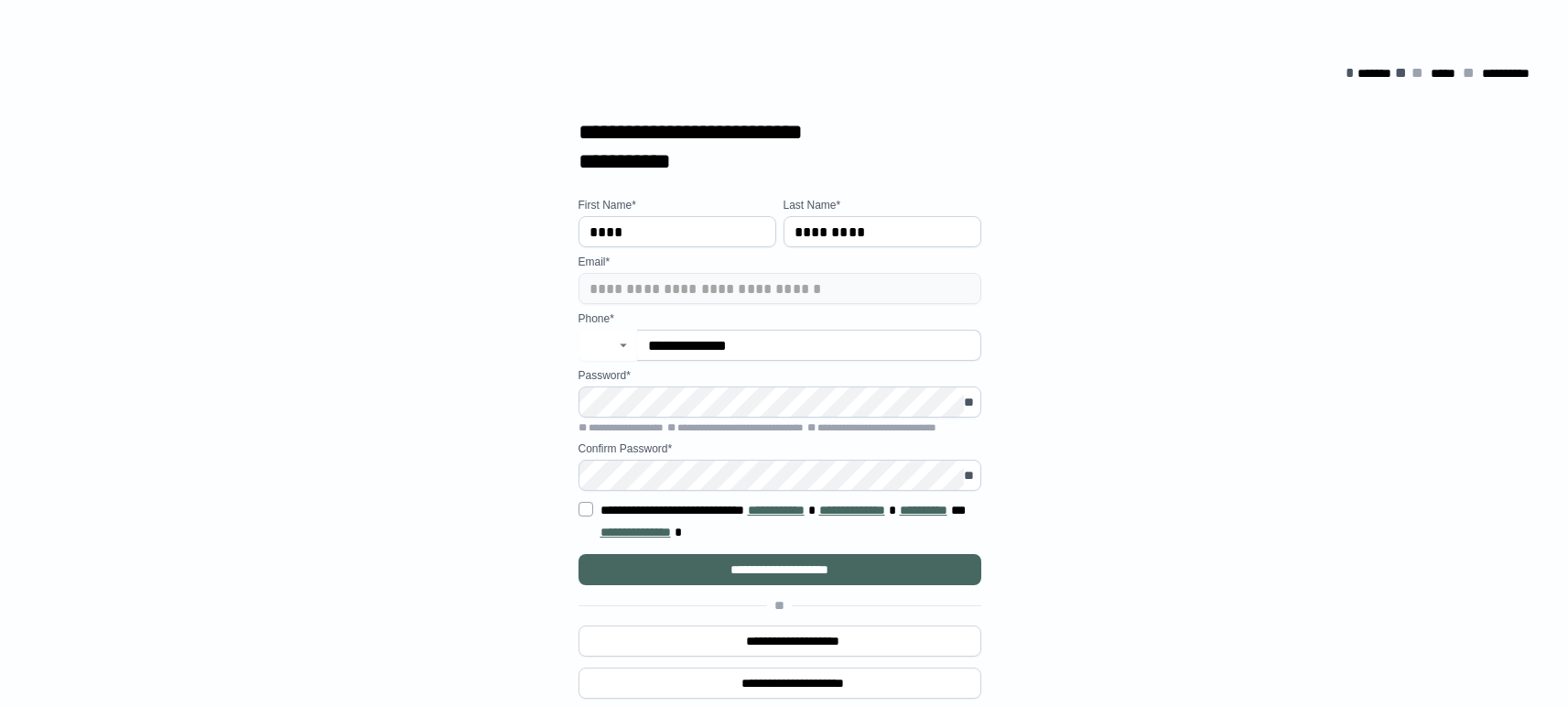 type on "**" 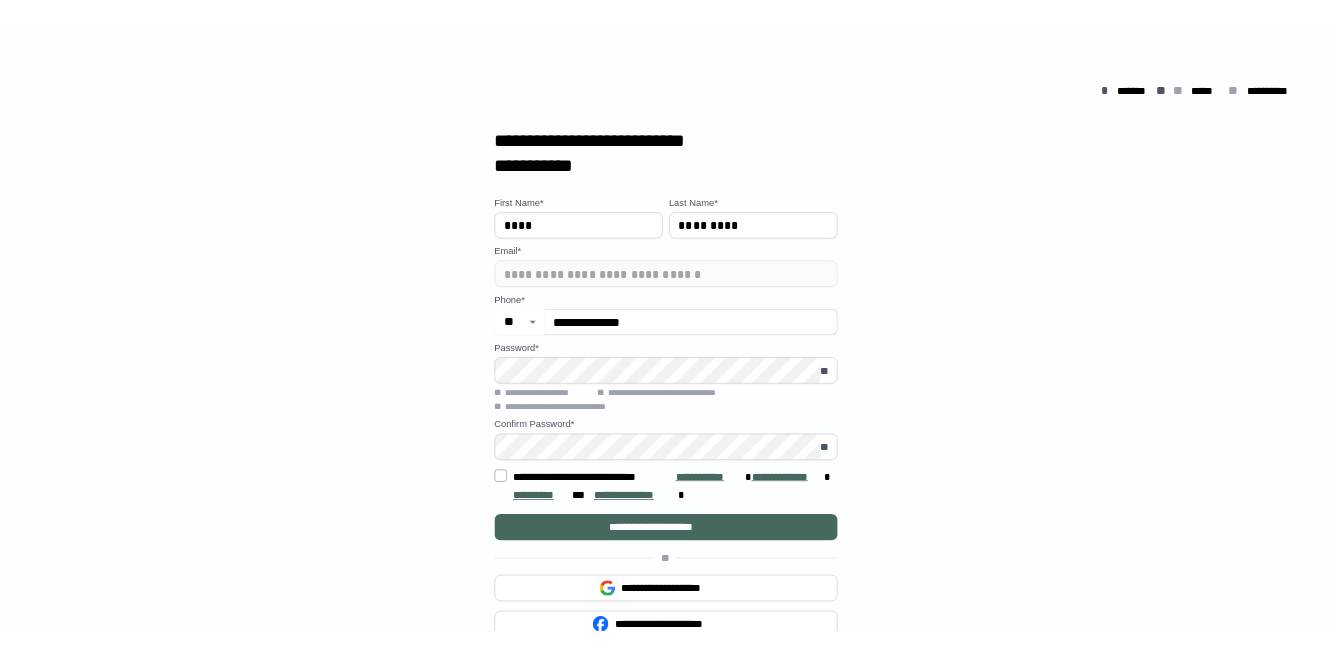 scroll, scrollTop: 0, scrollLeft: 0, axis: both 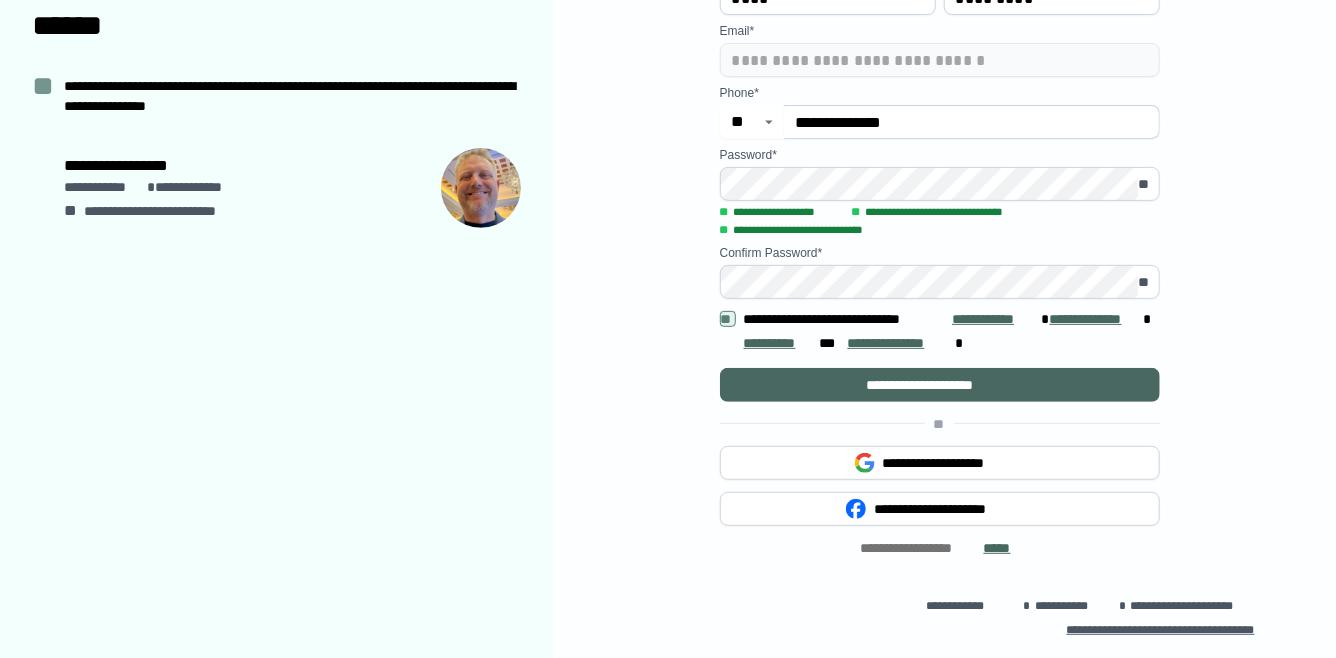 click on "**********" at bounding box center (940, 385) 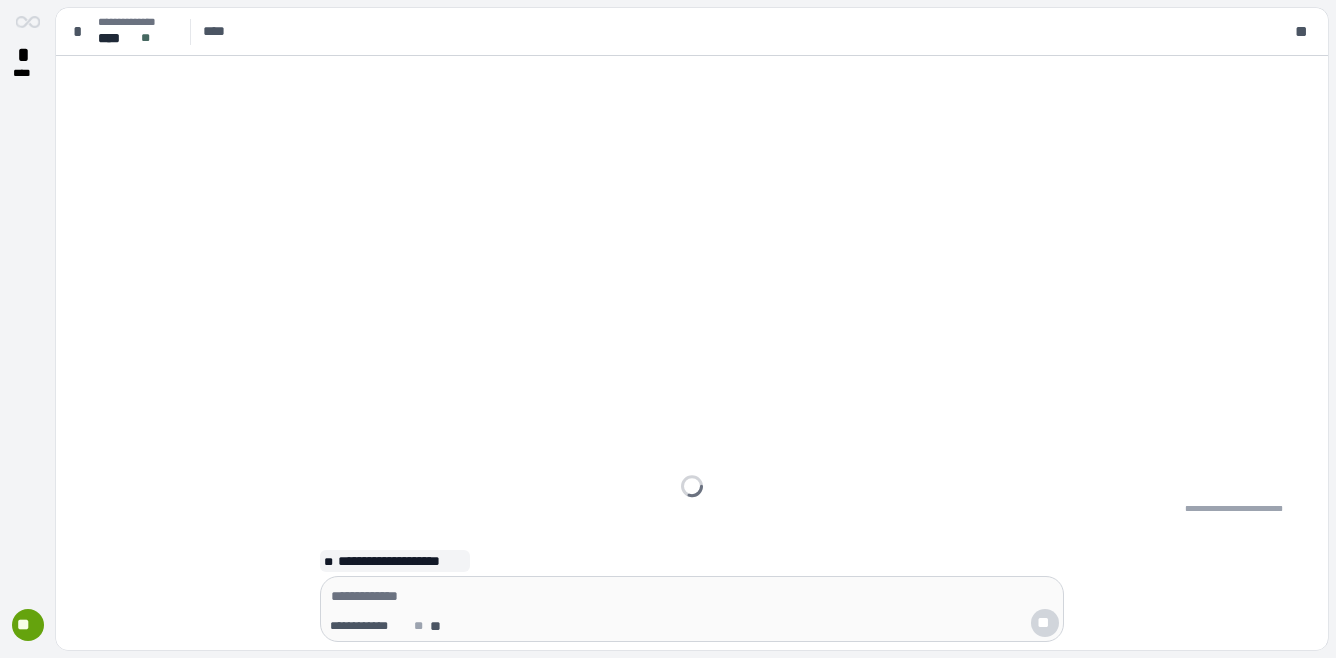 scroll, scrollTop: 0, scrollLeft: 0, axis: both 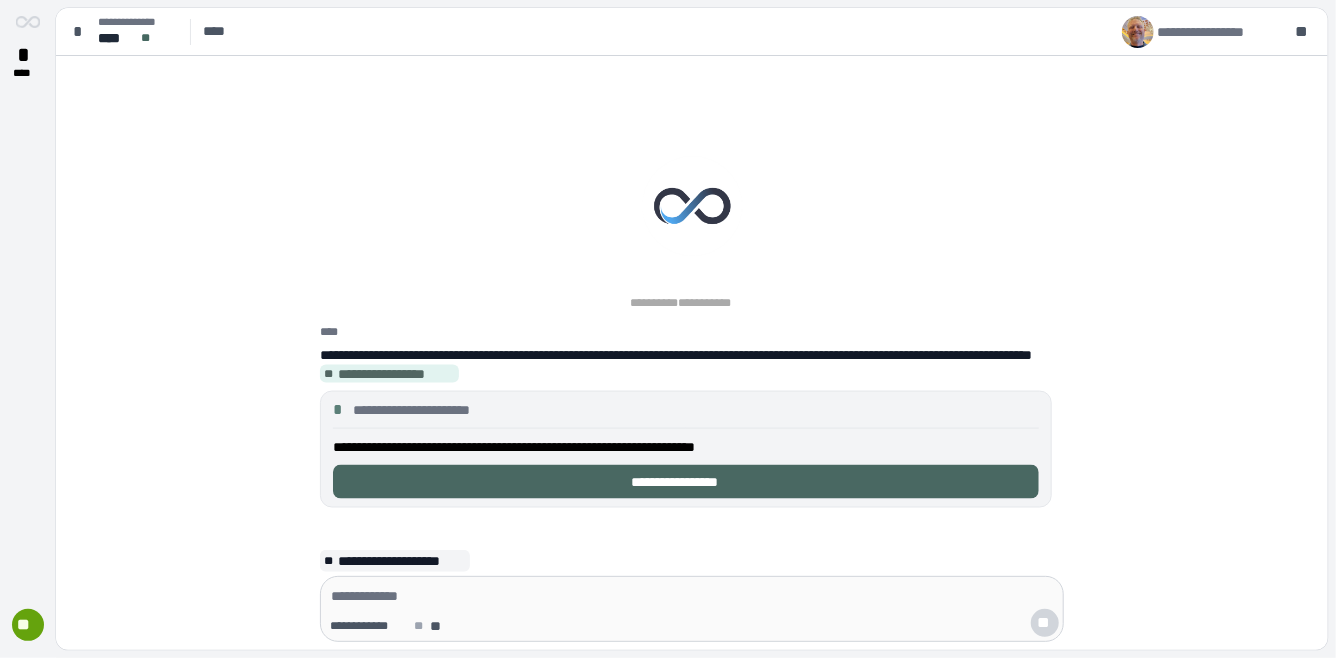 click on "**********" at bounding box center [686, 481] 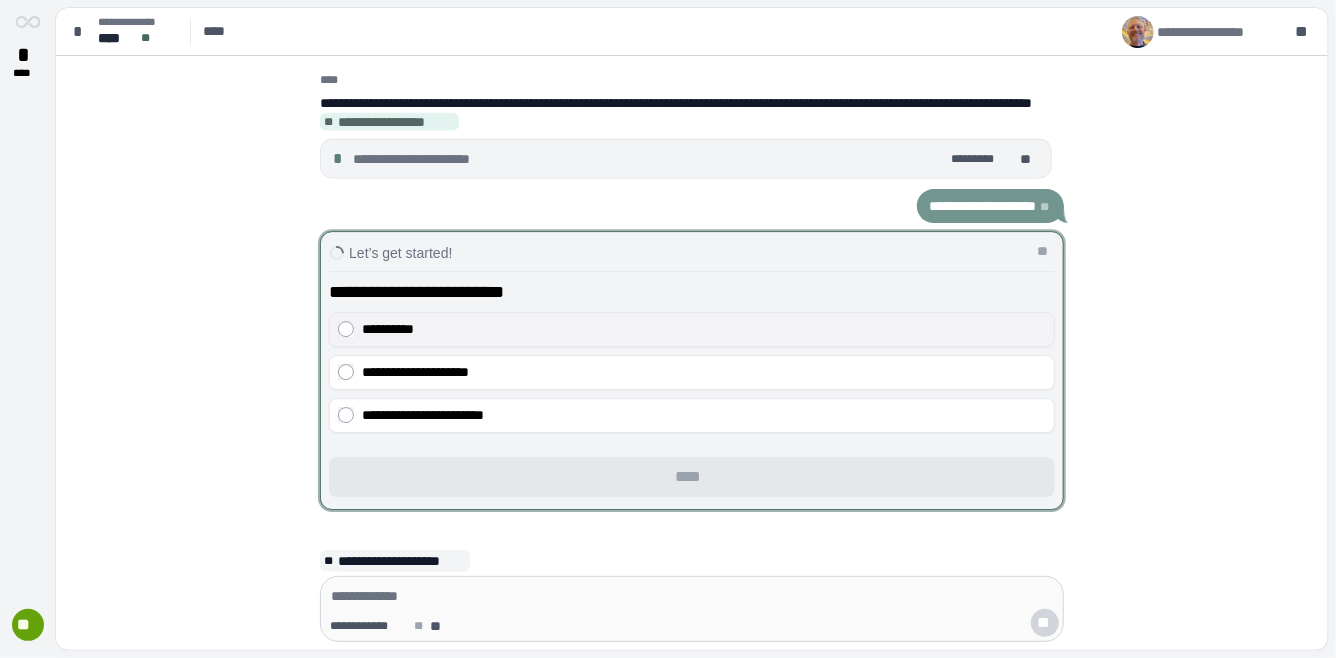 click on "**********" at bounding box center [704, 330] 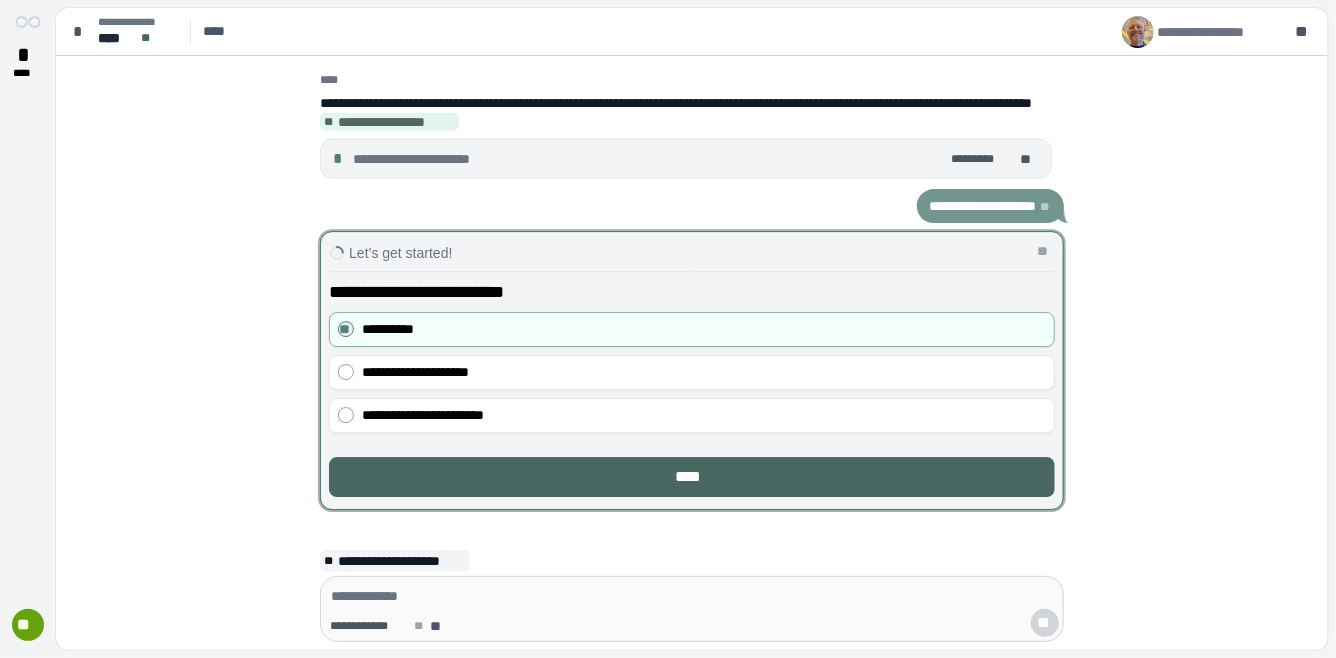 click on "****" at bounding box center (692, 477) 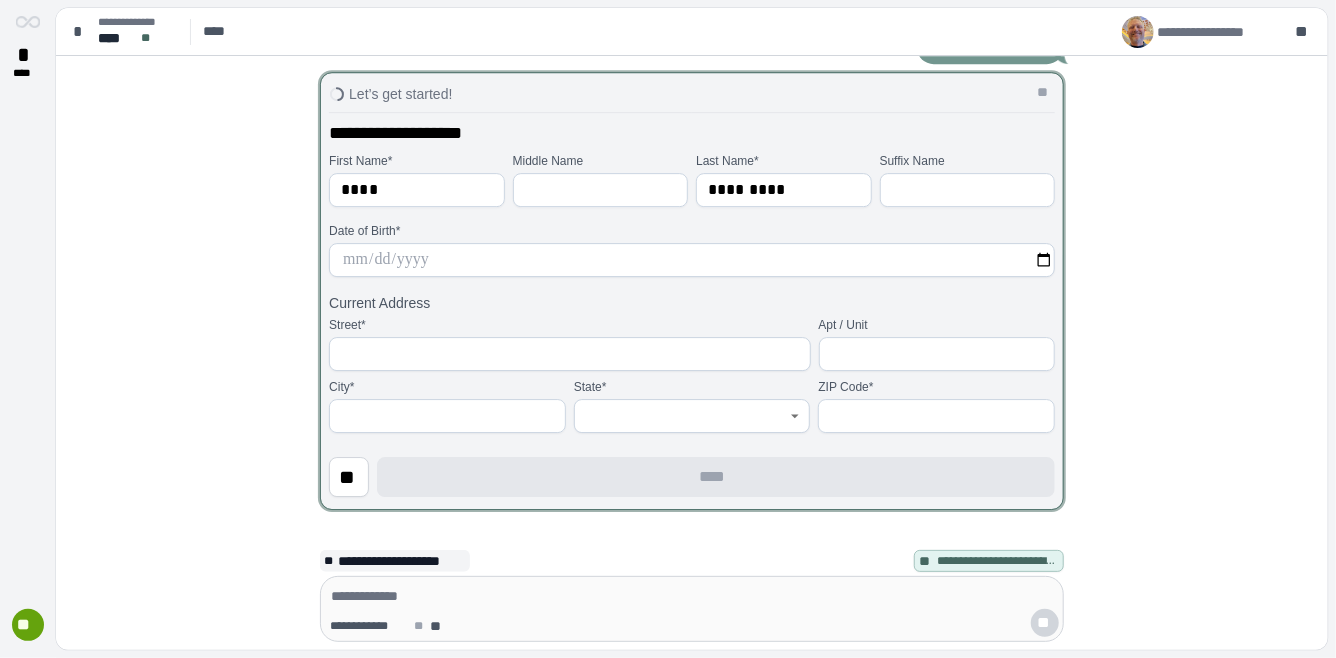 click at bounding box center (692, 260) 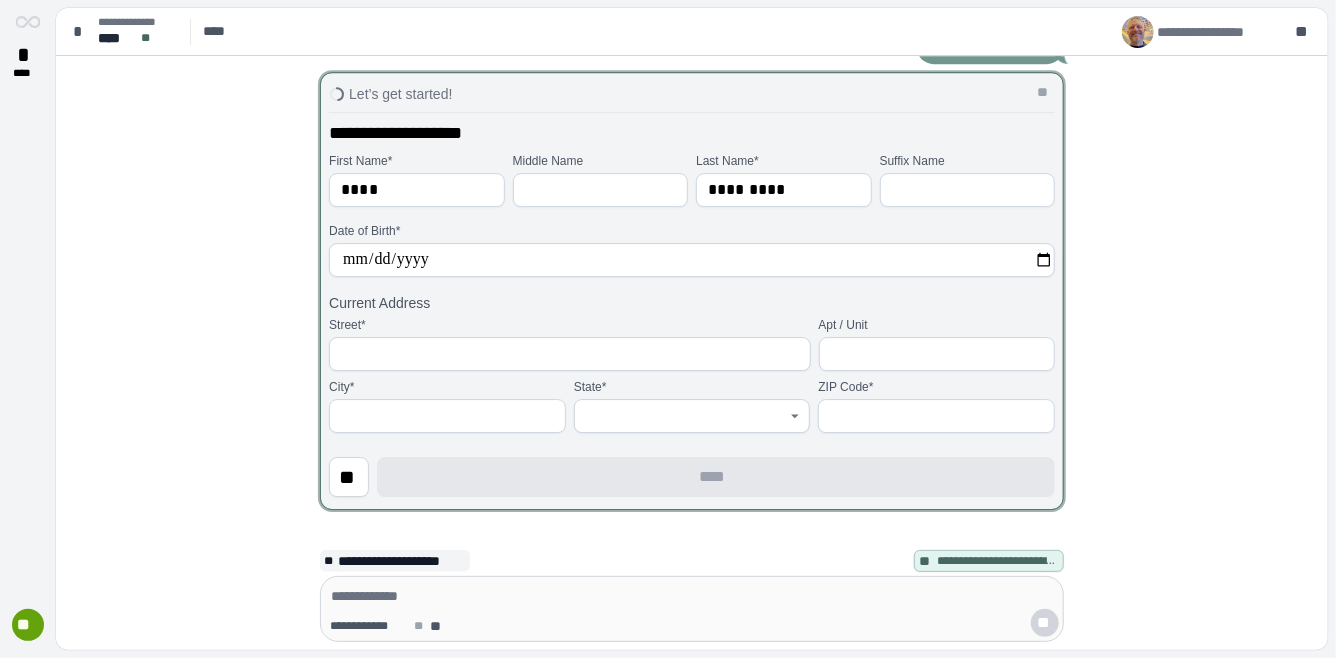 type on "**********" 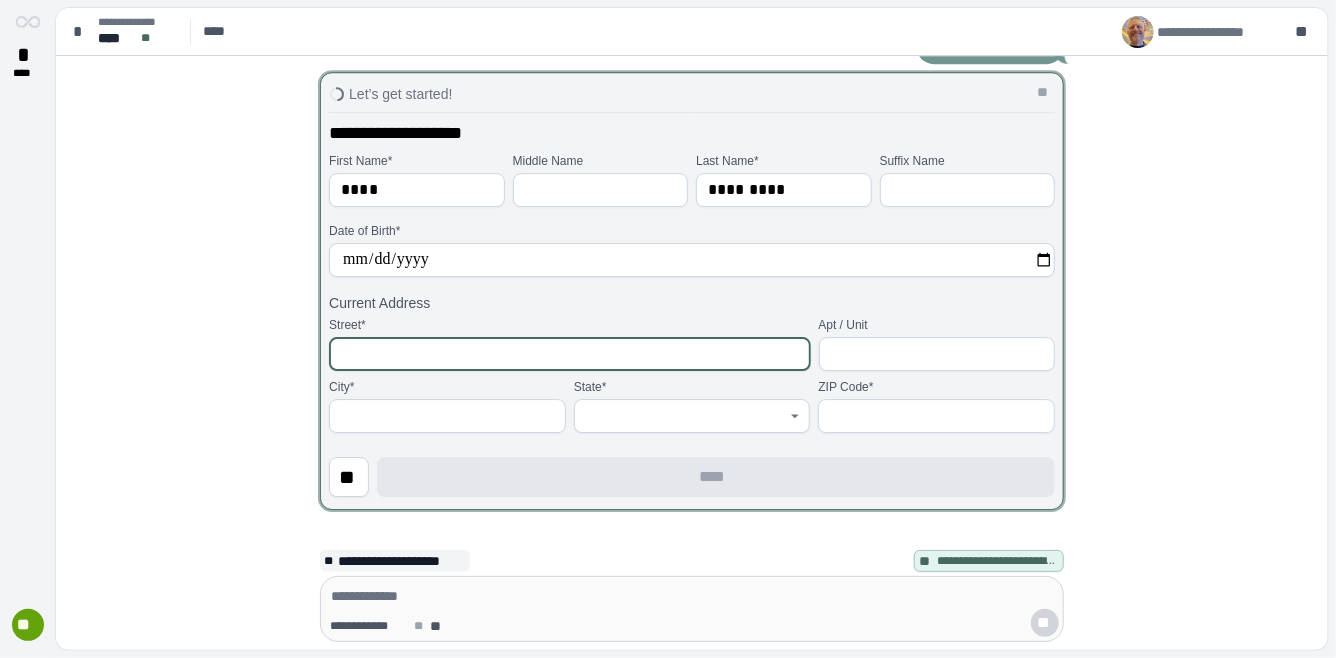 click at bounding box center [569, 354] 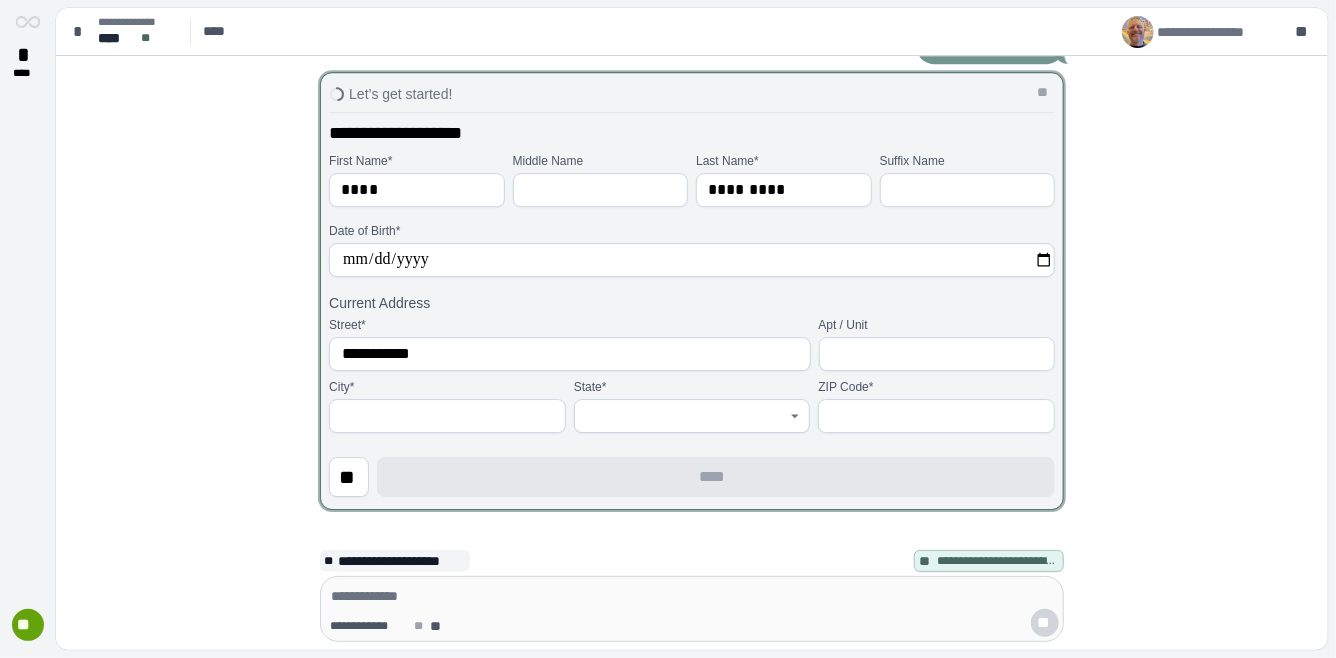 type on "**********" 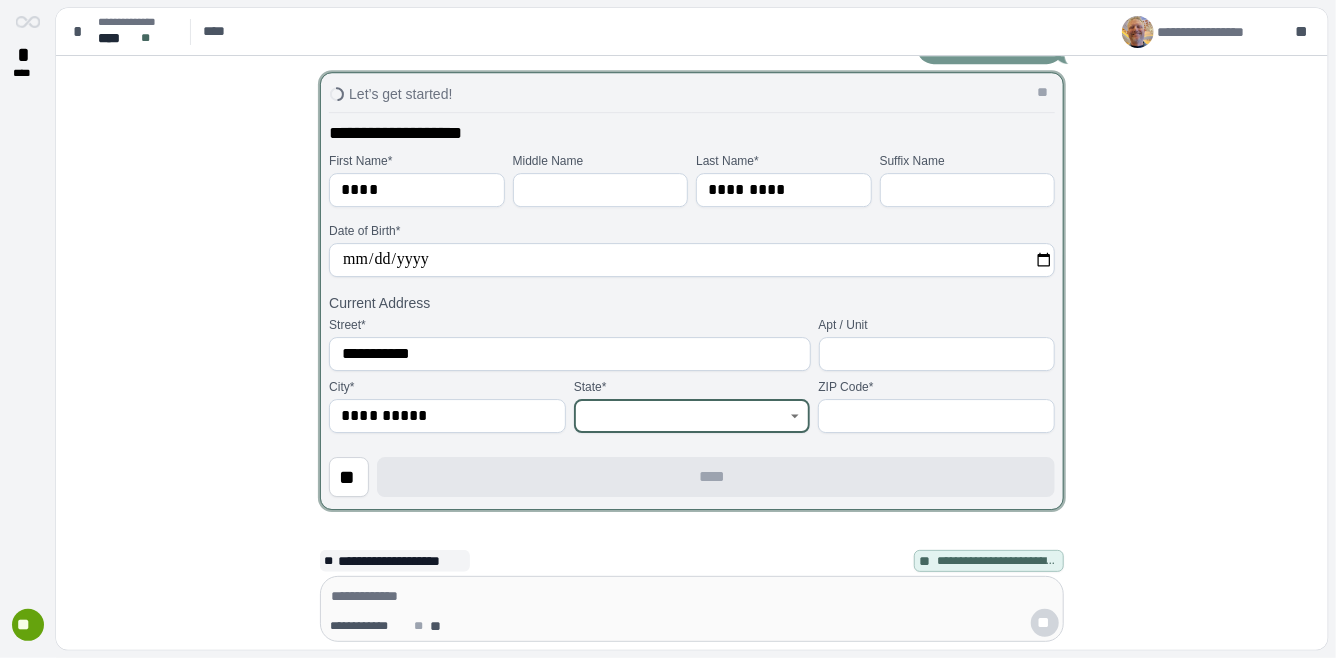 type on "**********" 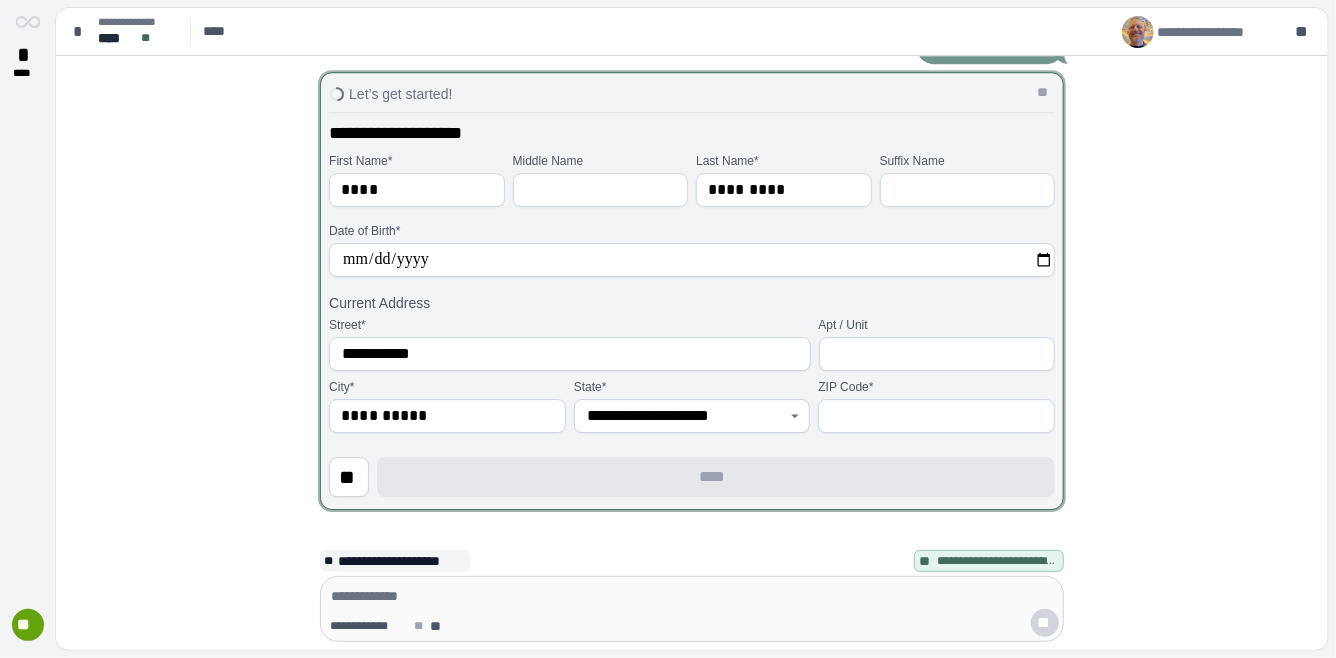 type on "*****" 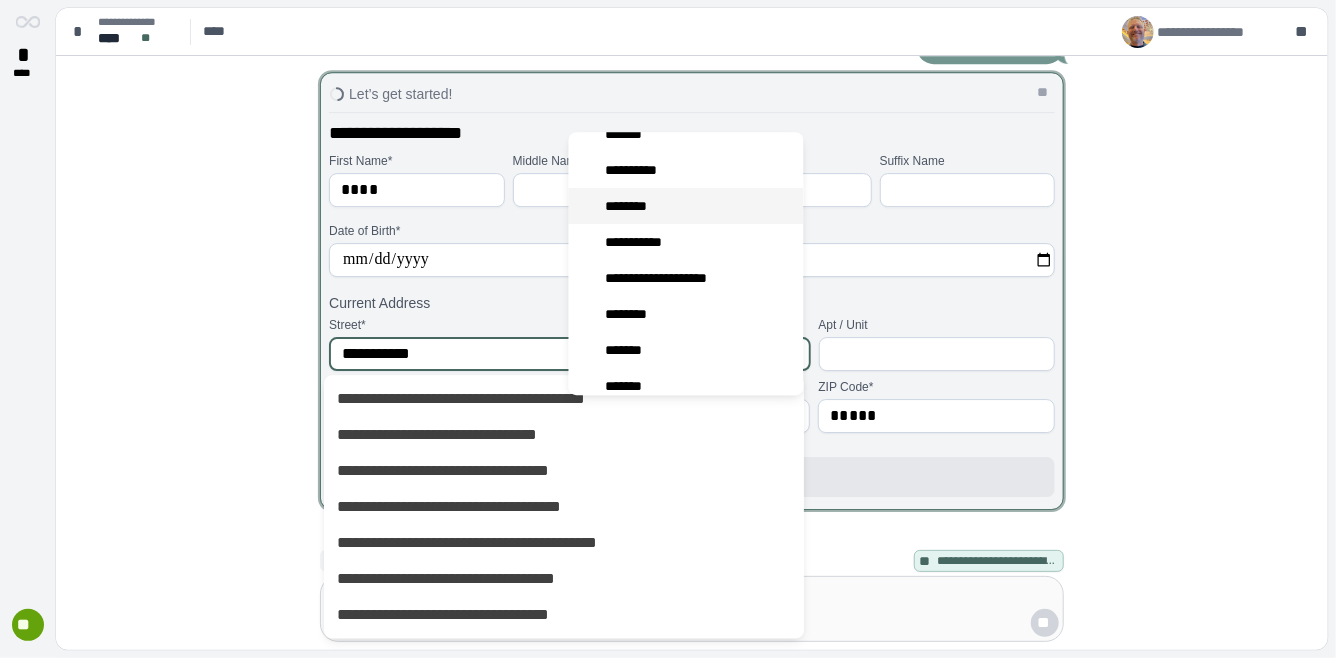 scroll, scrollTop: 167, scrollLeft: 0, axis: vertical 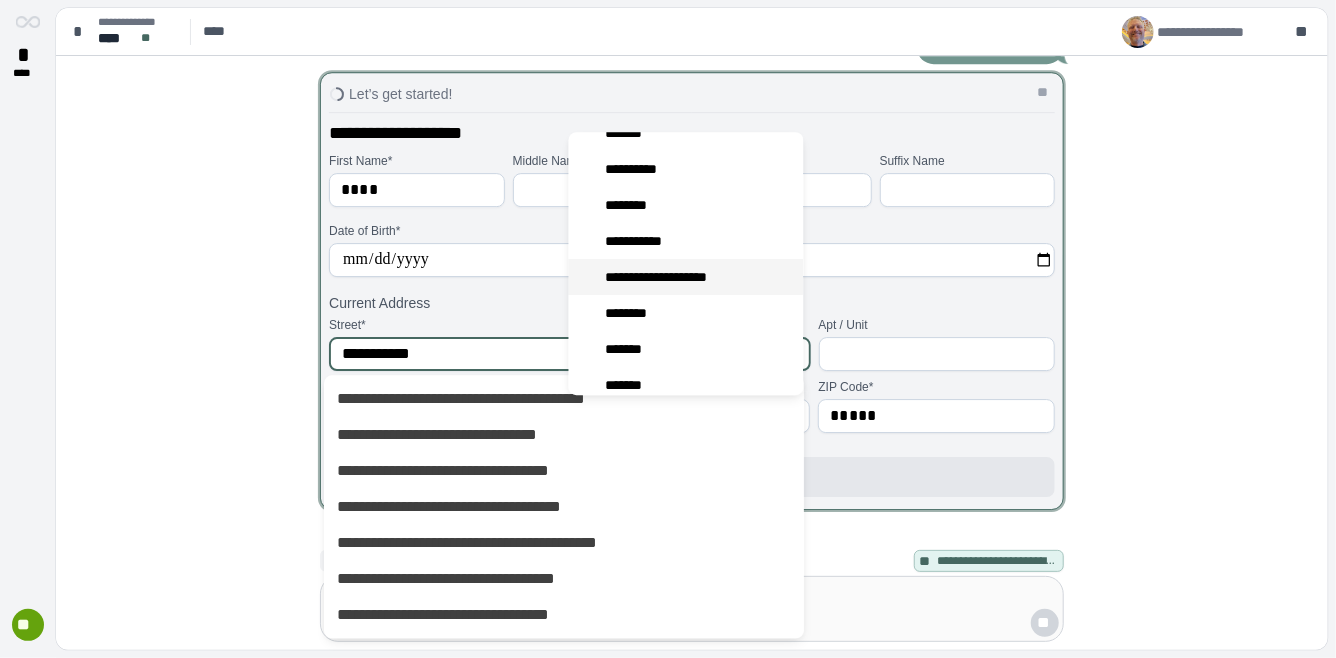 click on "**********" at bounding box center [670, 277] 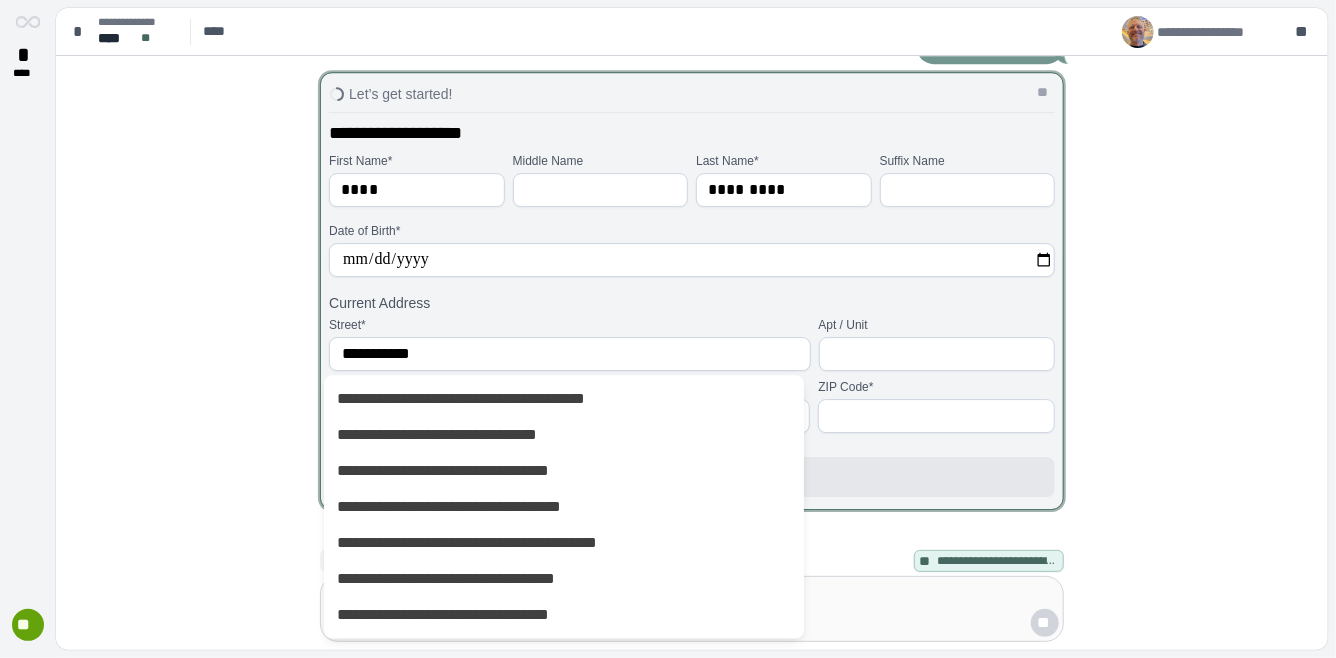 click at bounding box center [936, 416] 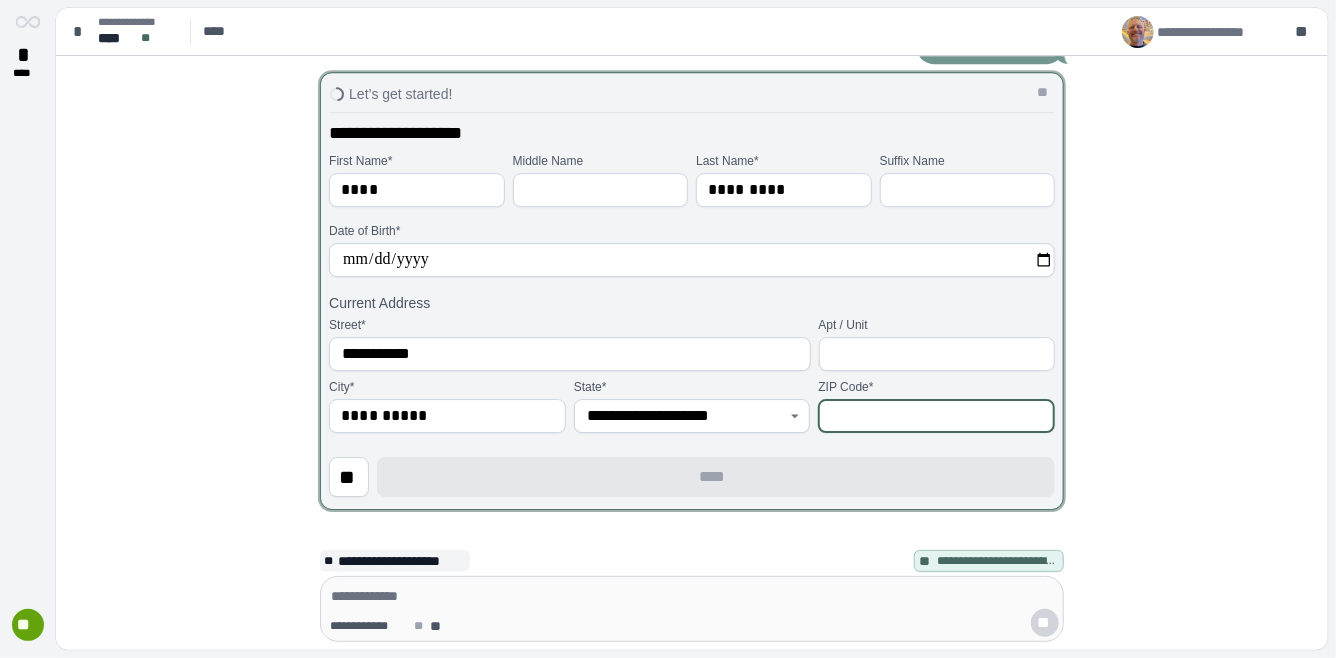 type on "*****" 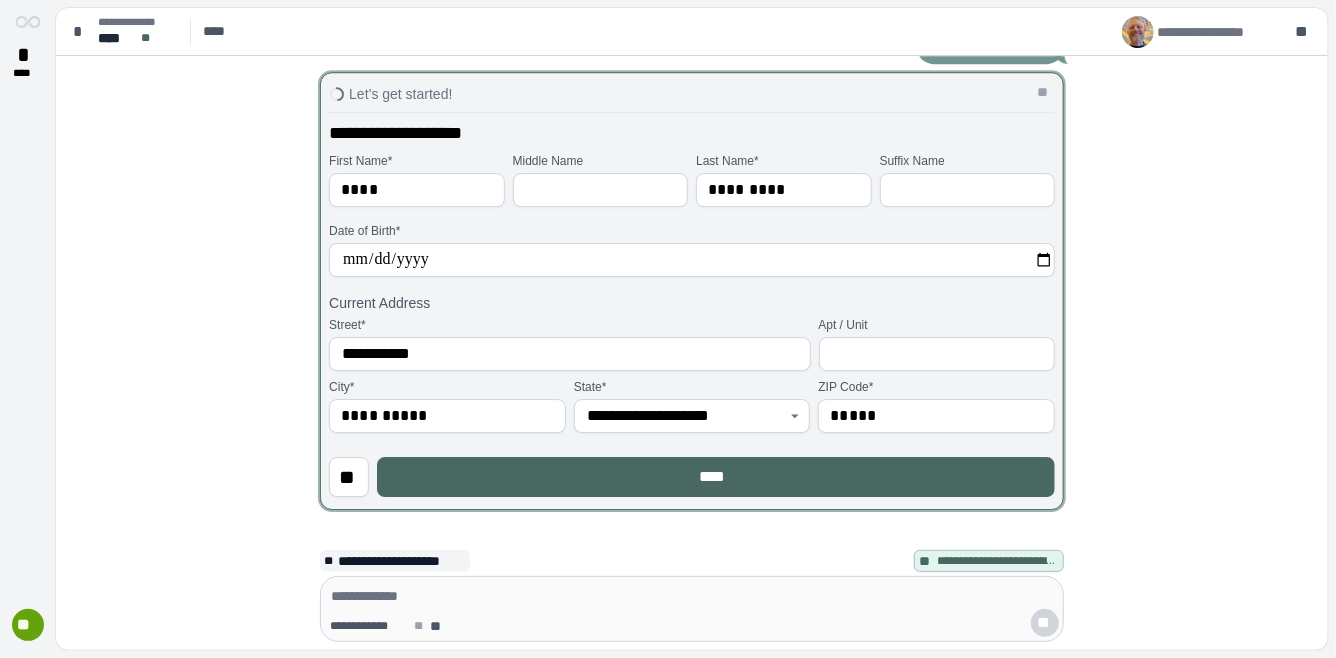 click on "****" at bounding box center (716, 477) 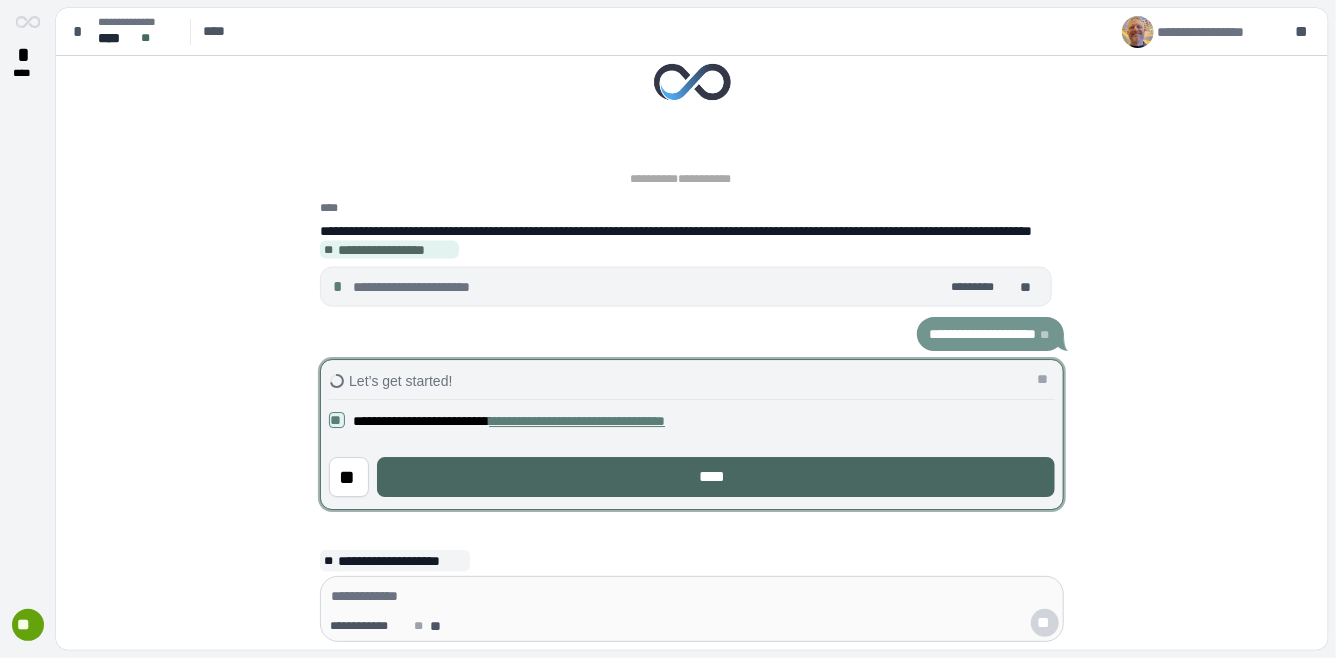 click on "****" at bounding box center (716, 477) 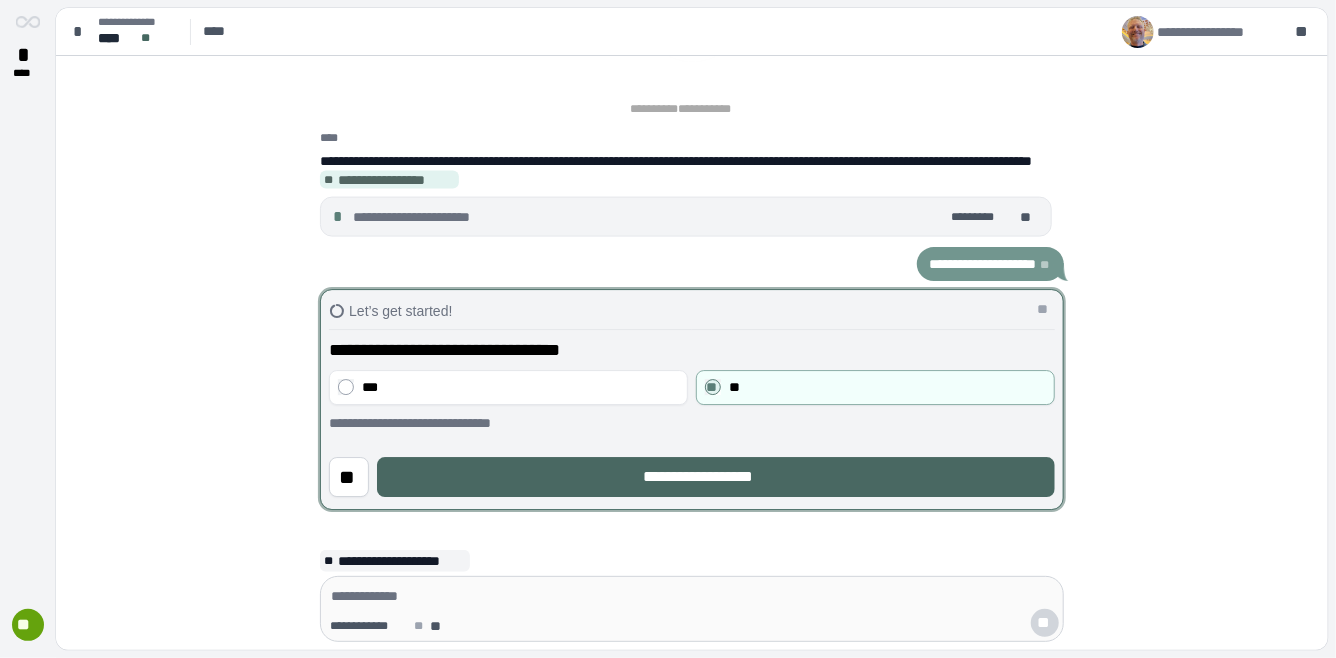 click on "**********" at bounding box center [716, 477] 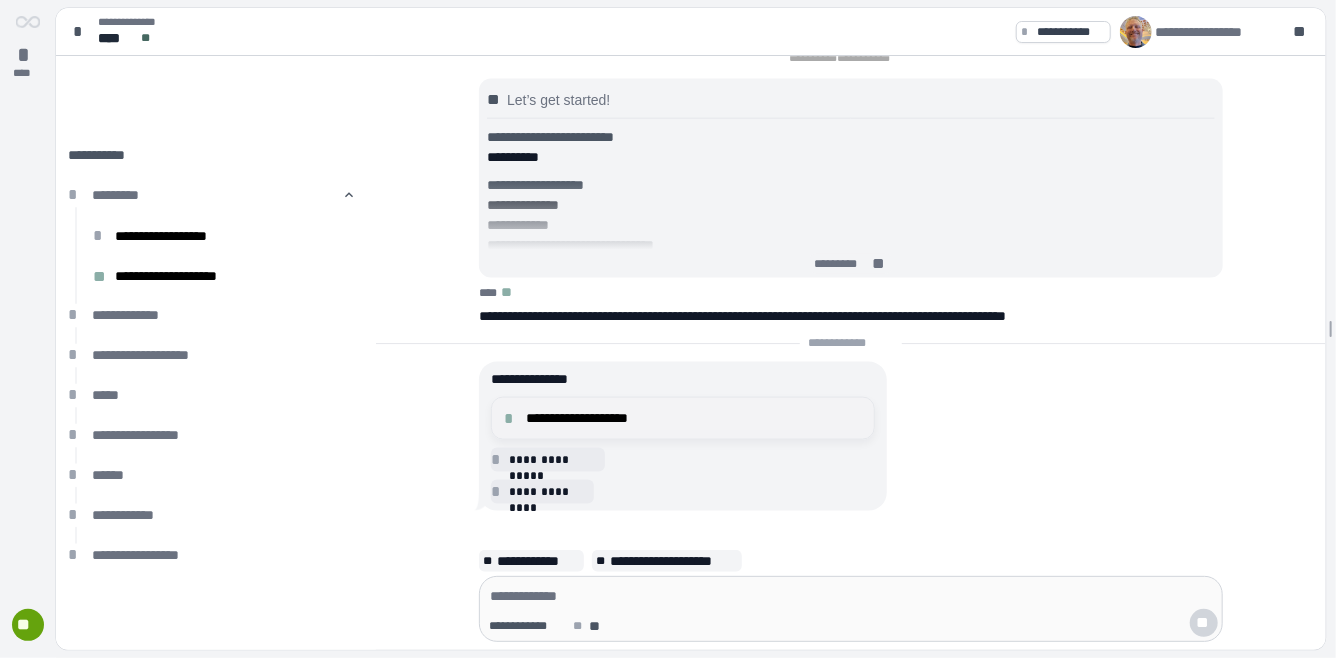 click on "**********" at bounding box center [694, 418] 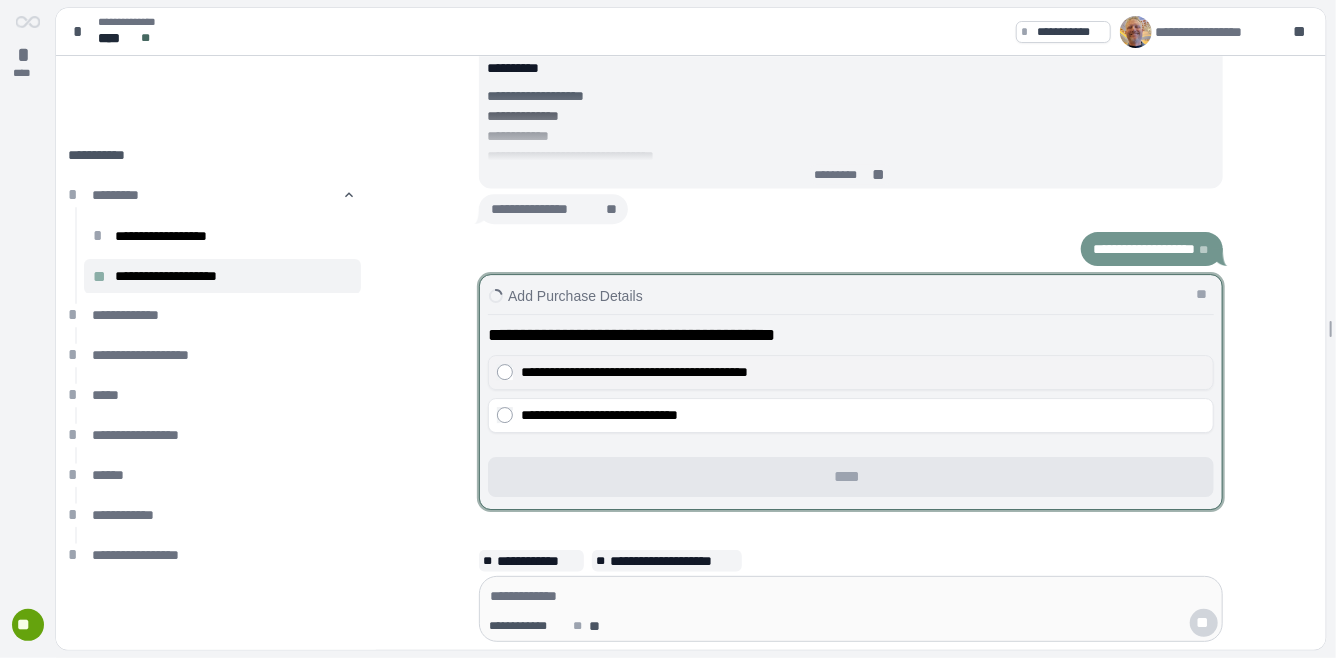 click on "**********" at bounding box center (634, 373) 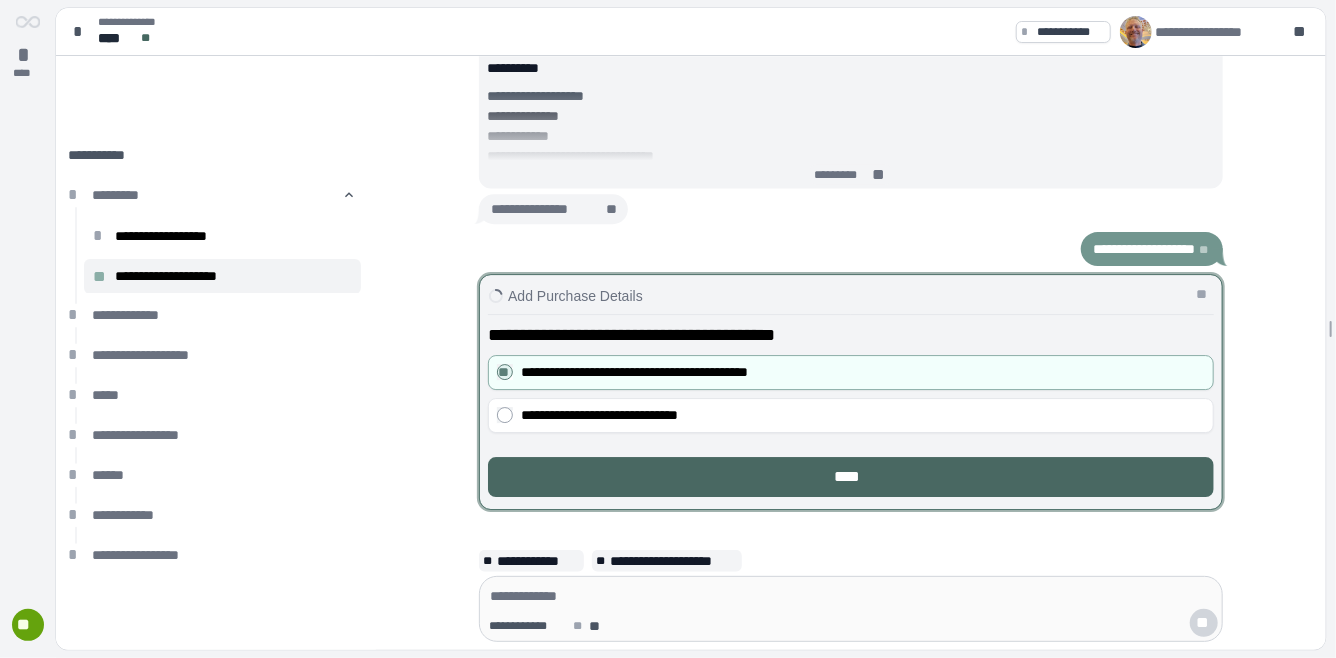 click on "****" at bounding box center [851, 477] 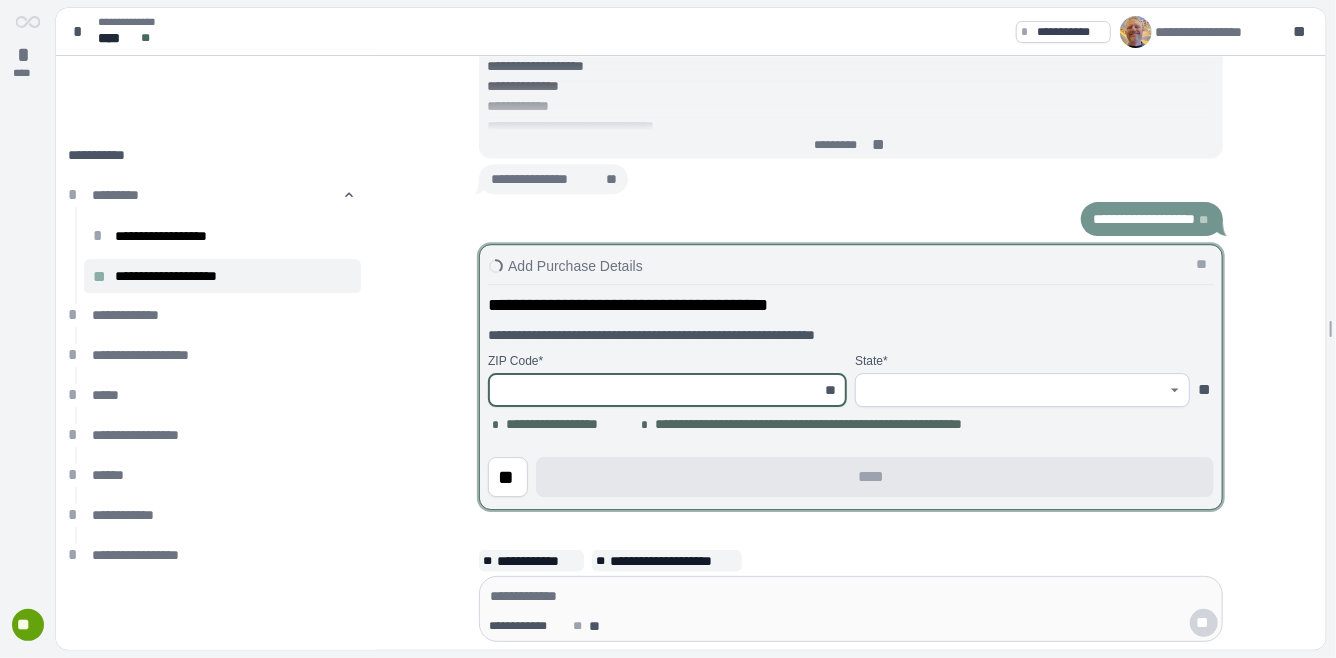 click at bounding box center (656, 390) 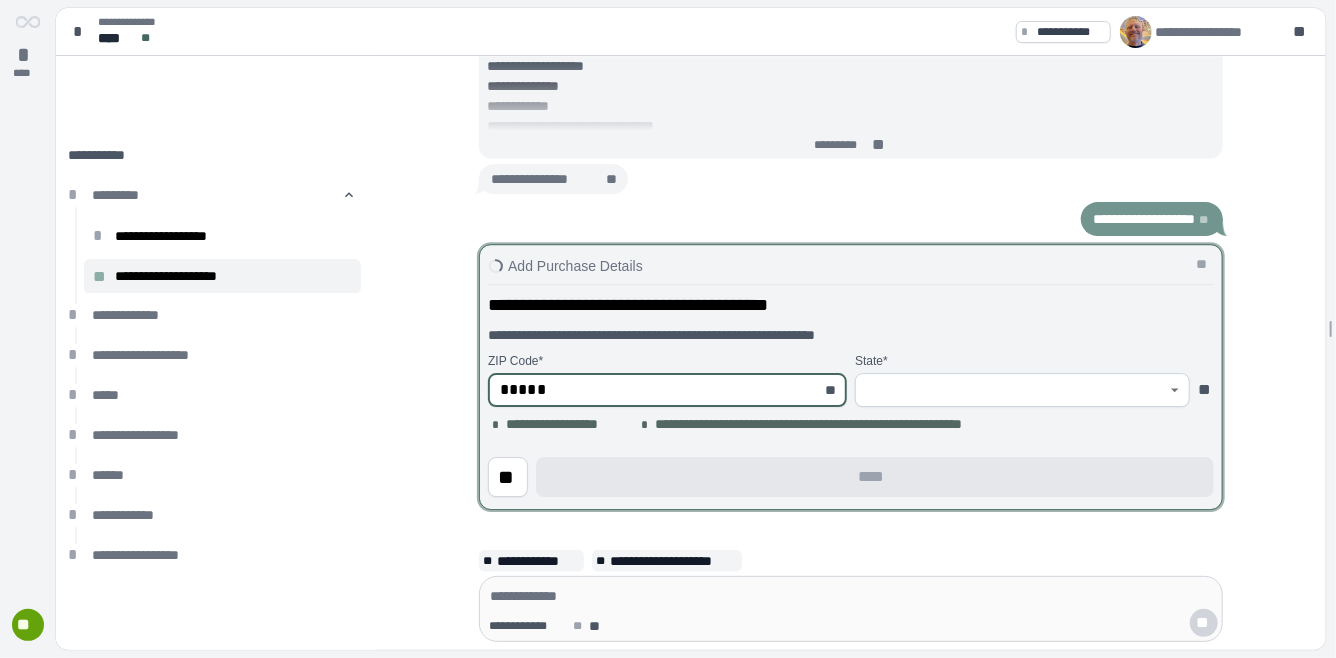 type on "*********" 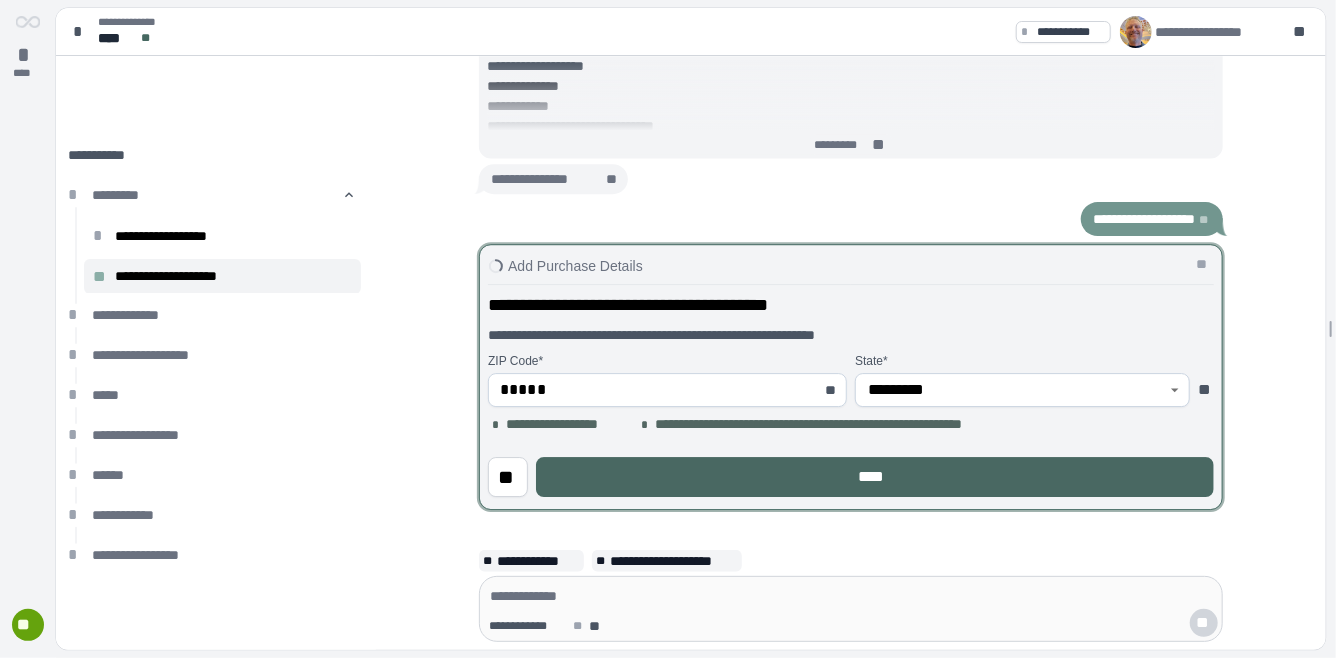 click on "****" at bounding box center (875, 477) 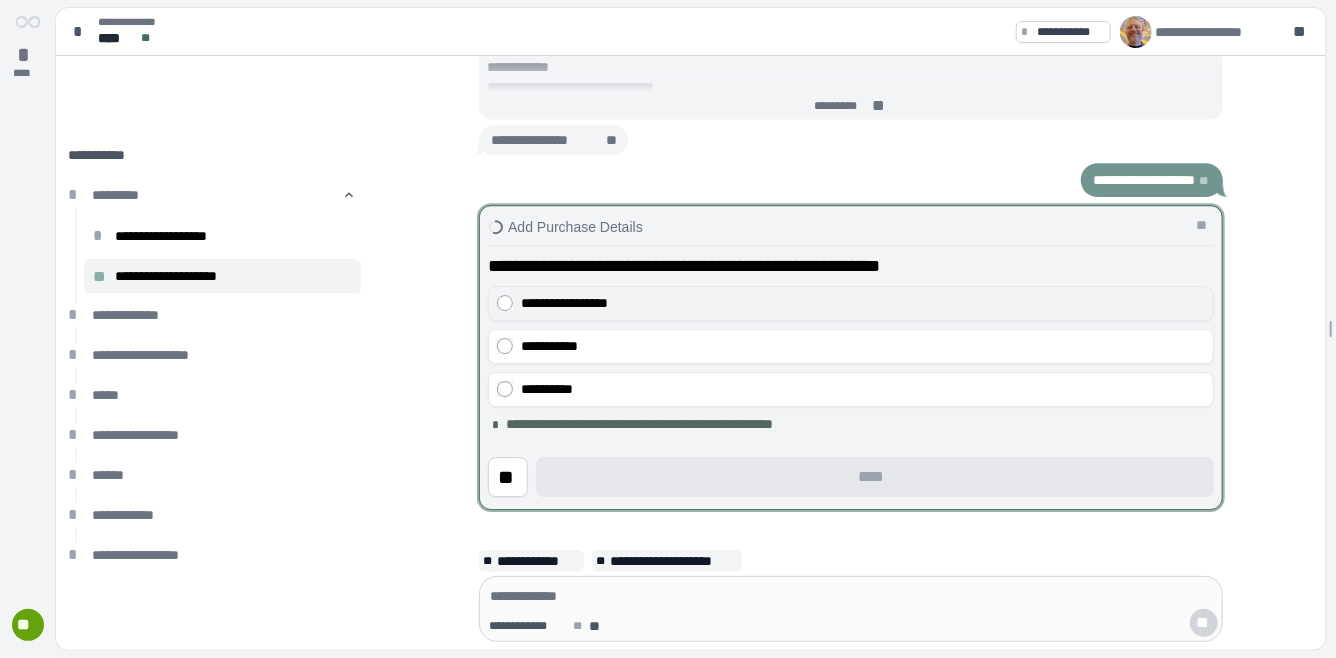 click on "**********" at bounding box center (564, 304) 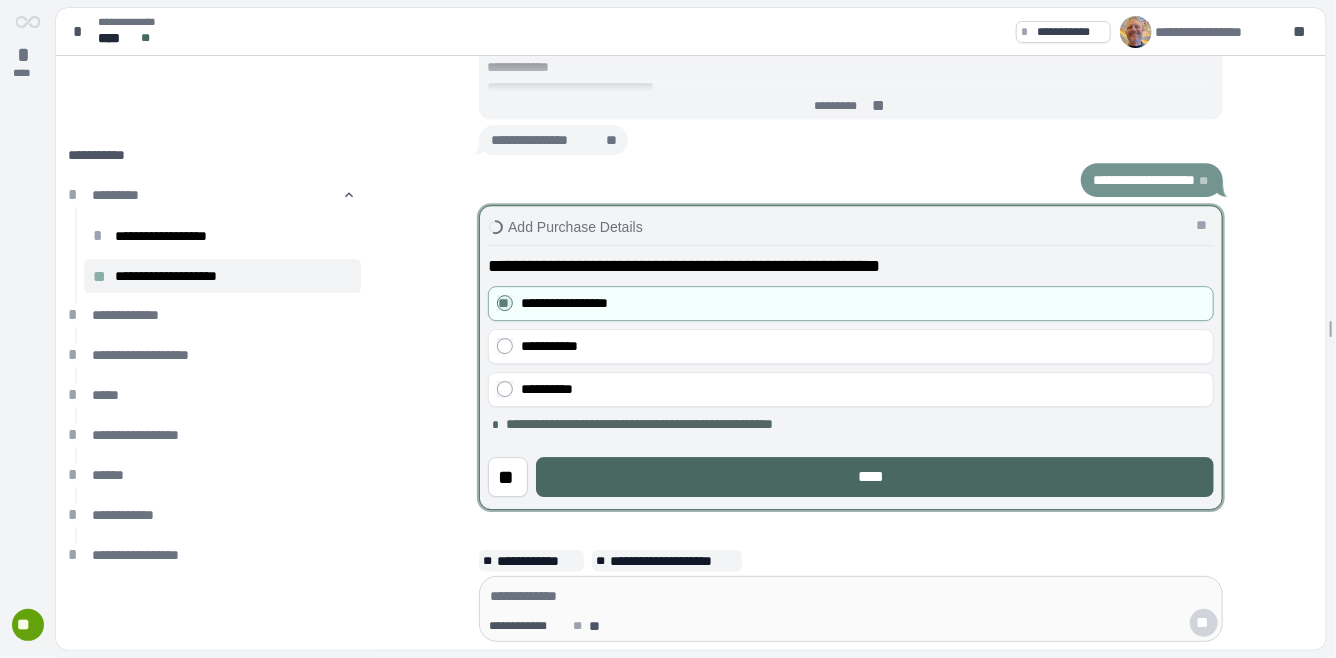 click on "****" at bounding box center (875, 477) 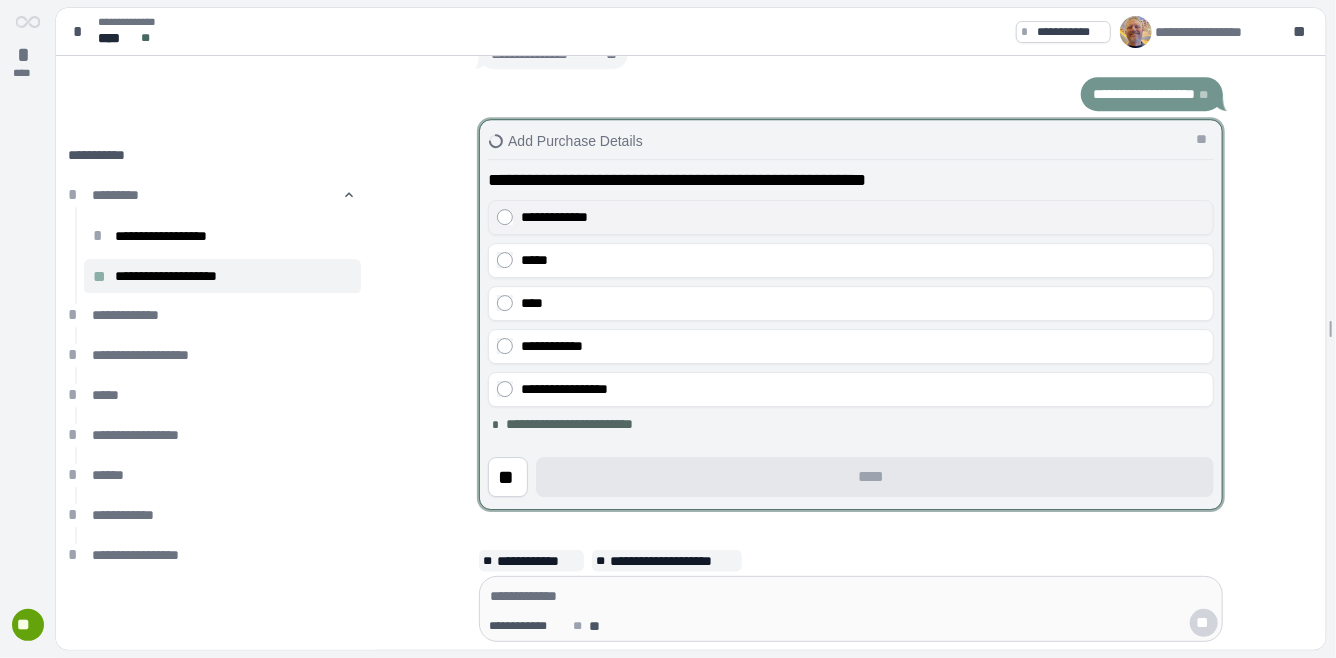 click on "**********" at bounding box center (554, 218) 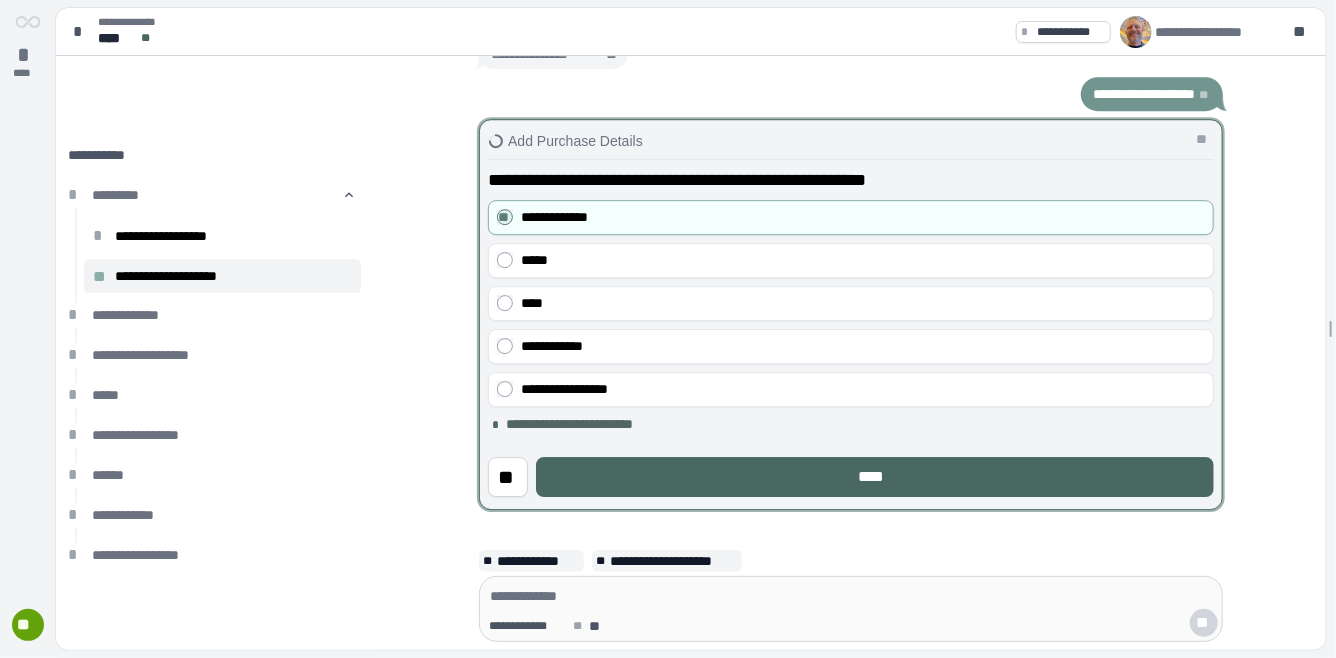 click on "****" at bounding box center [875, 477] 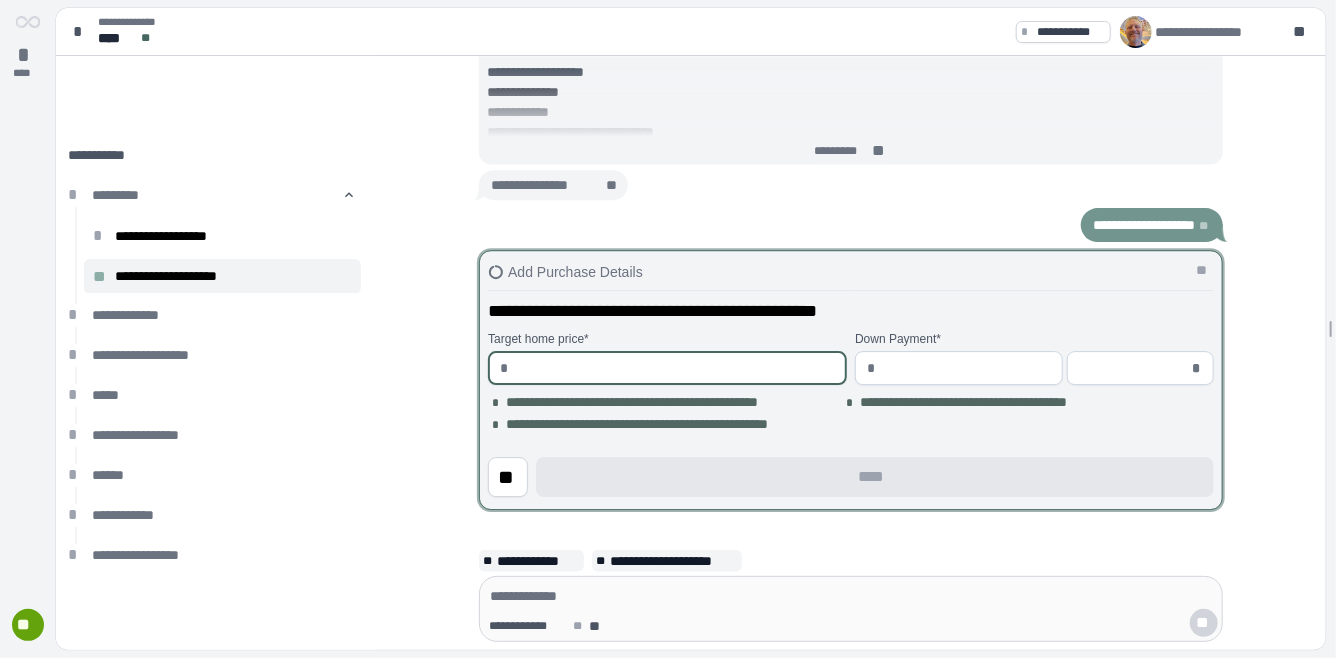 click at bounding box center [676, 368] 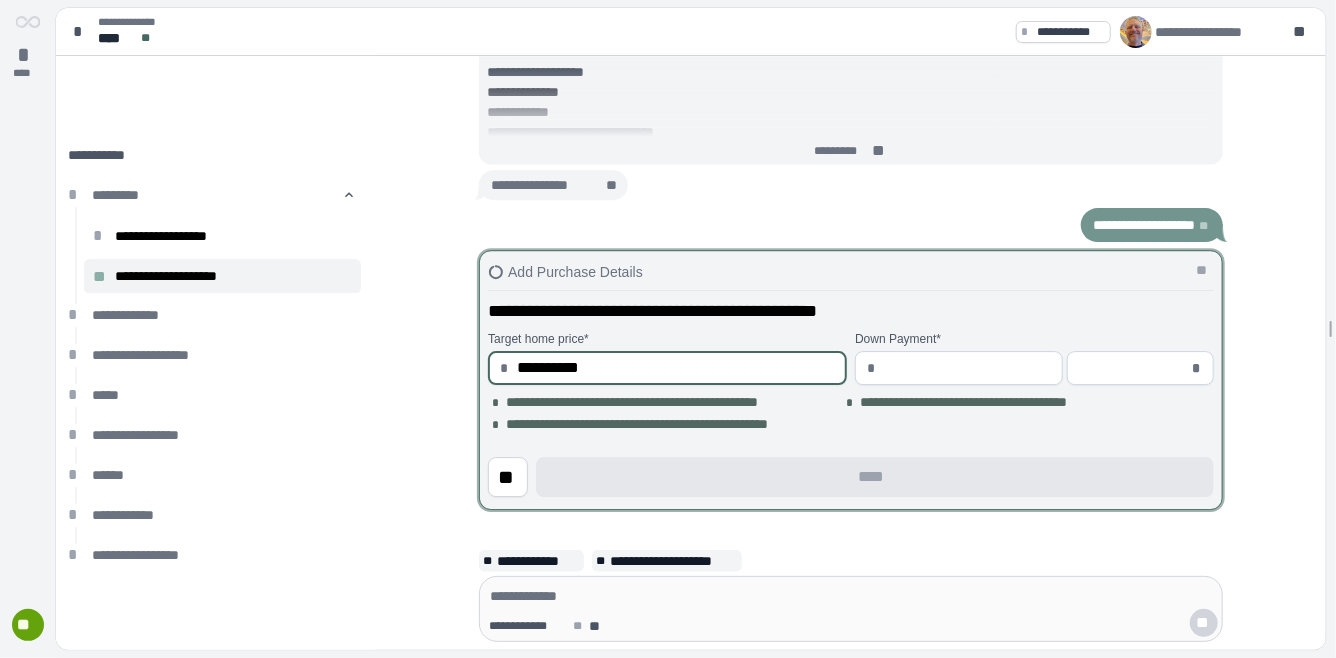 click at bounding box center (1133, 368) 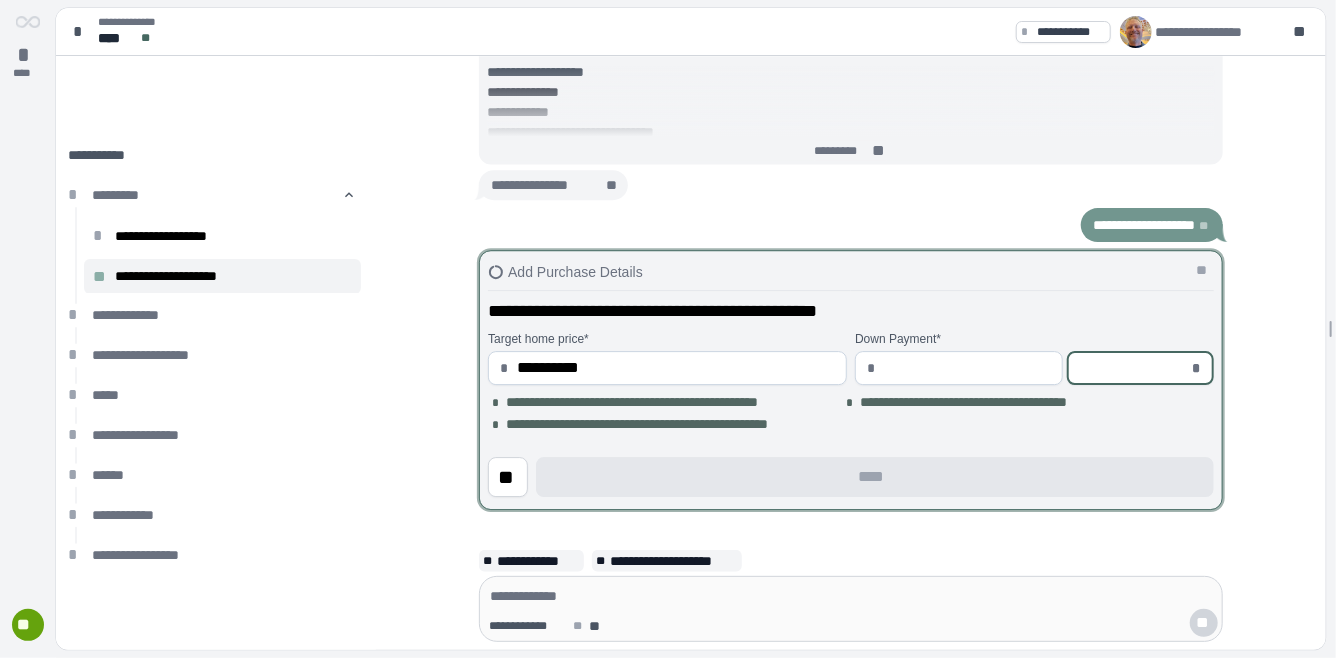 type on "*********" 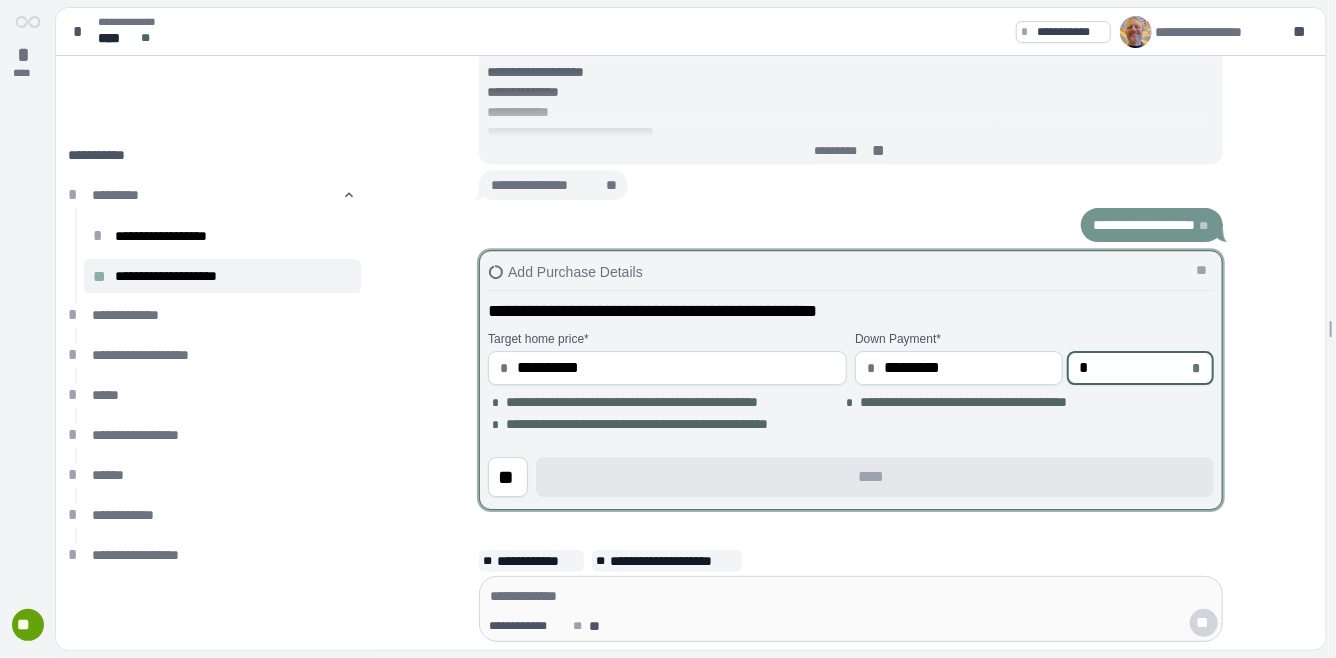 type on "**********" 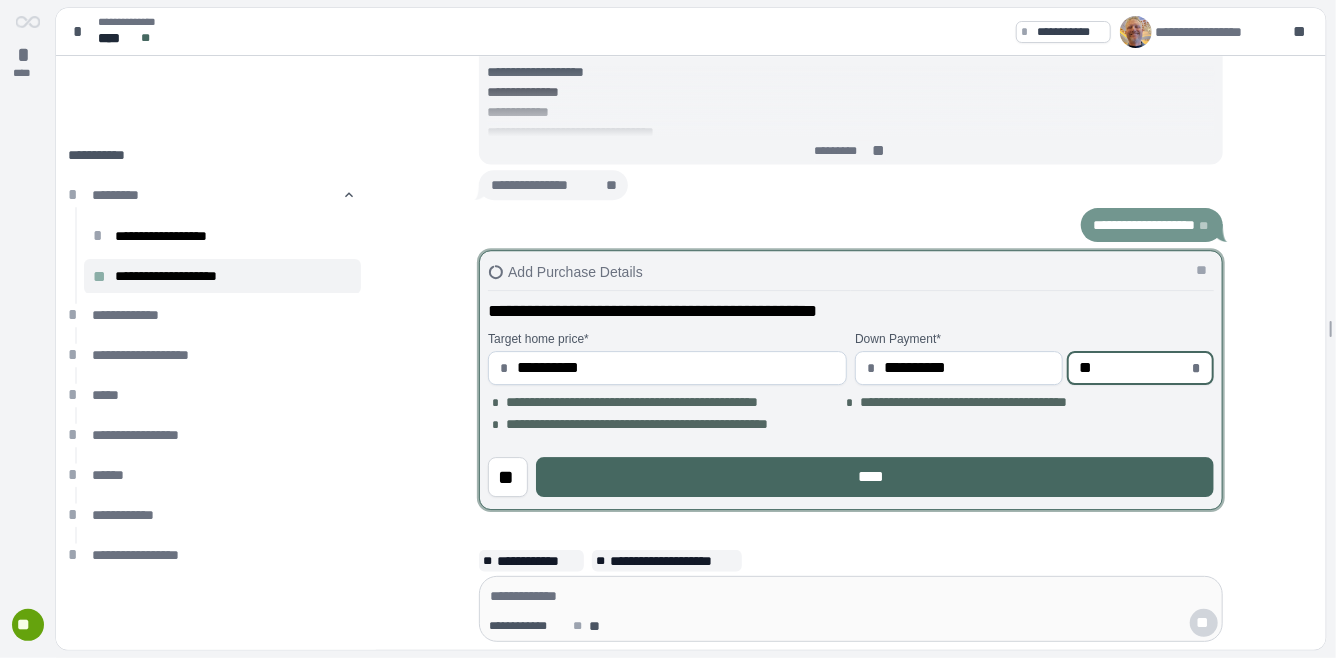 type on "******" 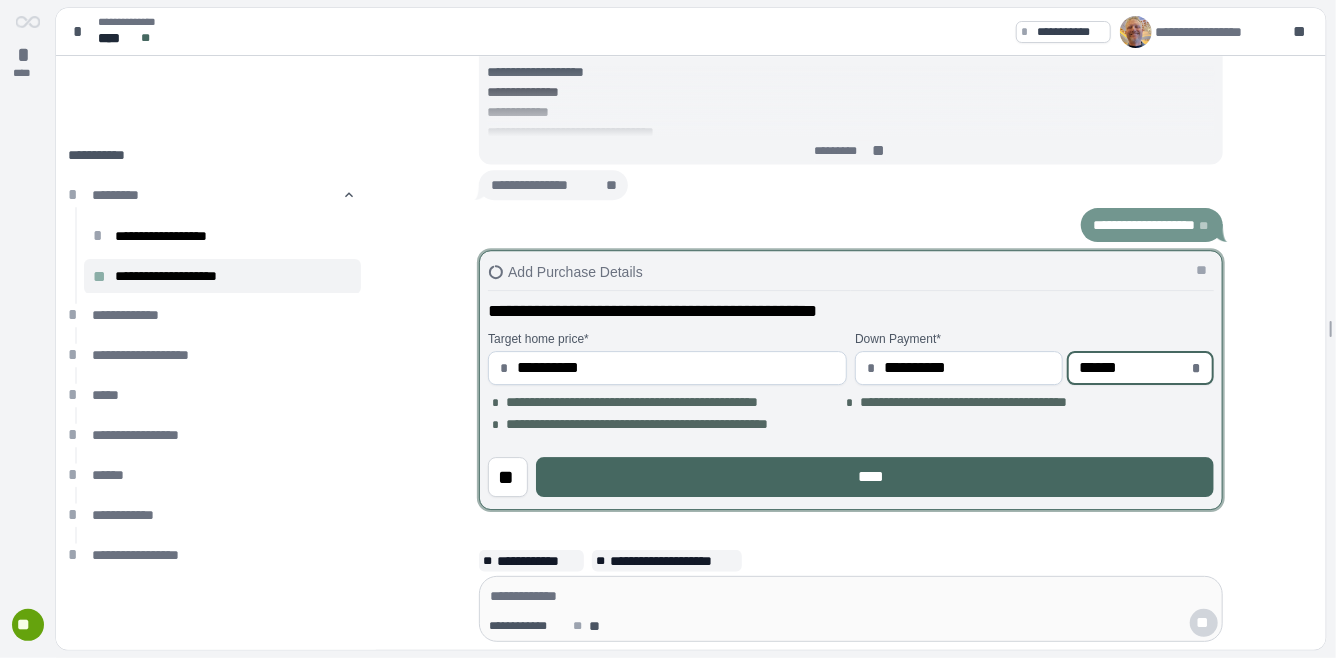 click at bounding box center [851, 596] 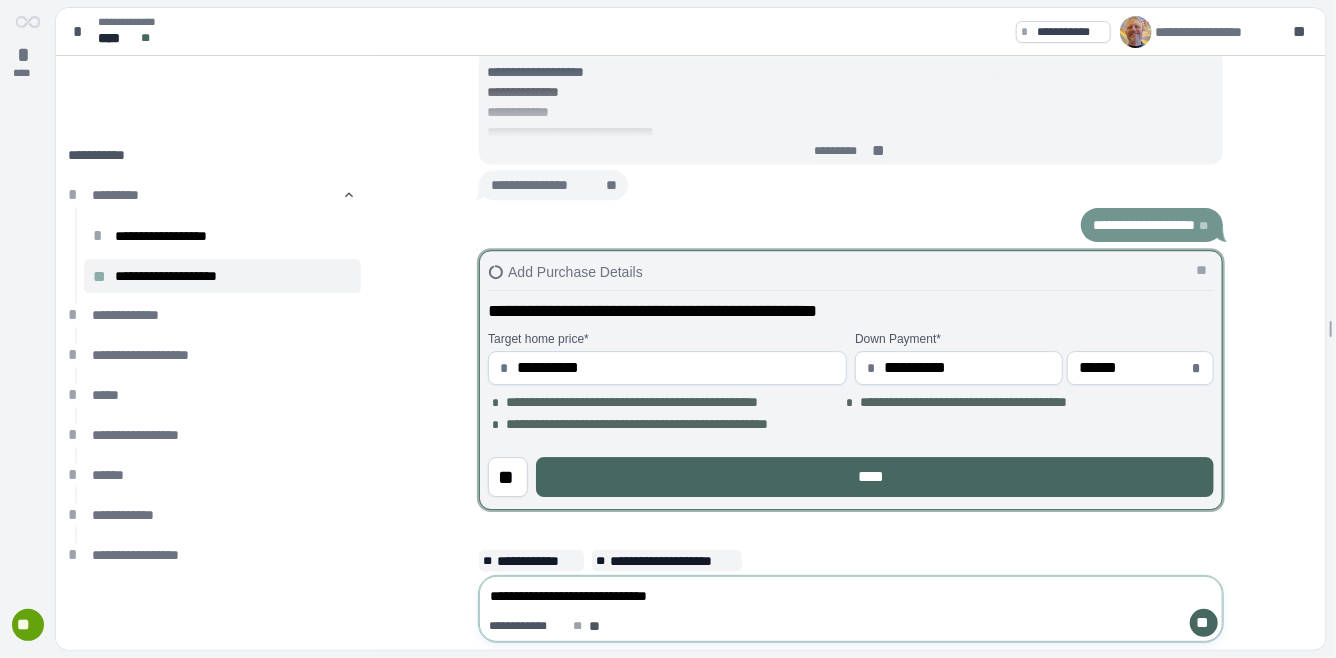 type on "**********" 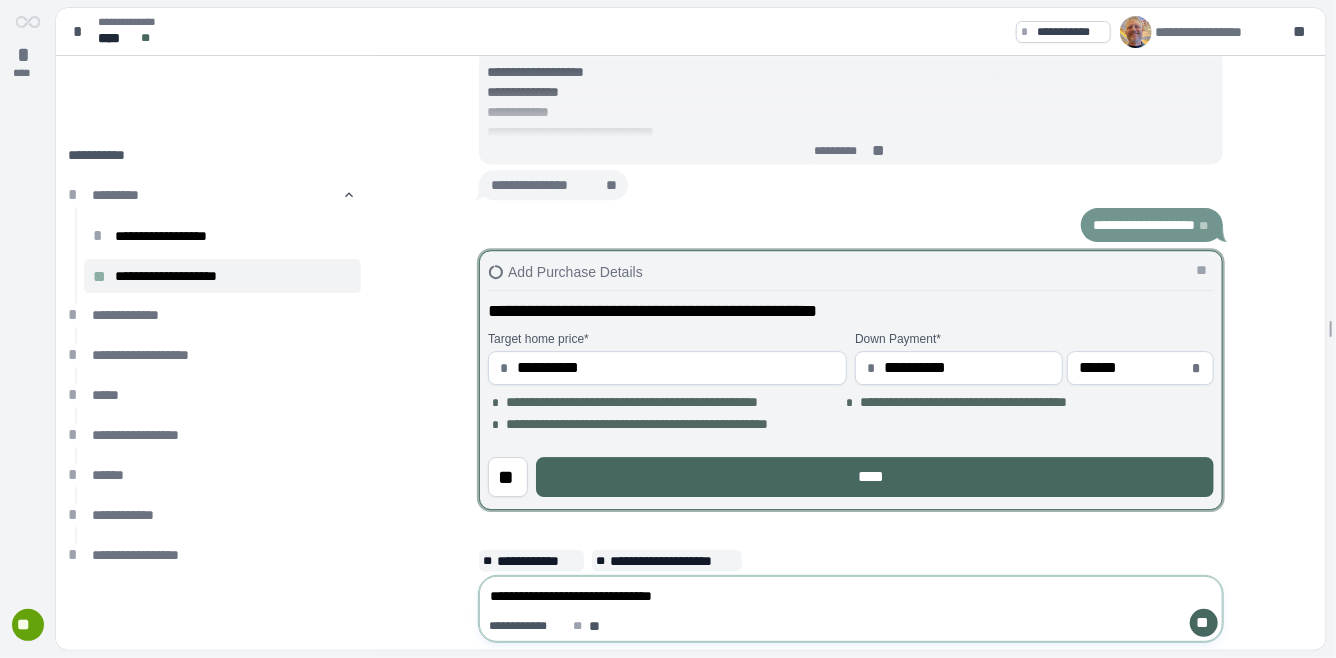 type 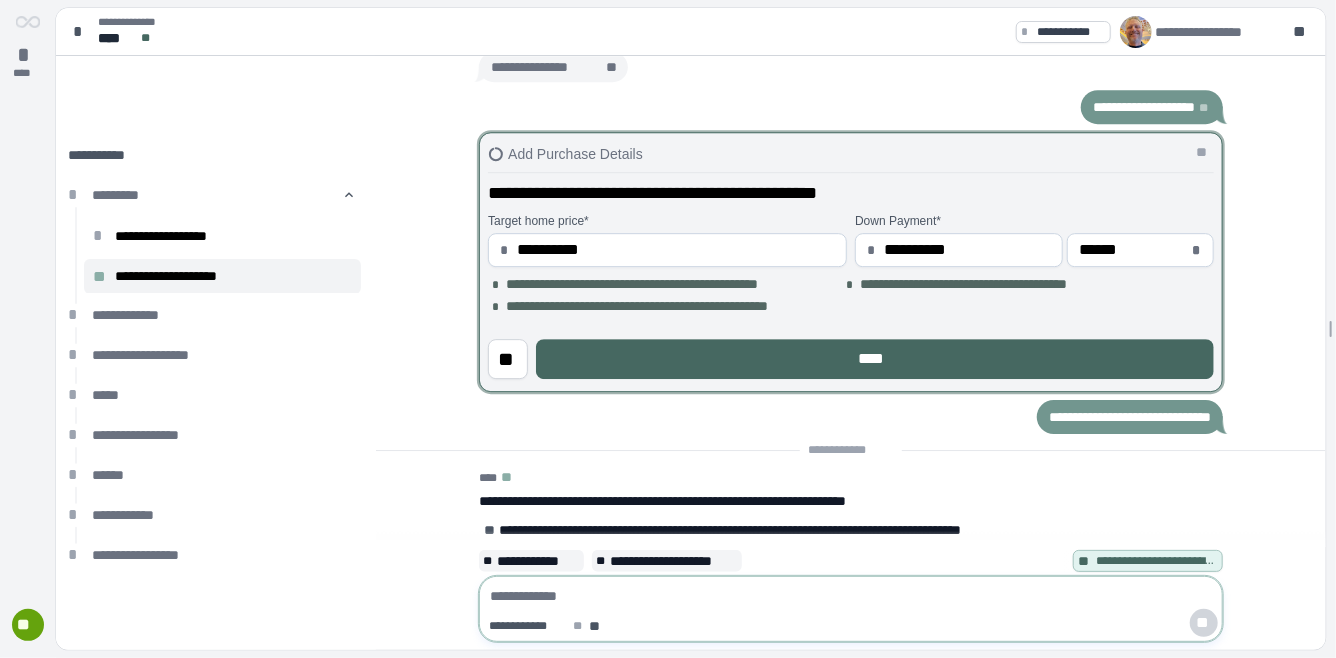 scroll, scrollTop: 157, scrollLeft: 0, axis: vertical 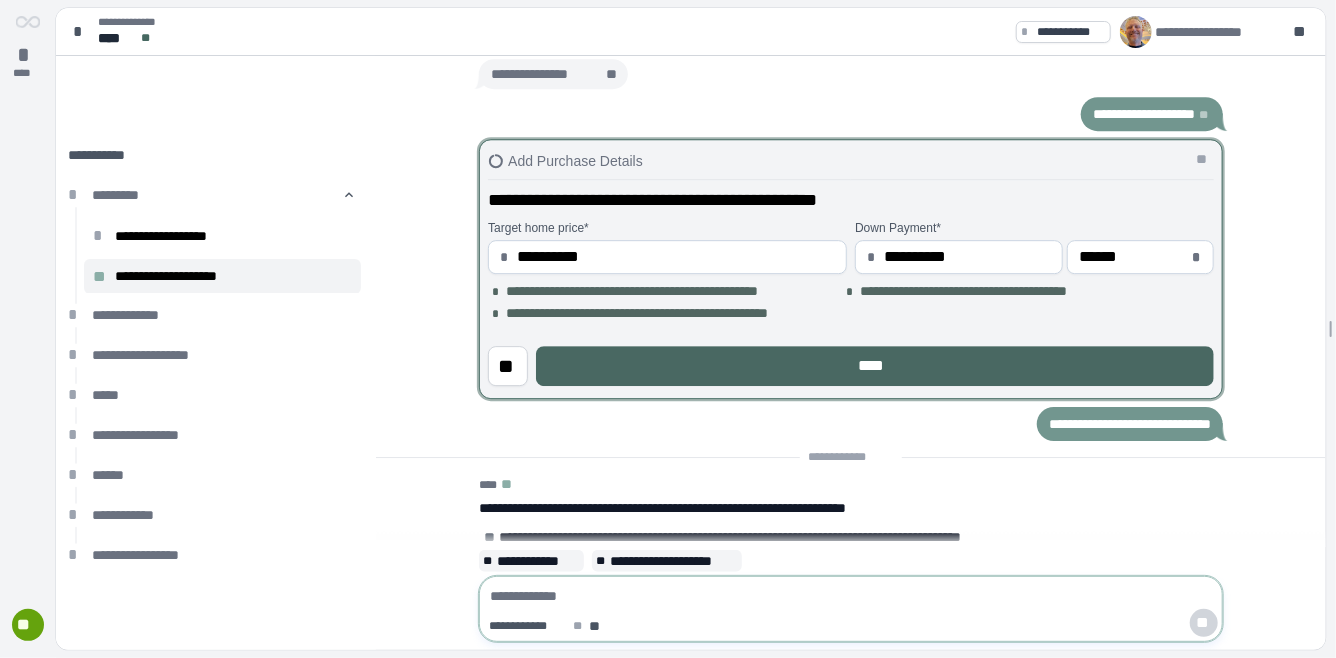 click on "****" at bounding box center (875, 366) 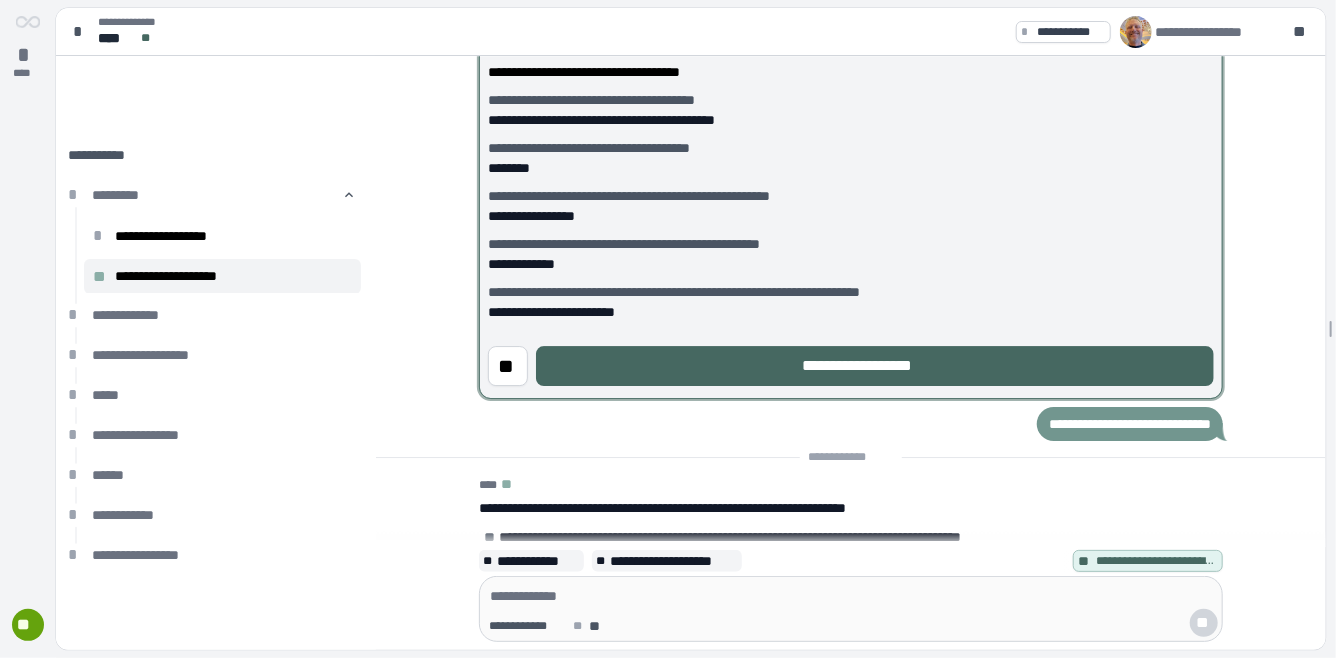 click on "**********" at bounding box center (875, 366) 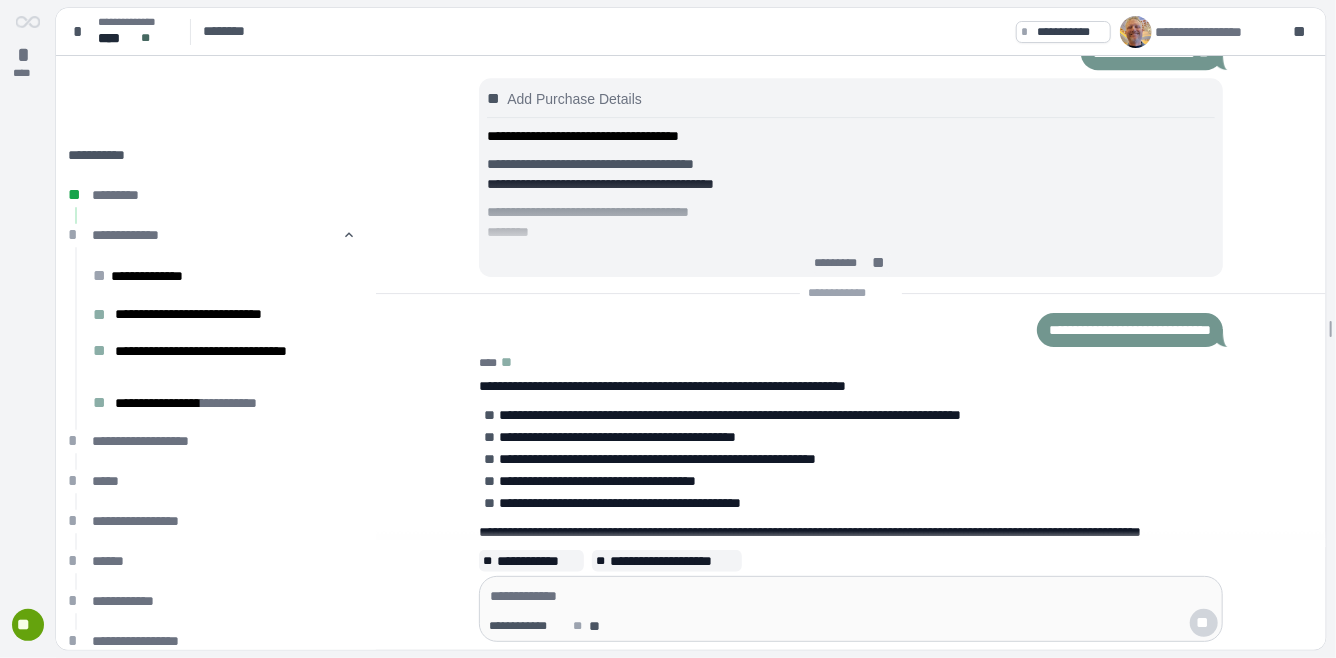 scroll, scrollTop: 0, scrollLeft: 0, axis: both 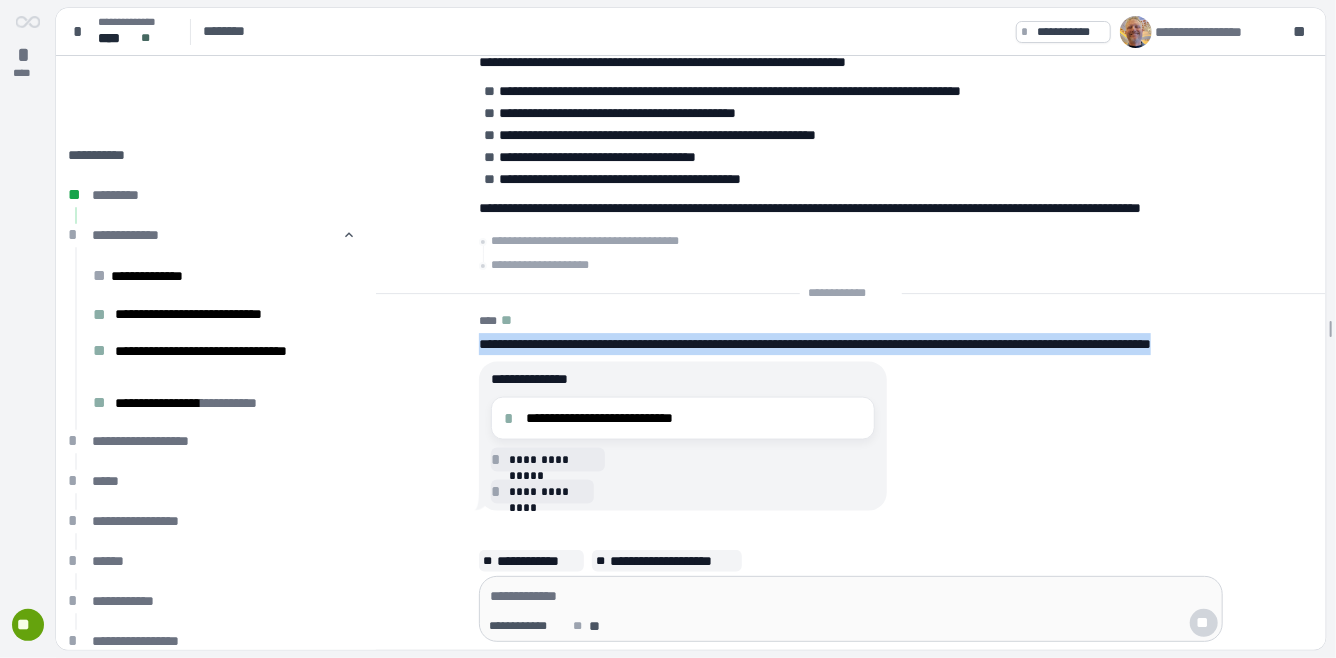 drag, startPoint x: 476, startPoint y: 323, endPoint x: 655, endPoint y: 342, distance: 180.00555 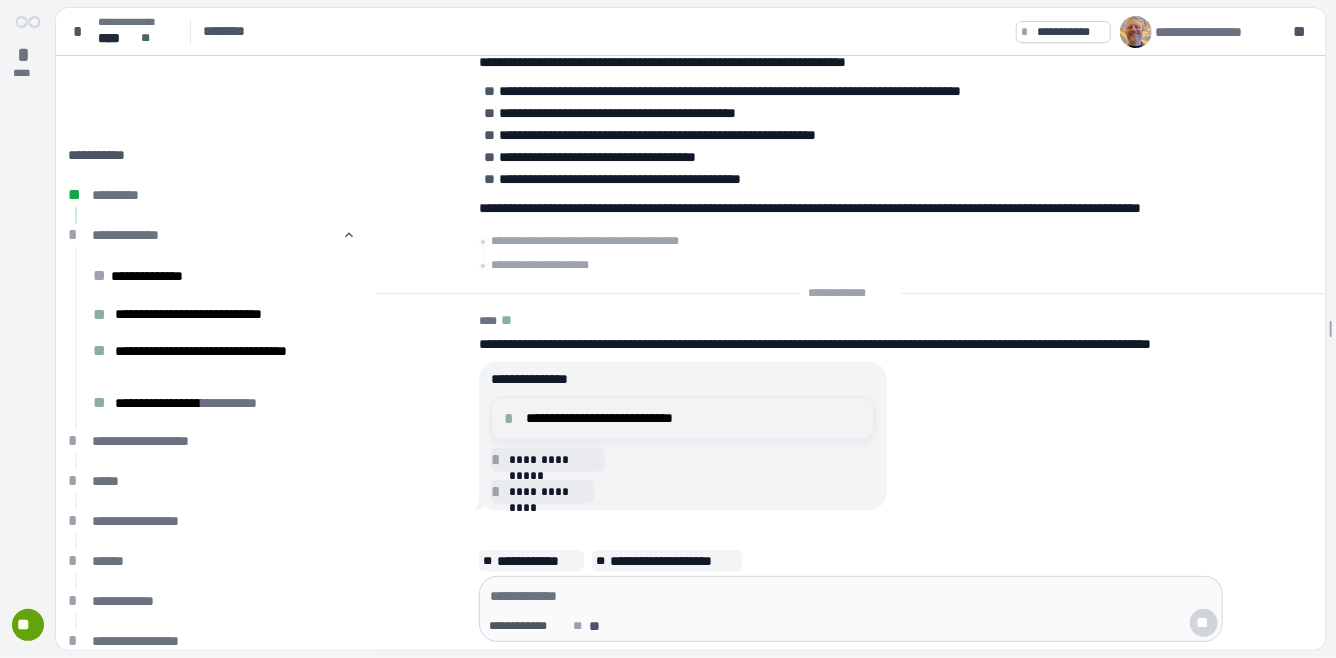 click on "**********" at bounding box center (694, 418) 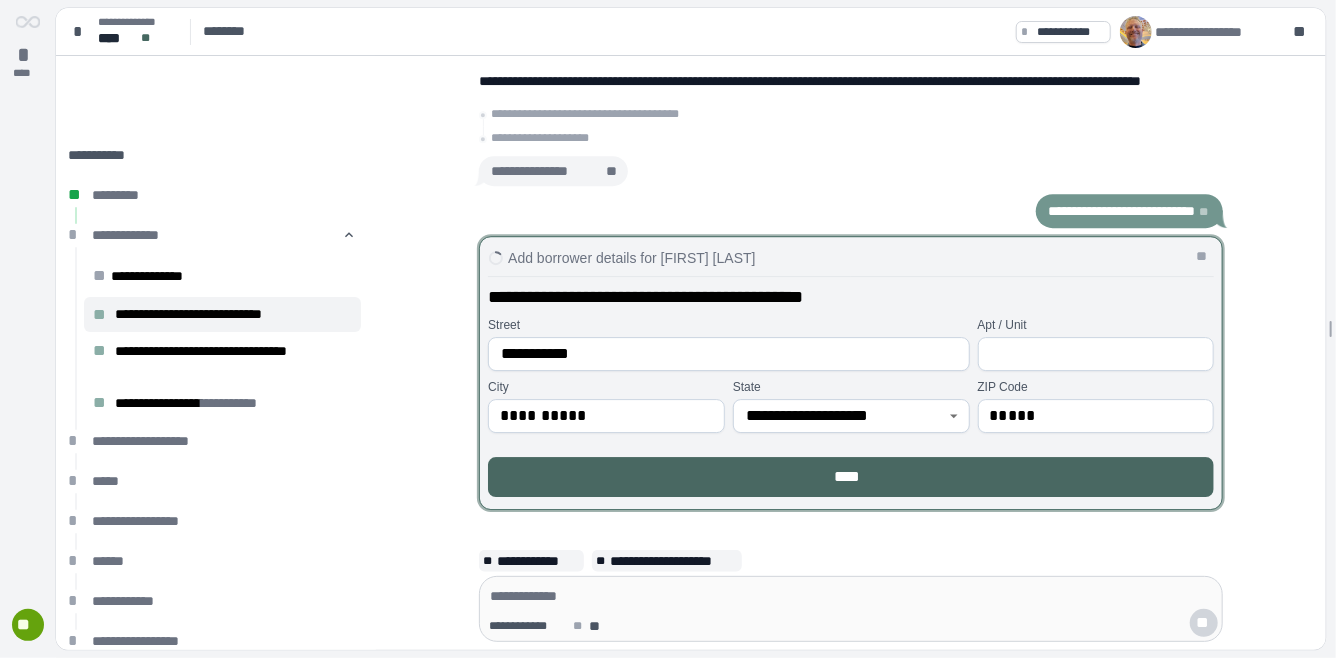 click on "****" at bounding box center (851, 477) 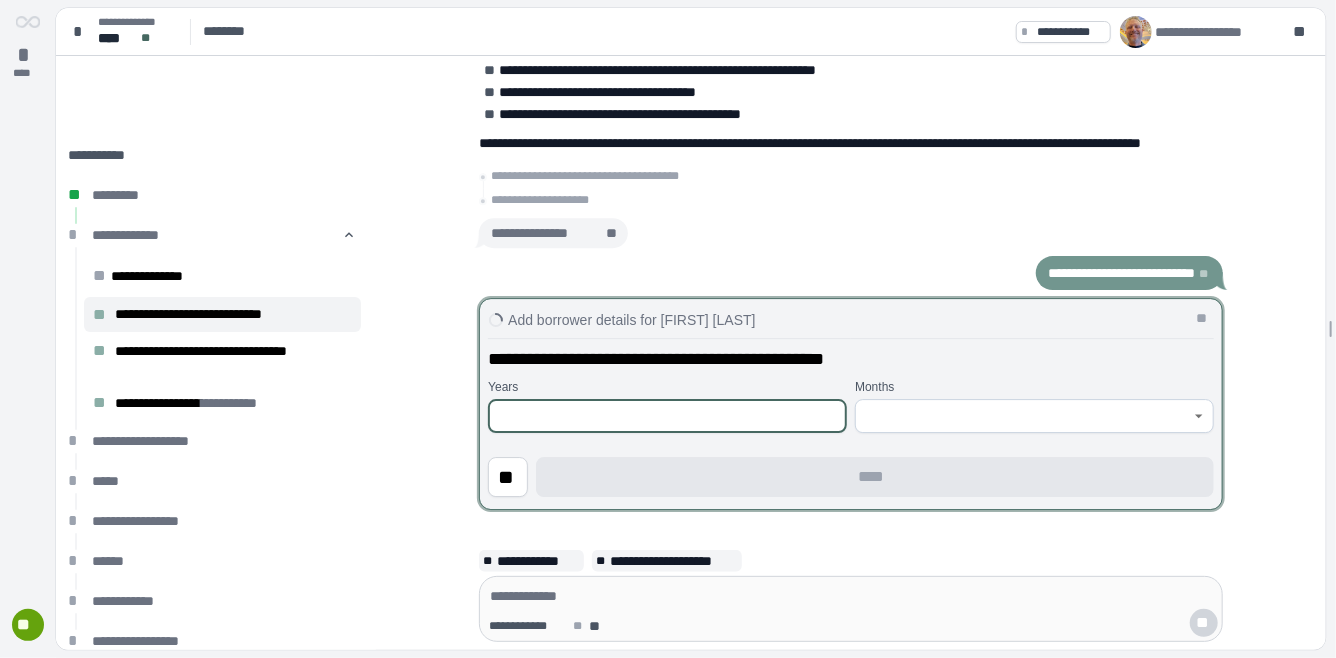 click at bounding box center (667, 416) 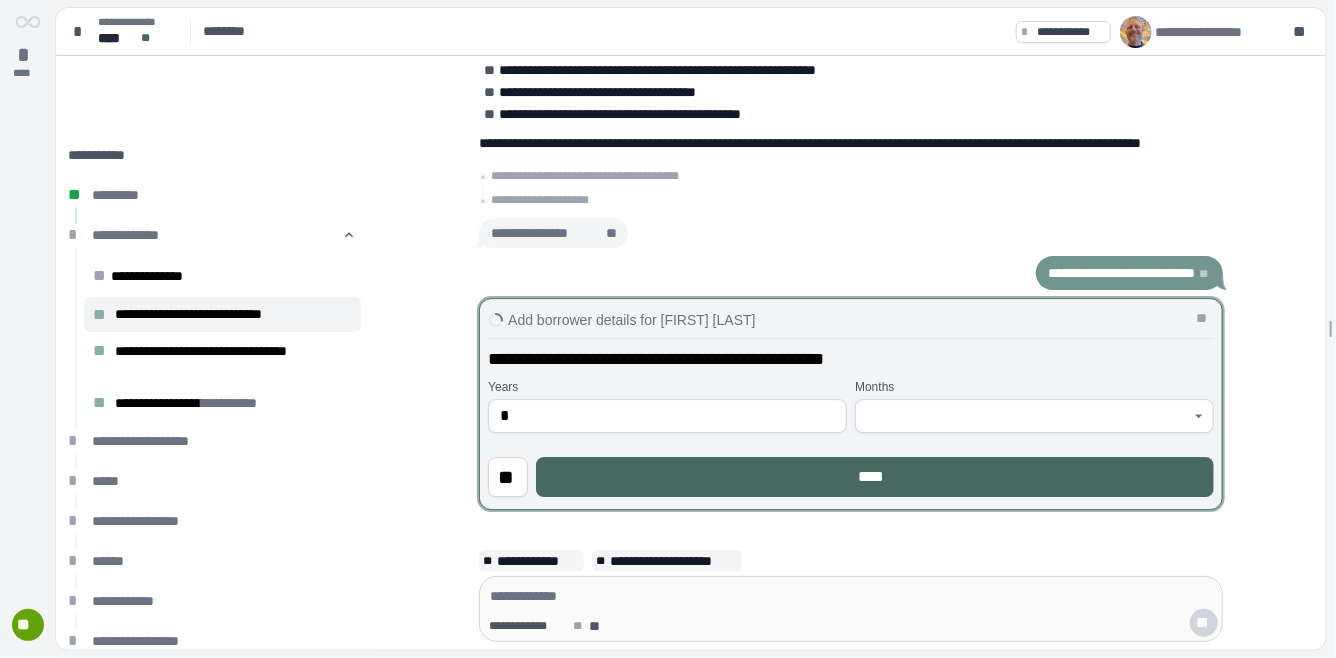 click on "****" at bounding box center [875, 477] 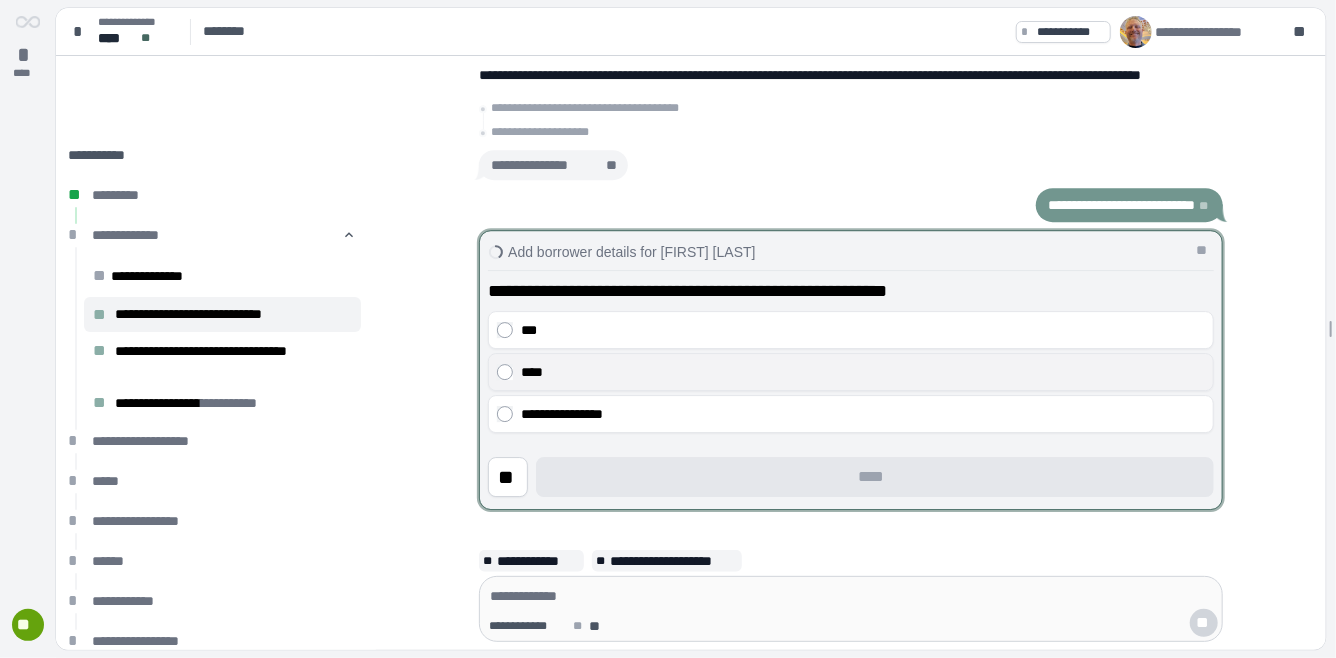 click on "****" at bounding box center (863, 372) 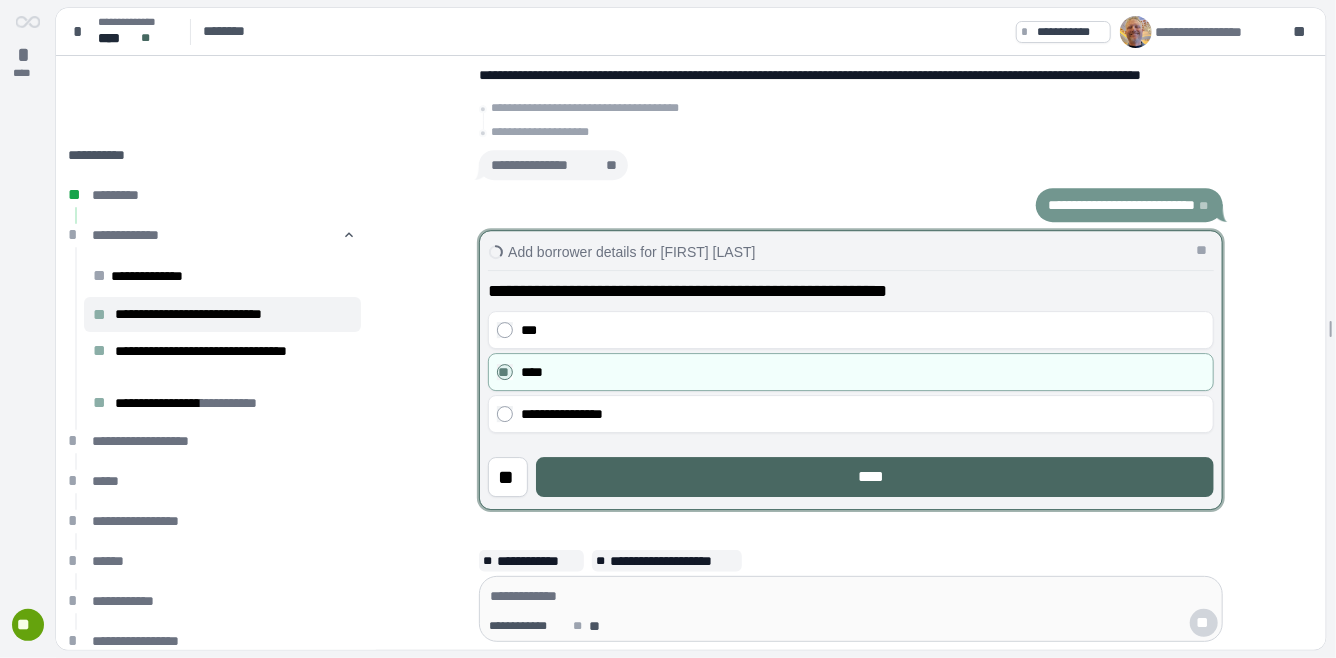 click on "****" at bounding box center (875, 477) 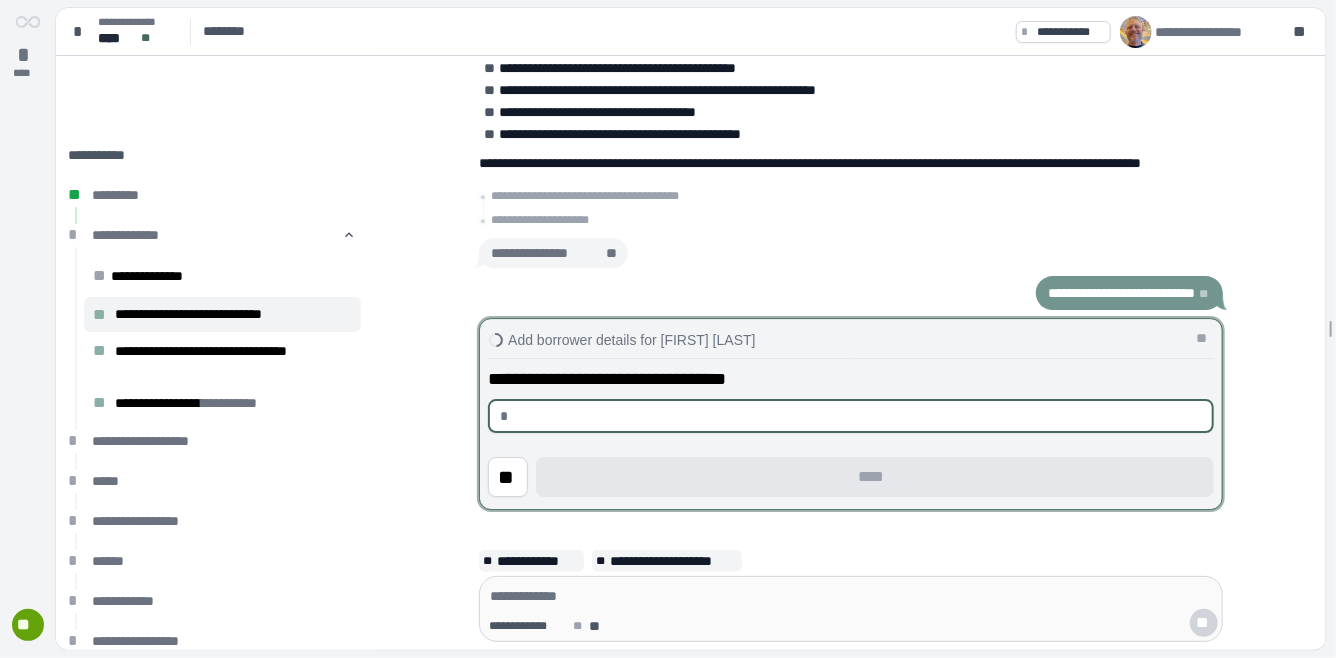click at bounding box center [859, 416] 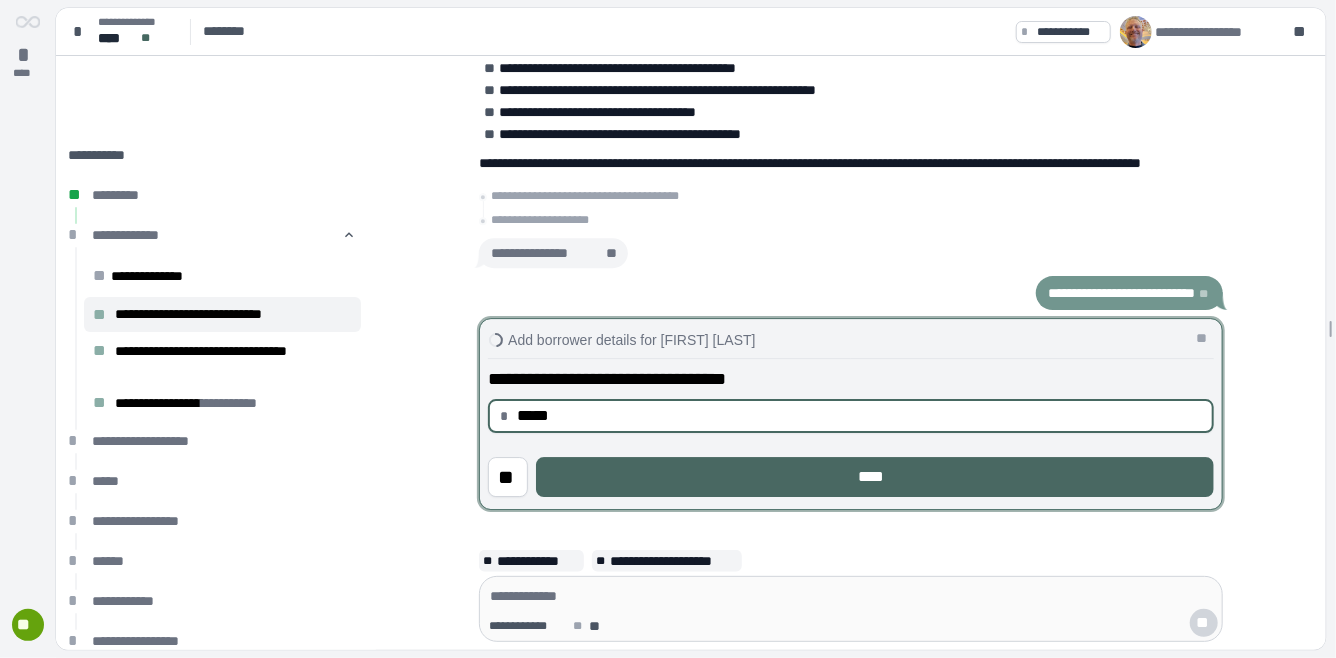 type on "********" 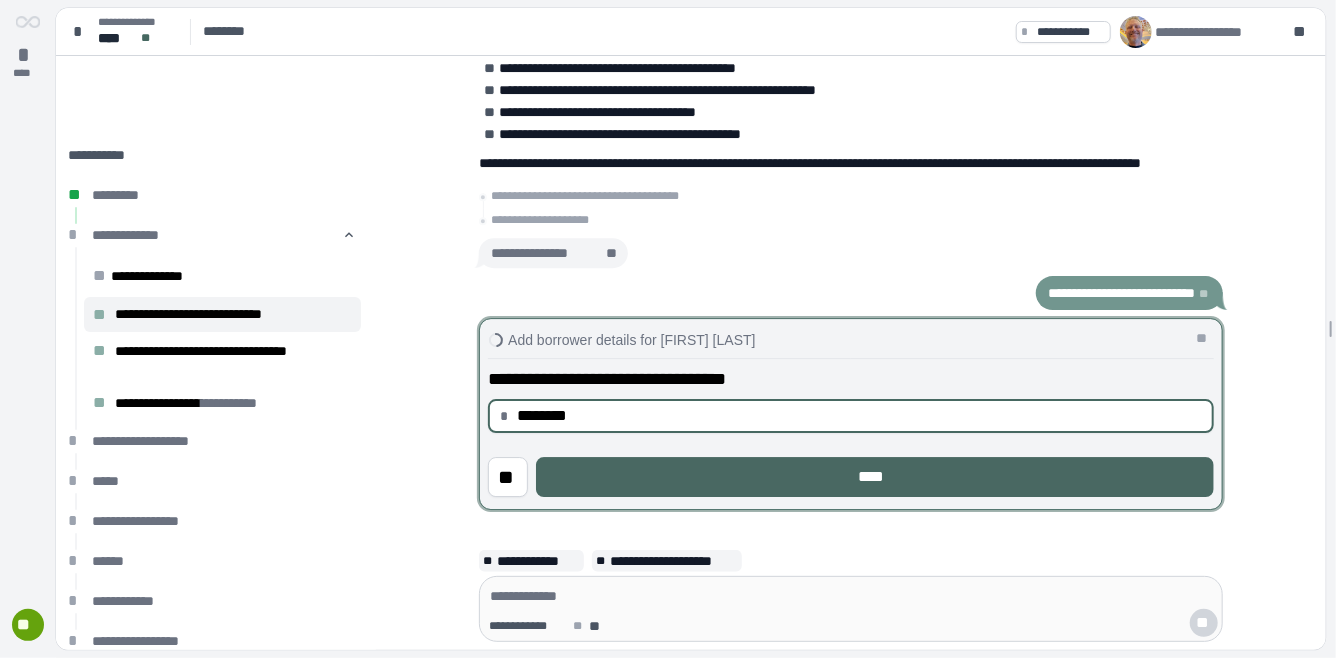click on "****" at bounding box center (875, 477) 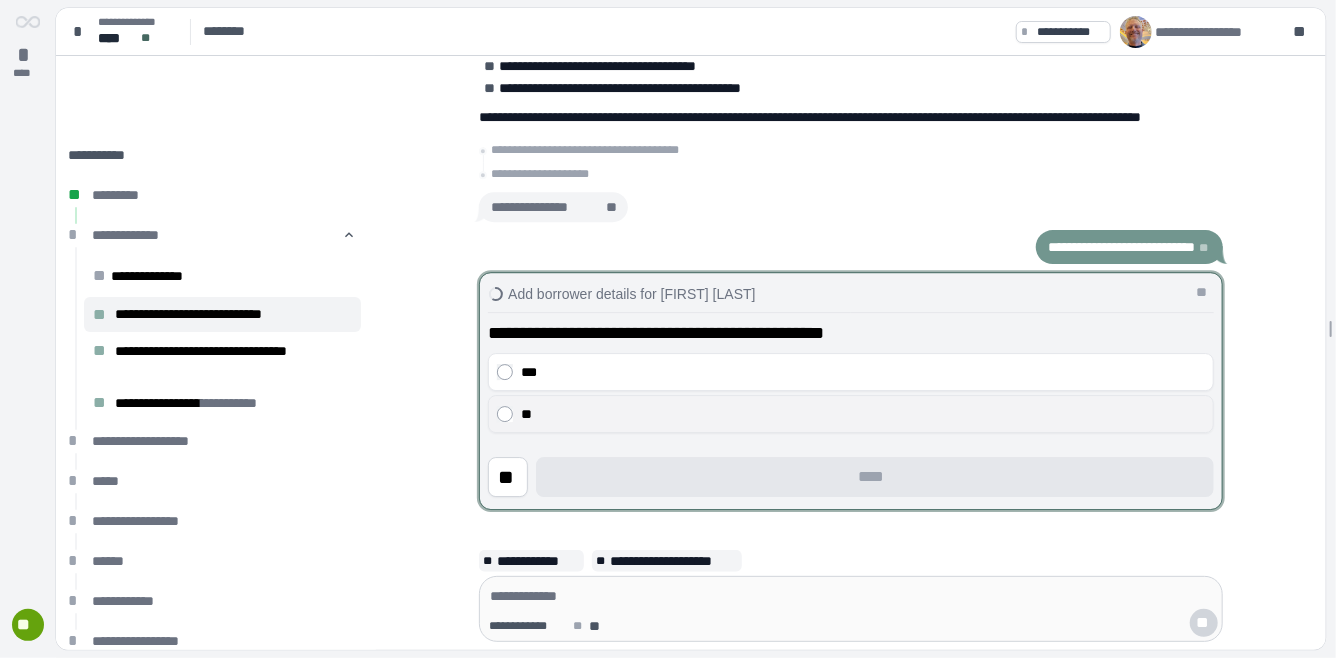 click on "**" at bounding box center [863, 414] 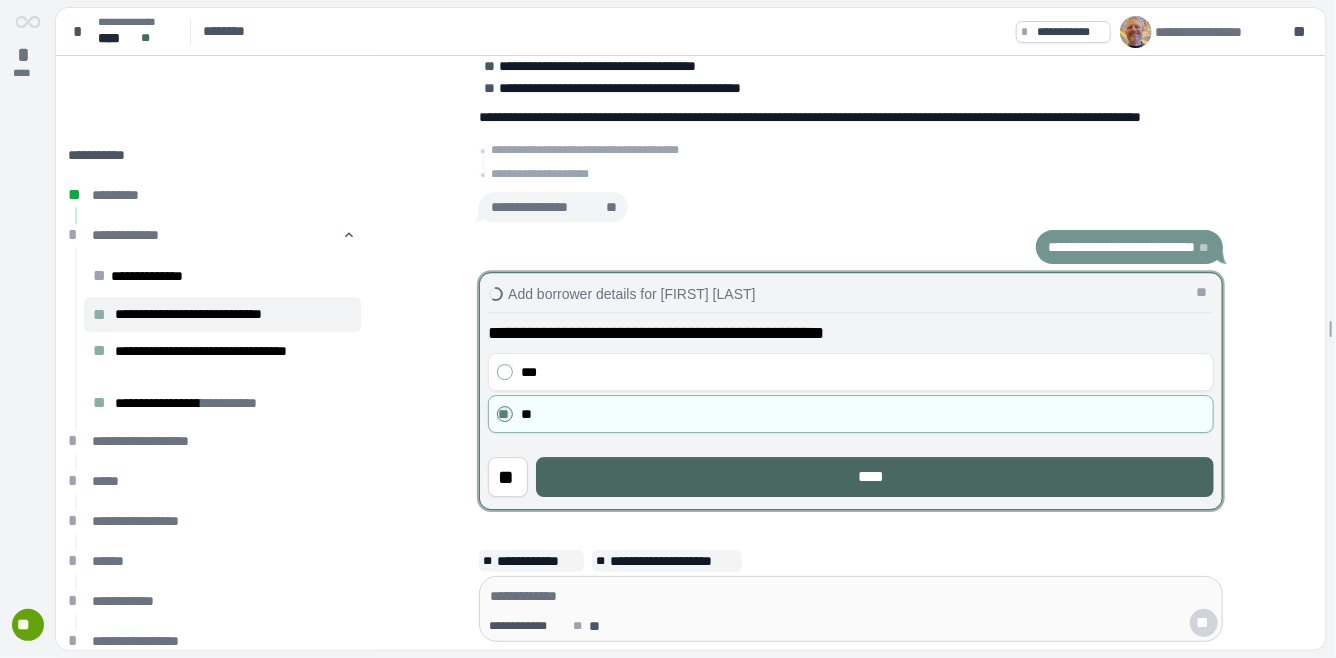 click on "****" at bounding box center (875, 477) 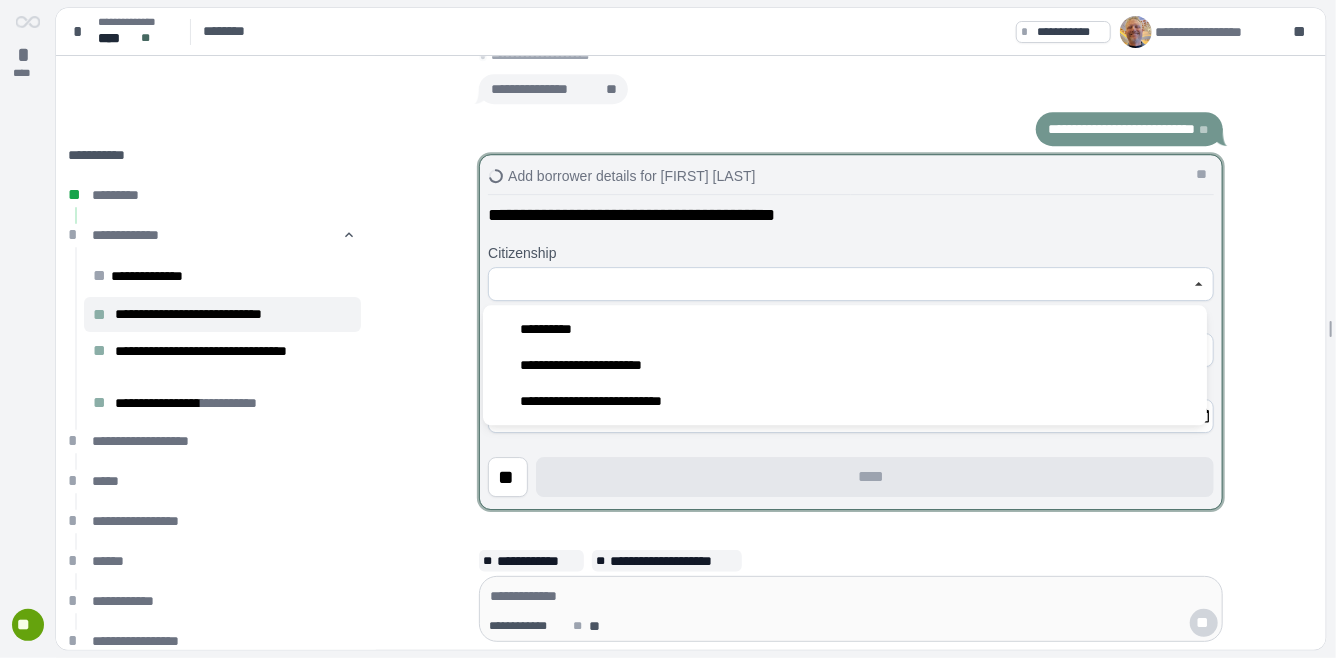 click at bounding box center (840, 284) 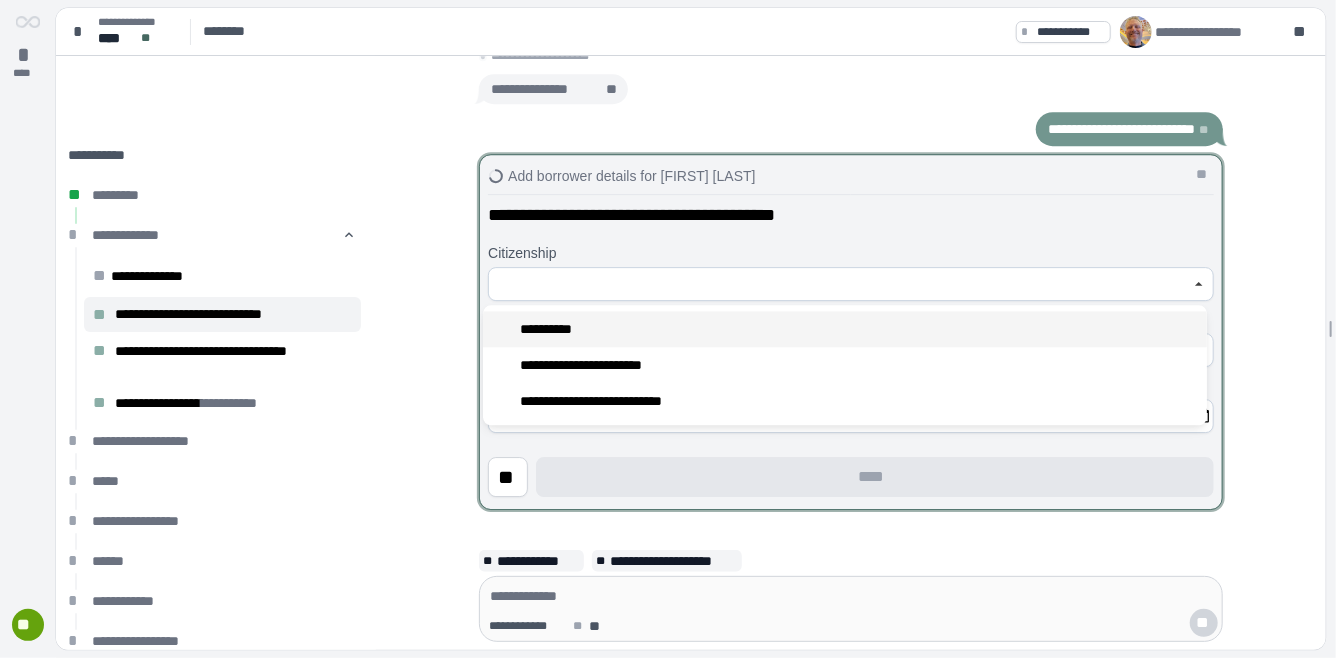 click on "**********" at bounding box center (845, 329) 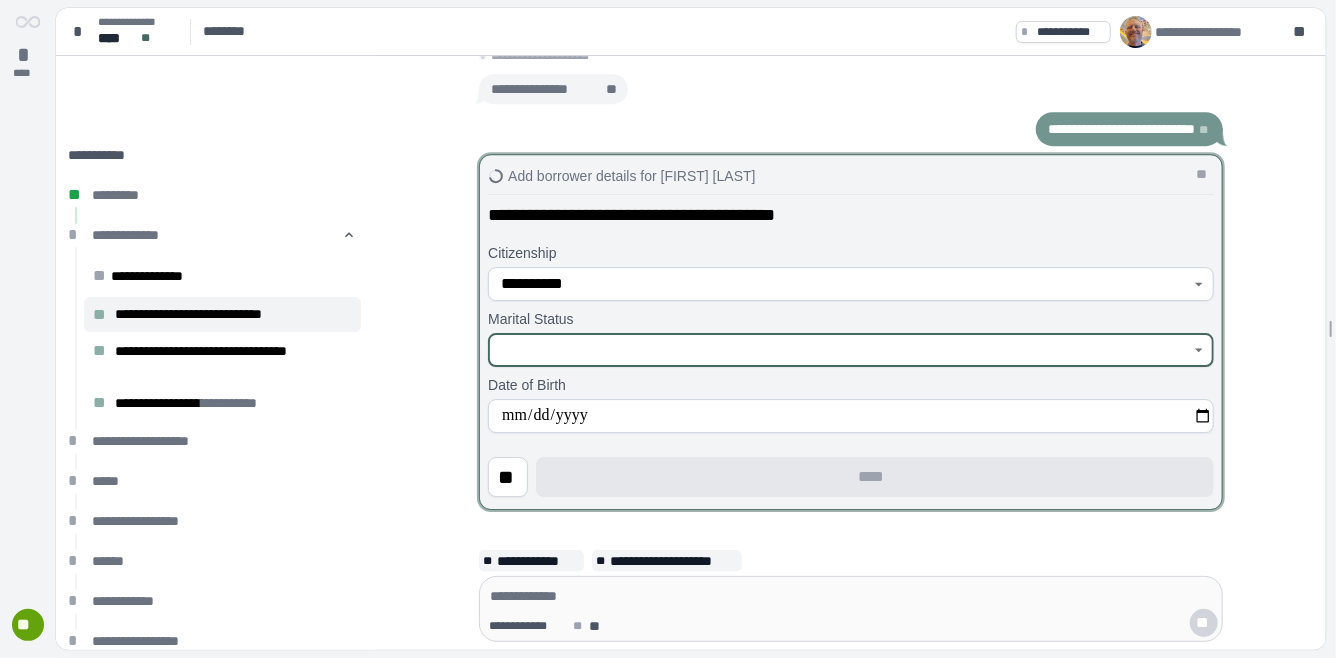 click at bounding box center (840, 350) 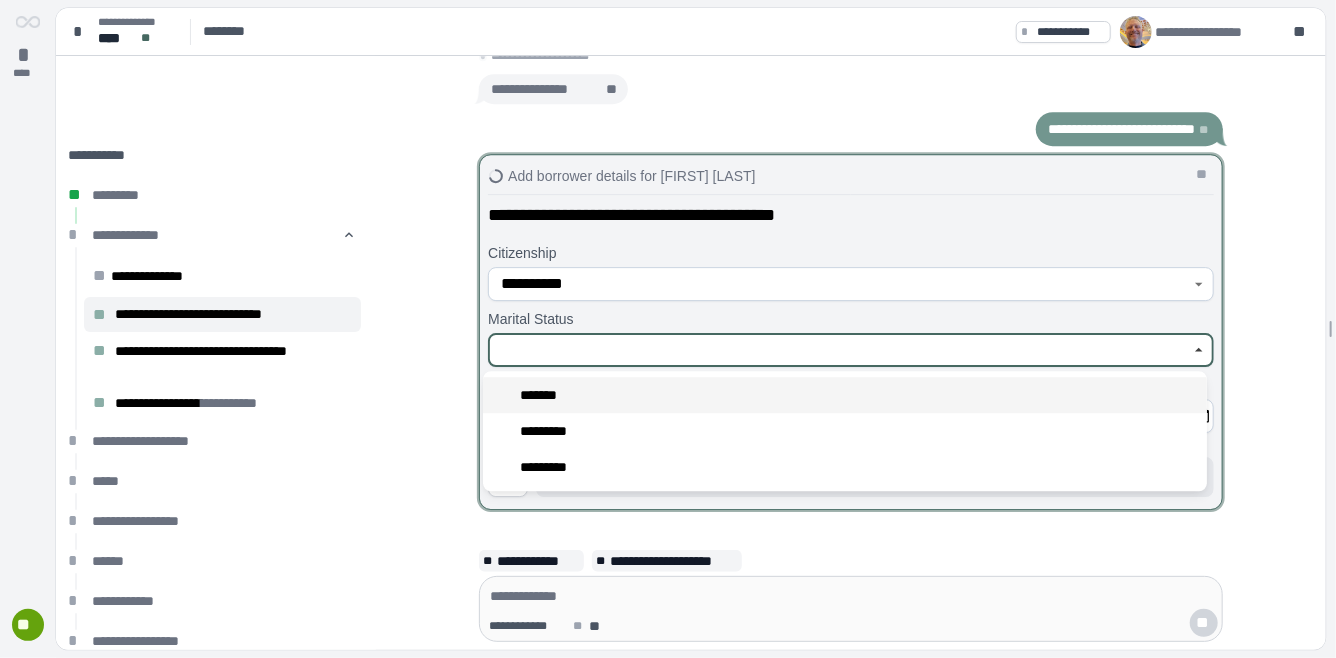 click on "*******" at bounding box center (545, 395) 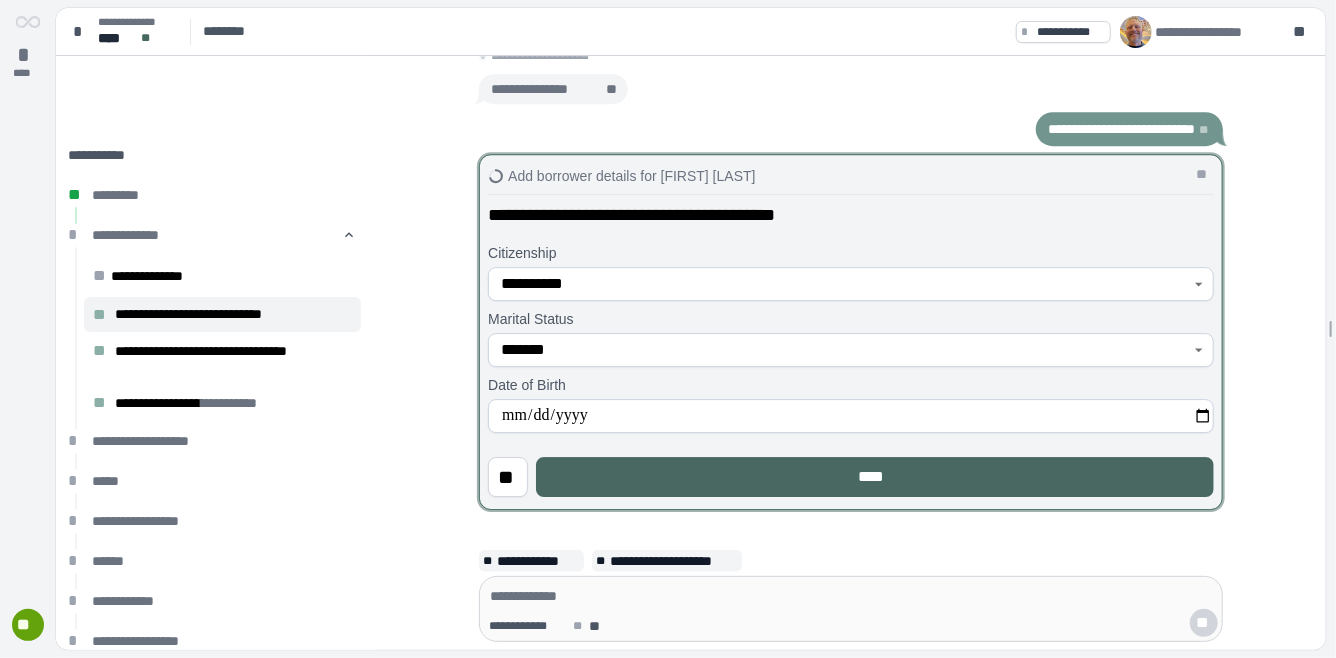 click on "****" at bounding box center [875, 477] 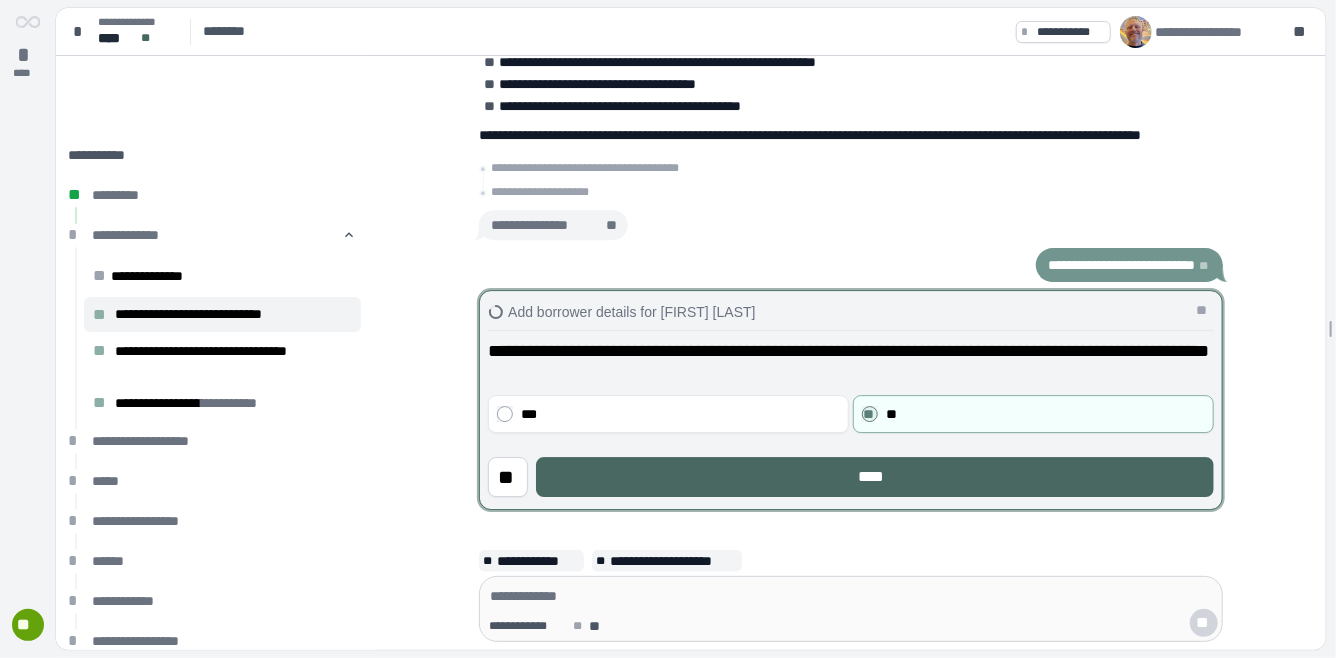 click on "****" at bounding box center (875, 477) 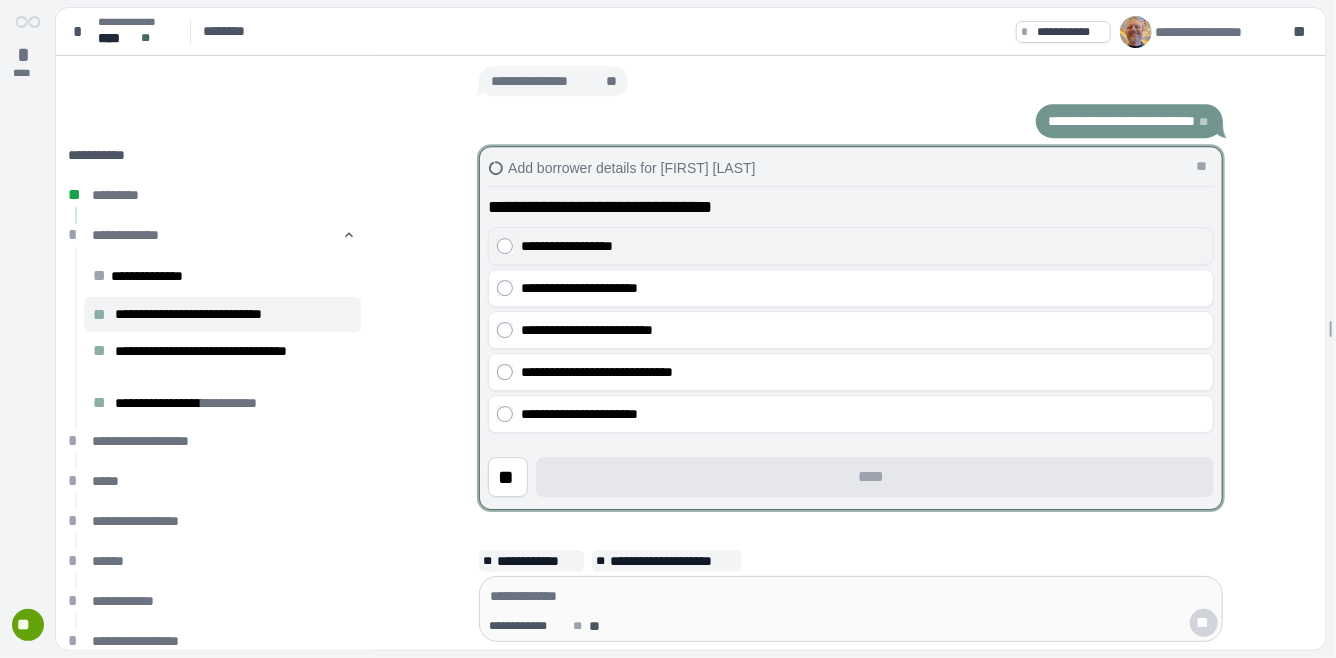 click on "**********" at bounding box center (863, 246) 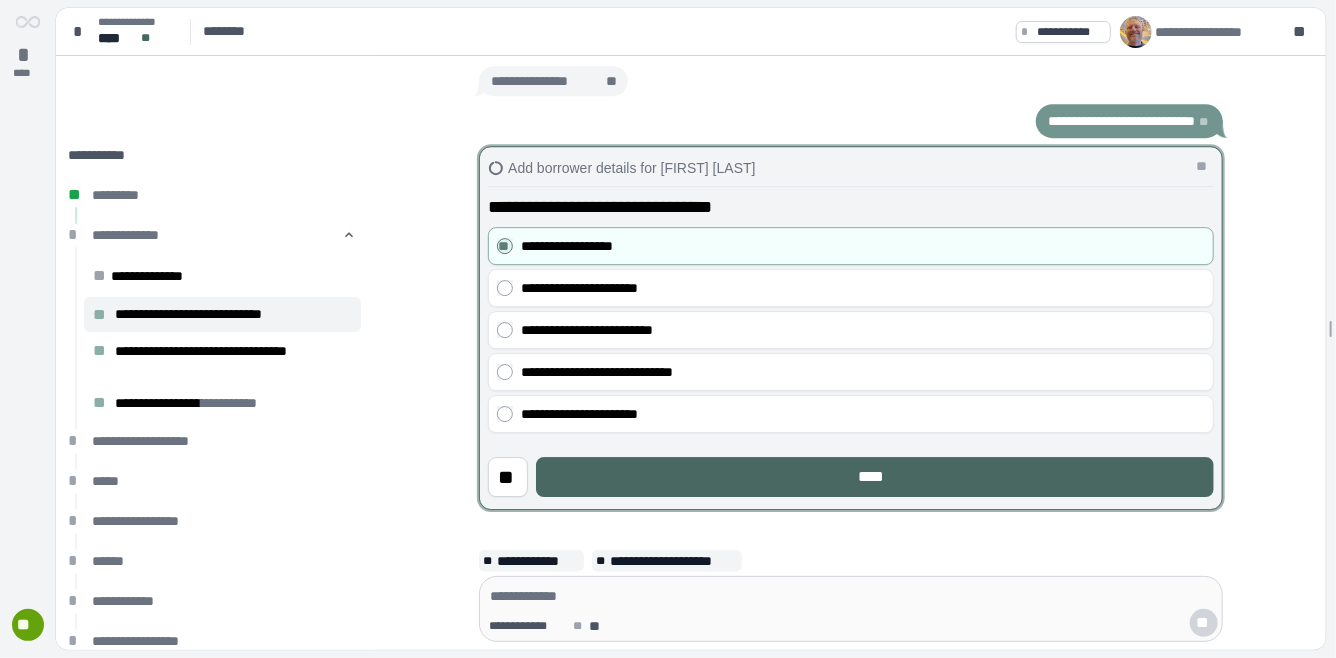 click on "****" at bounding box center (875, 477) 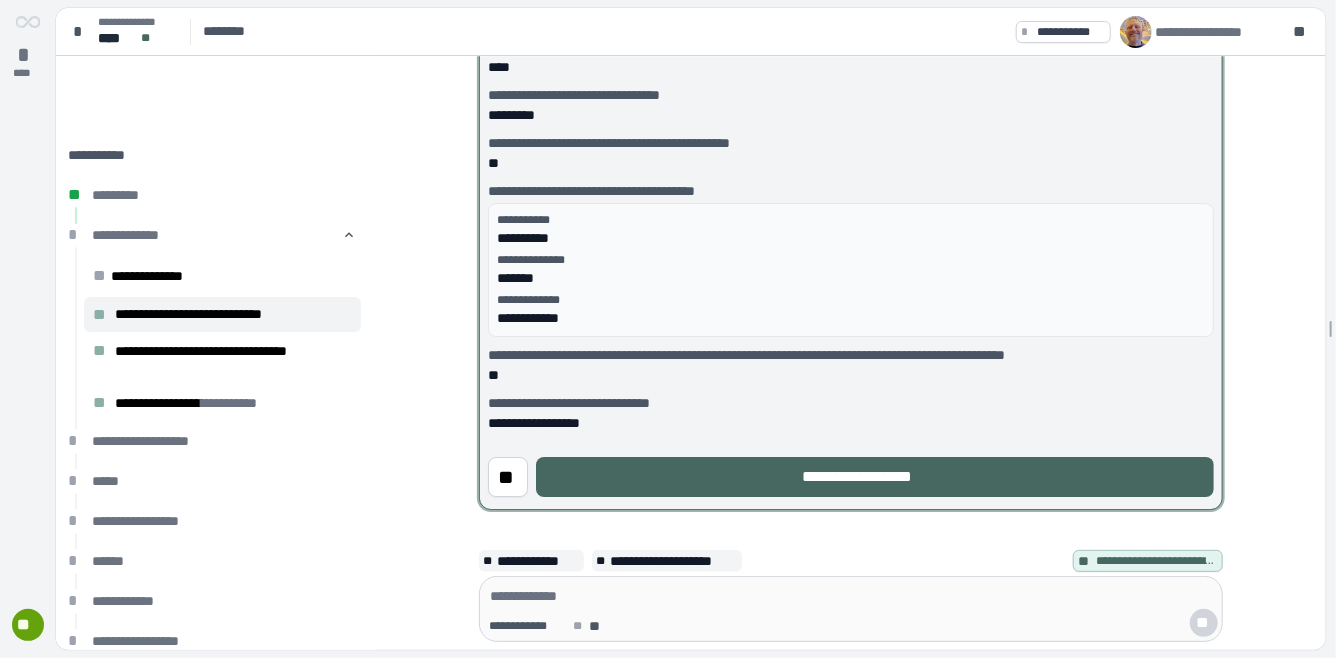 click on "**********" at bounding box center [875, 477] 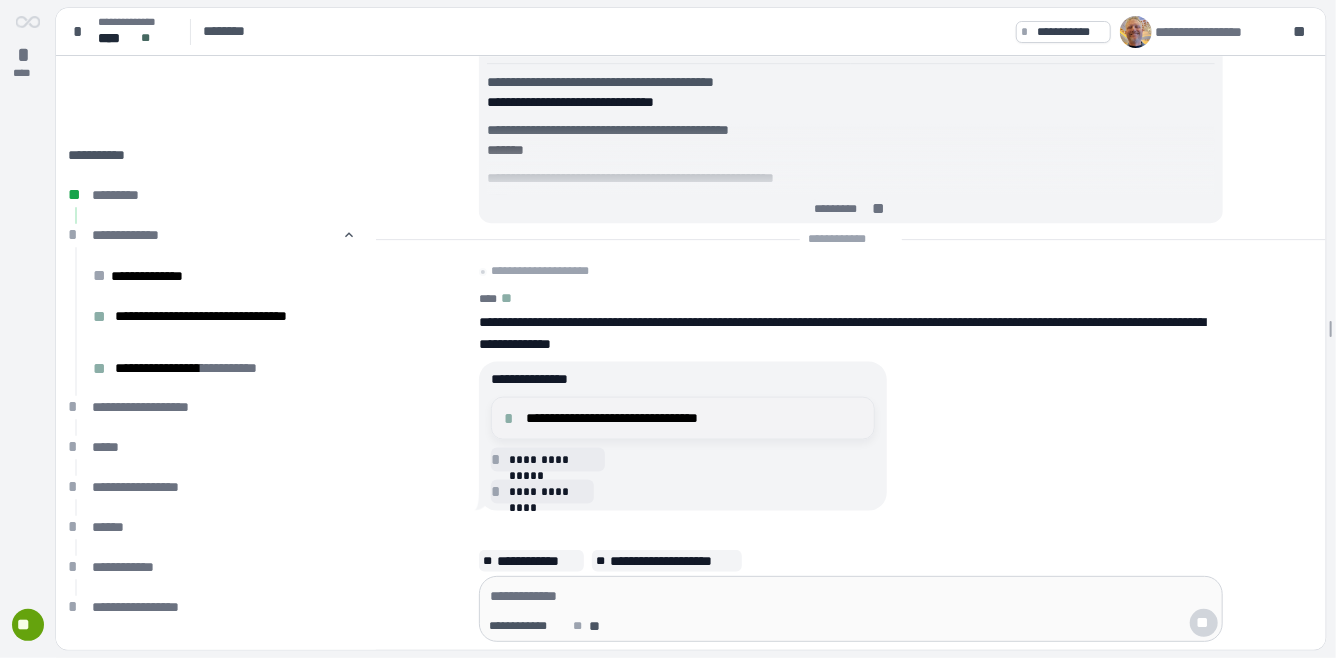 click on "**********" at bounding box center (694, 418) 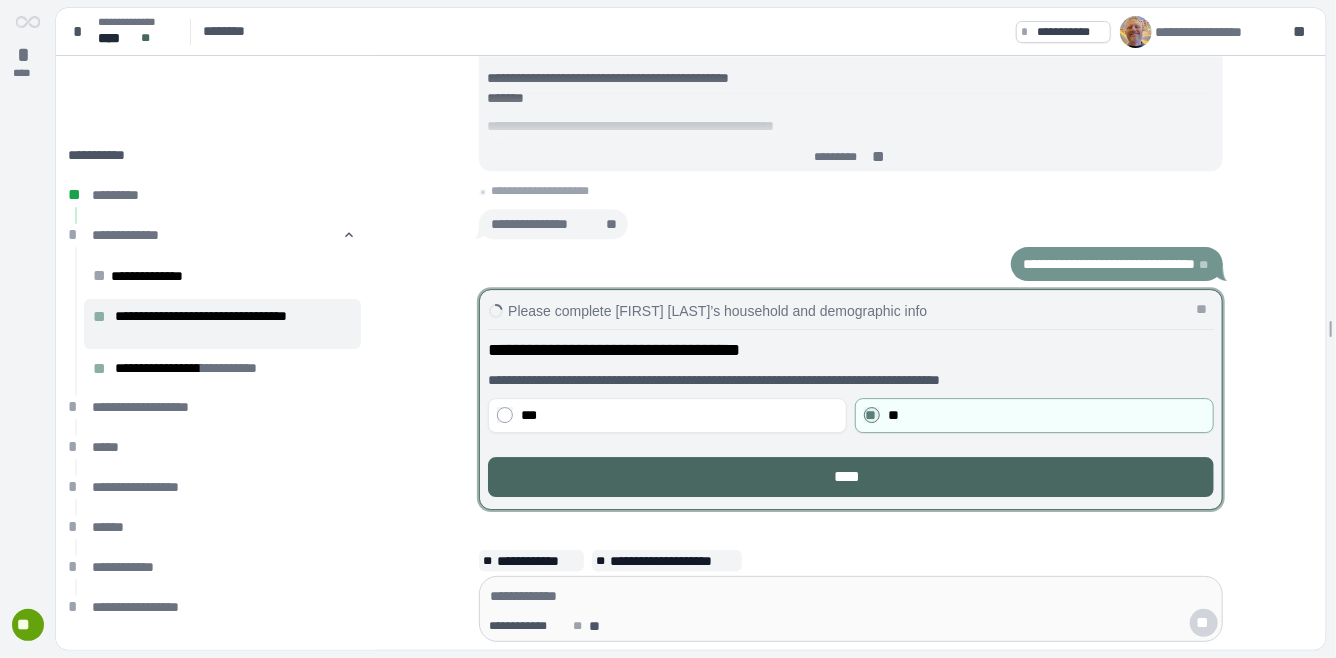 click on "****" at bounding box center (851, 477) 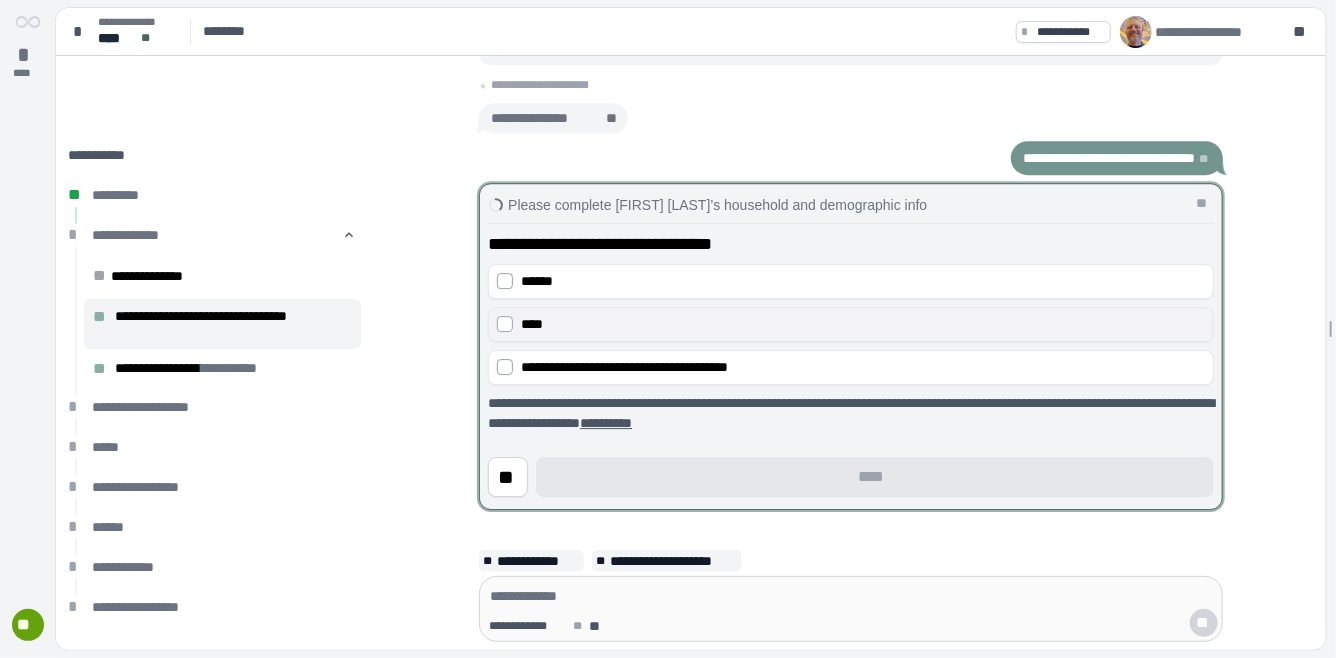 click on "****" at bounding box center (851, 324) 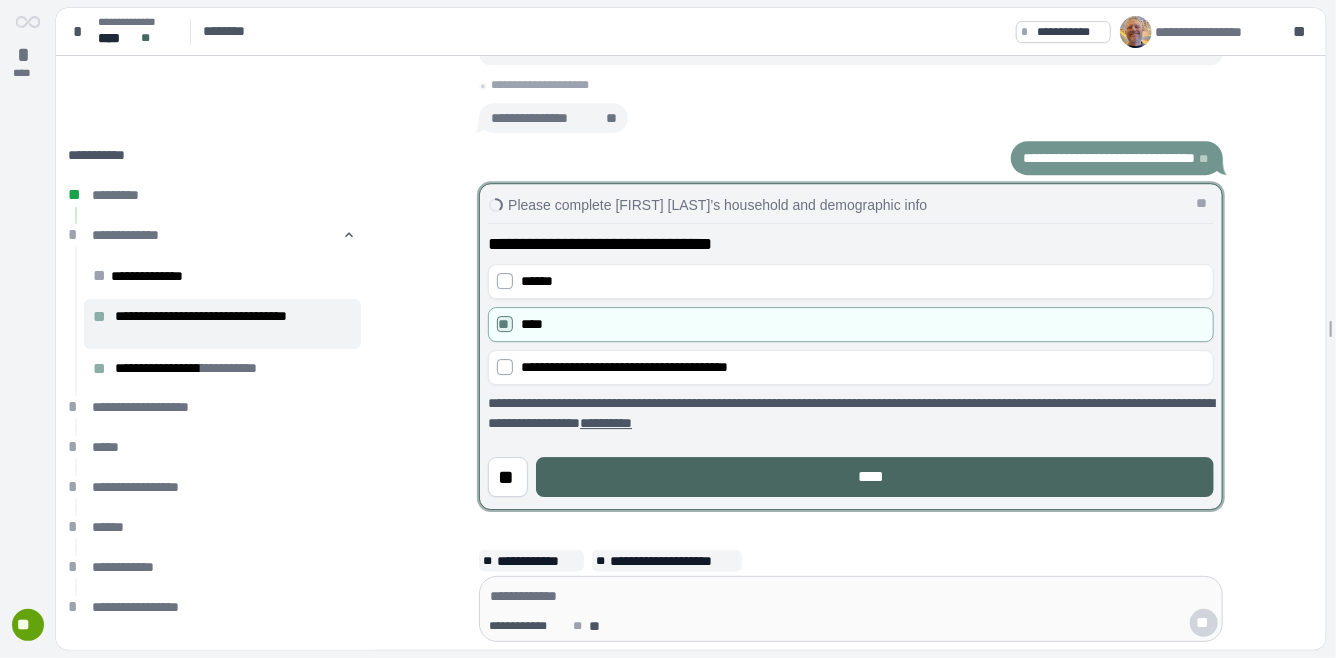 click on "****" at bounding box center [875, 477] 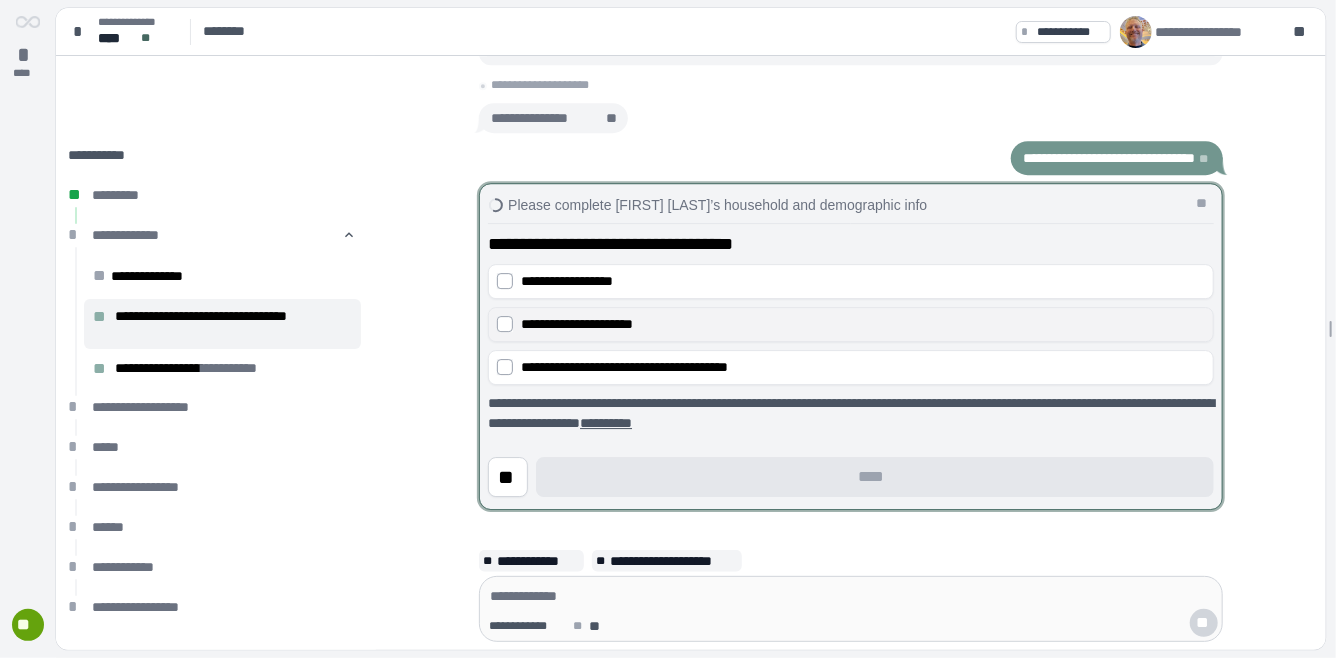 click on "**********" at bounding box center (577, 325) 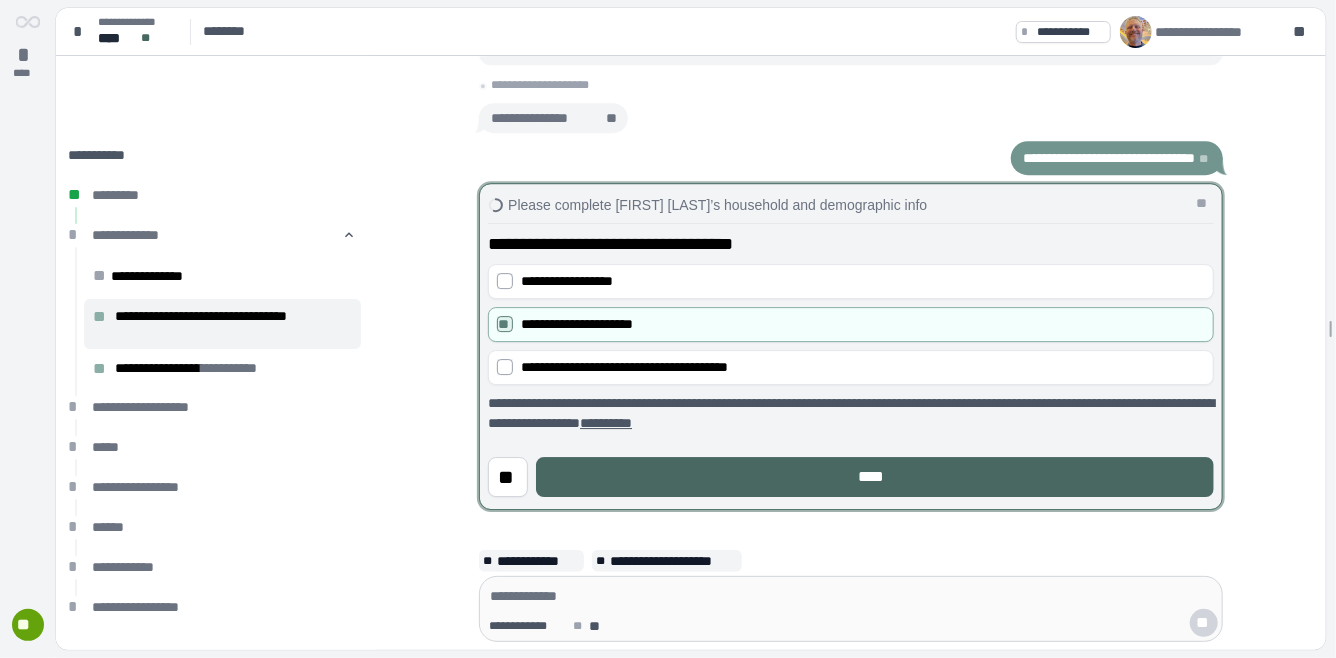 click on "****" at bounding box center [875, 477] 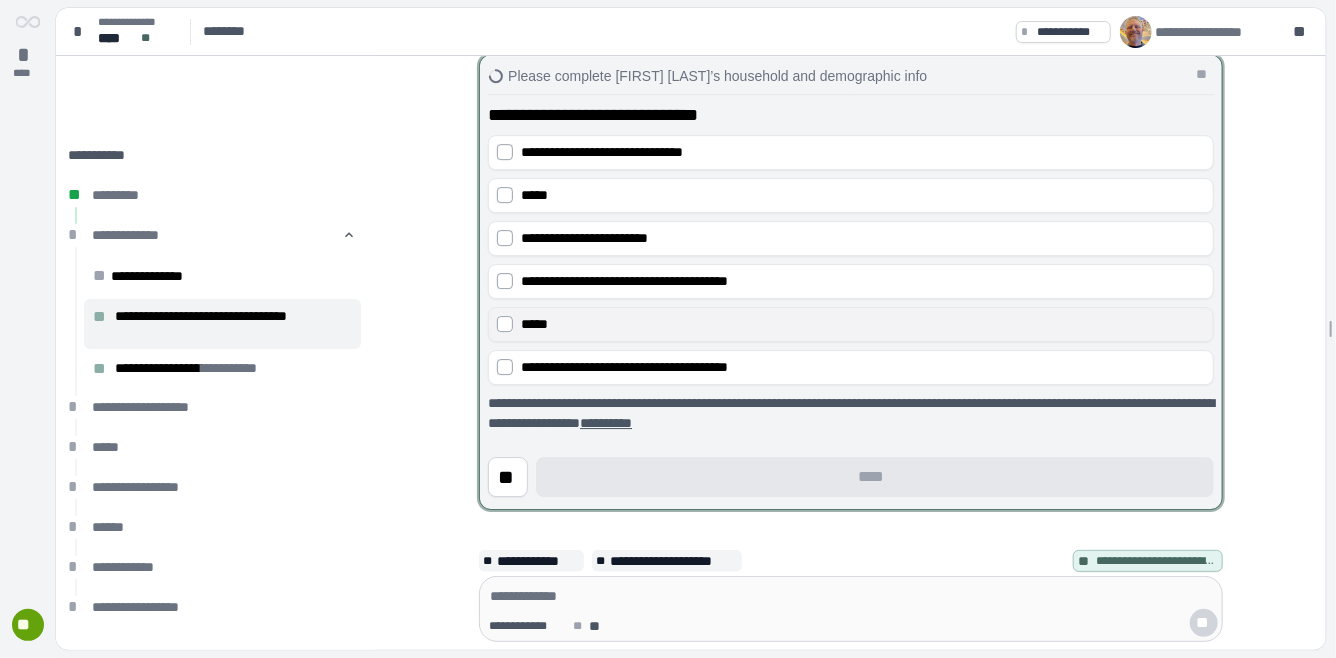 click on "*****" at bounding box center [863, 325] 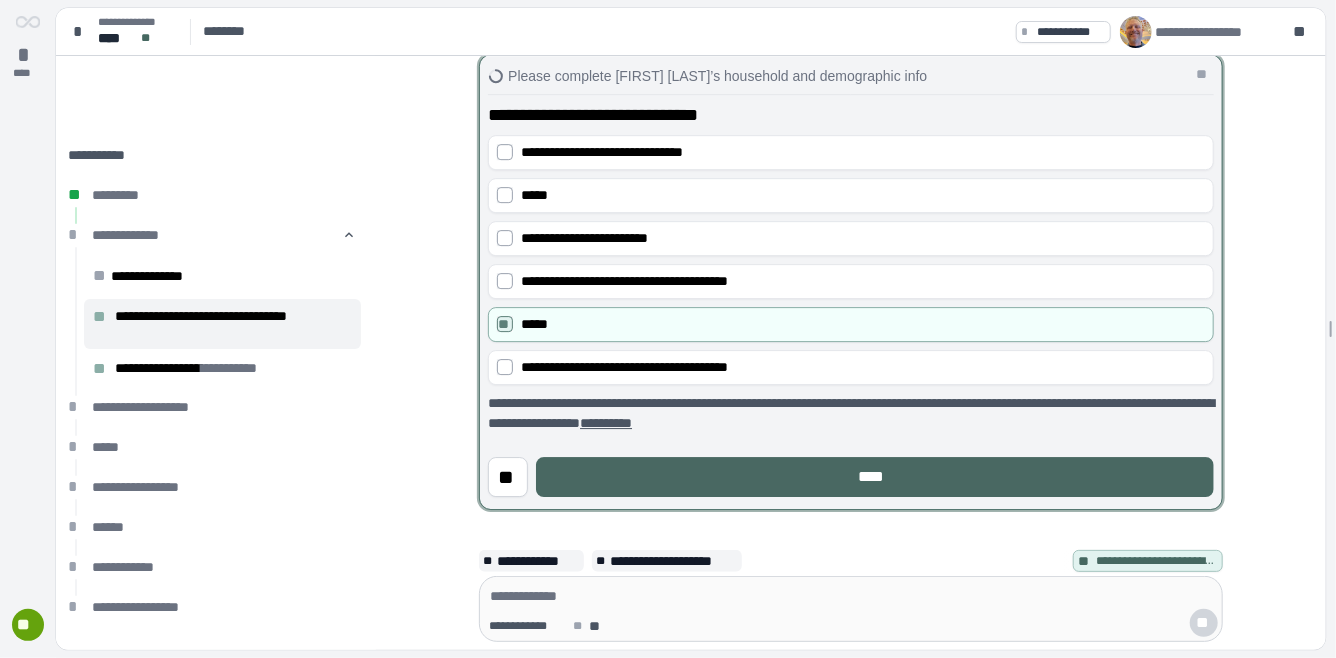 click on "****" at bounding box center [875, 477] 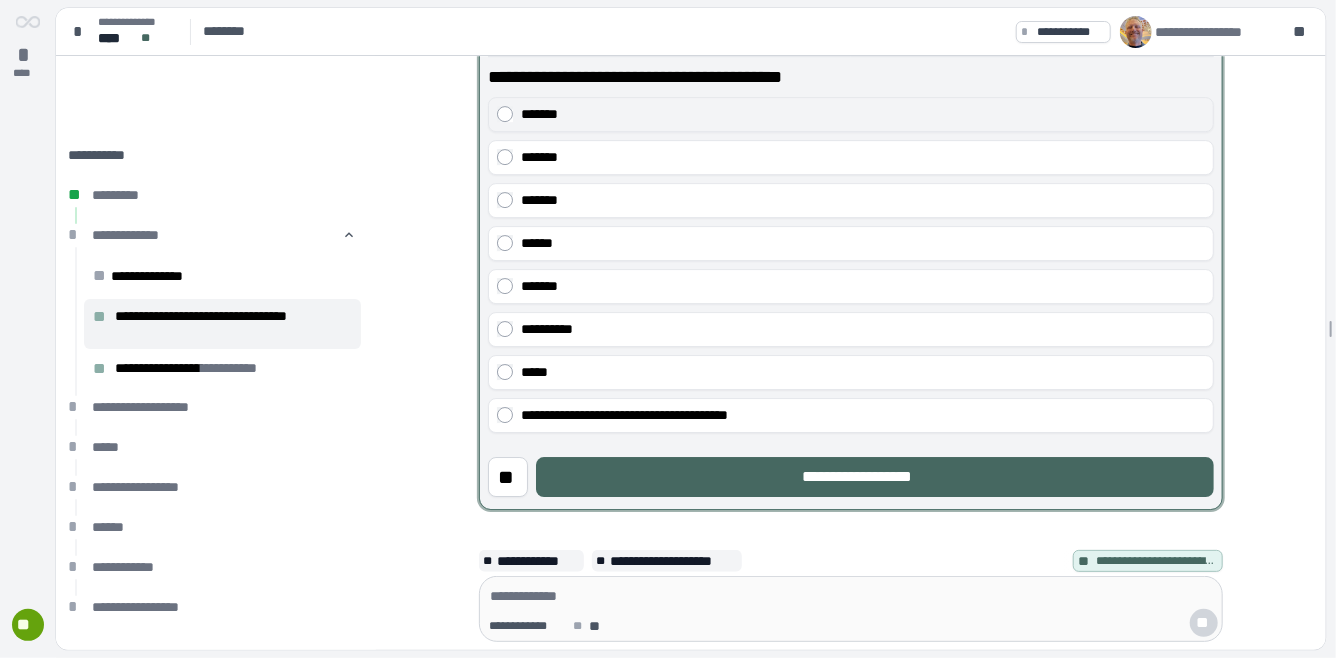 click on "*******" at bounding box center [851, 114] 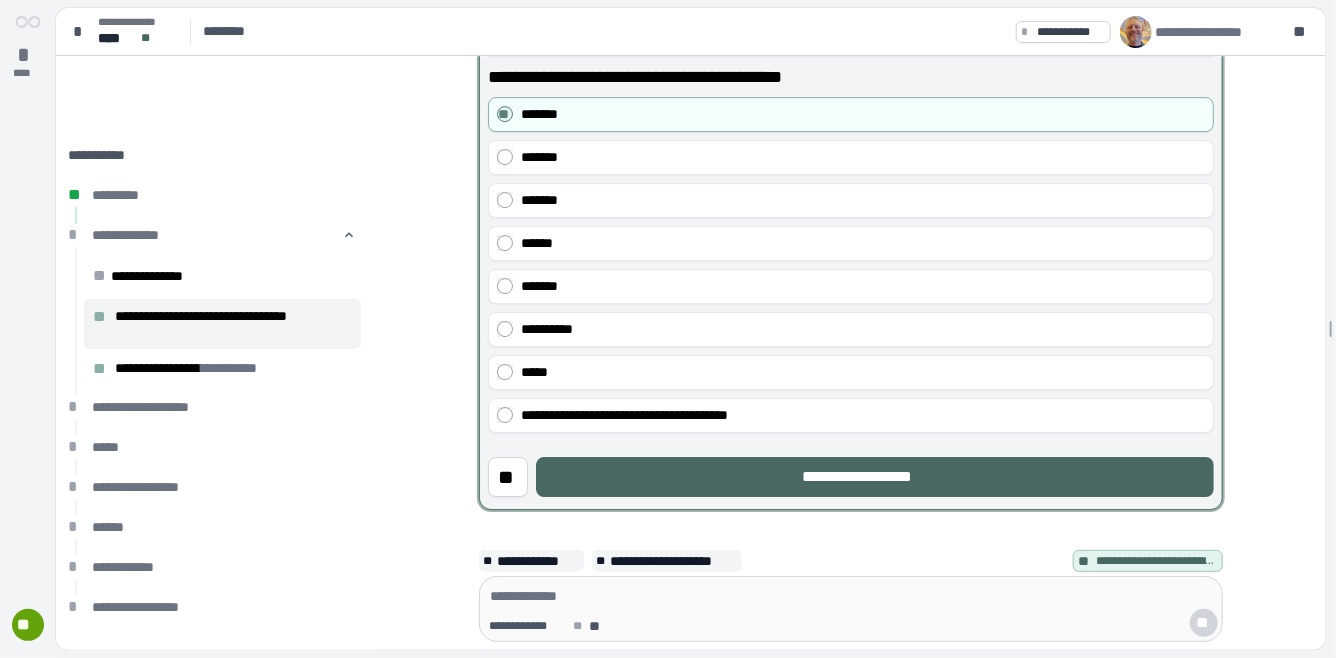 click on "**********" at bounding box center (875, 477) 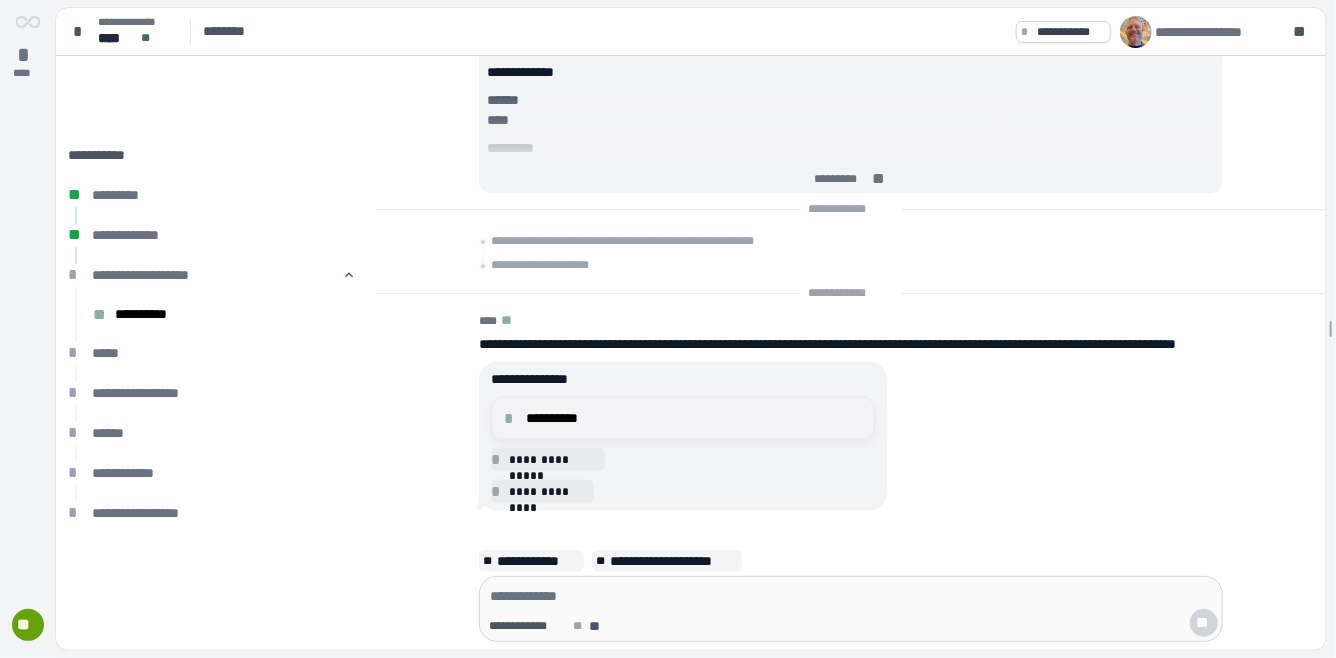 click on "**********" at bounding box center (694, 418) 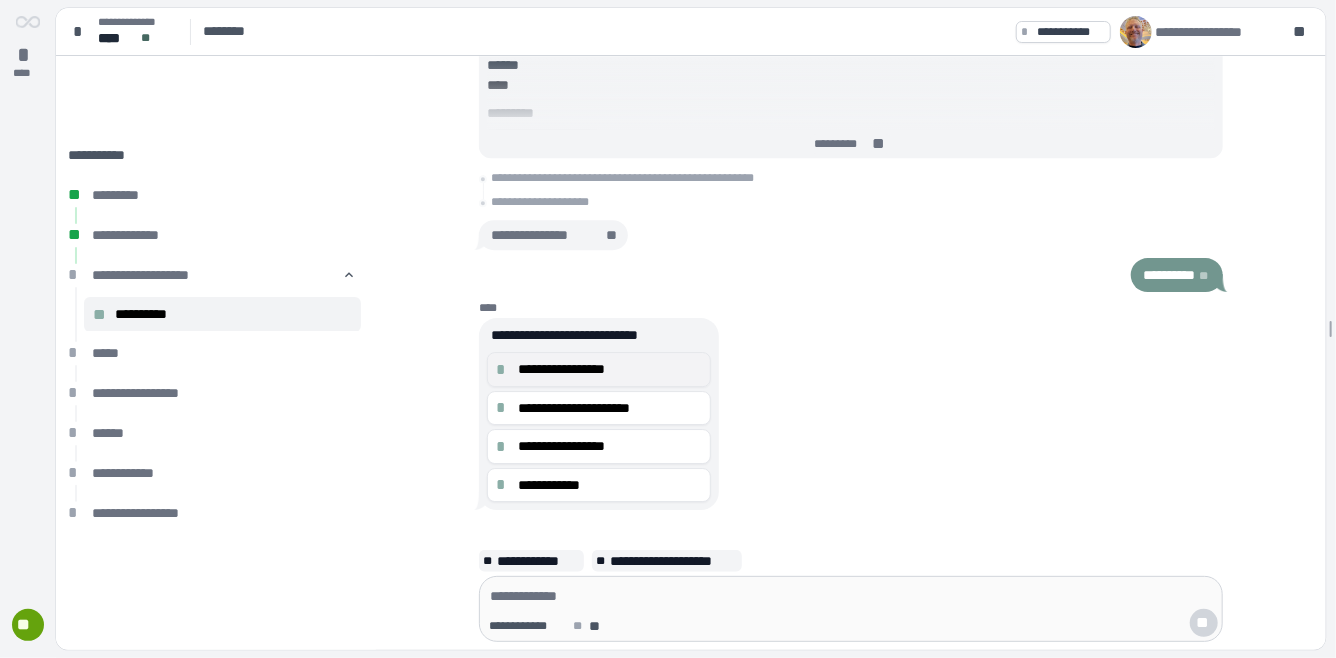 click on "**********" at bounding box center [610, 369] 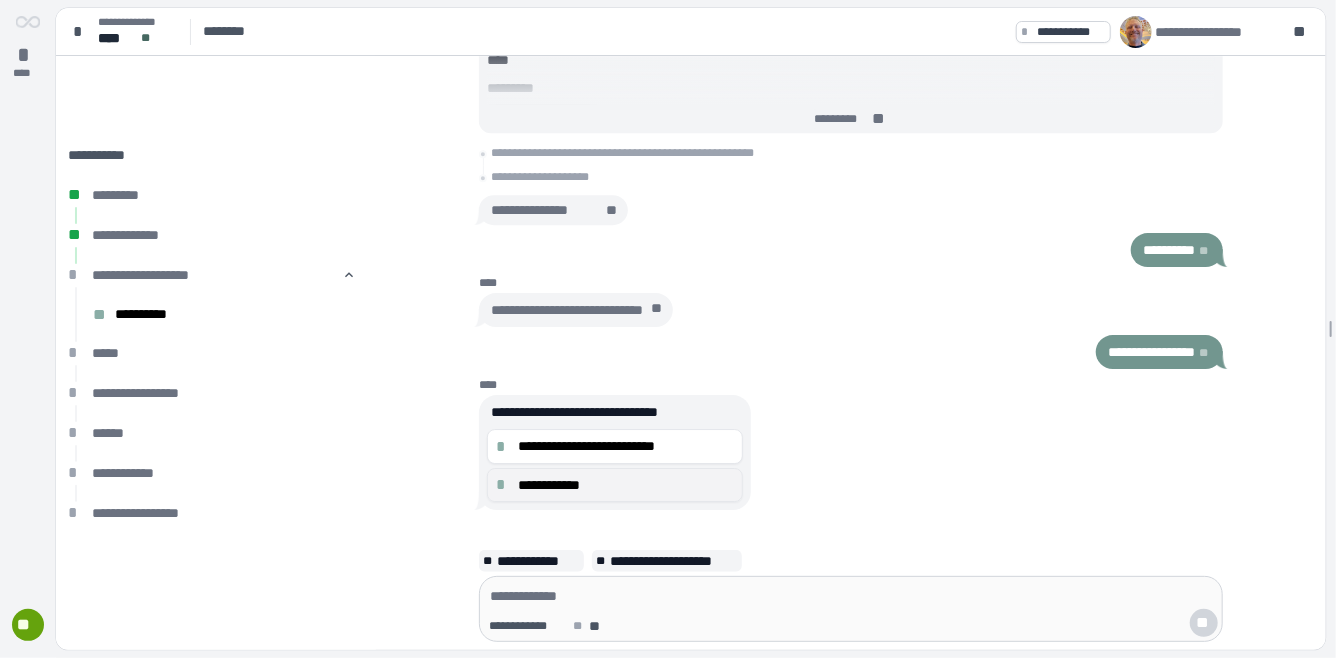 click on "**********" at bounding box center [626, 485] 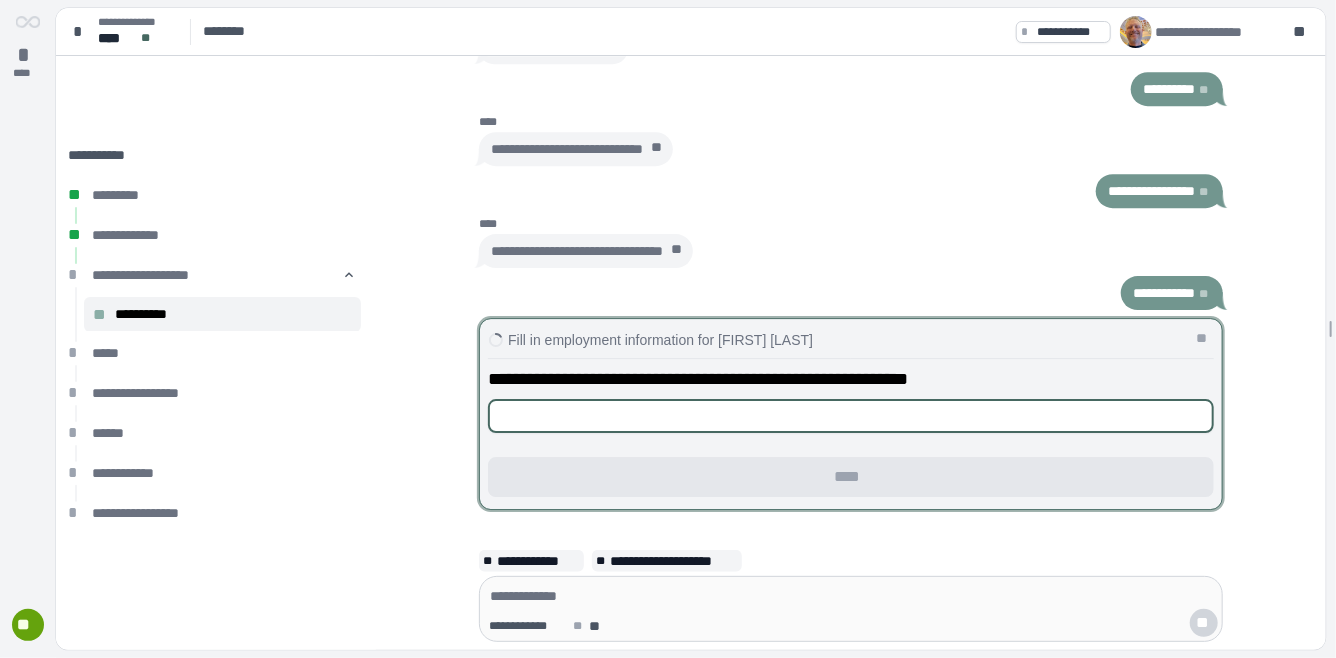 click at bounding box center (851, 416) 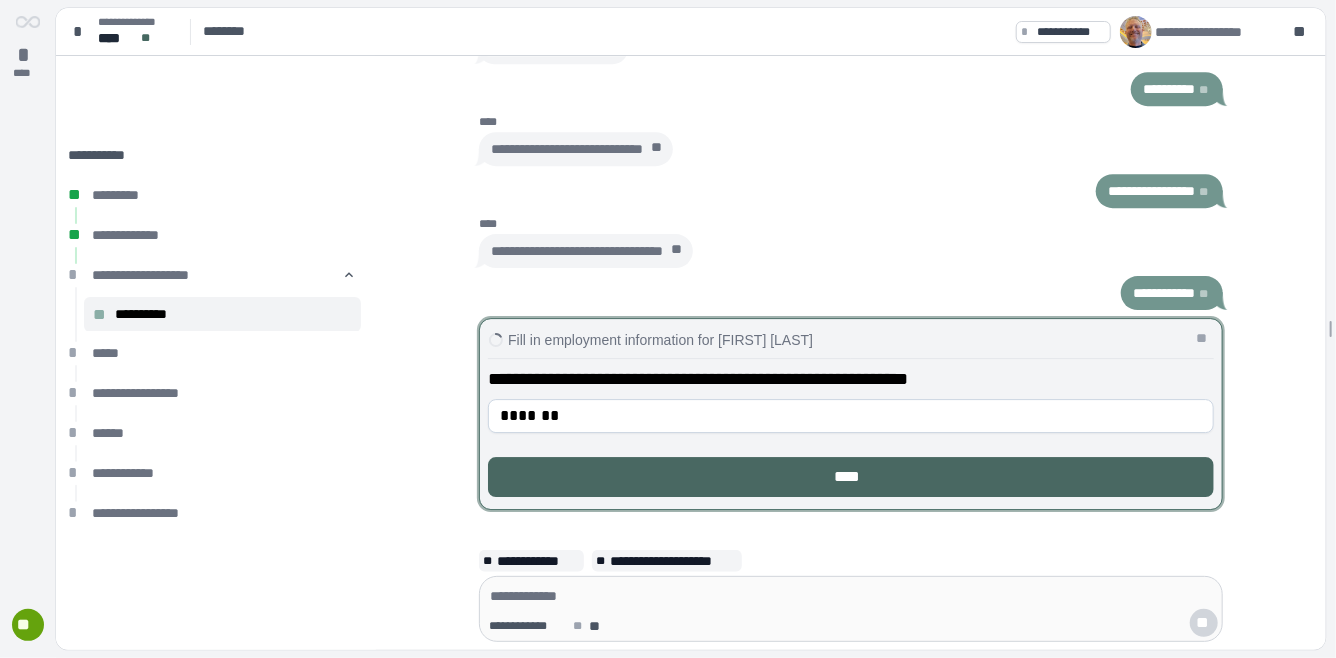 click on "****" at bounding box center [851, 477] 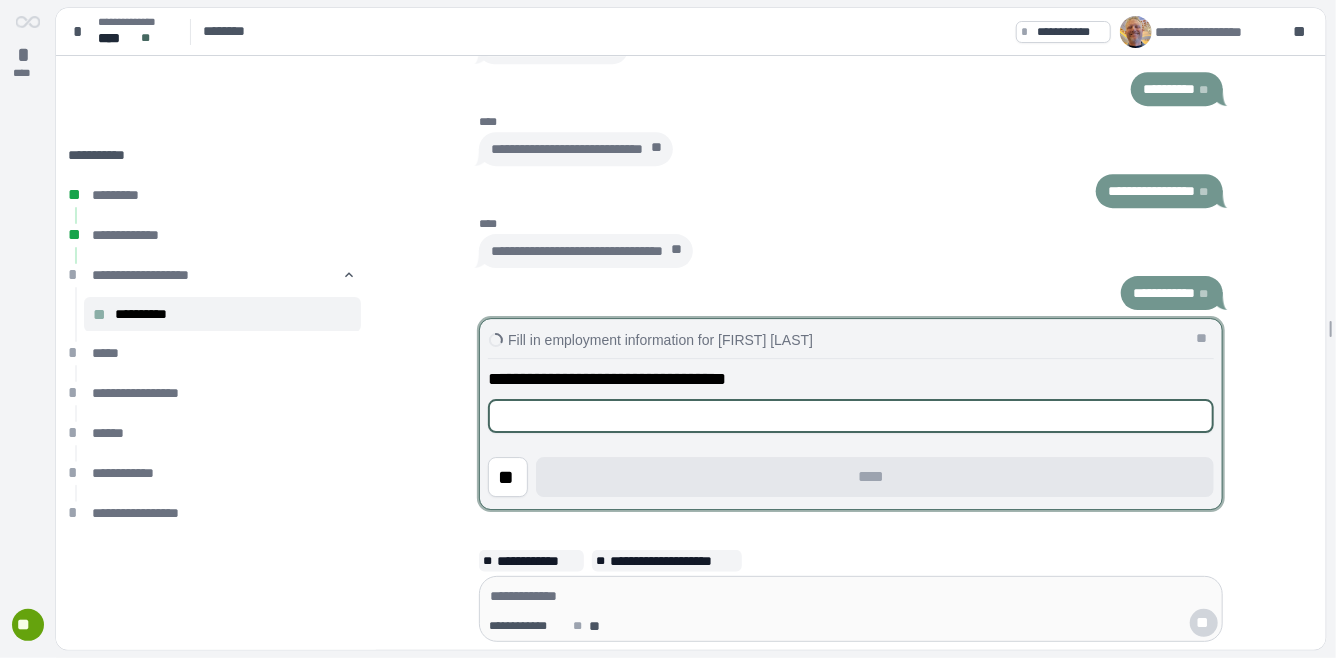 click at bounding box center [851, 416] 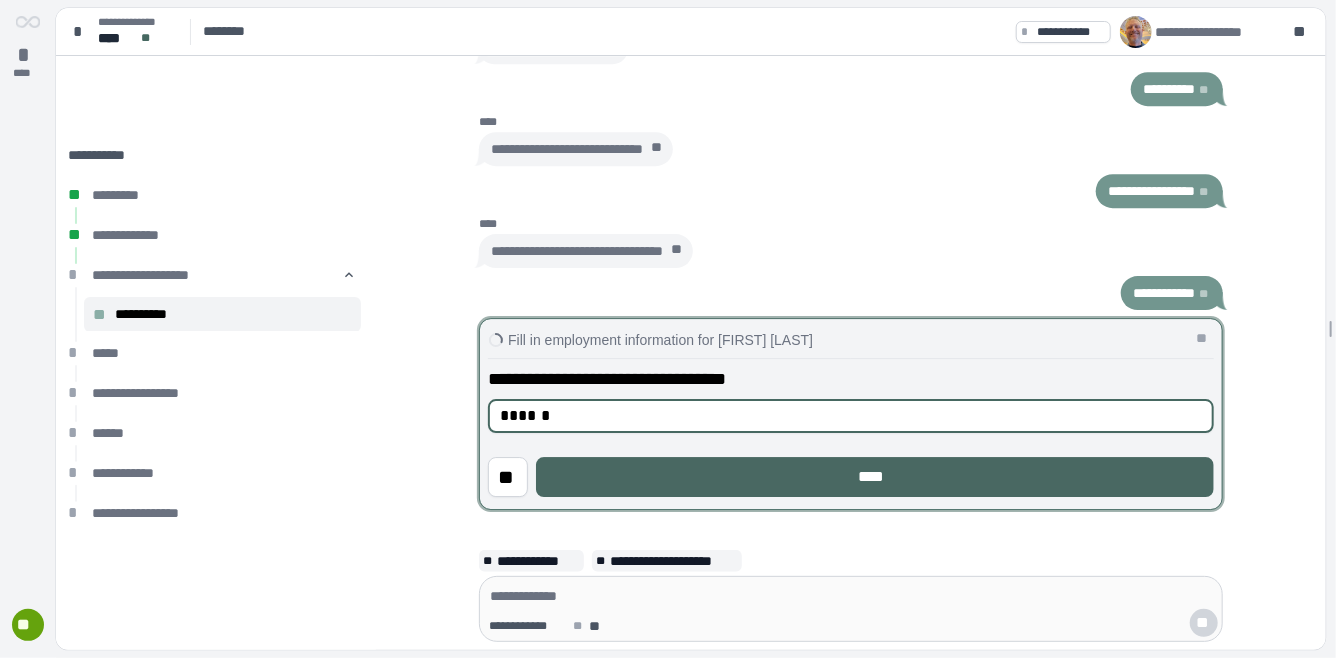 click on "****" at bounding box center [875, 477] 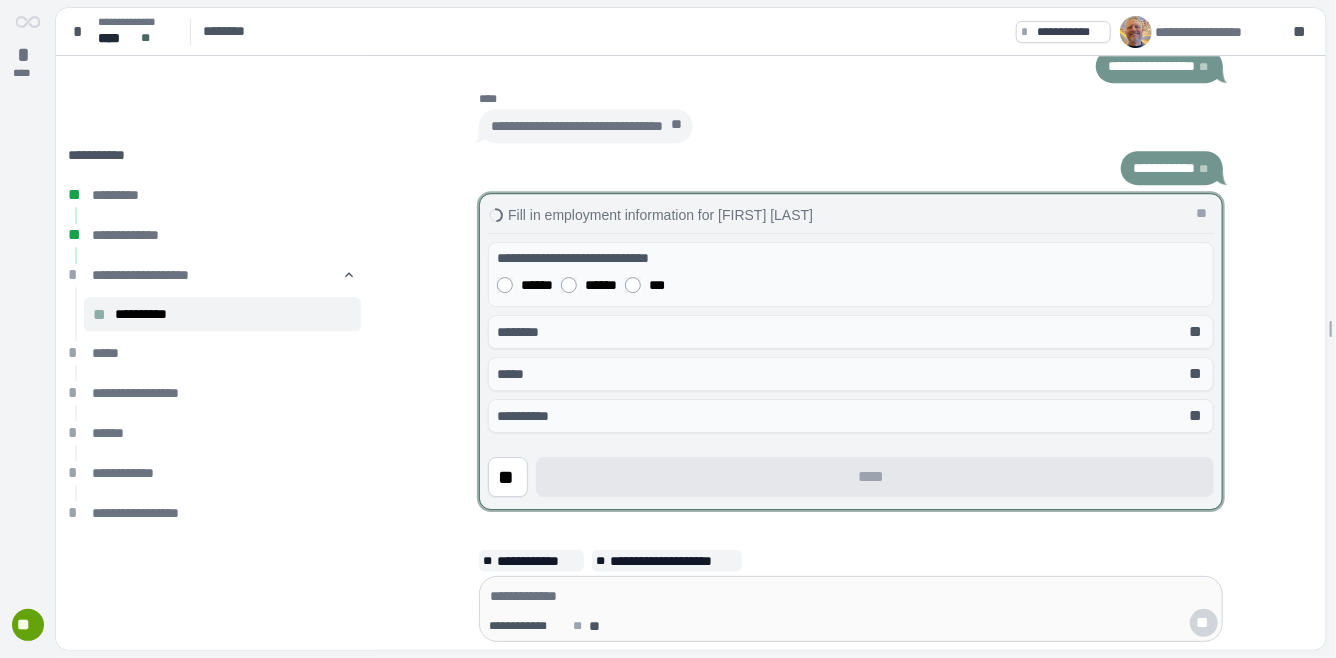 click on "******" at bounding box center [537, 286] 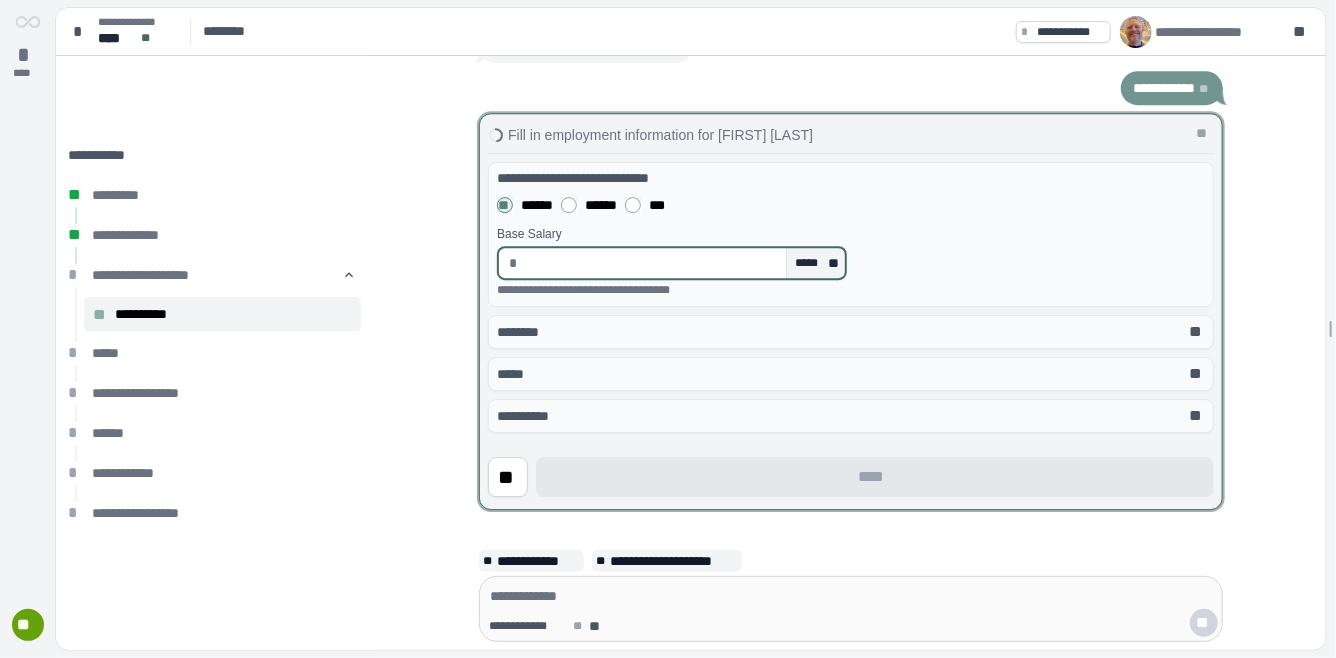 click at bounding box center (652, 263) 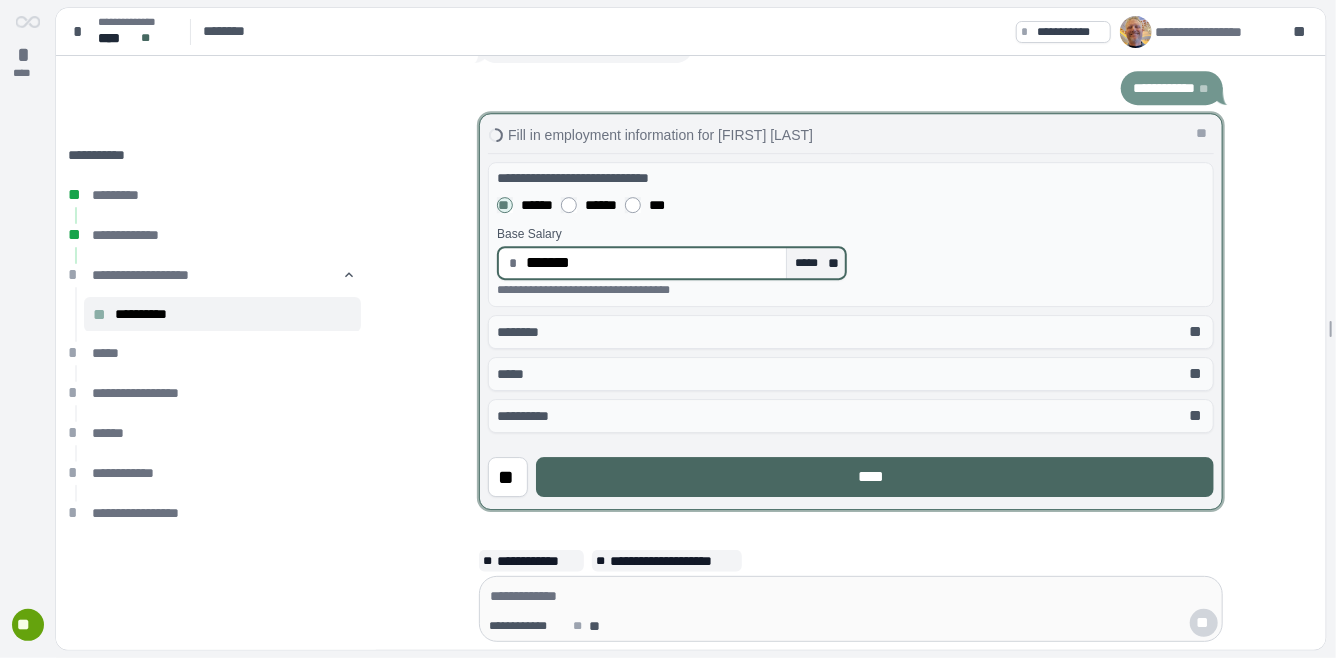 type on "**********" 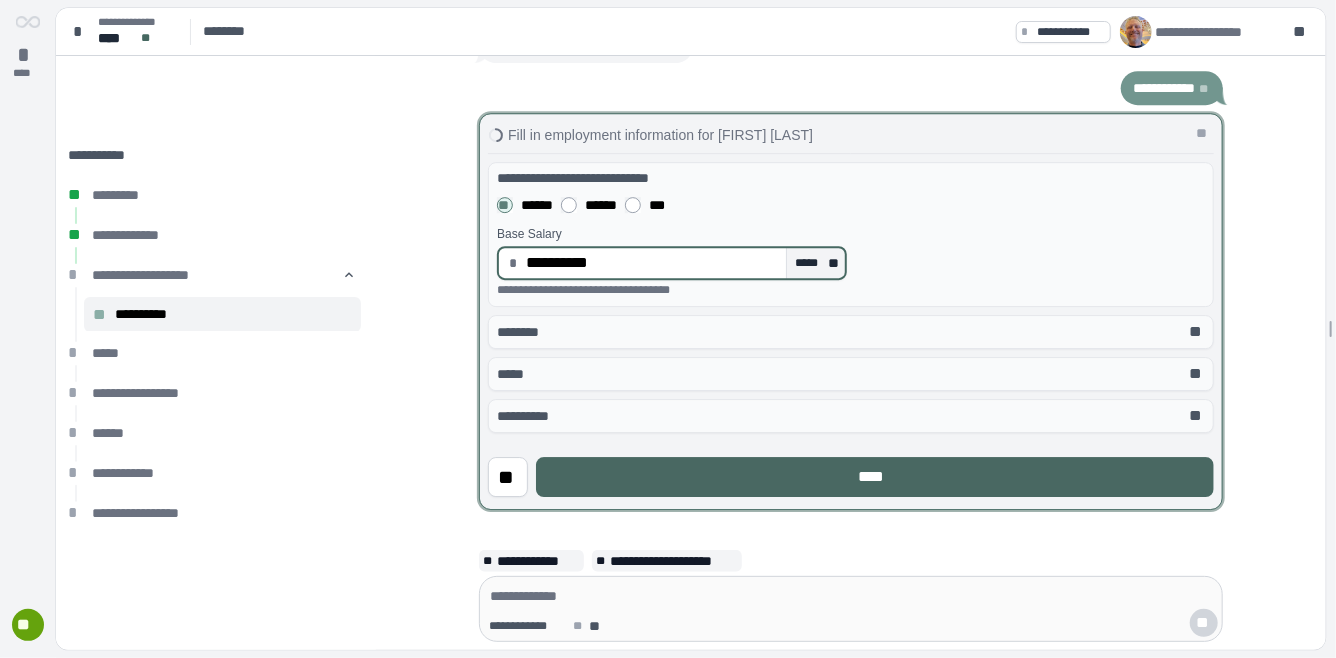 click on "****" at bounding box center [875, 477] 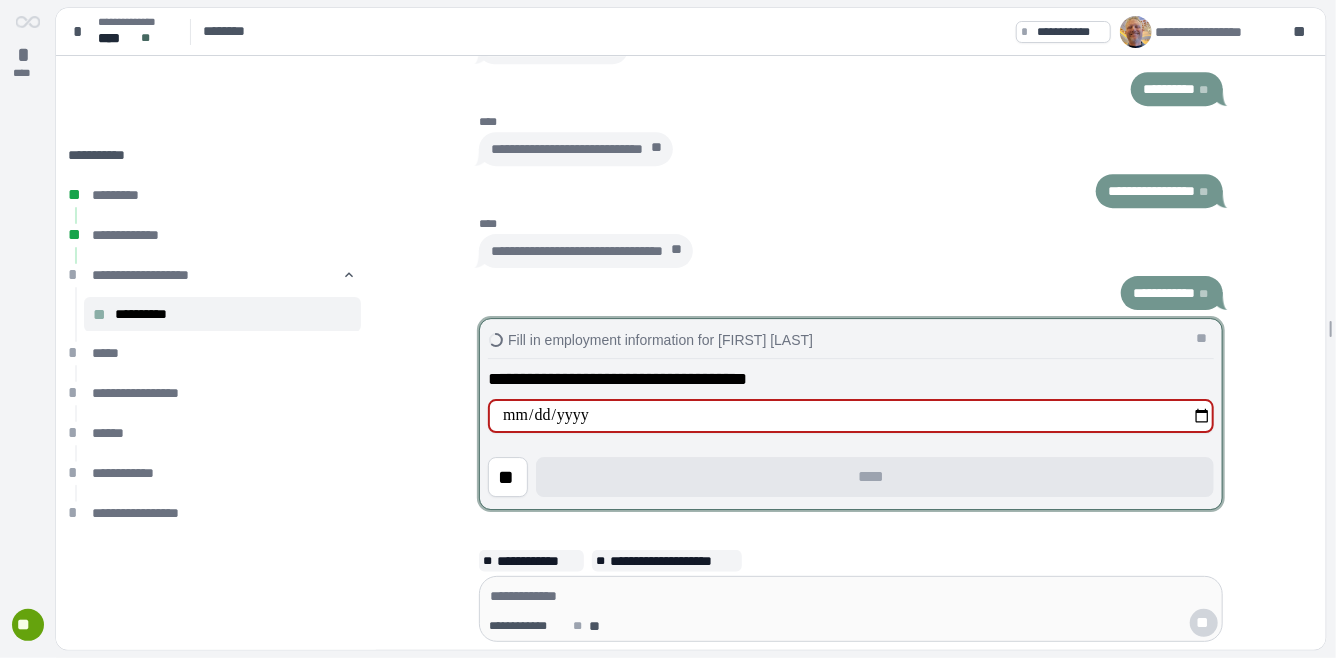 type on "**********" 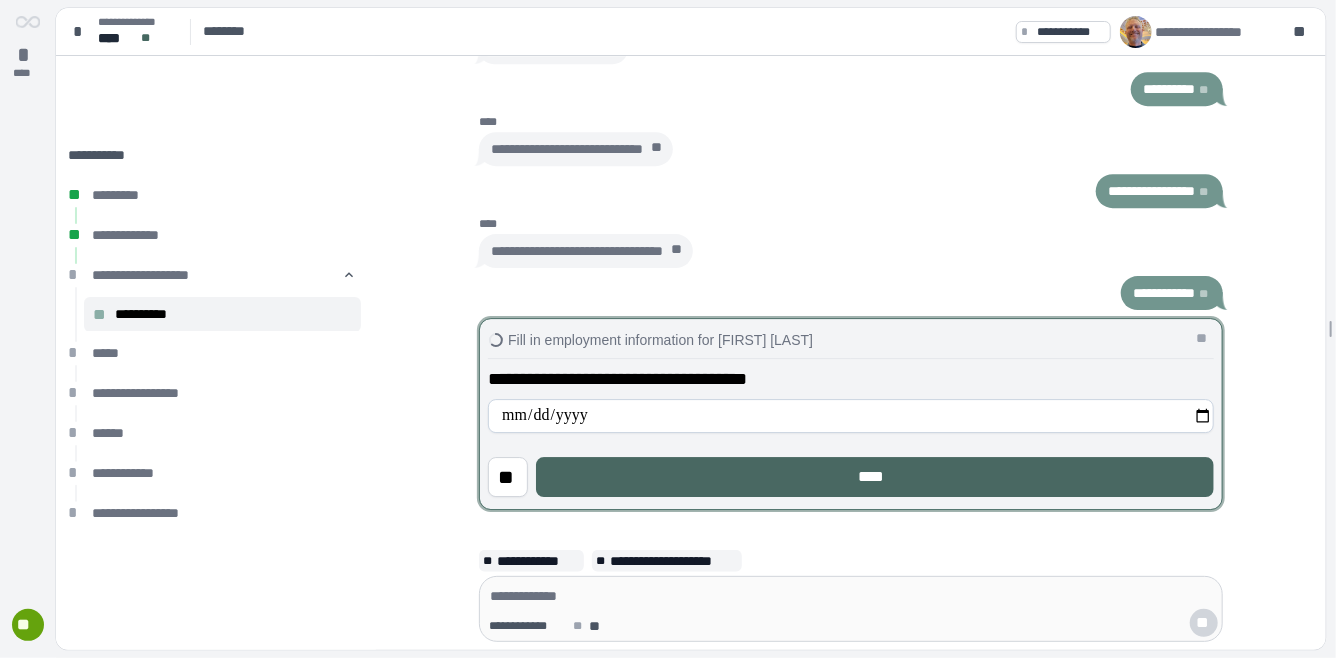 click on "****" at bounding box center [875, 477] 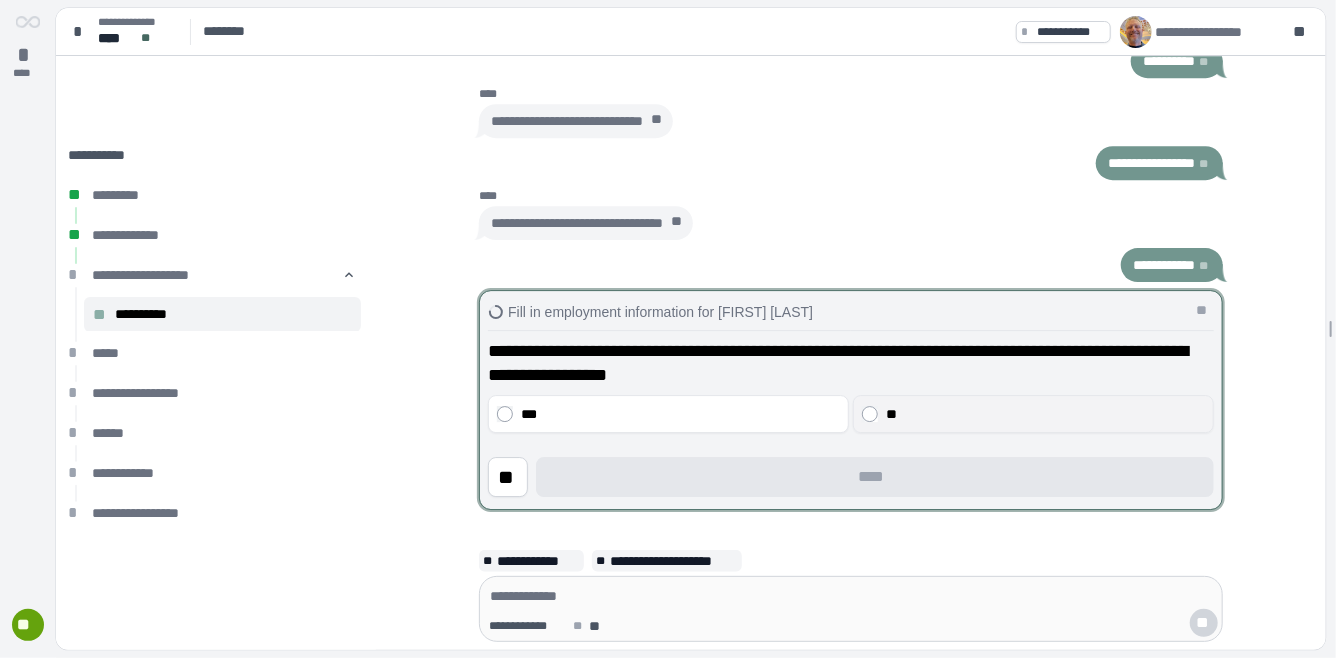 click on "**" at bounding box center (1045, 414) 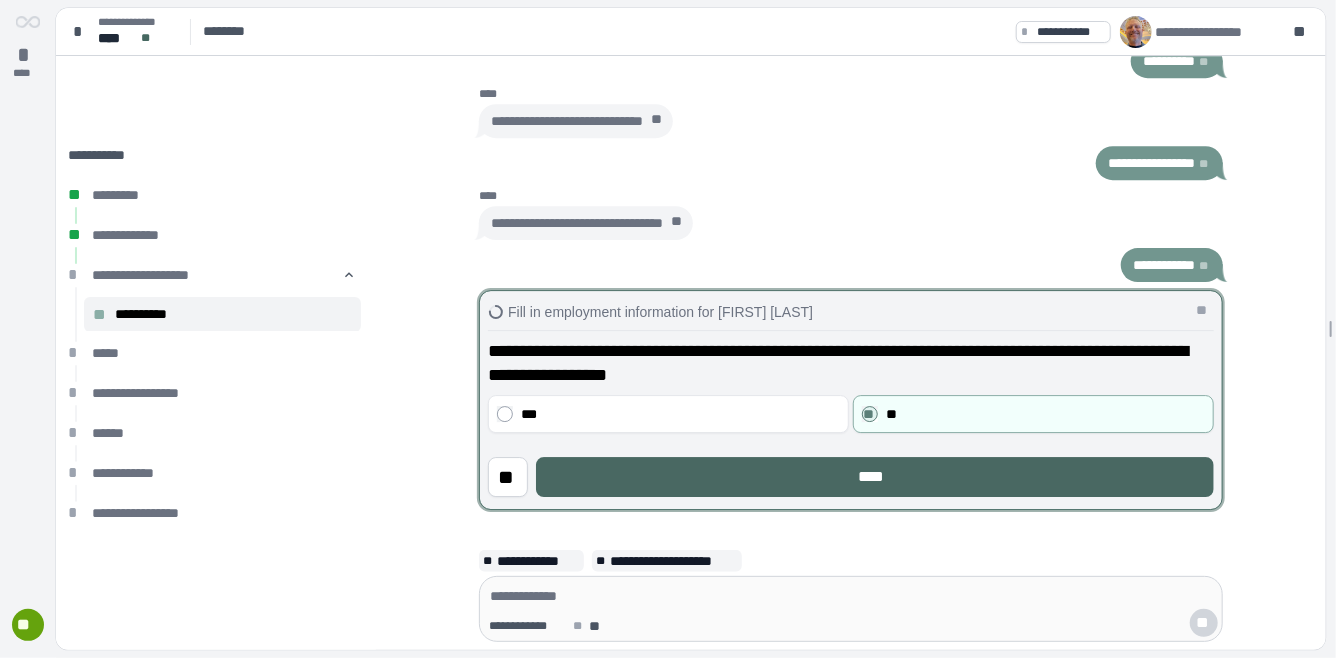 click on "****" at bounding box center [875, 477] 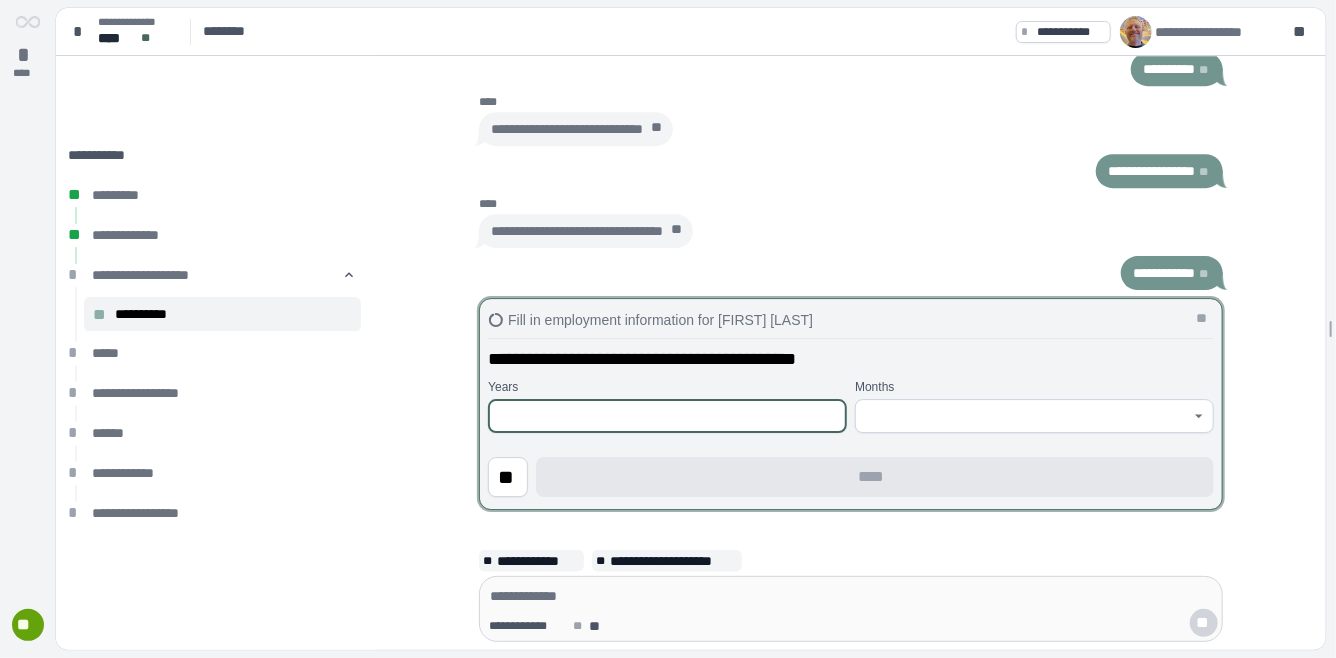 click at bounding box center (667, 416) 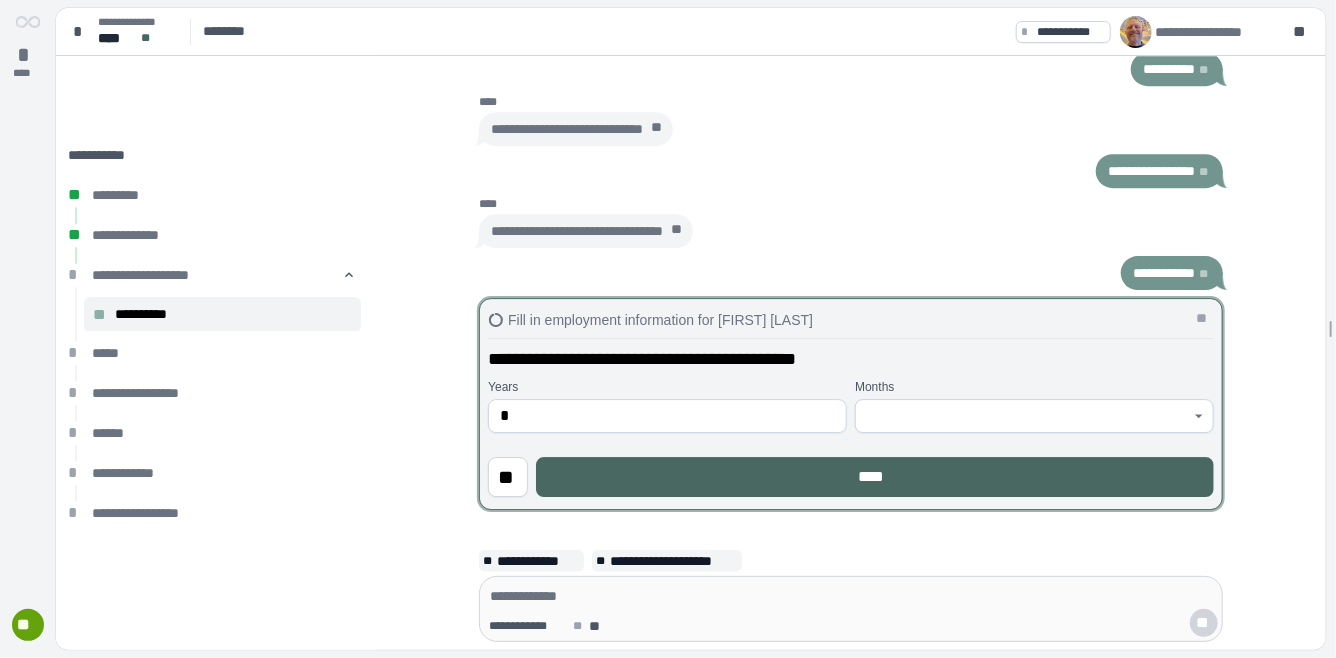 click on "****" at bounding box center [875, 477] 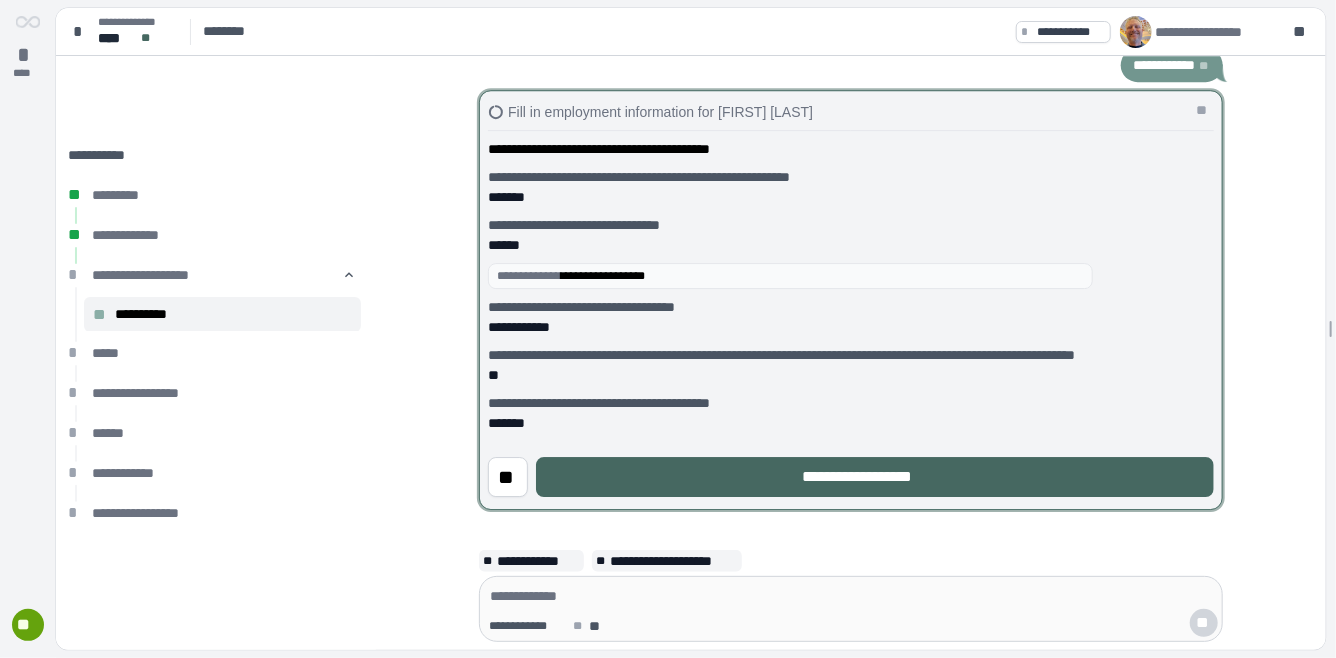 click on "**********" at bounding box center [875, 477] 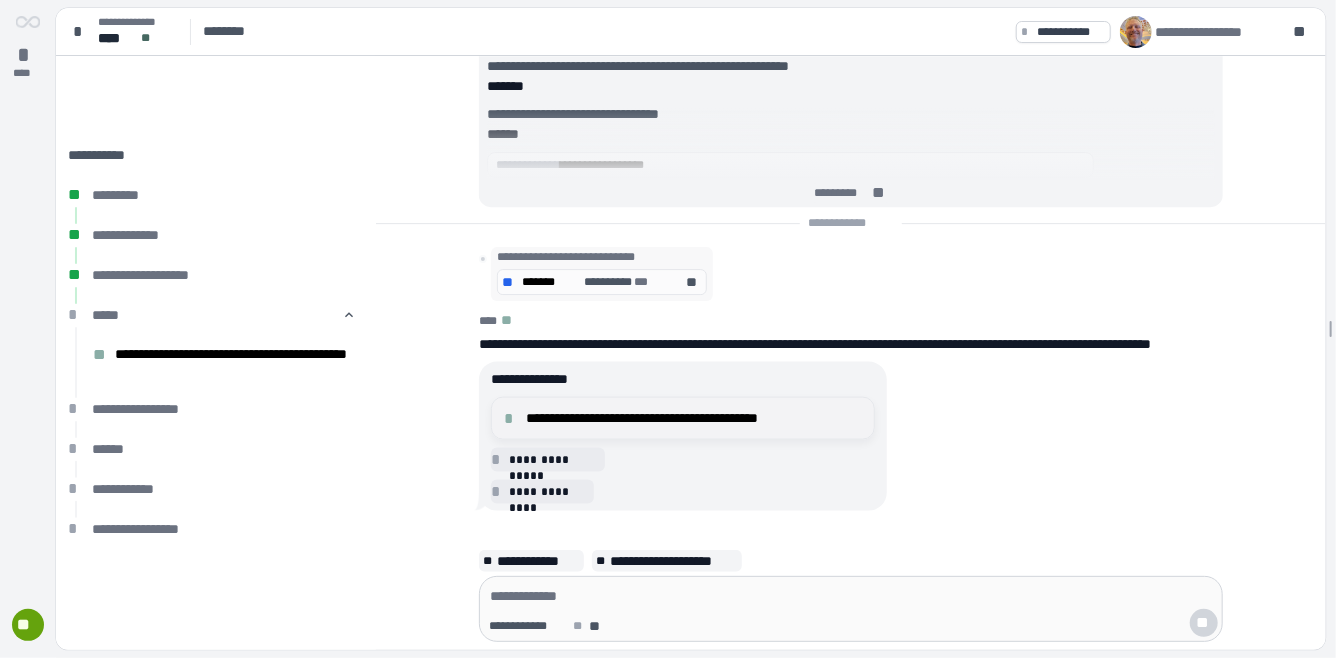 click on "**********" at bounding box center [694, 418] 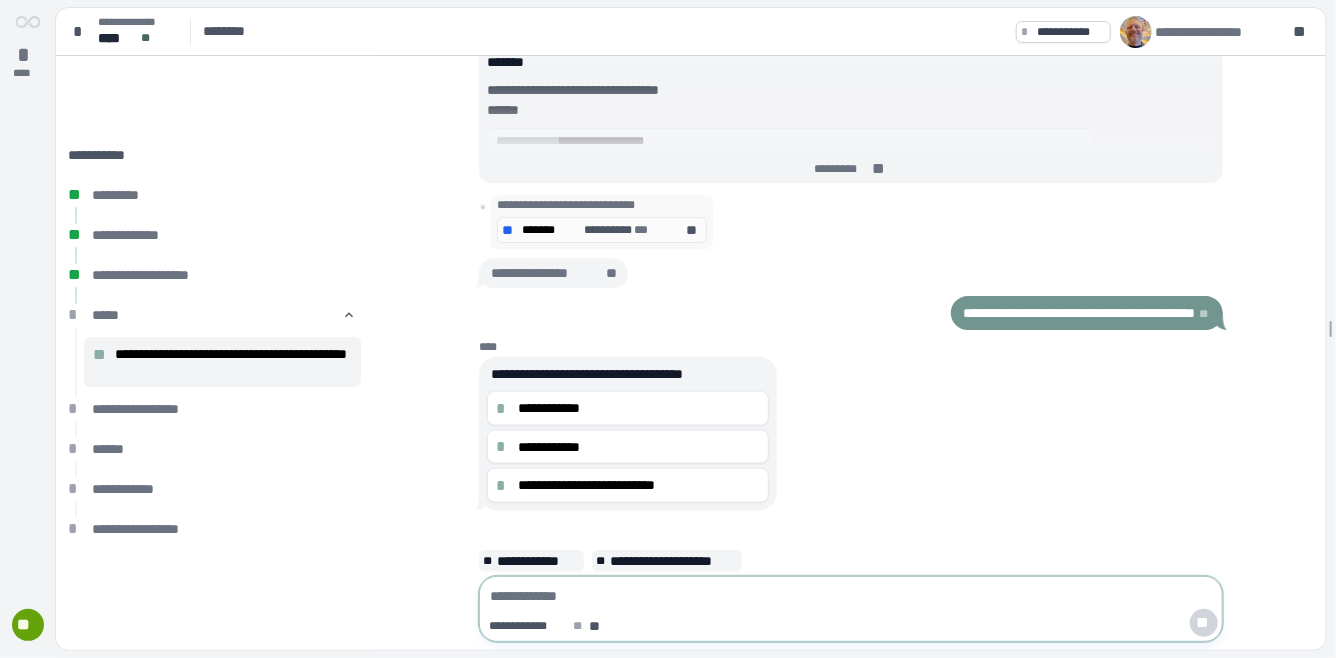 click at bounding box center (851, 596) 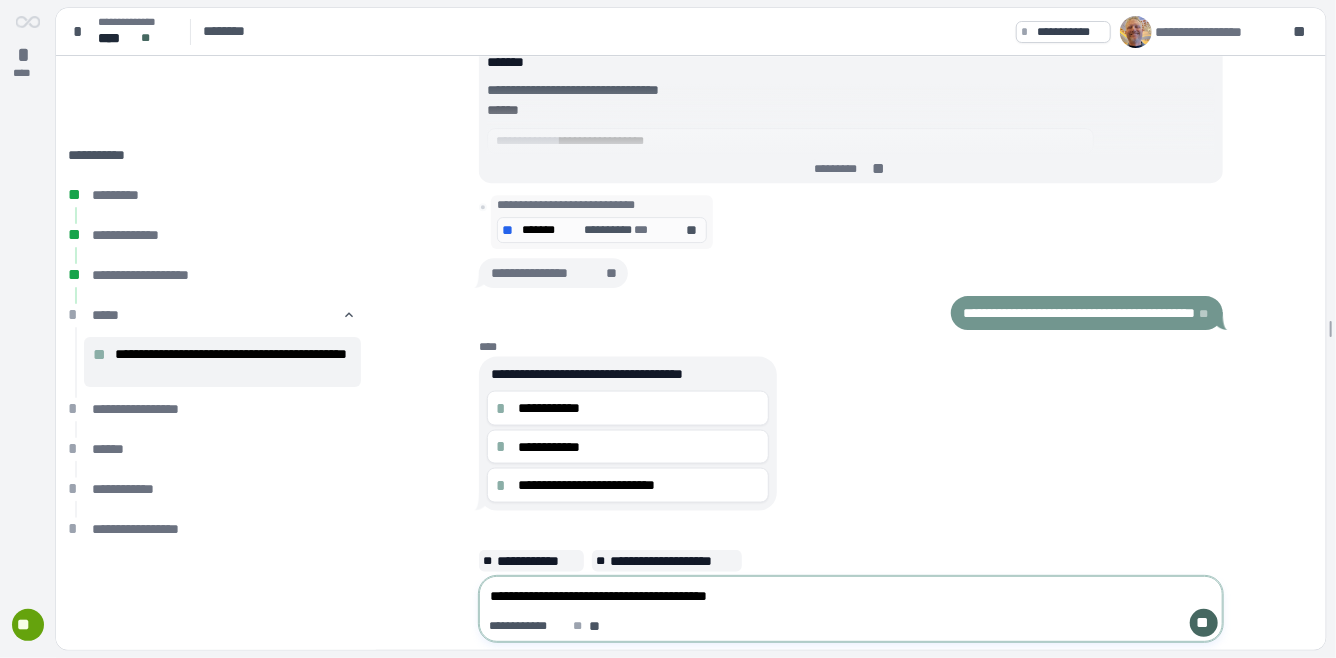type on "**********" 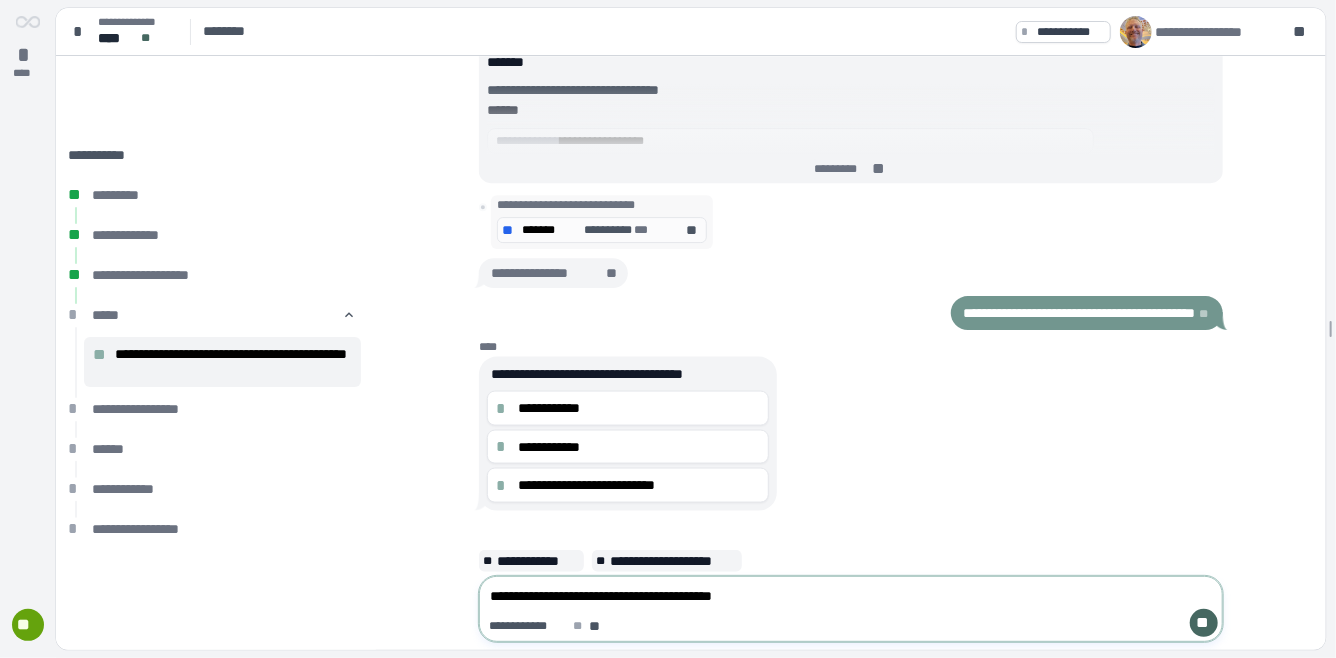 type 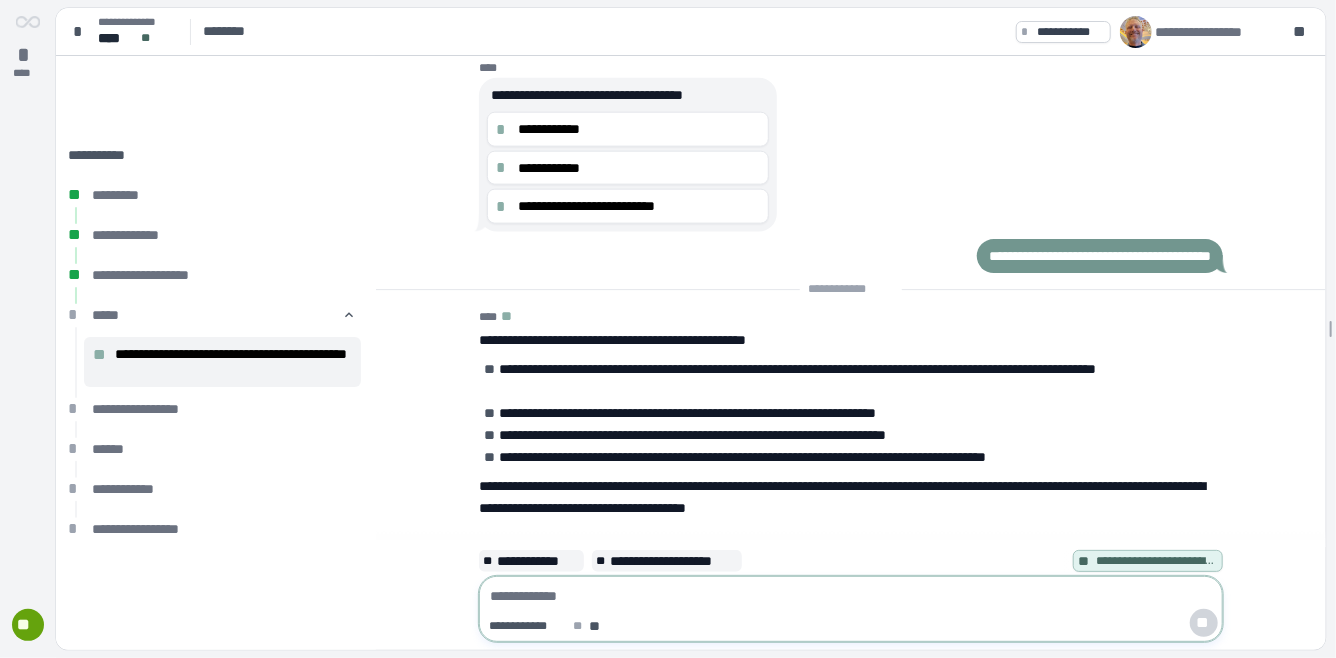 scroll, scrollTop: 12, scrollLeft: 0, axis: vertical 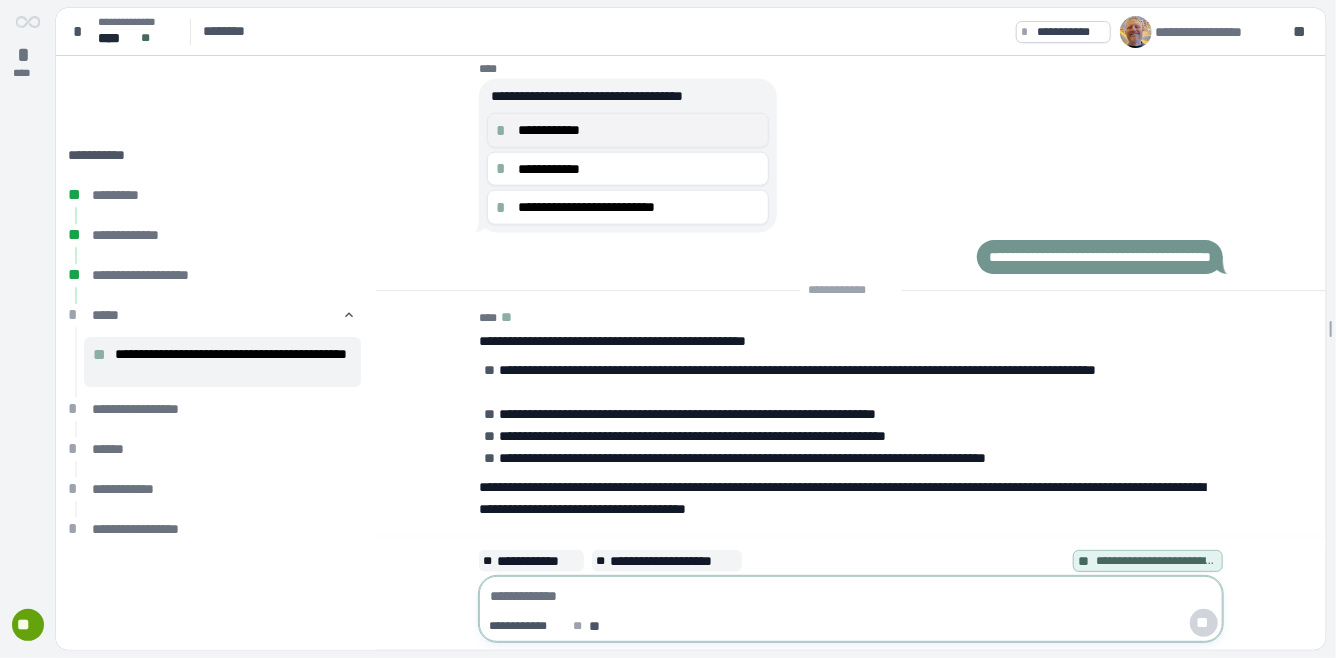 click on "**********" at bounding box center [639, 130] 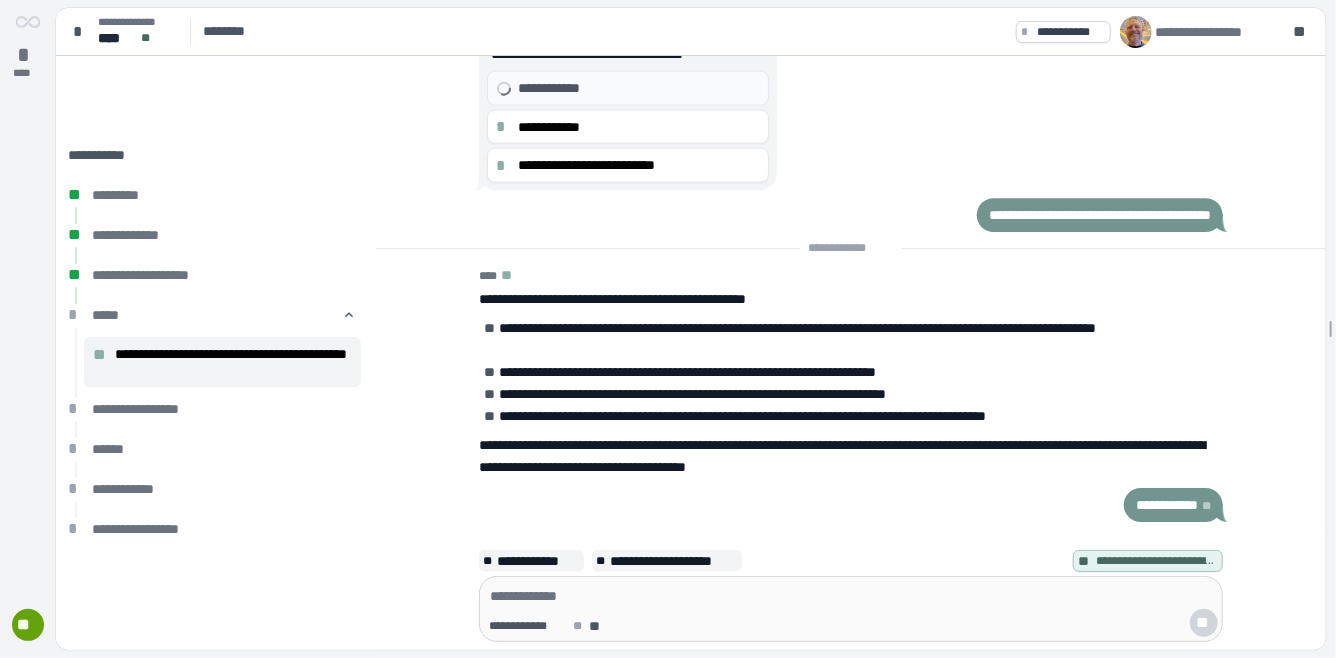 scroll, scrollTop: 0, scrollLeft: 0, axis: both 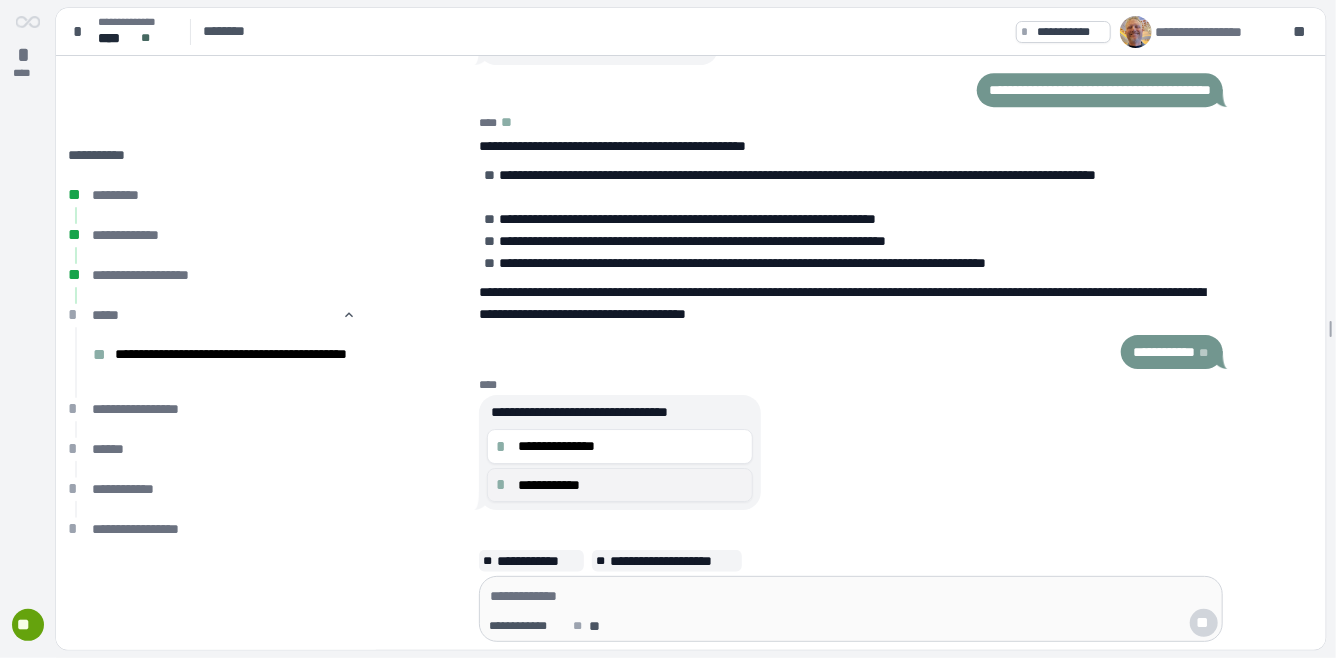 click on "**********" at bounding box center [631, 485] 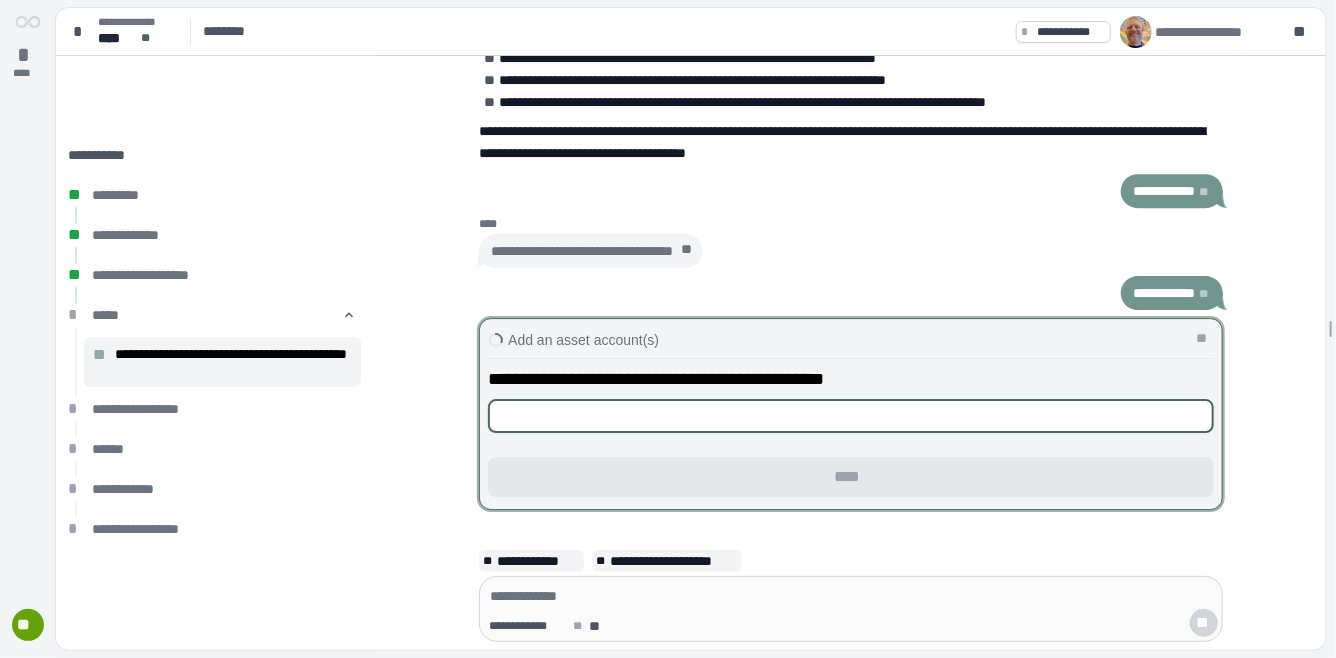 click at bounding box center (851, 416) 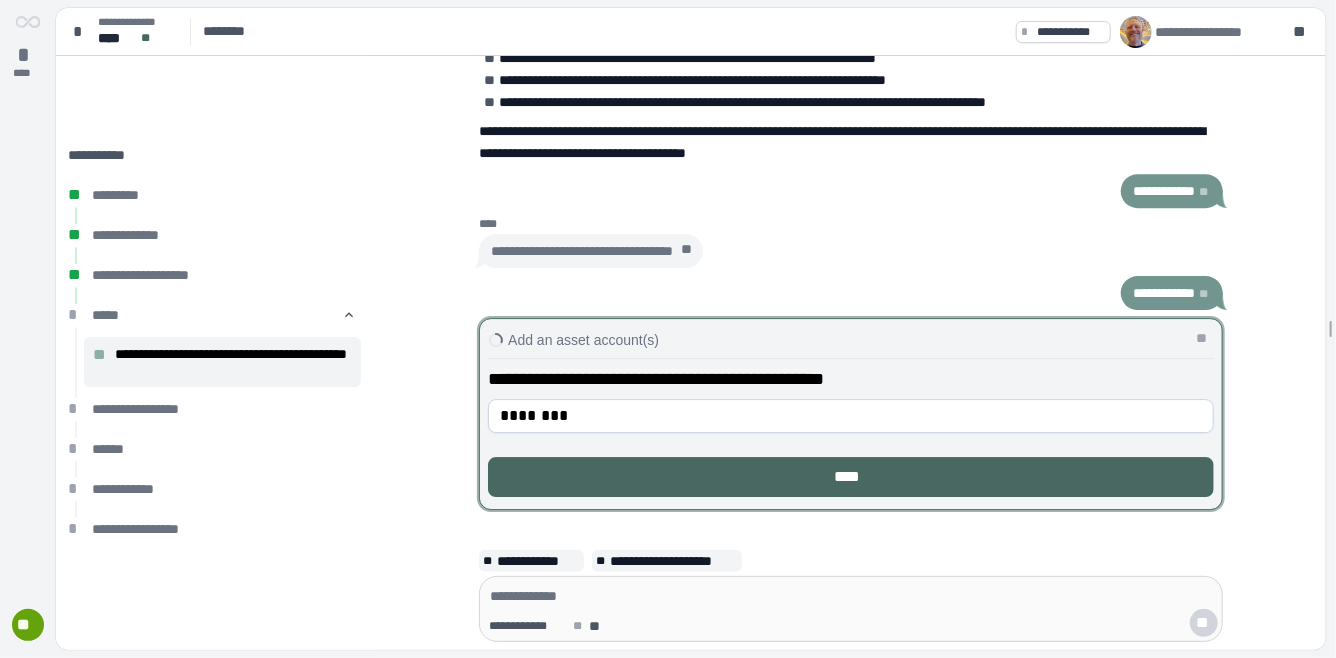 click on "****" at bounding box center [851, 477] 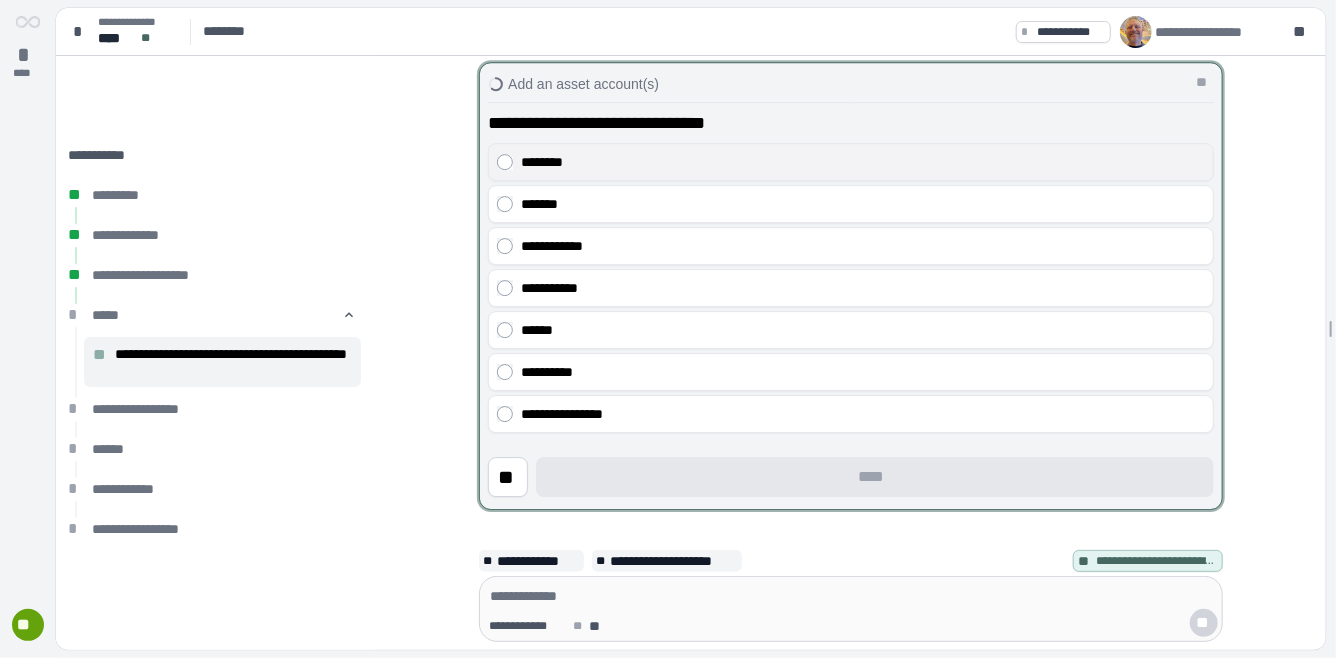 click on "********" at bounding box center [863, 162] 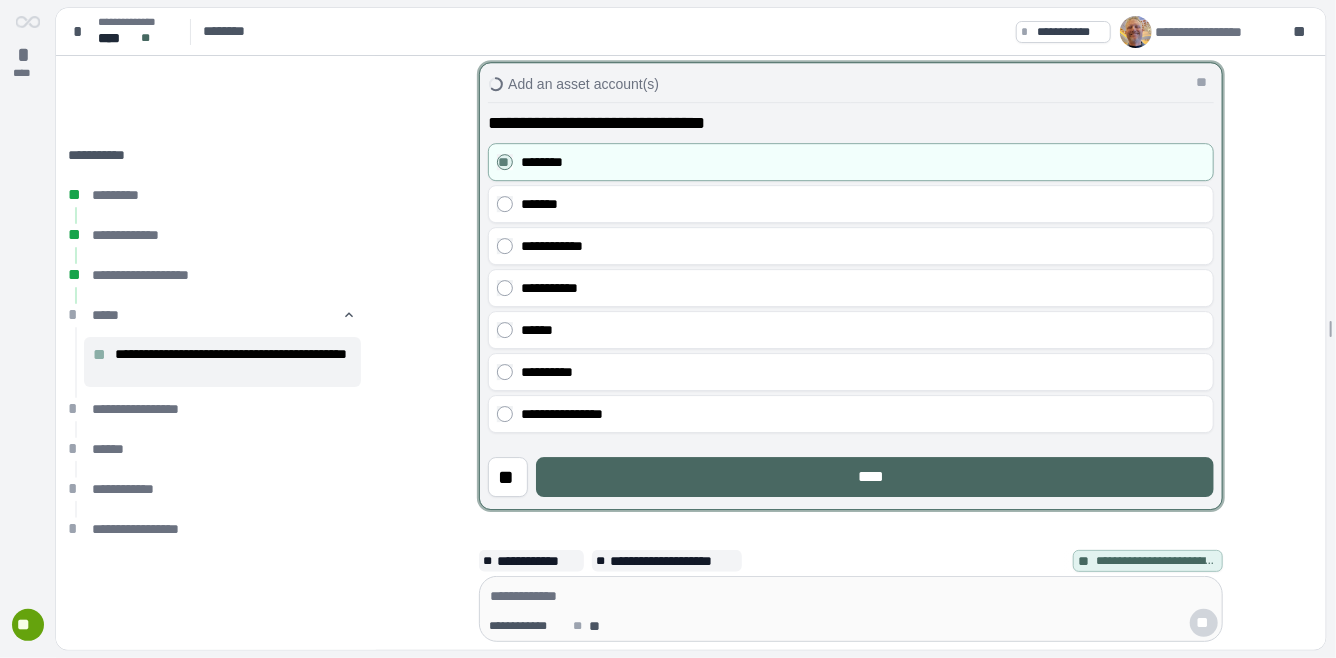 click on "****" at bounding box center (875, 477) 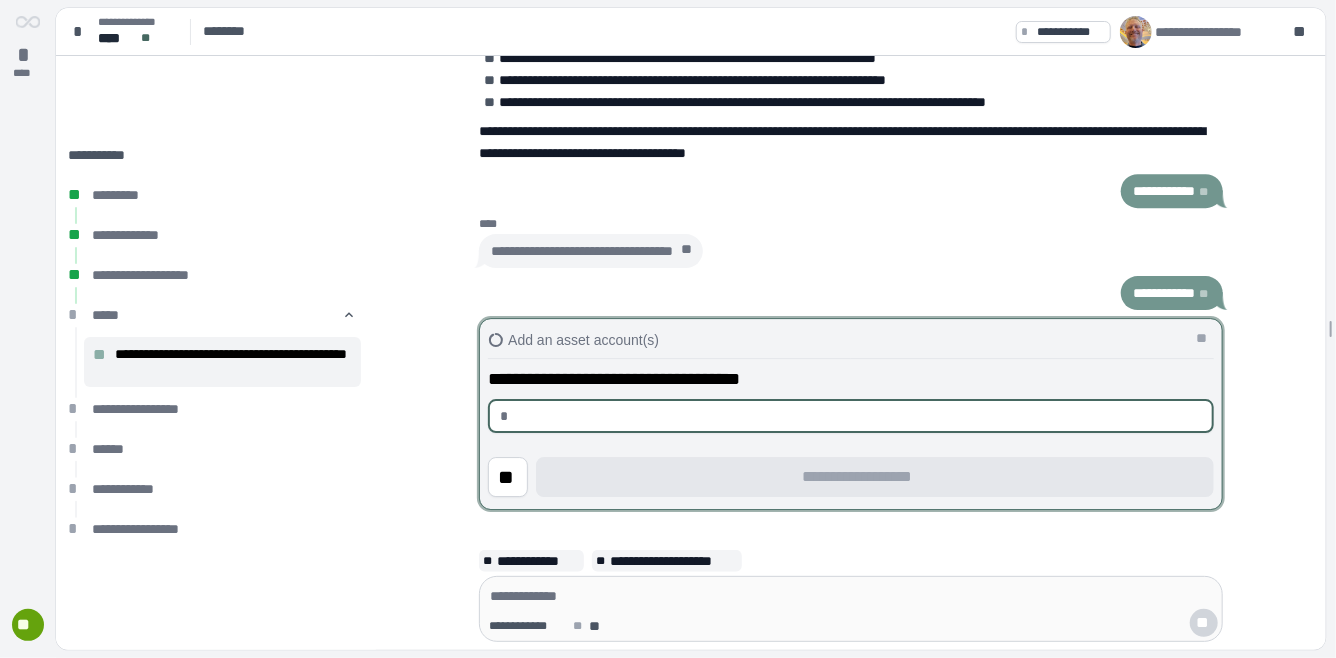 click at bounding box center (859, 416) 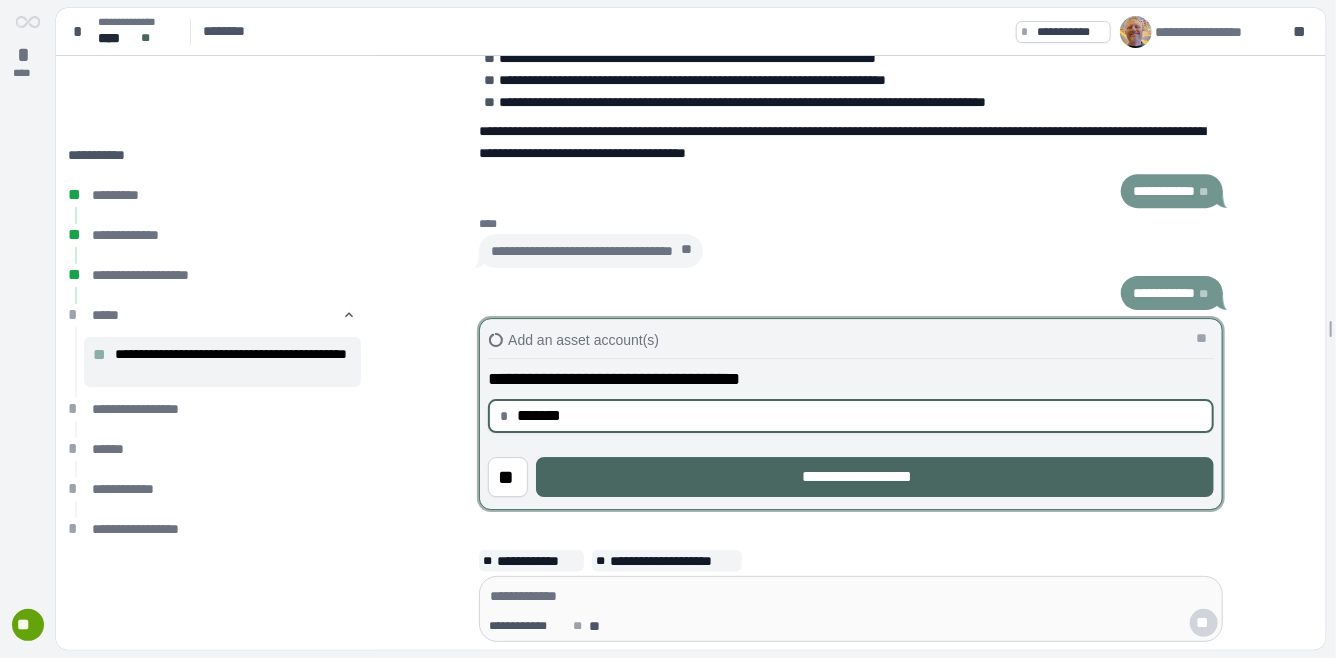 type on "**********" 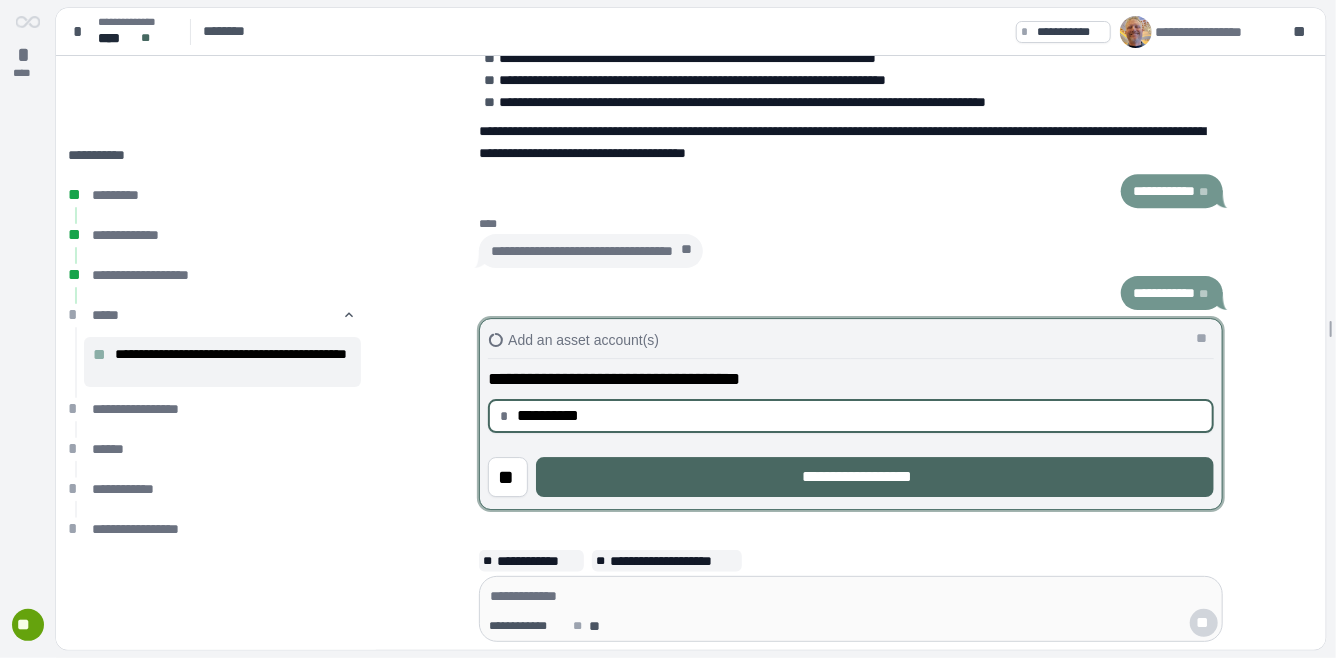 click on "**********" at bounding box center (875, 477) 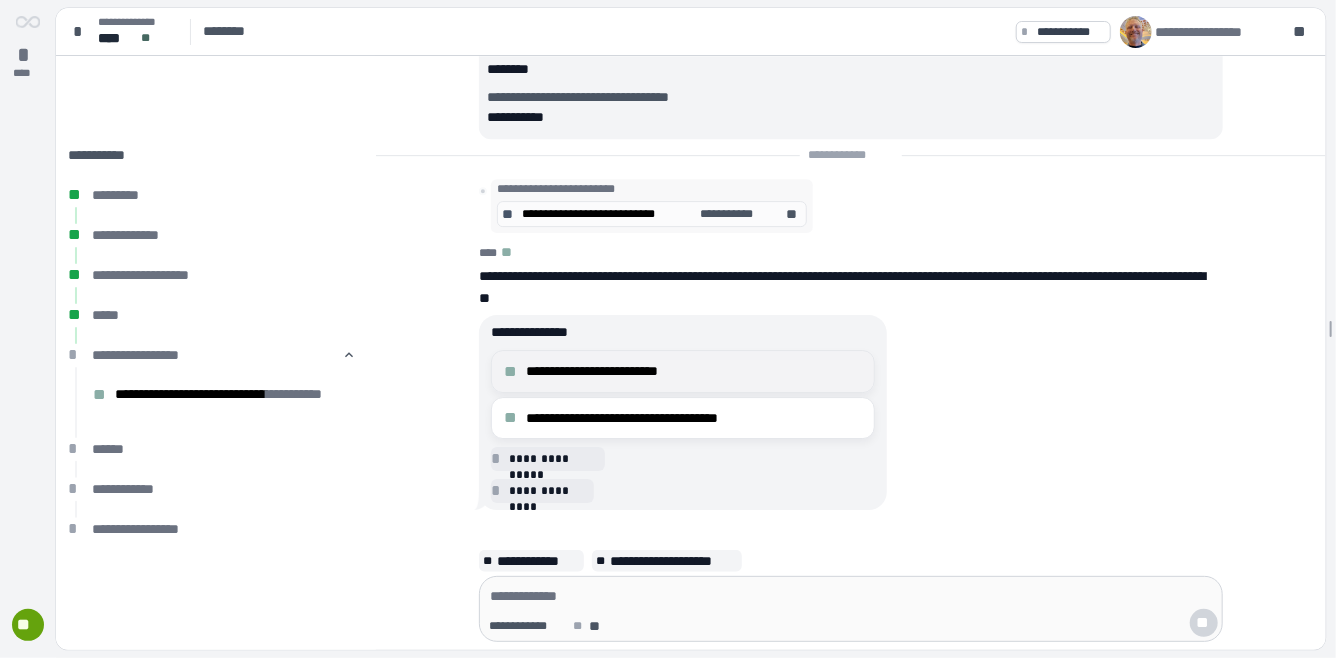 click on "**********" at bounding box center (694, 371) 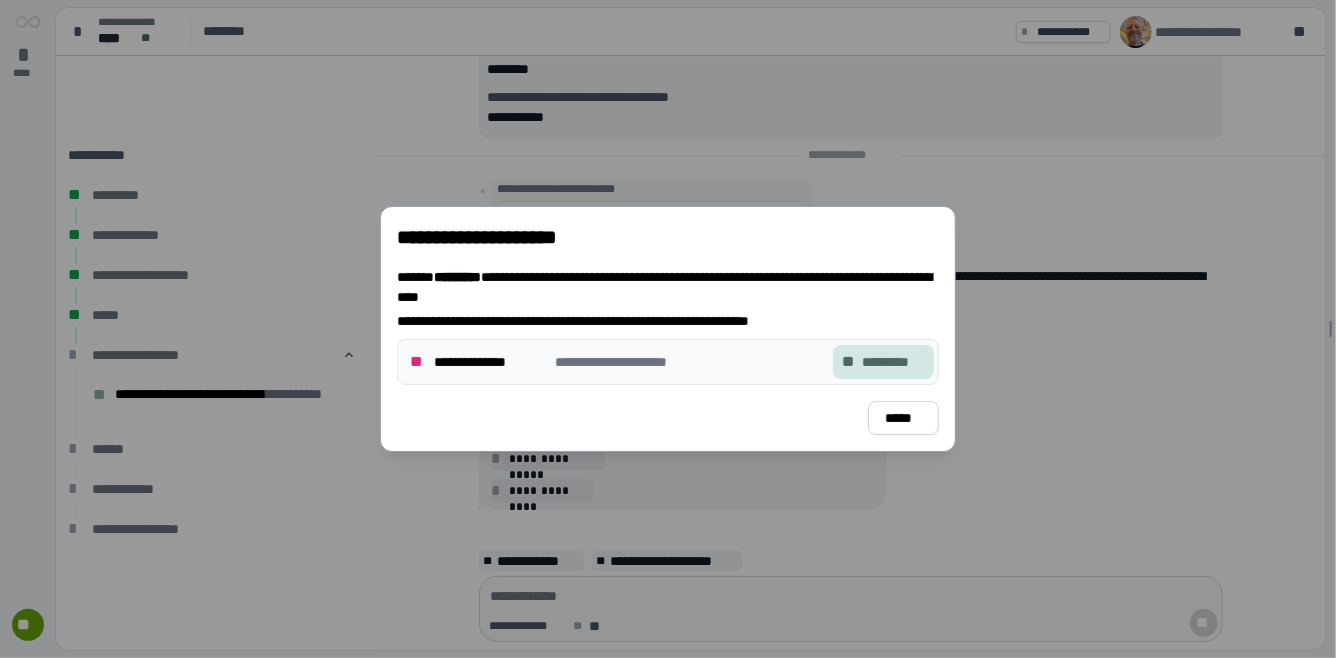 click on "*********" at bounding box center [893, 362] 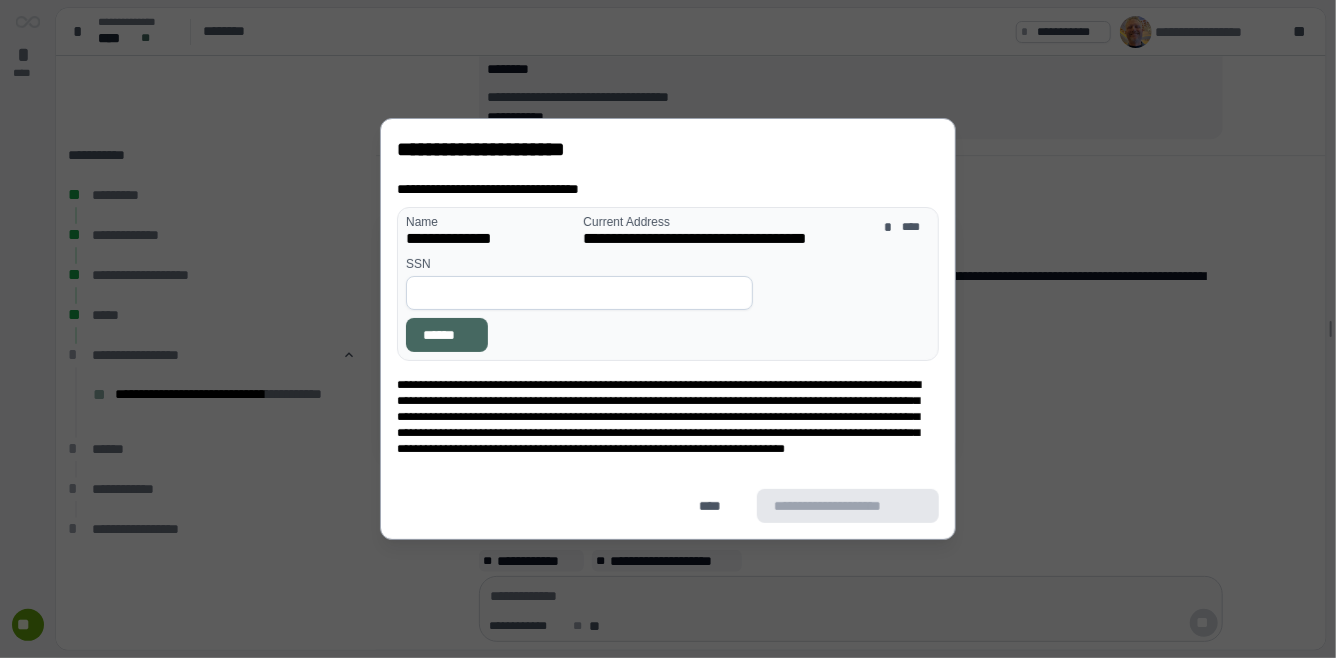 click at bounding box center (579, 293) 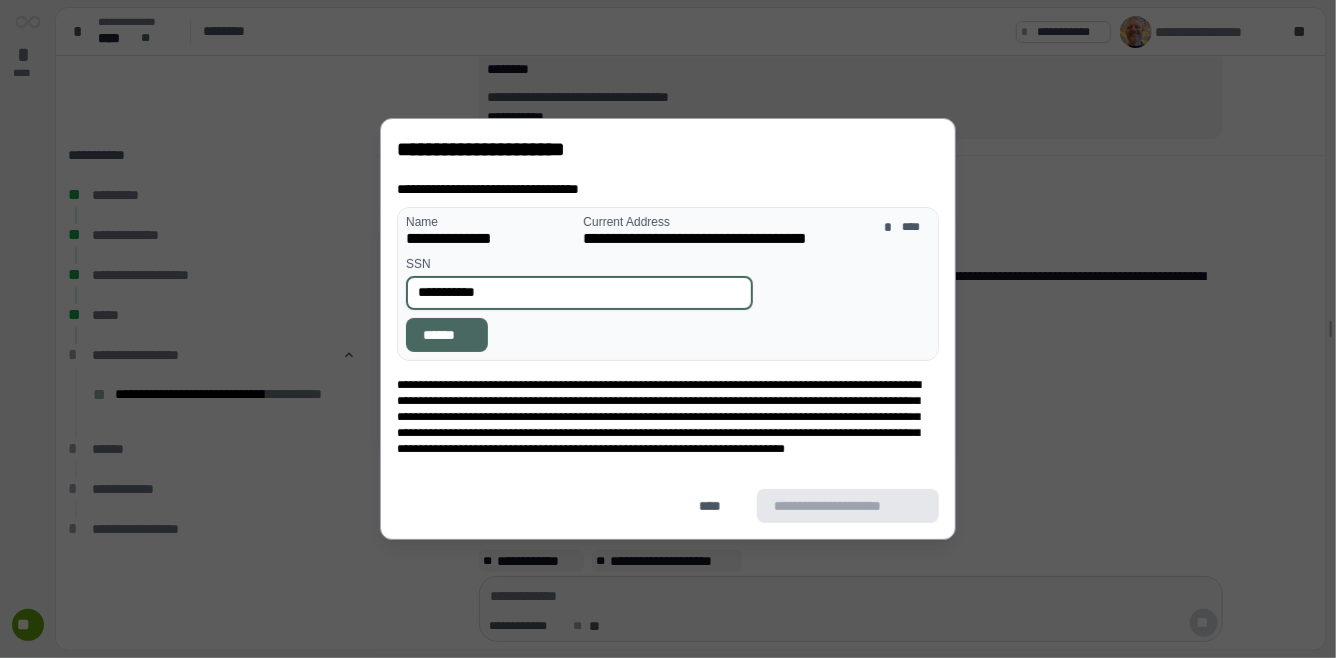 type on "**********" 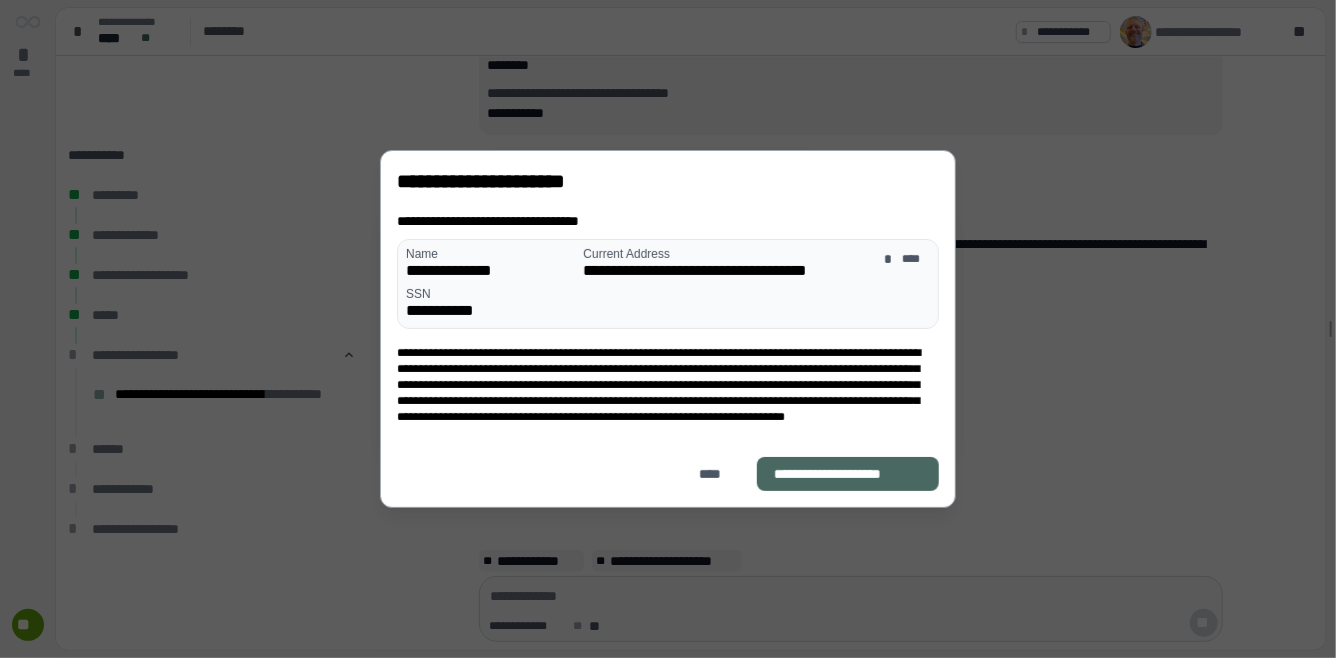 click on "**********" at bounding box center [848, 474] 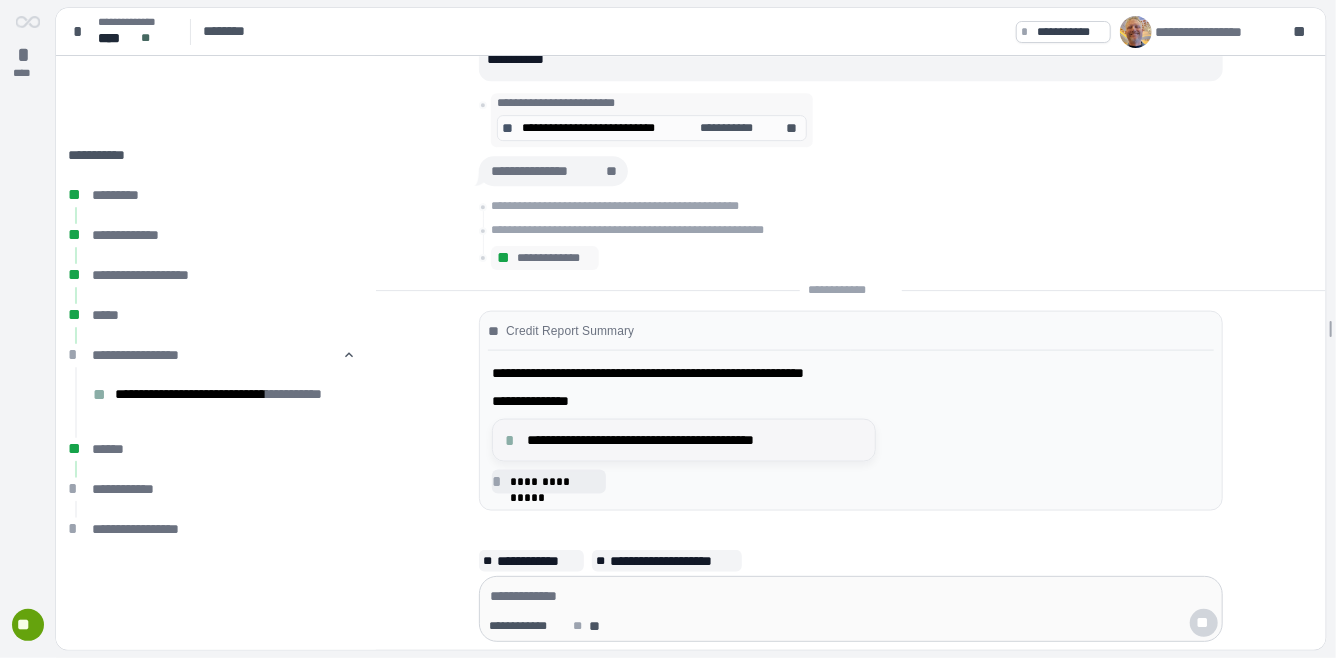 click on "**********" at bounding box center (695, 440) 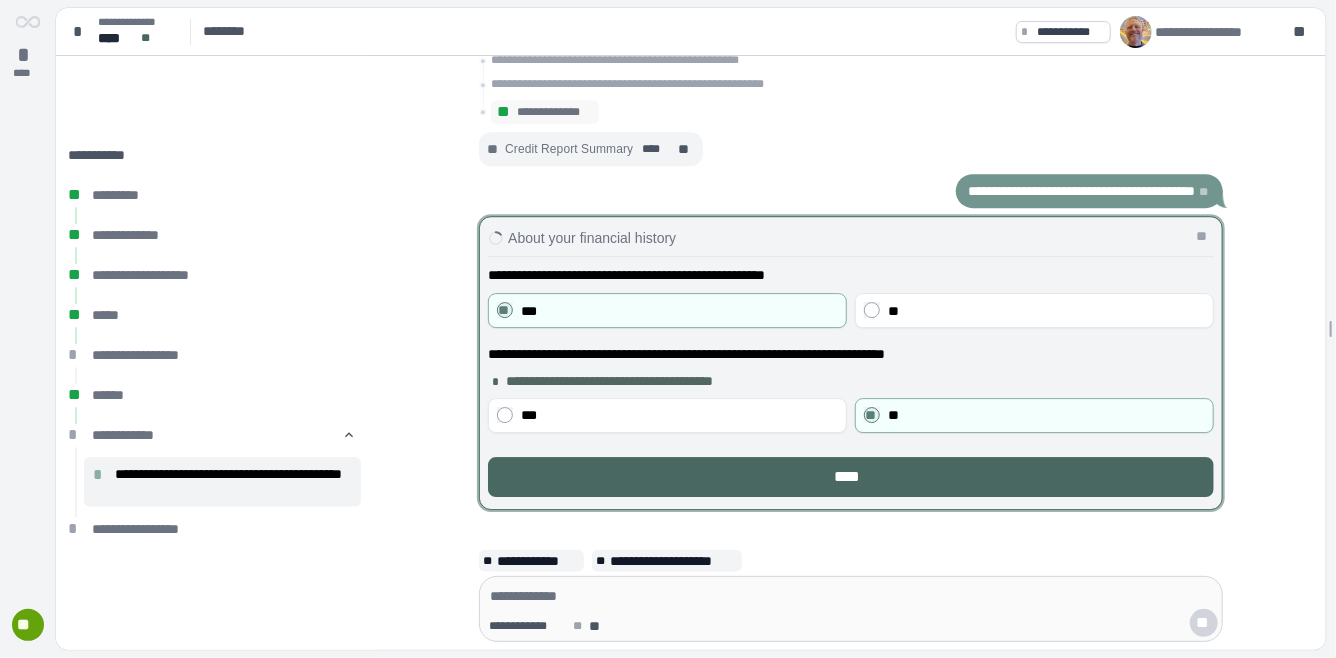 click on "****" at bounding box center (851, 477) 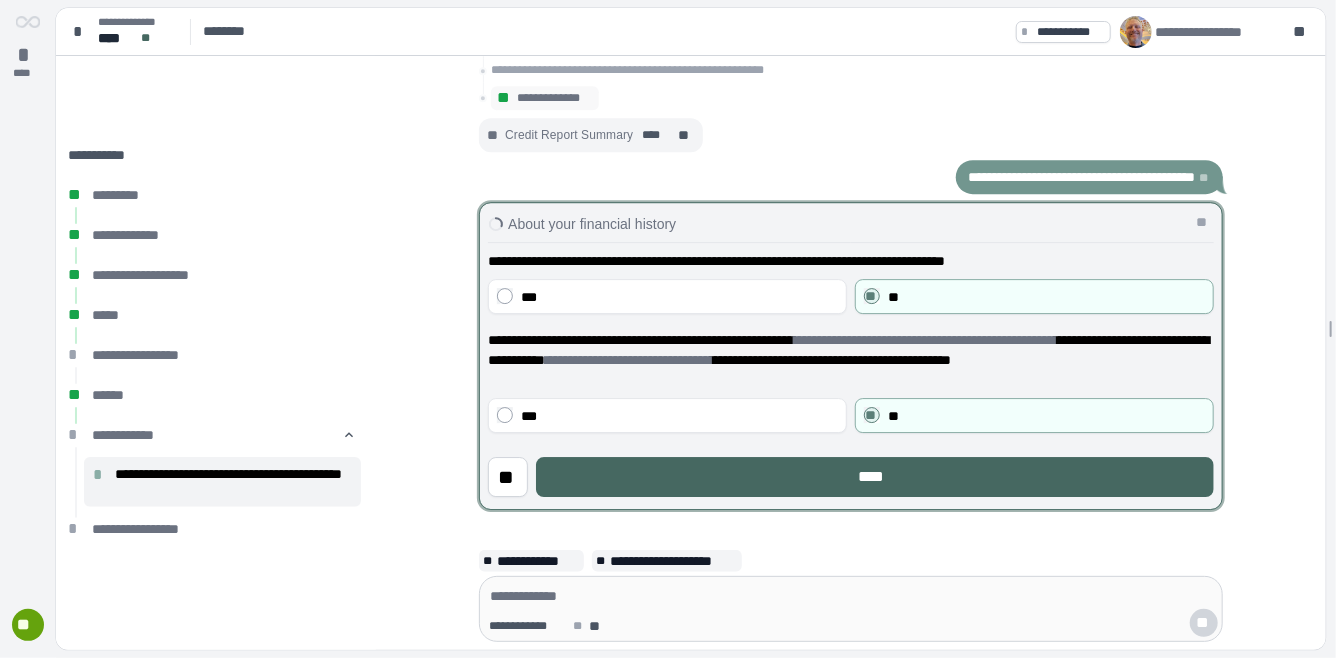 click on "****" at bounding box center [875, 477] 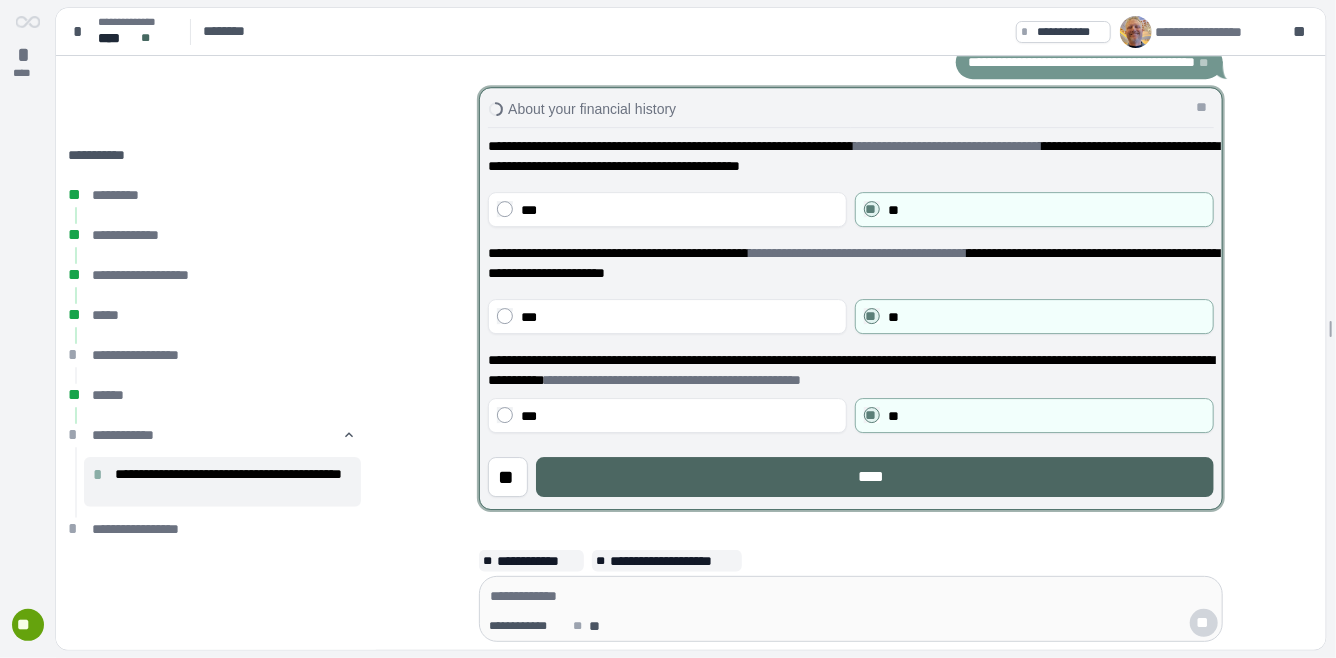 click on "****" at bounding box center (875, 477) 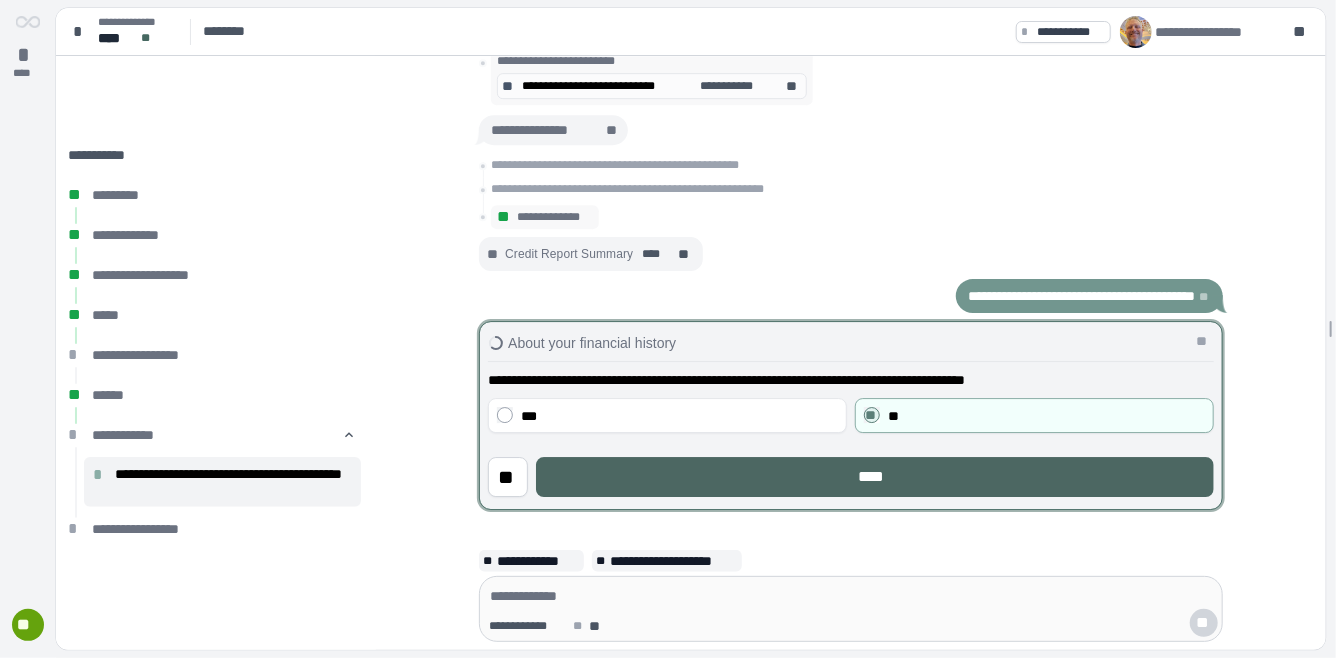click on "****" at bounding box center (875, 477) 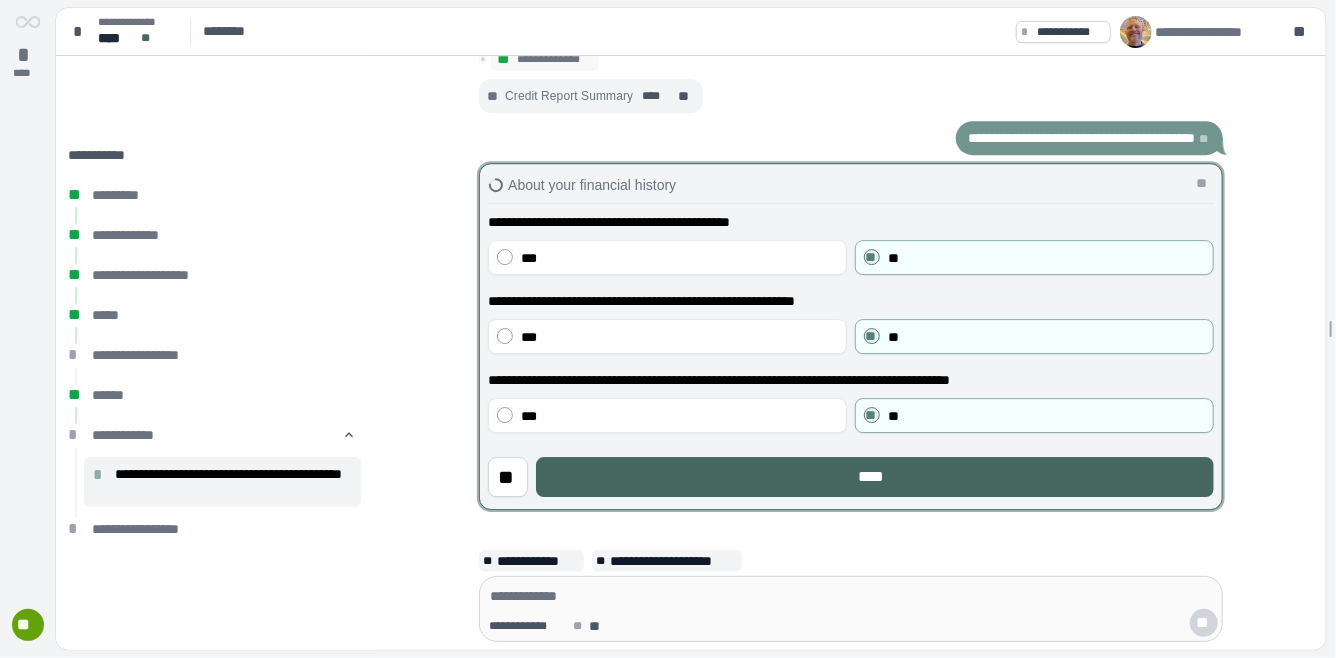click on "****" at bounding box center [875, 477] 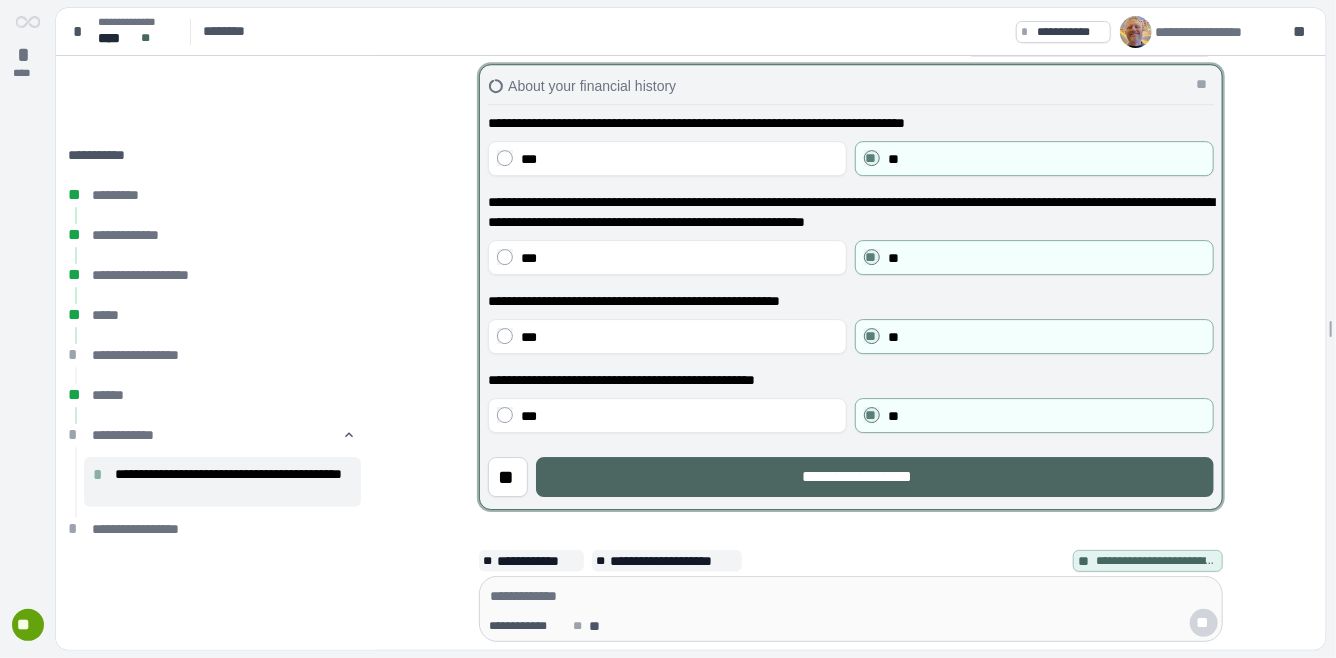 click on "**********" at bounding box center (875, 477) 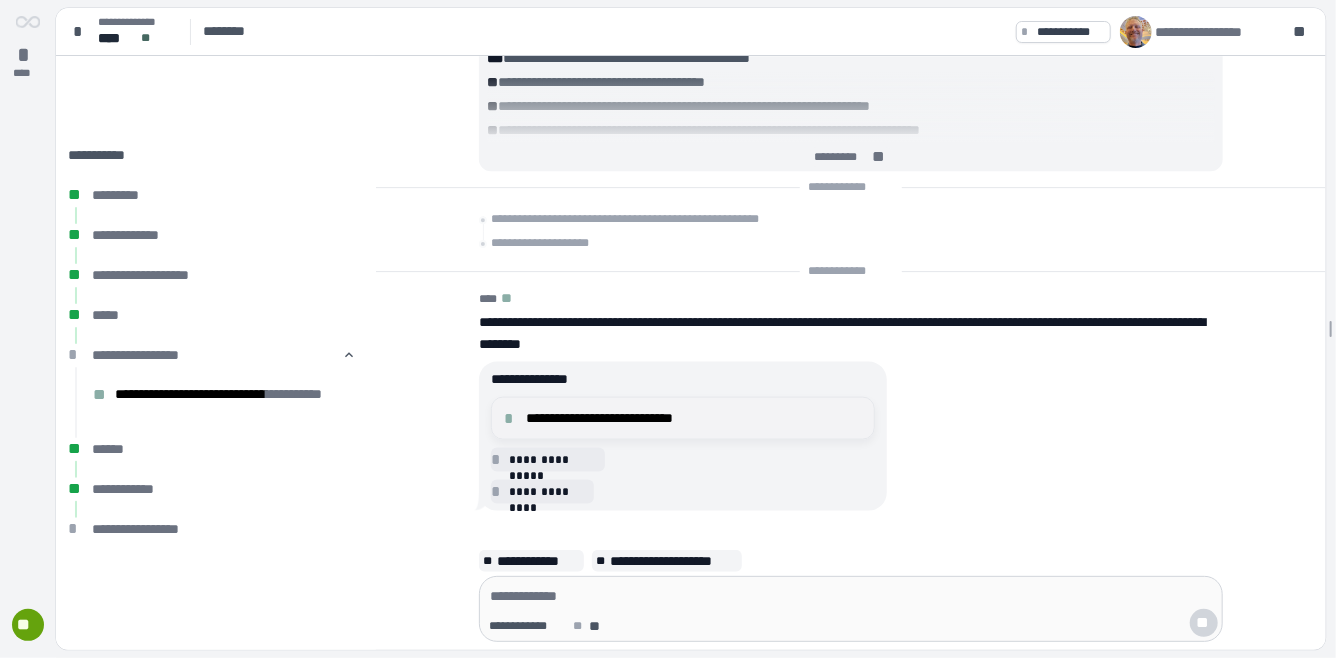 click on "**********" at bounding box center [683, 418] 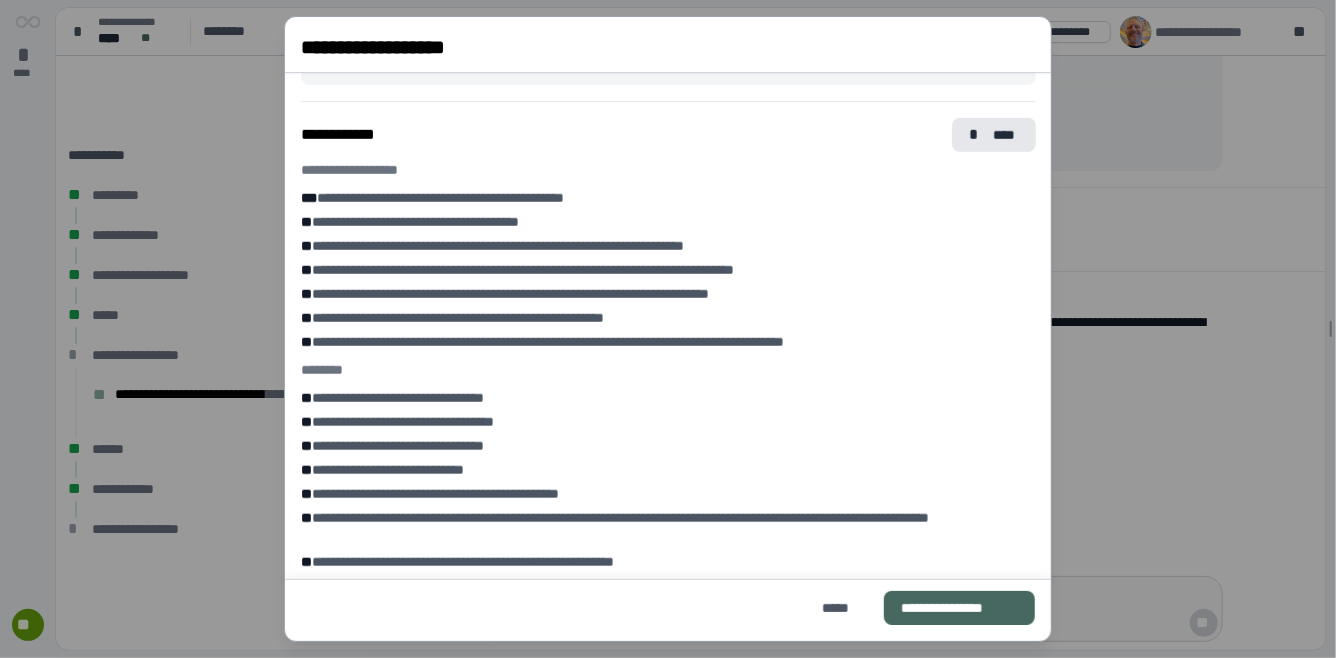 scroll, scrollTop: 826, scrollLeft: 0, axis: vertical 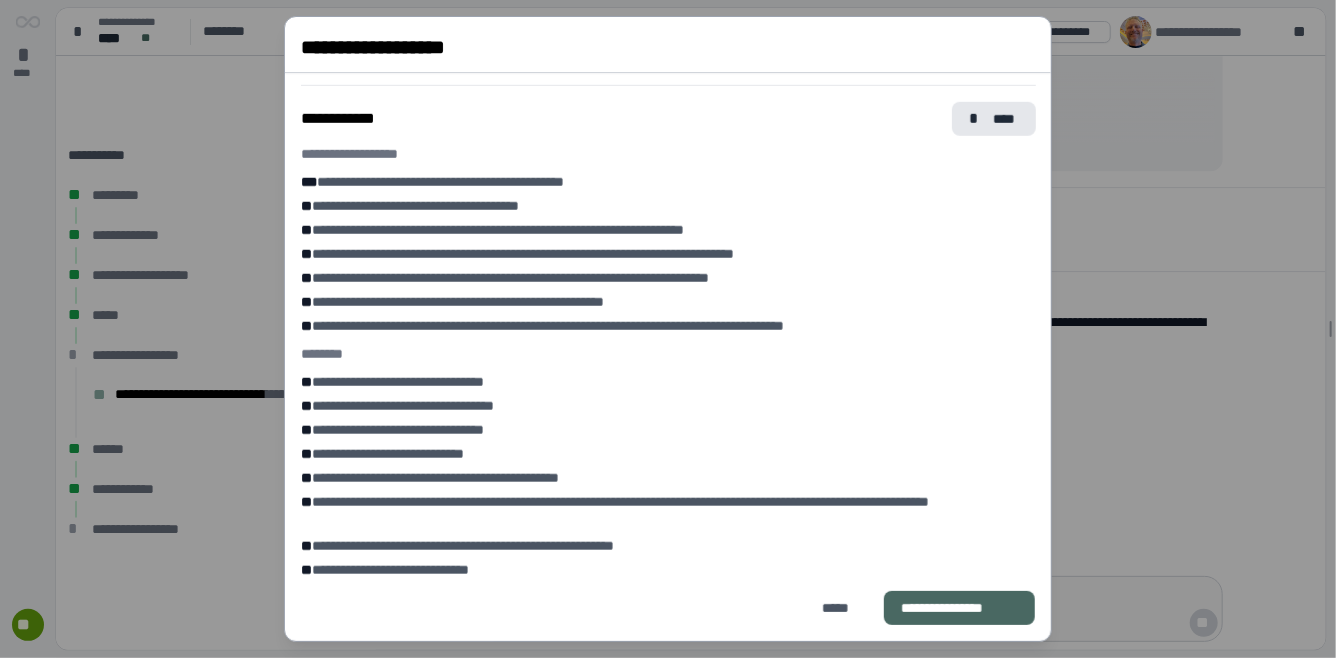 click on "**********" at bounding box center (959, 608) 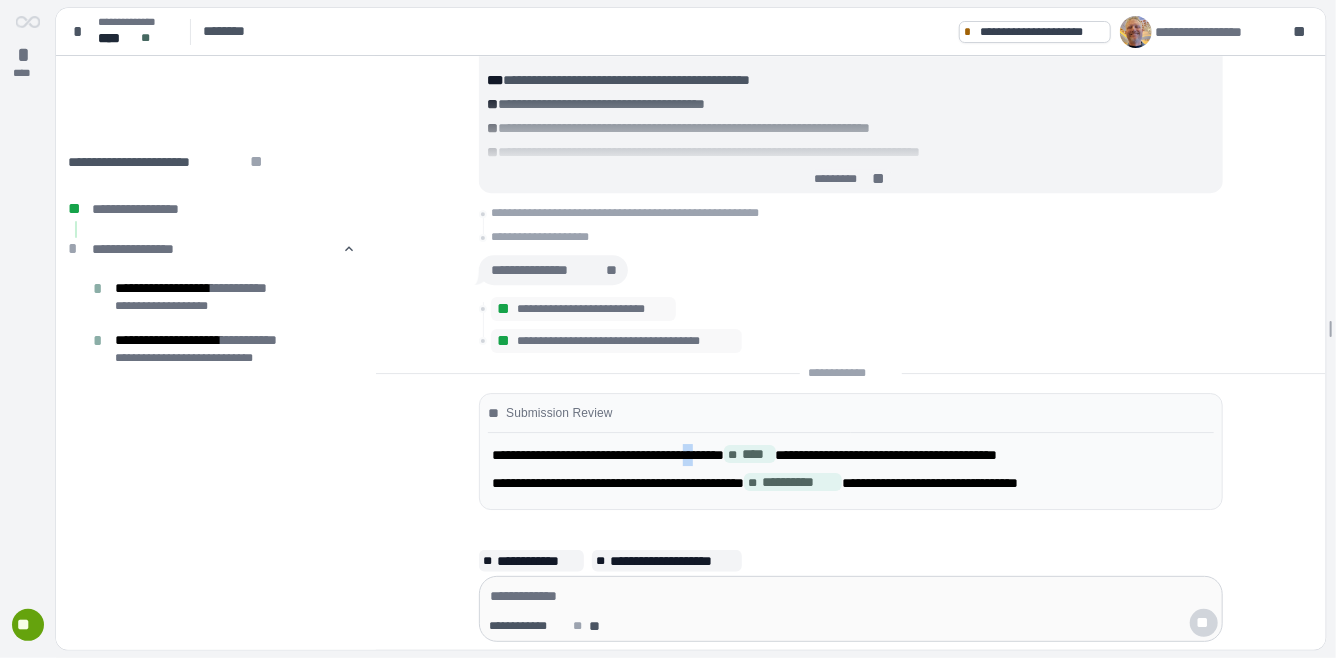 click on "**********" at bounding box center [608, 455] 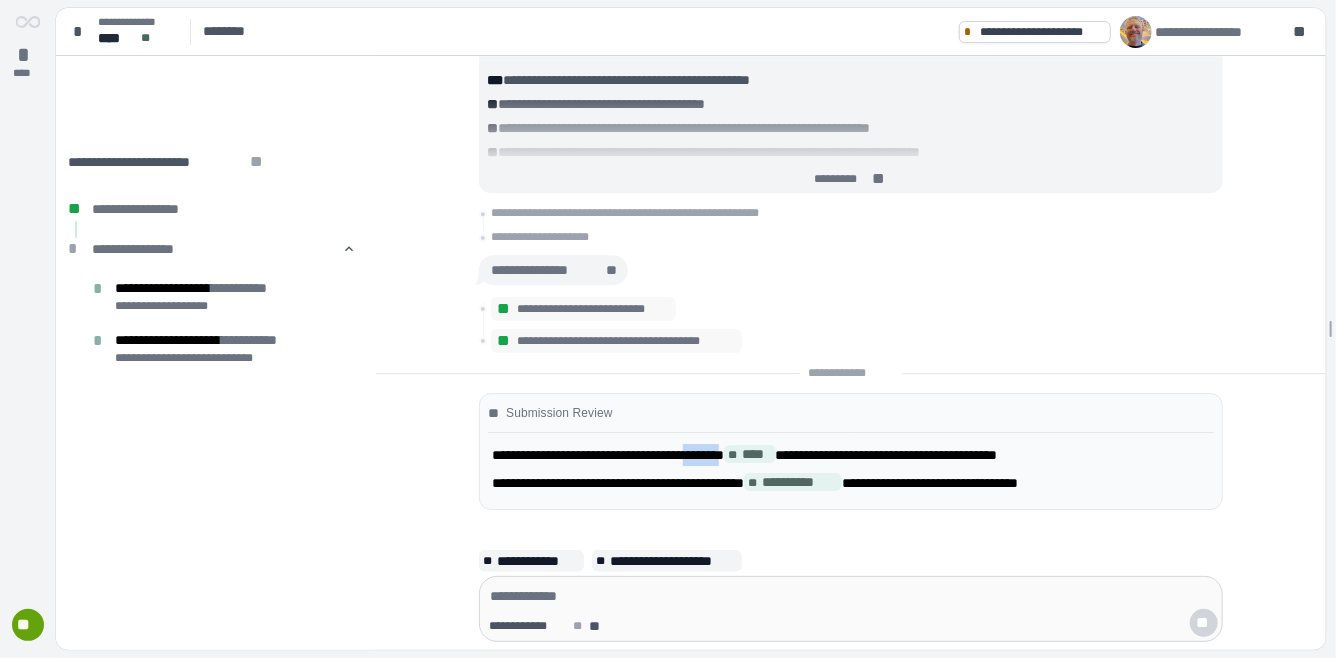 drag, startPoint x: 737, startPoint y: 457, endPoint x: 781, endPoint y: 456, distance: 44.011364 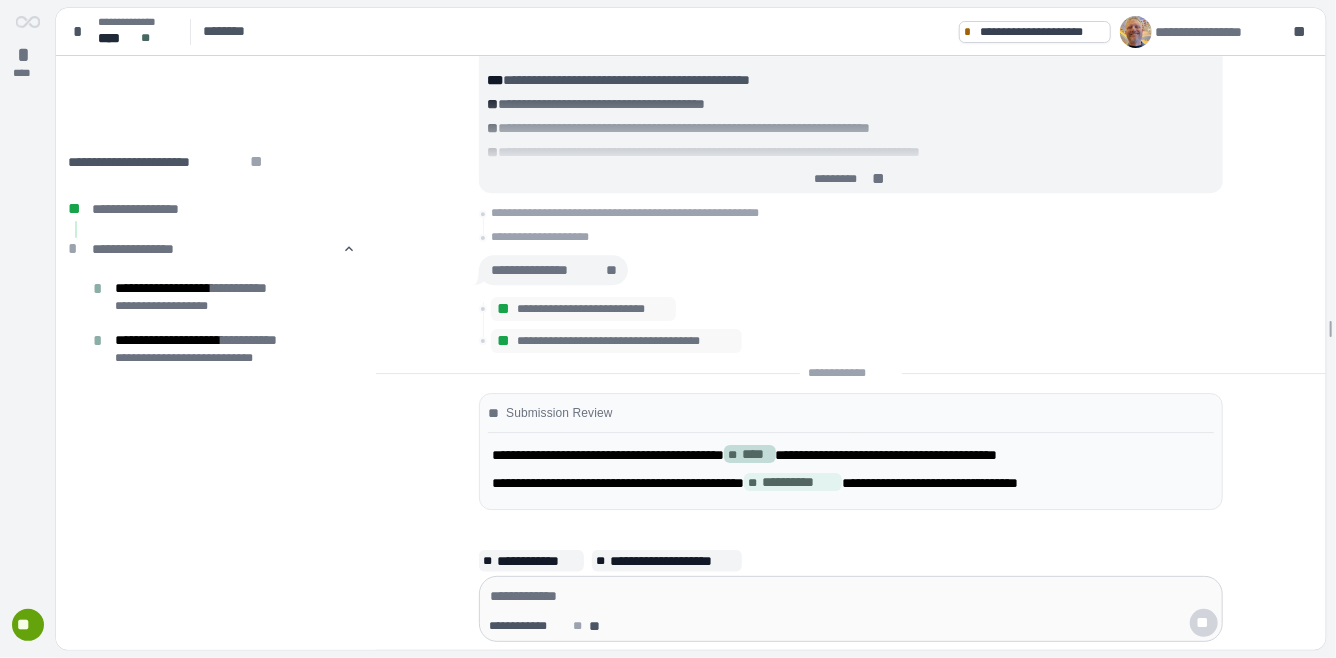 click on "****" at bounding box center [757, 454] 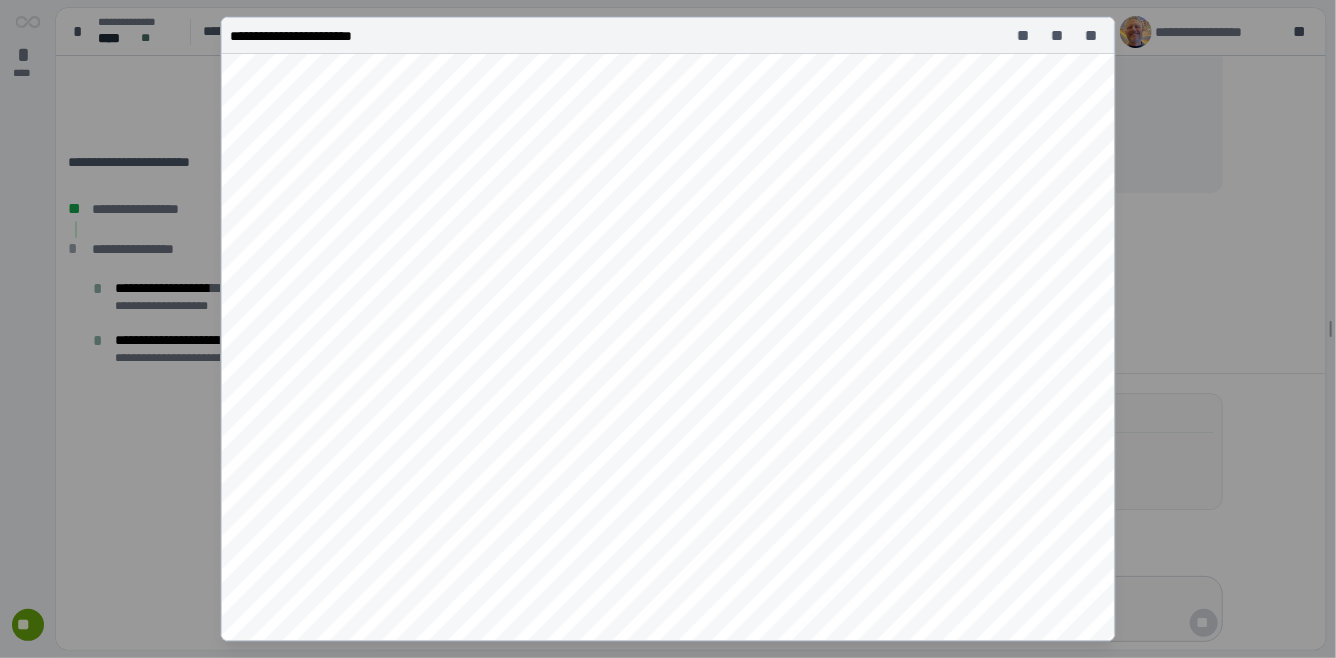 scroll, scrollTop: 535, scrollLeft: 0, axis: vertical 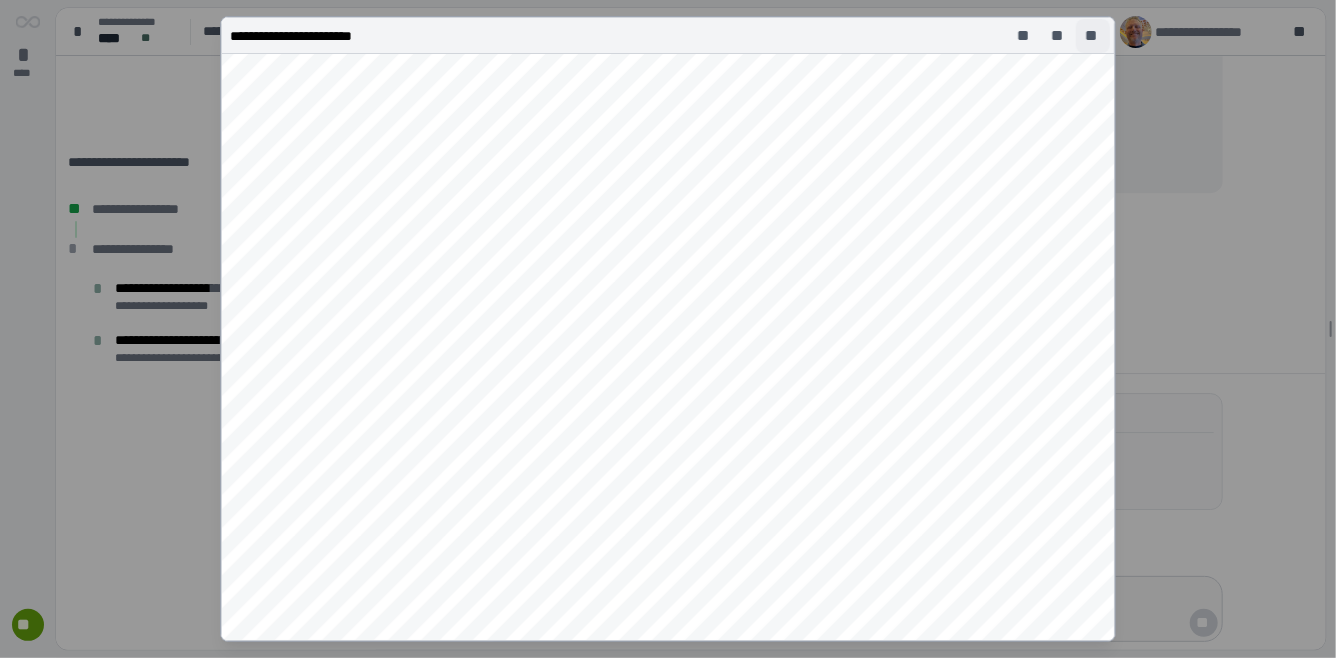 click on "**" at bounding box center [1093, 36] 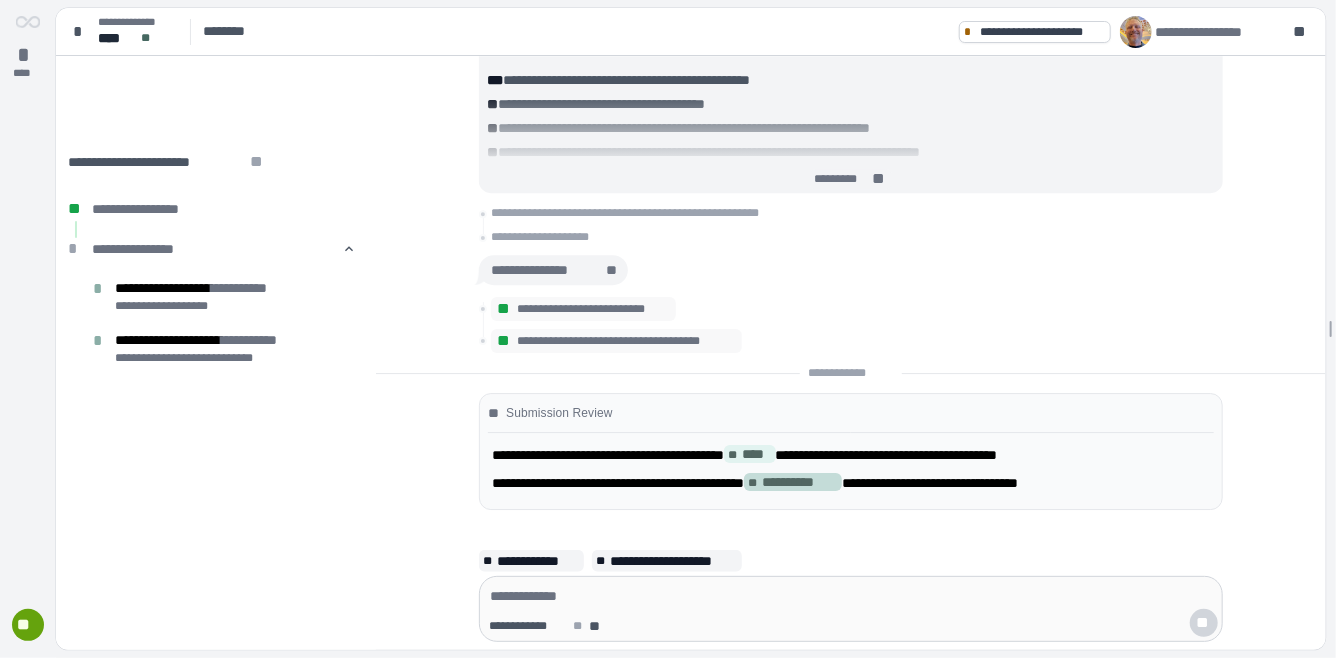 click on "**********" at bounding box center (800, 482) 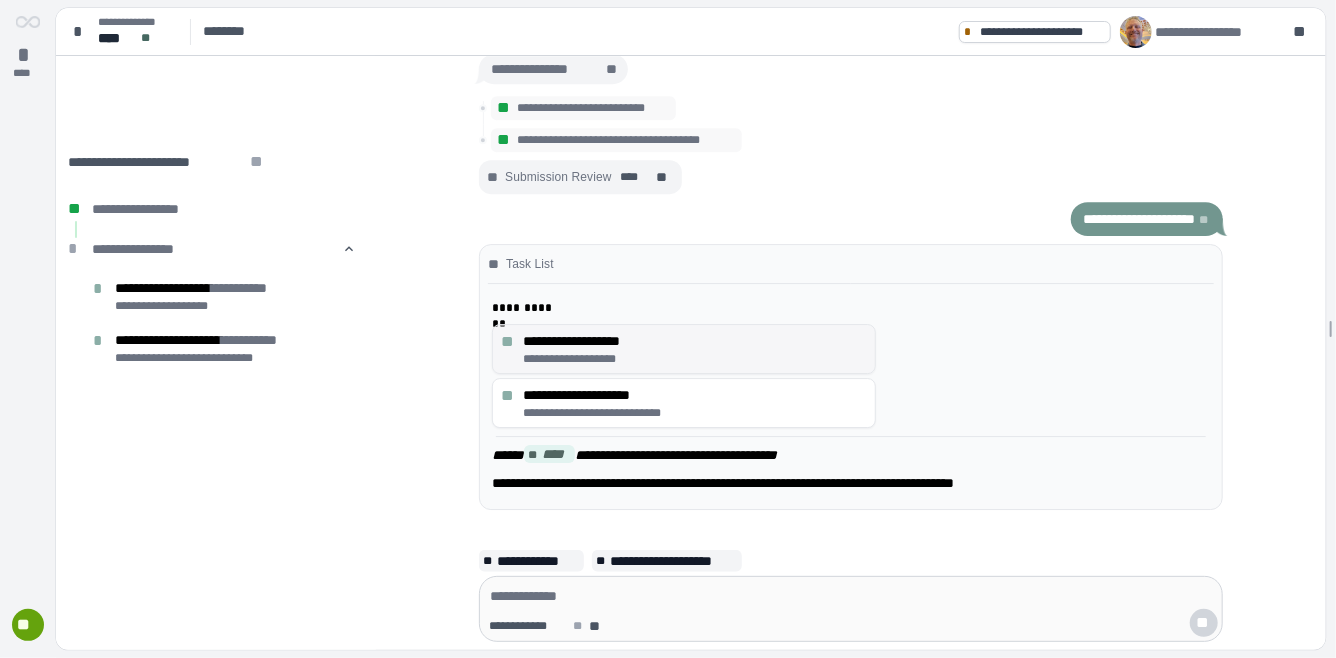 click on "**********" at bounding box center [695, 341] 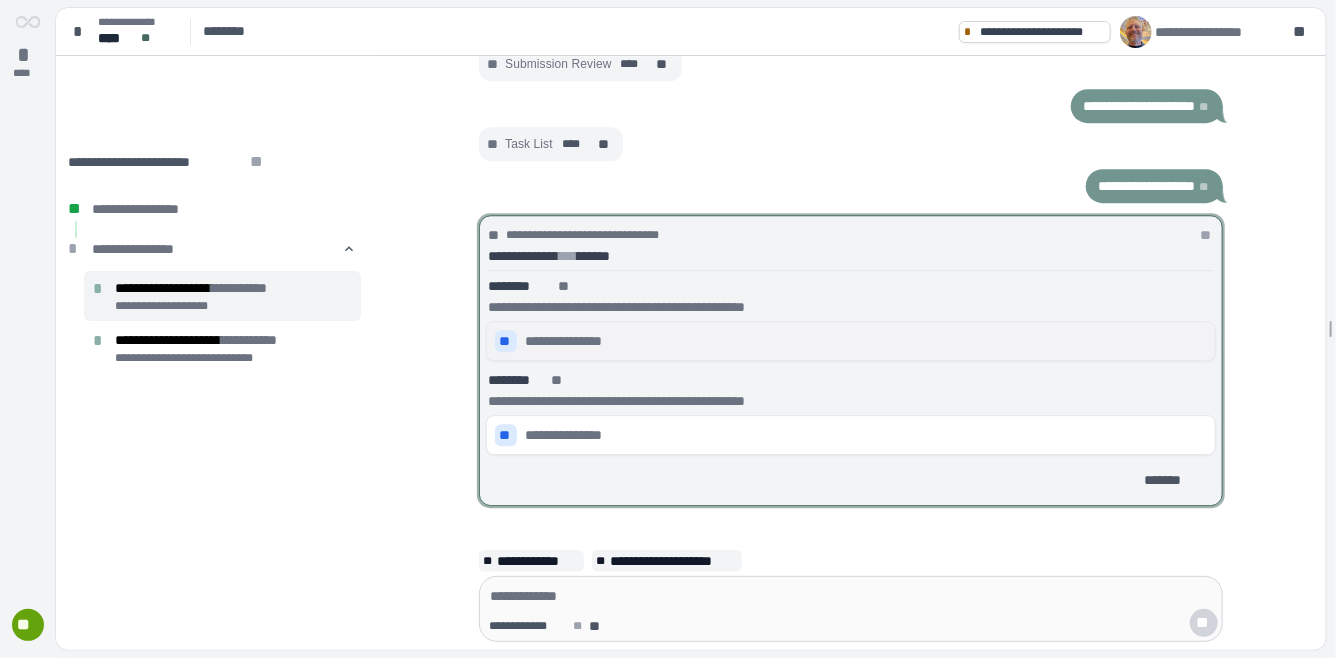 click on "**" at bounding box center [506, 341] 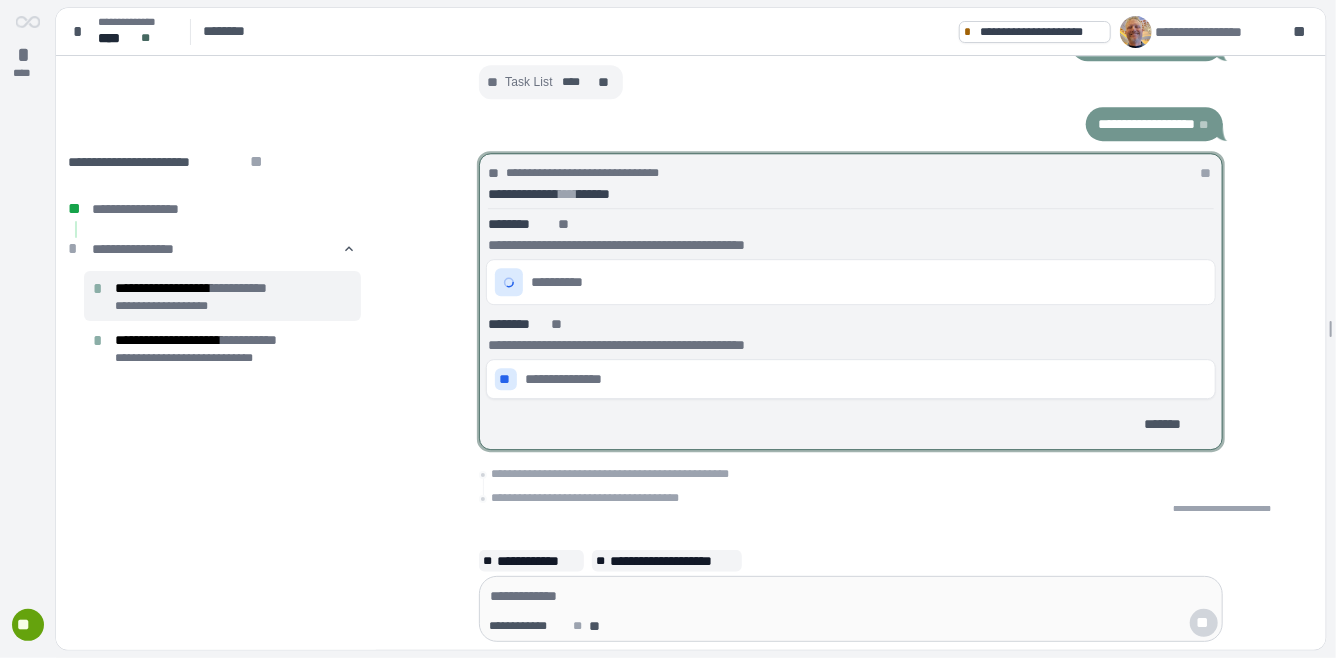 click on "*******" at bounding box center [851, 424] 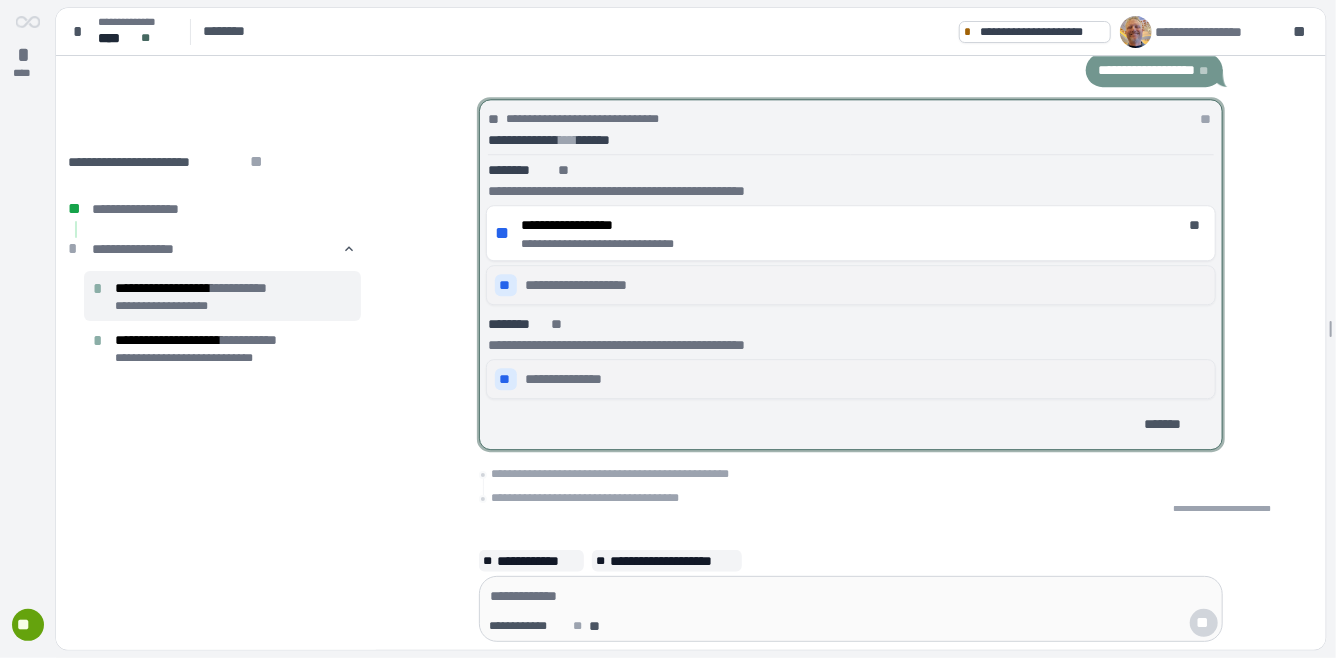 click on "**" at bounding box center [506, 379] 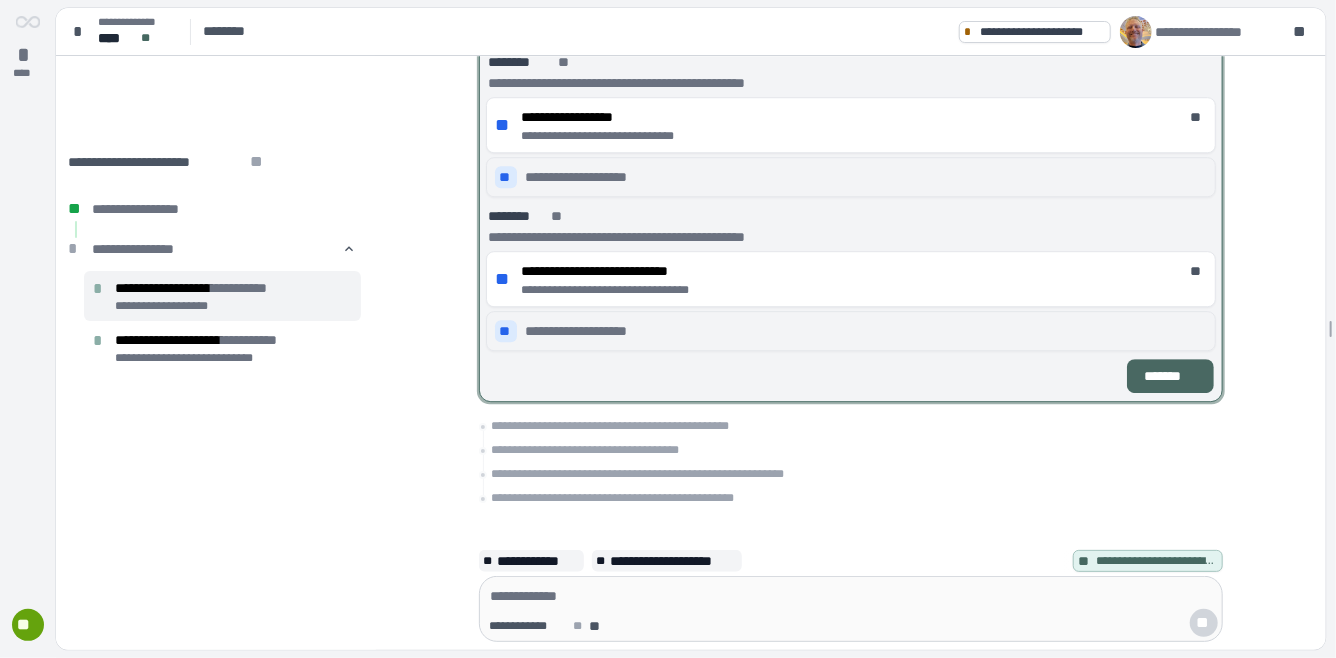 click on "*******" at bounding box center (1170, 376) 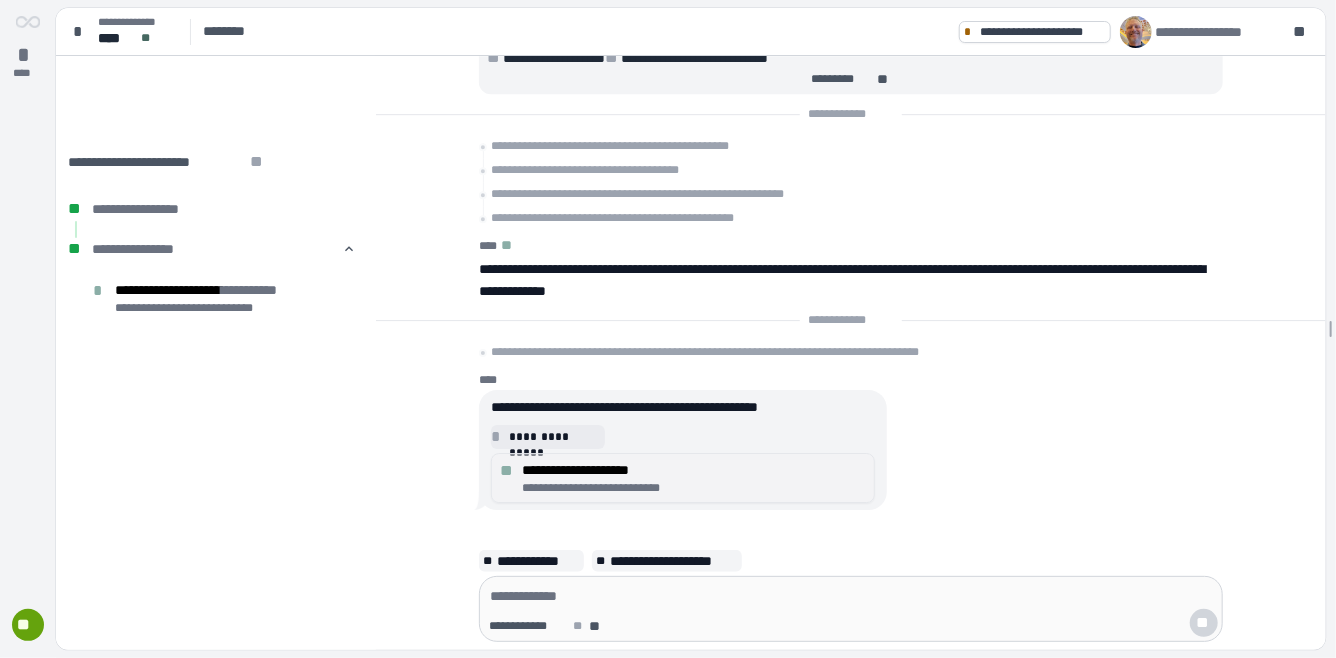 click on "**********" at bounding box center [694, 470] 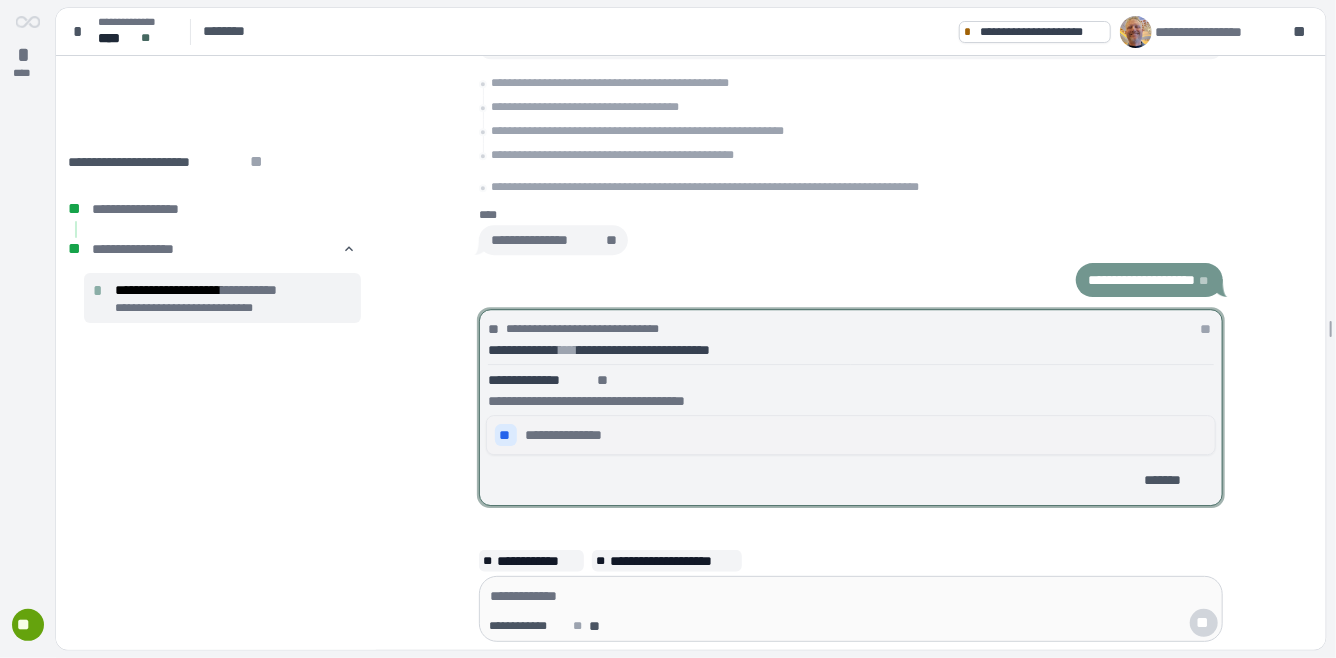click on "**" at bounding box center [506, 435] 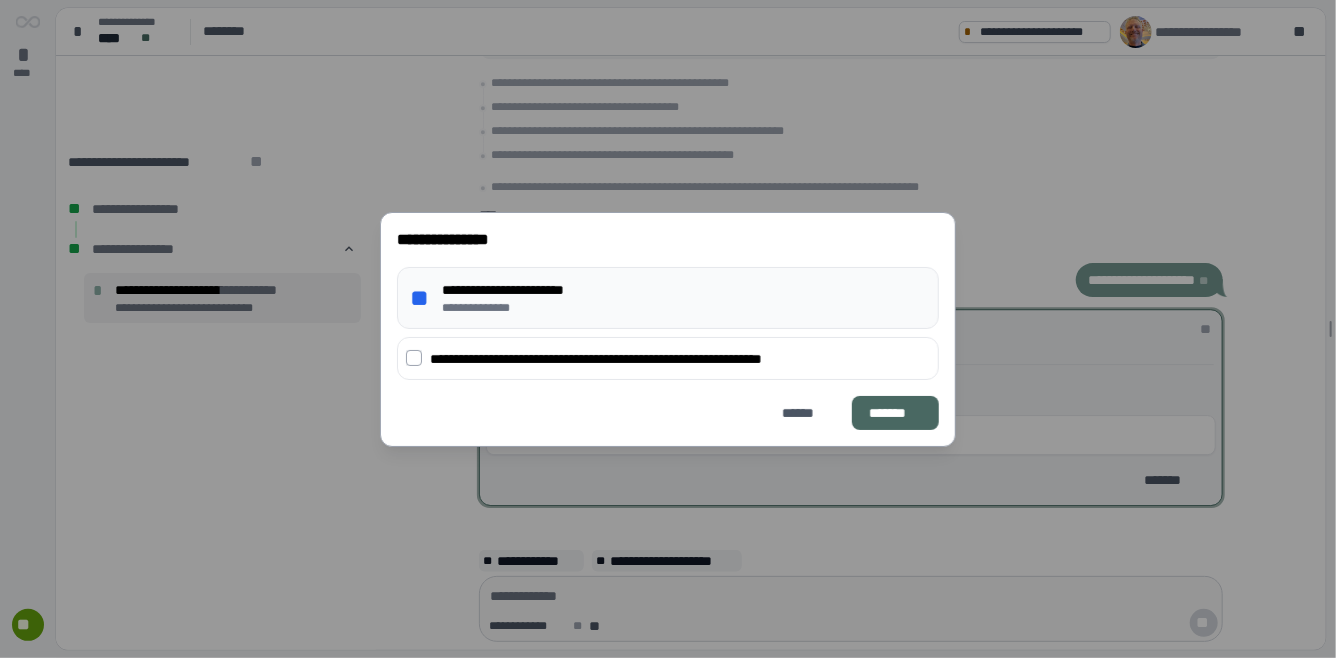 click on "*******" at bounding box center (895, 413) 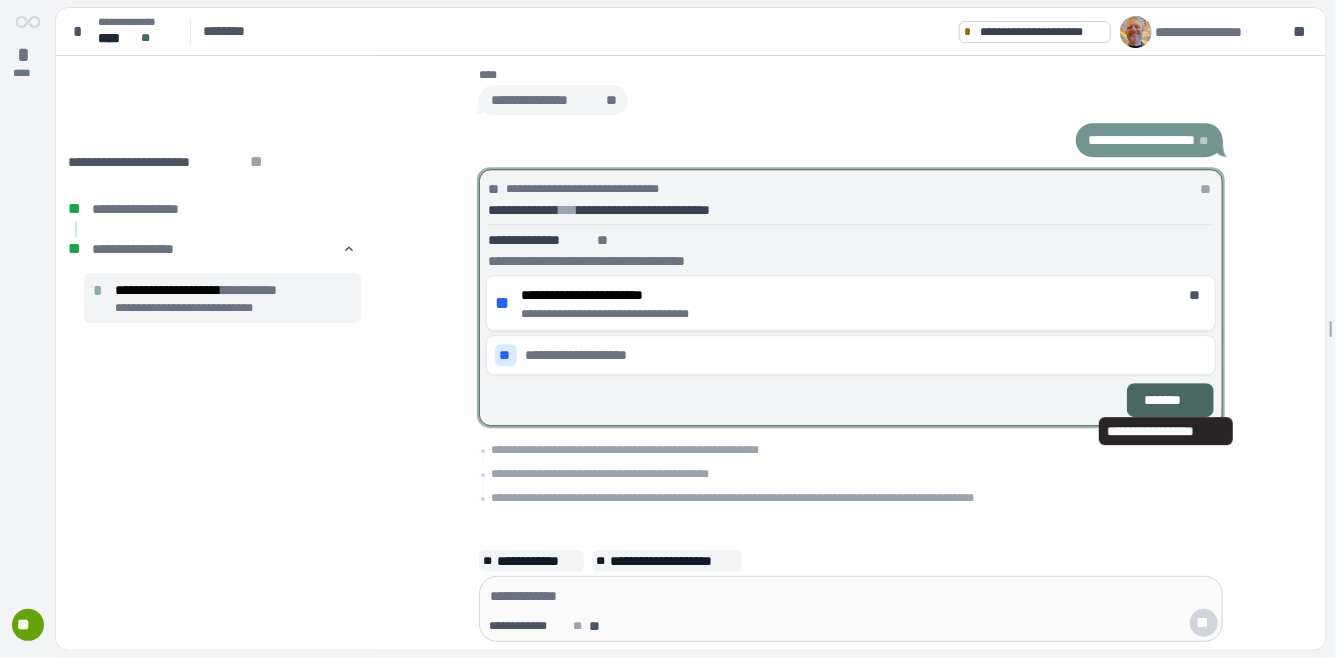 click on "*******" at bounding box center (1170, 400) 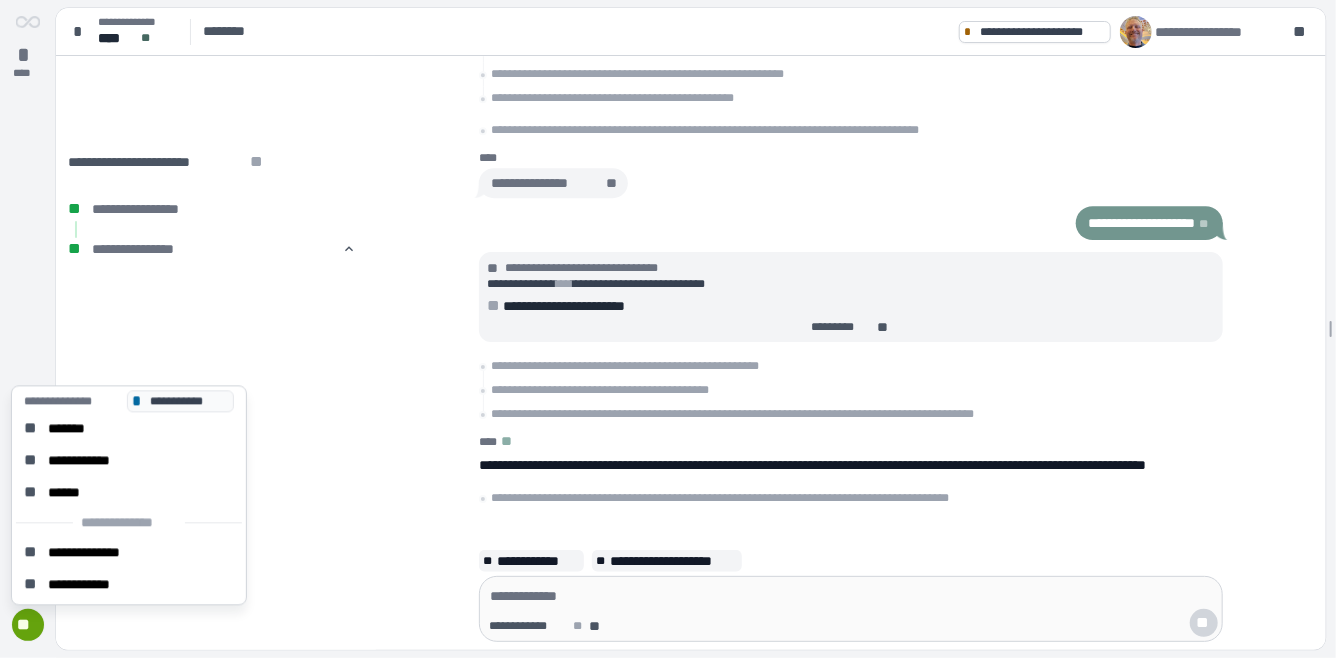 click on "**" at bounding box center [28, 625] 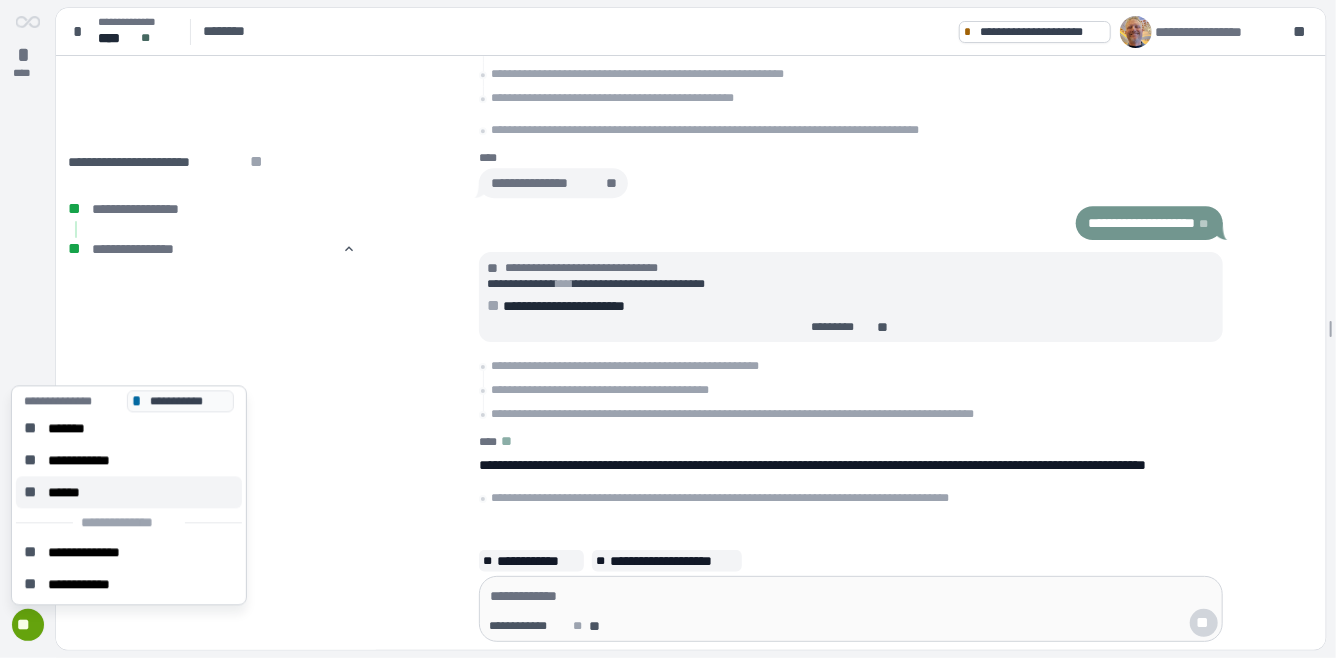click on "******" at bounding box center (70, 492) 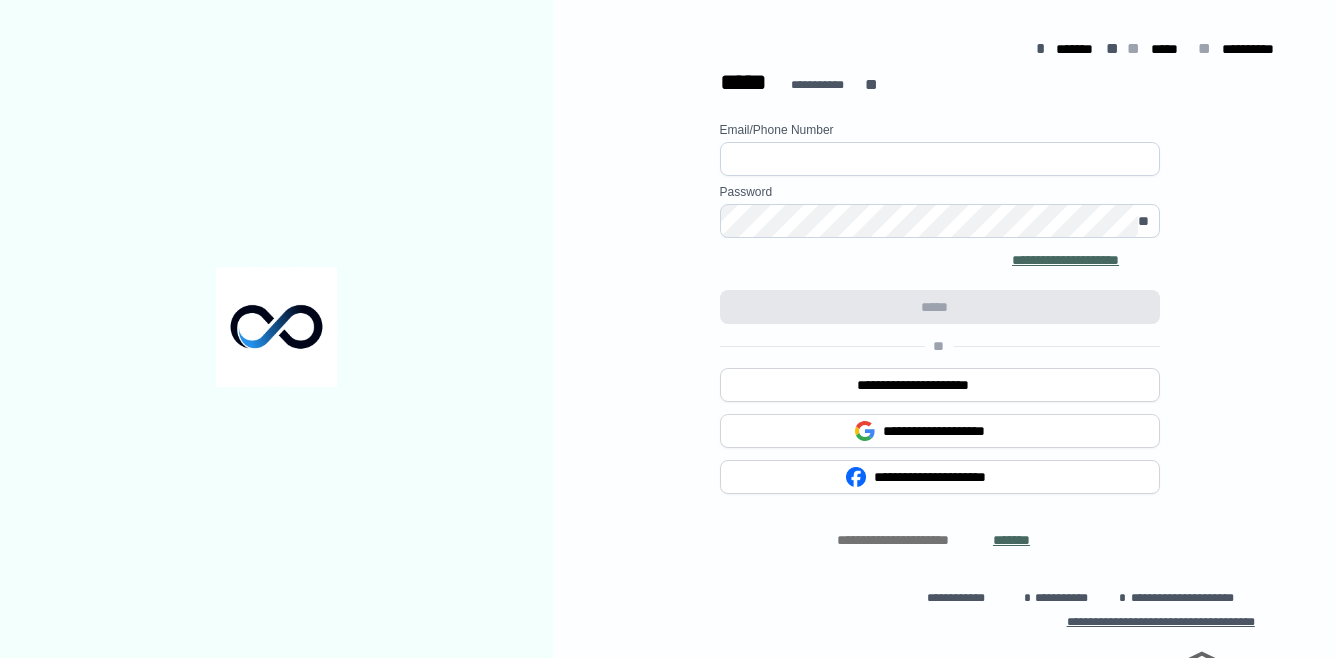 scroll, scrollTop: 0, scrollLeft: 0, axis: both 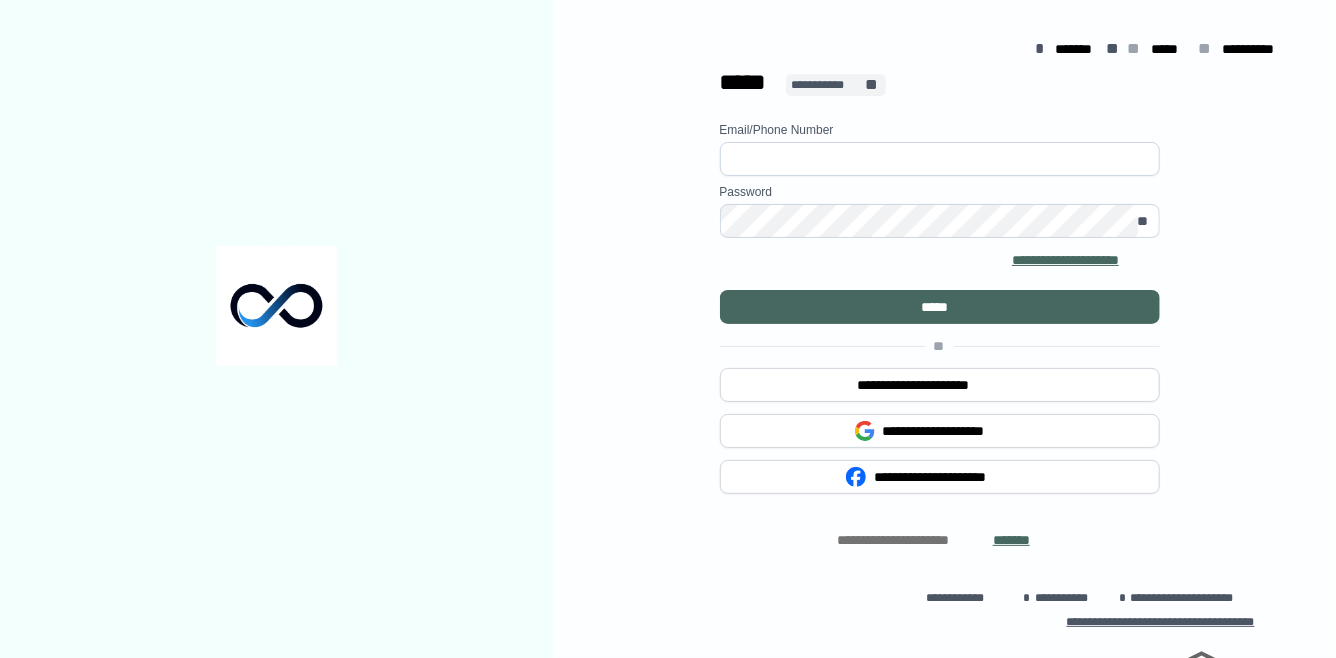 click on "**********" at bounding box center (827, 85) 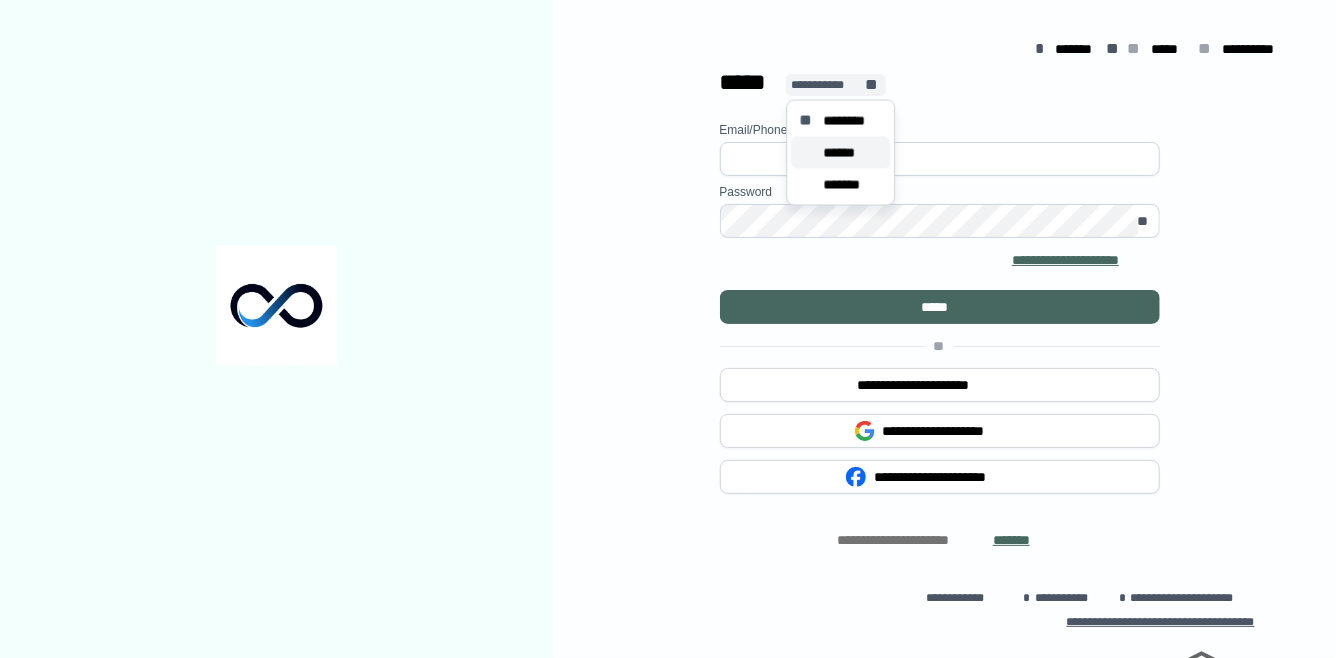 click on "******" at bounding box center (845, 153) 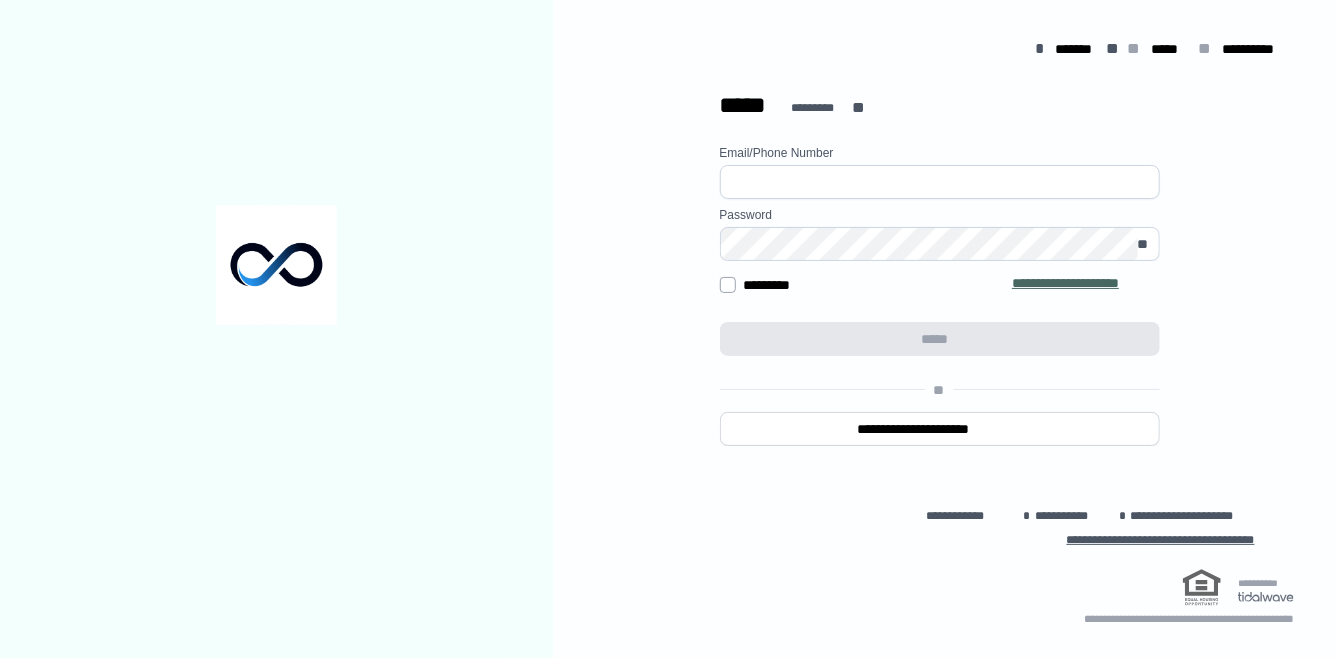 click at bounding box center [940, 182] 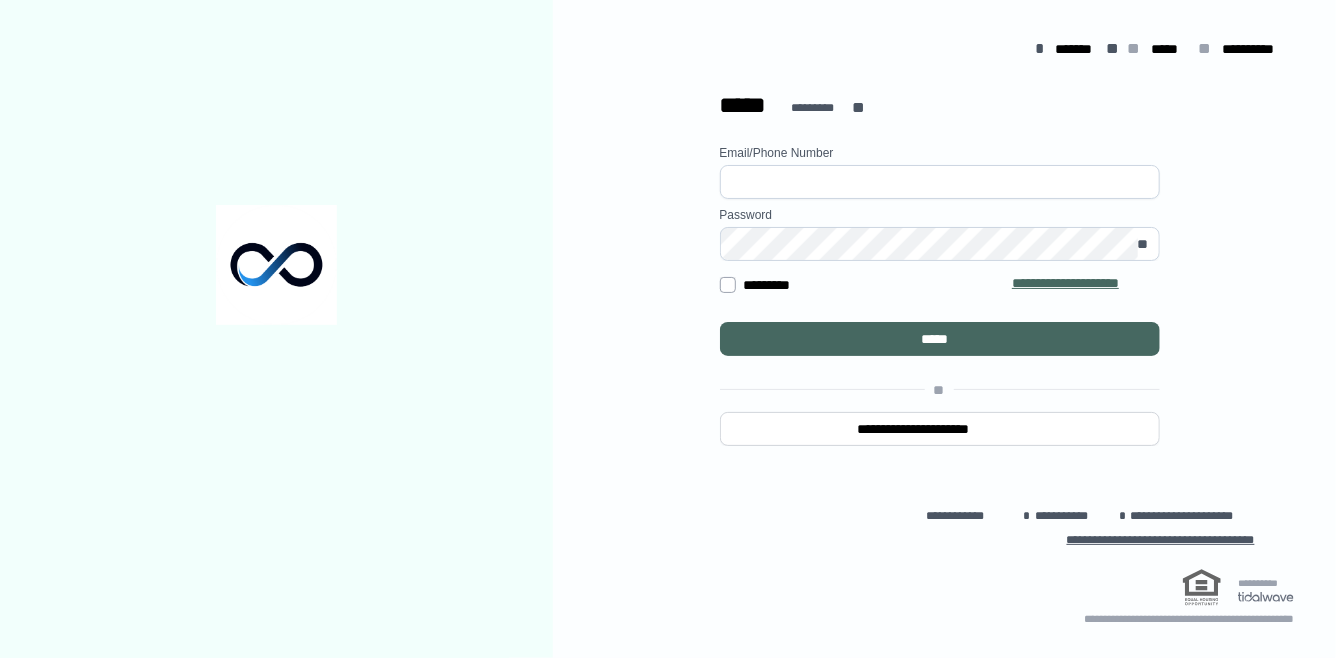type on "**********" 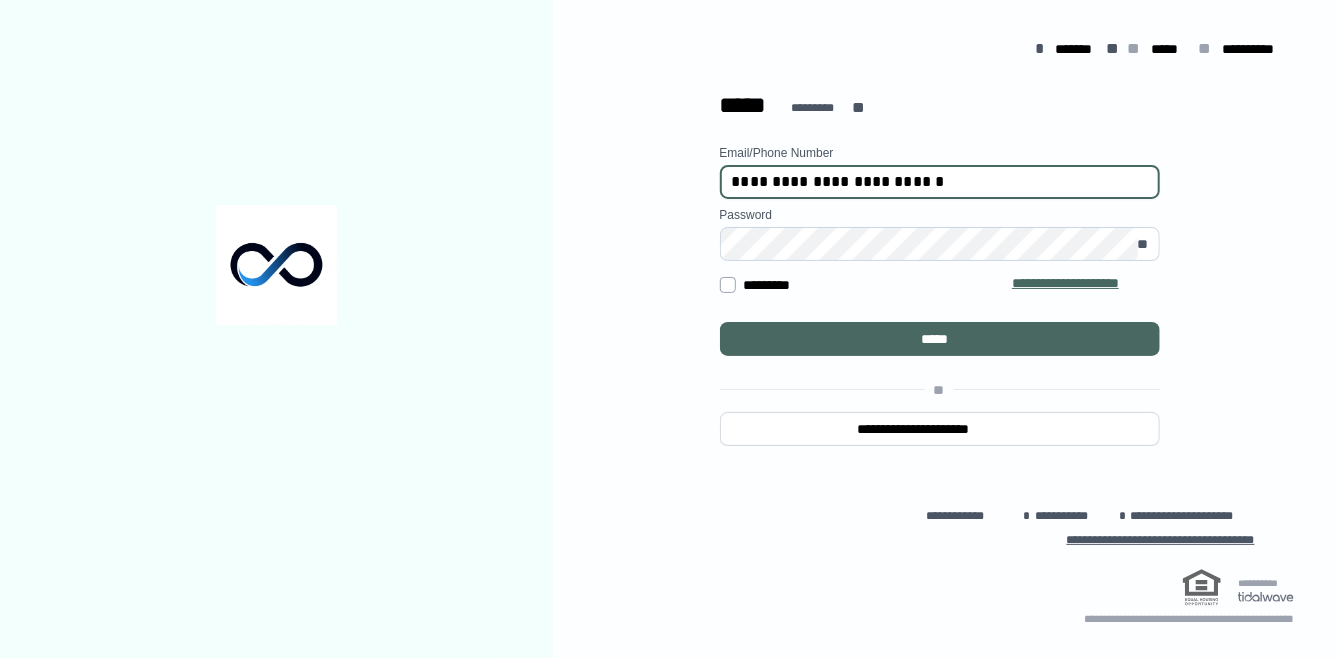 click on "*****" at bounding box center (940, 339) 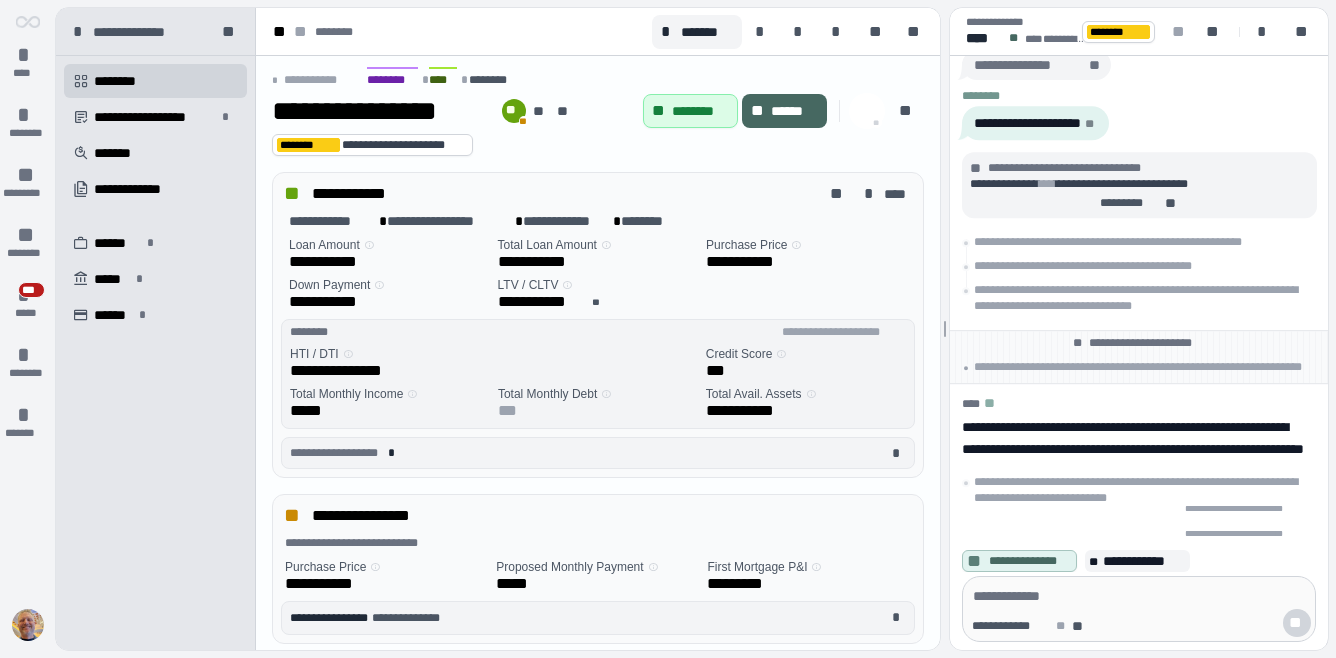 scroll, scrollTop: 0, scrollLeft: 0, axis: both 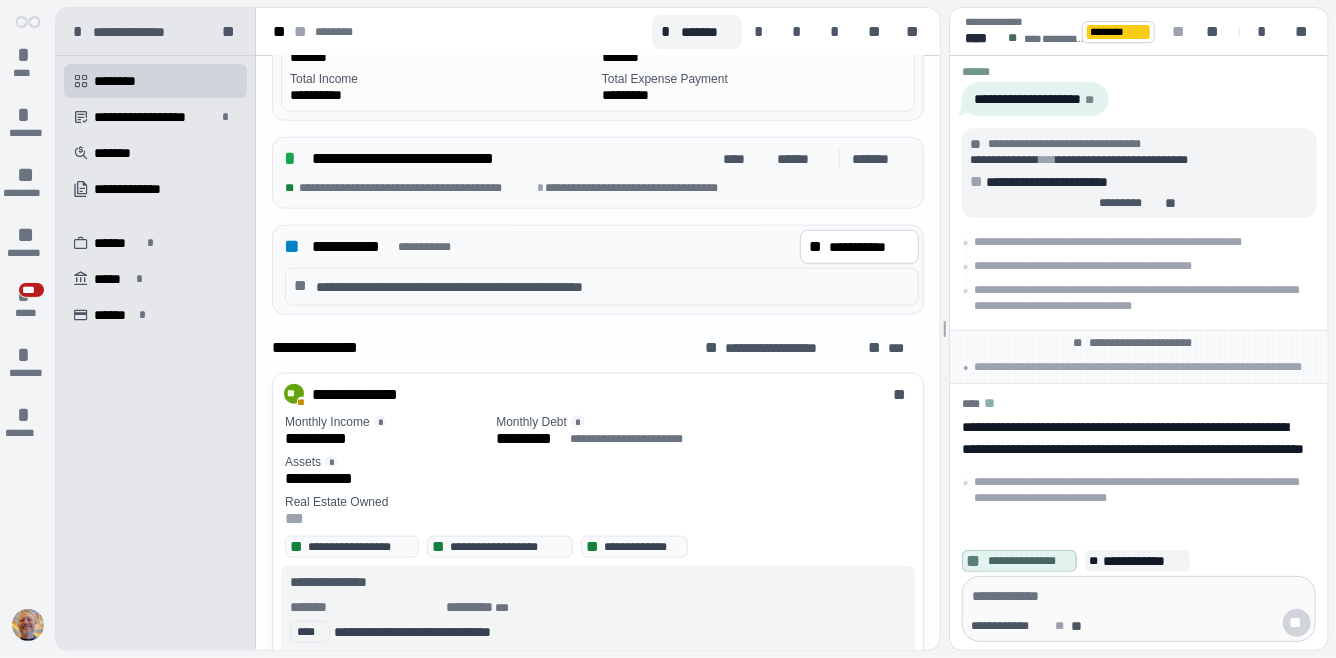 click at bounding box center (1139, 596) 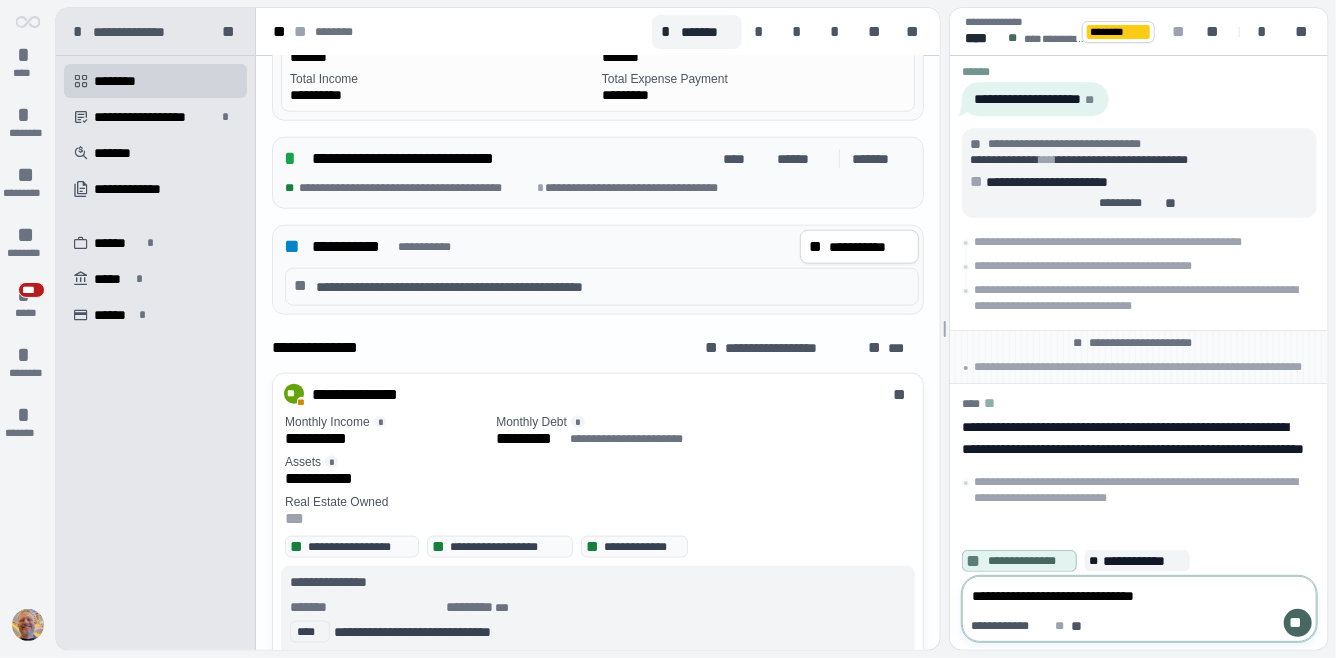 type on "**********" 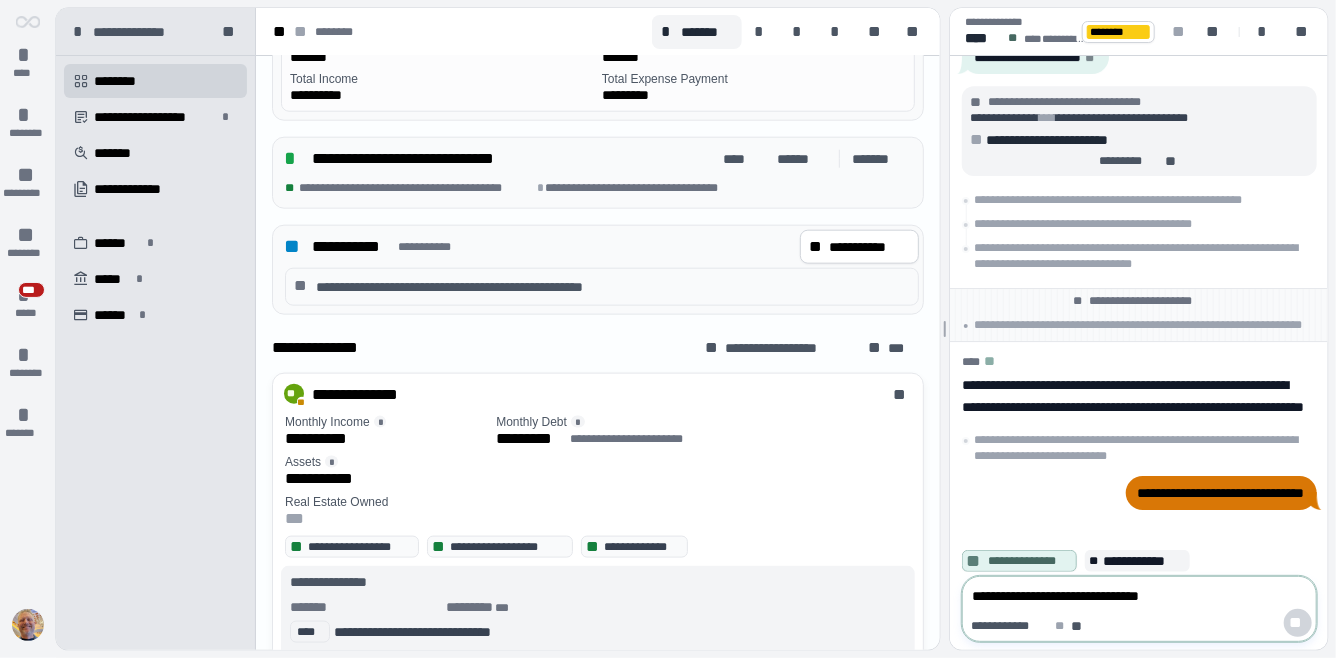 type 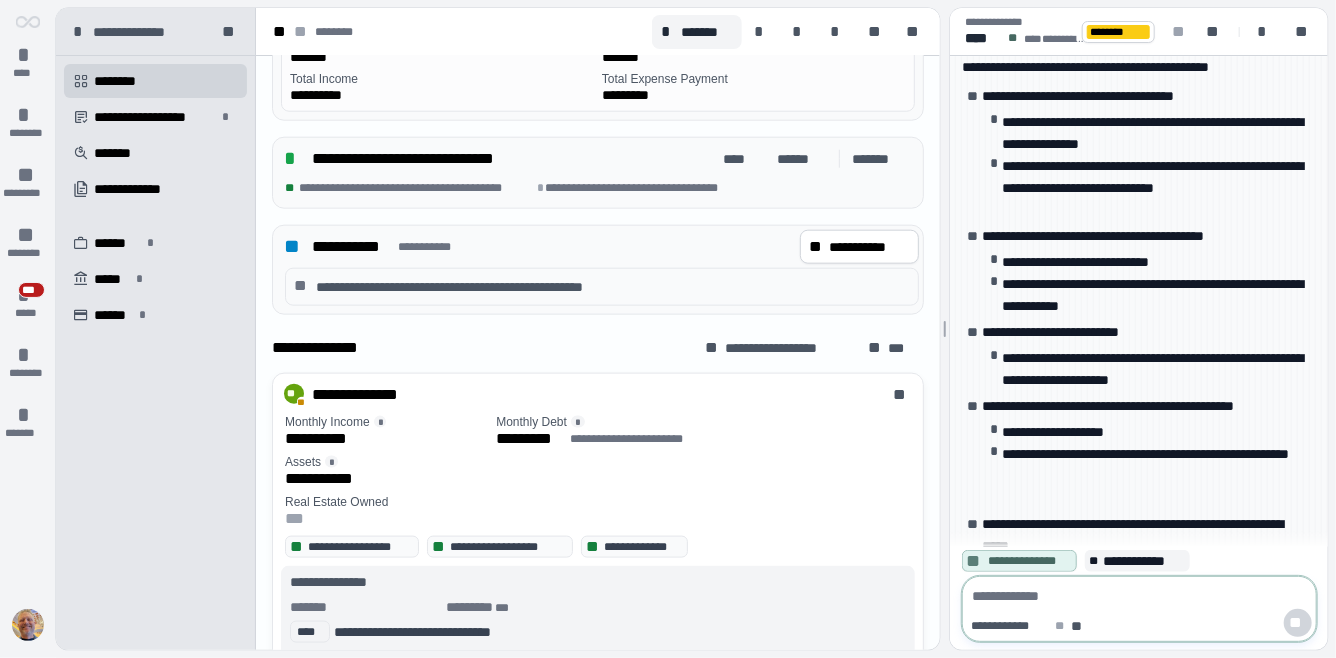 scroll, scrollTop: 77, scrollLeft: 0, axis: vertical 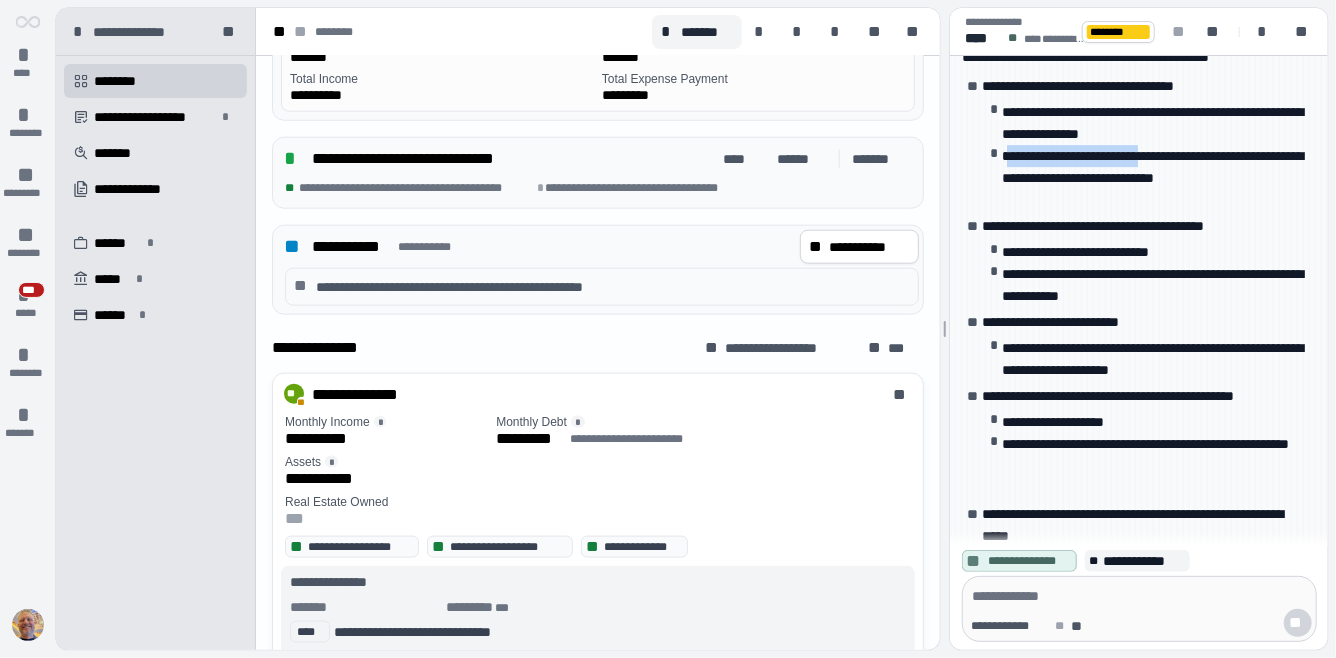 drag, startPoint x: 1007, startPoint y: 137, endPoint x: 1182, endPoint y: 137, distance: 175 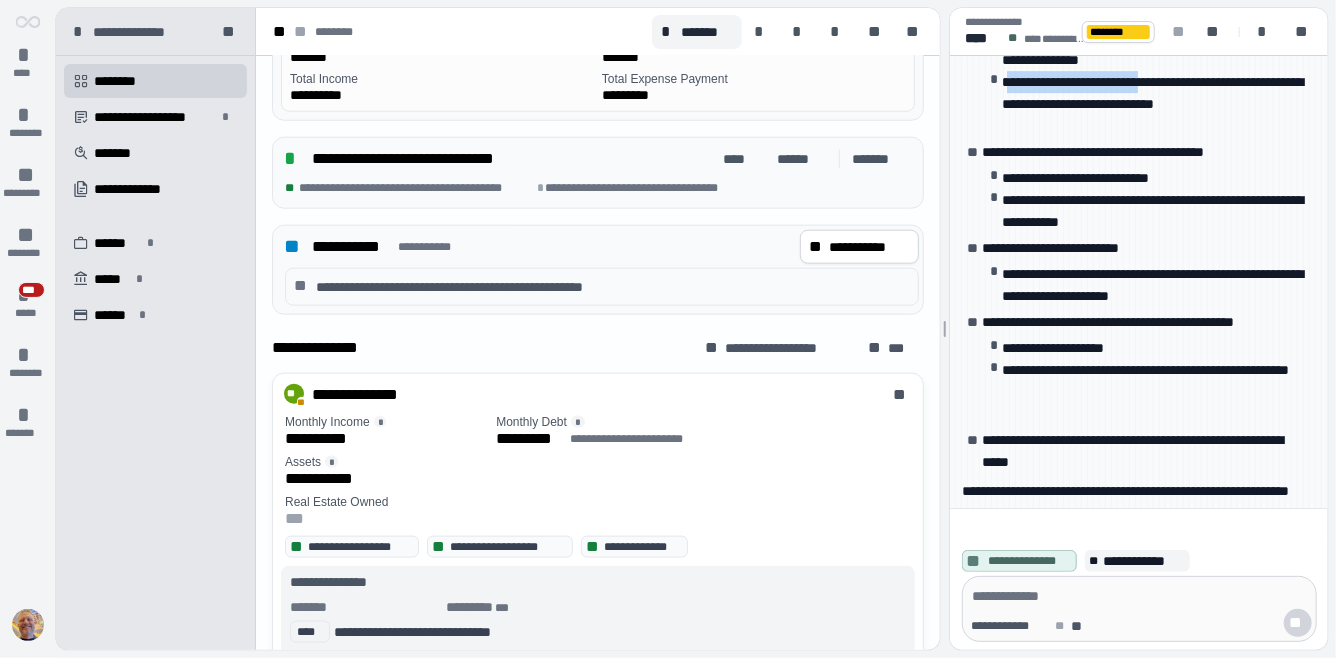 scroll, scrollTop: 0, scrollLeft: 0, axis: both 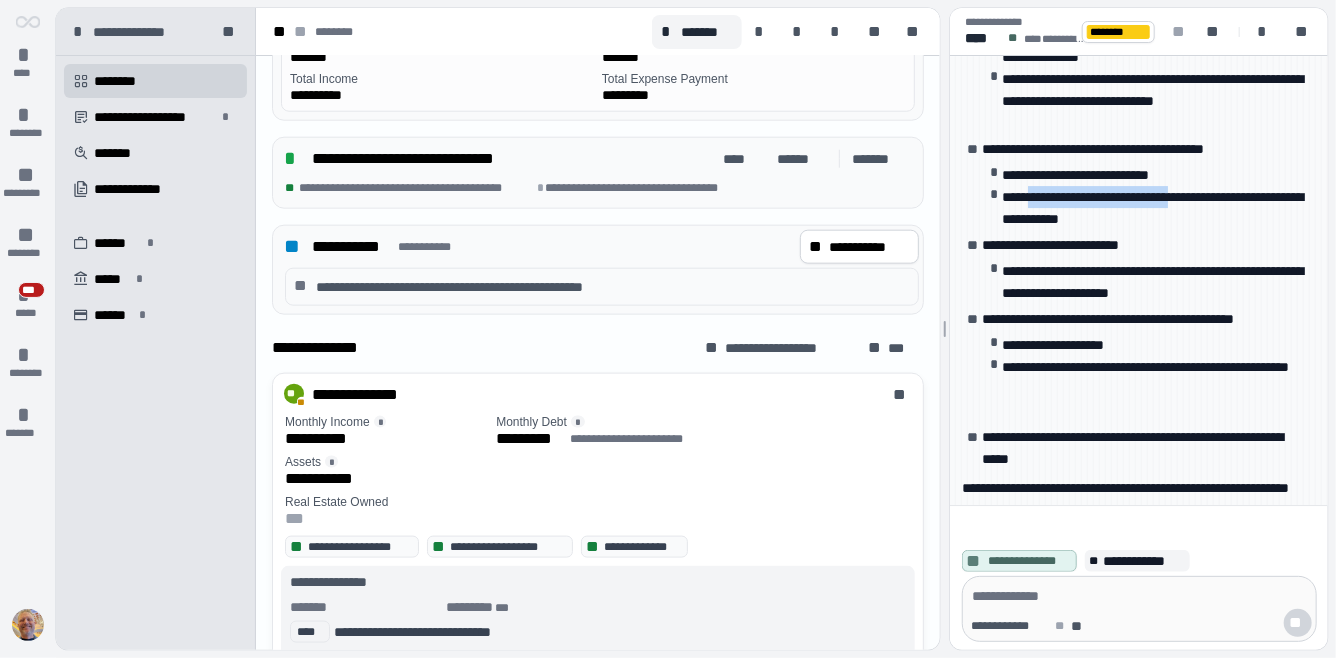 drag, startPoint x: 1035, startPoint y: 180, endPoint x: 1235, endPoint y: 180, distance: 200 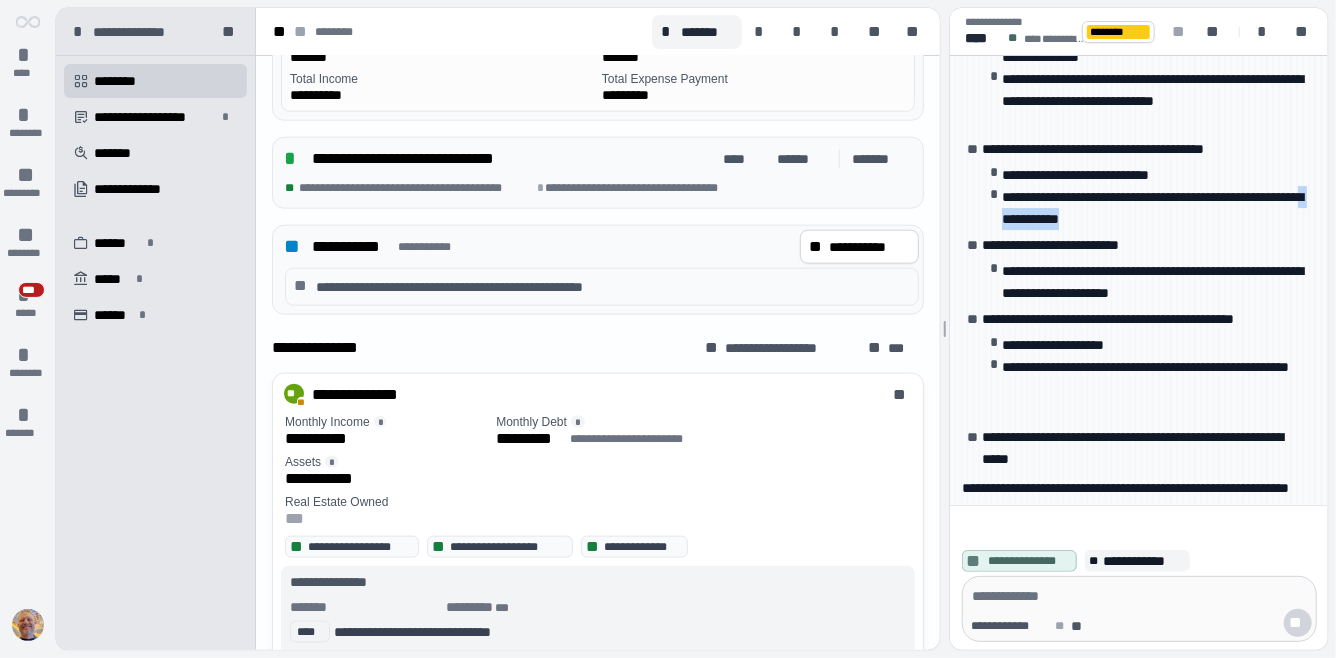 drag, startPoint x: 1127, startPoint y: 198, endPoint x: 1234, endPoint y: 197, distance: 107.00467 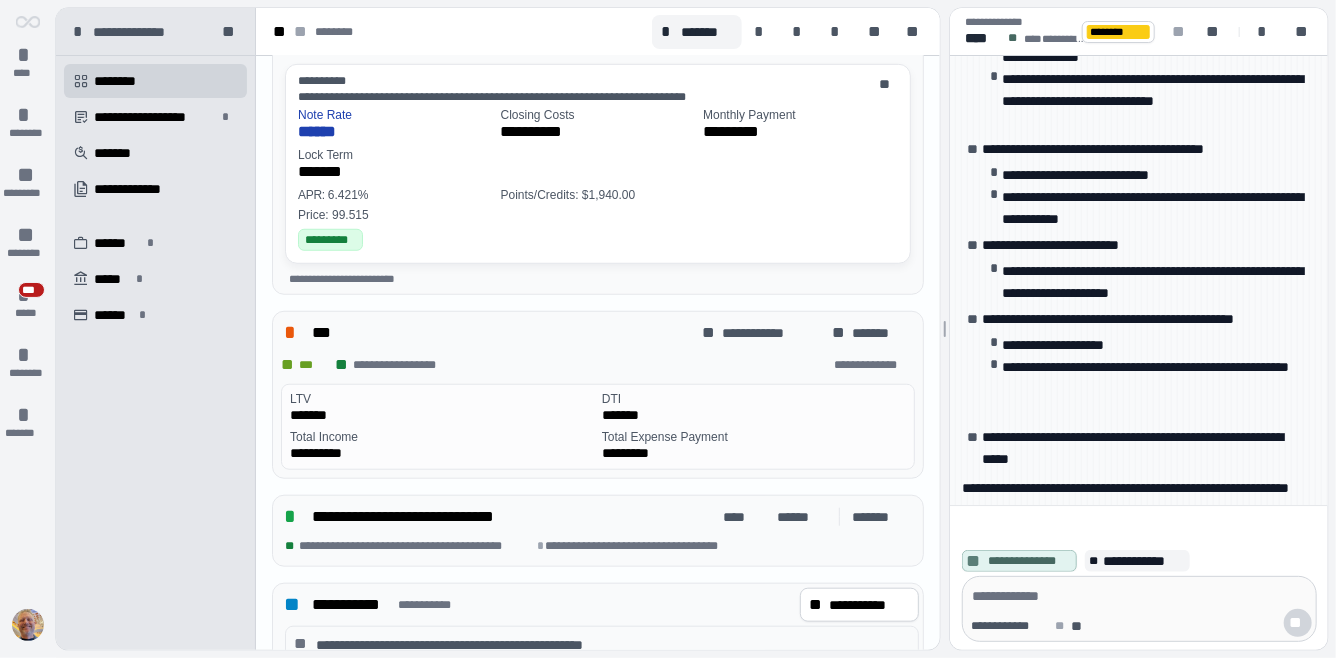 scroll, scrollTop: 665, scrollLeft: 0, axis: vertical 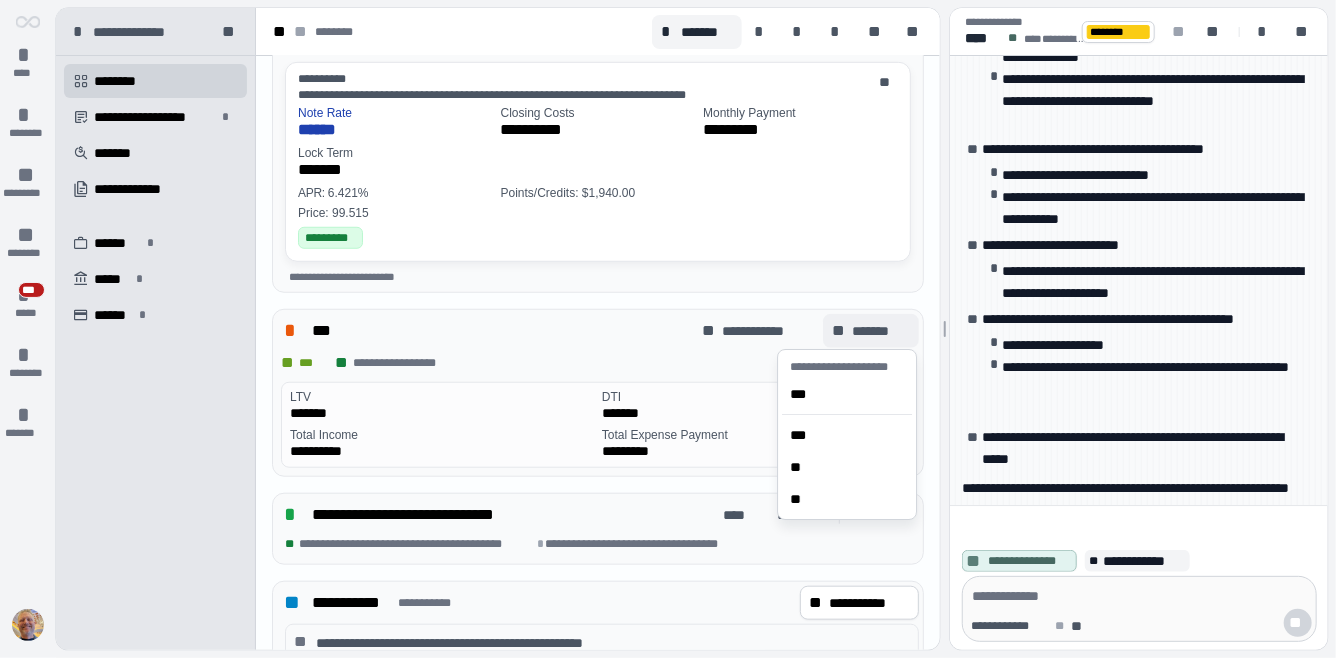 click on "*******" at bounding box center [881, 331] 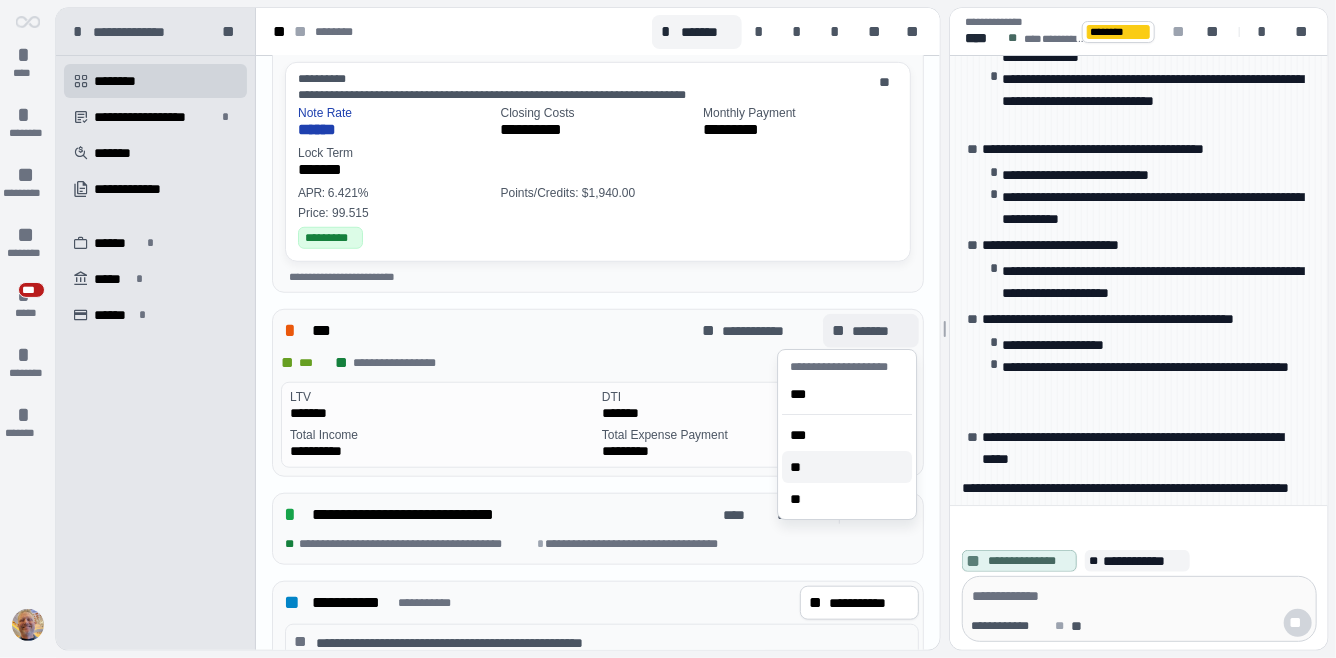 click on "**" at bounding box center (800, 467) 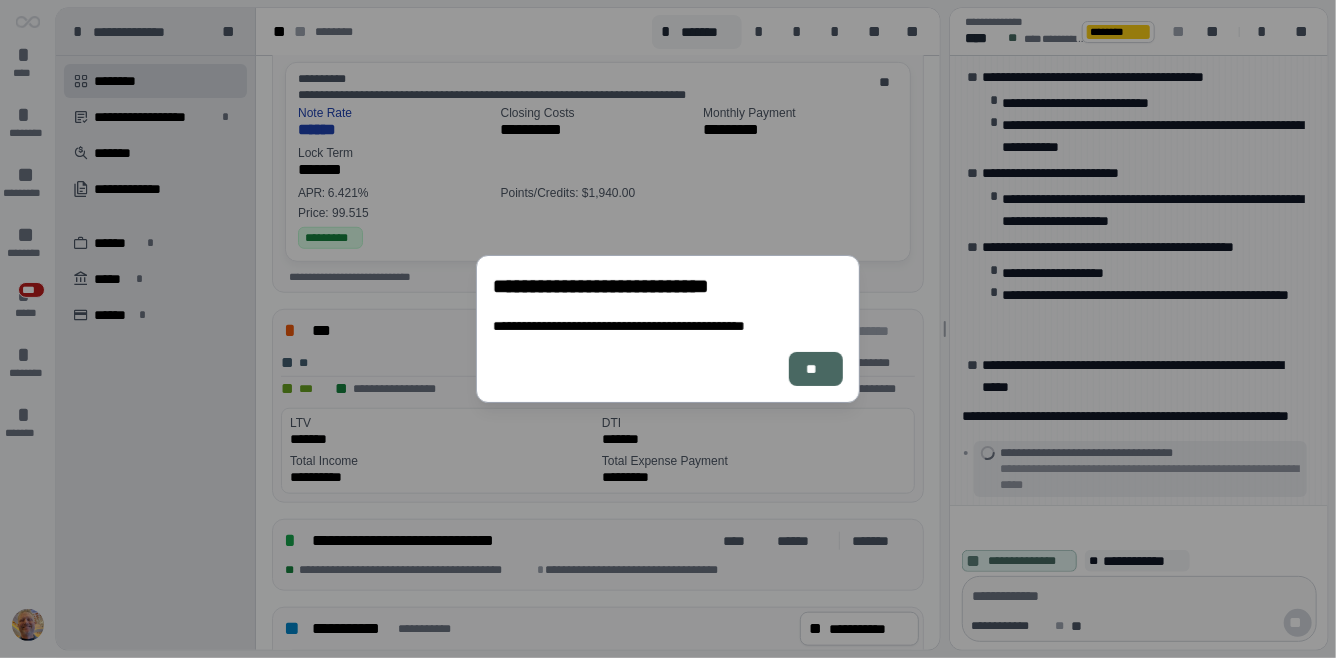 click on "**" at bounding box center [816, 369] 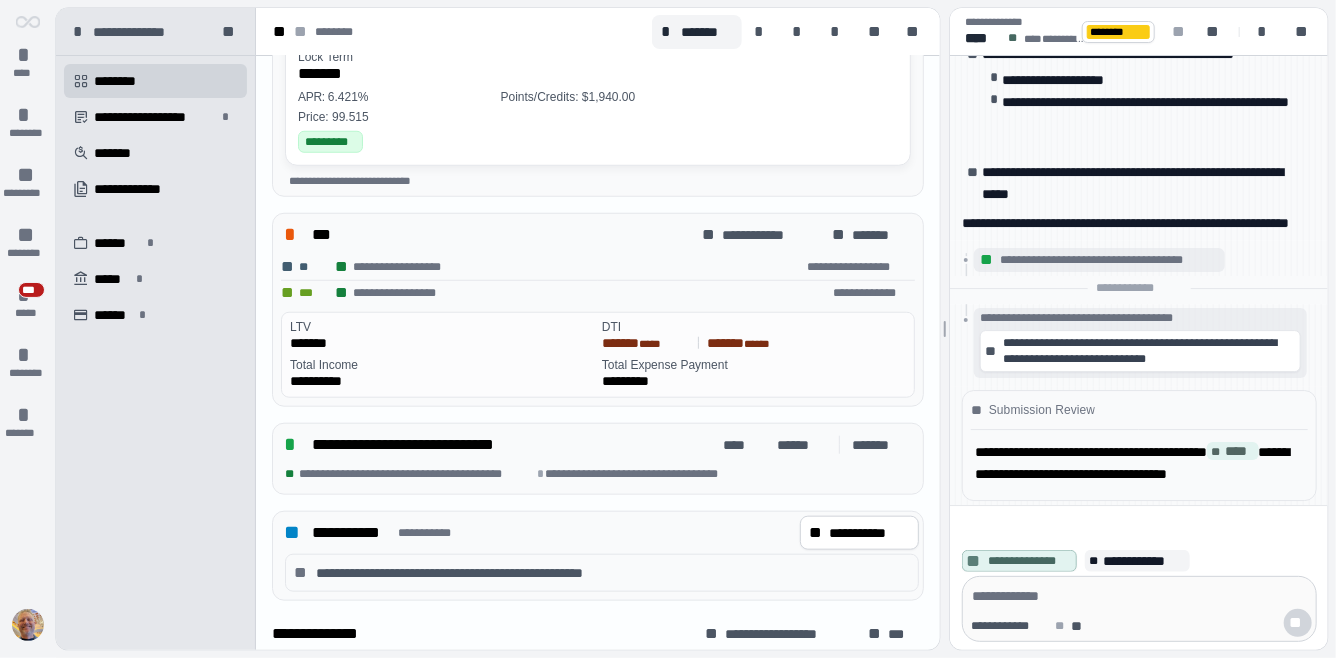 scroll, scrollTop: 763, scrollLeft: 0, axis: vertical 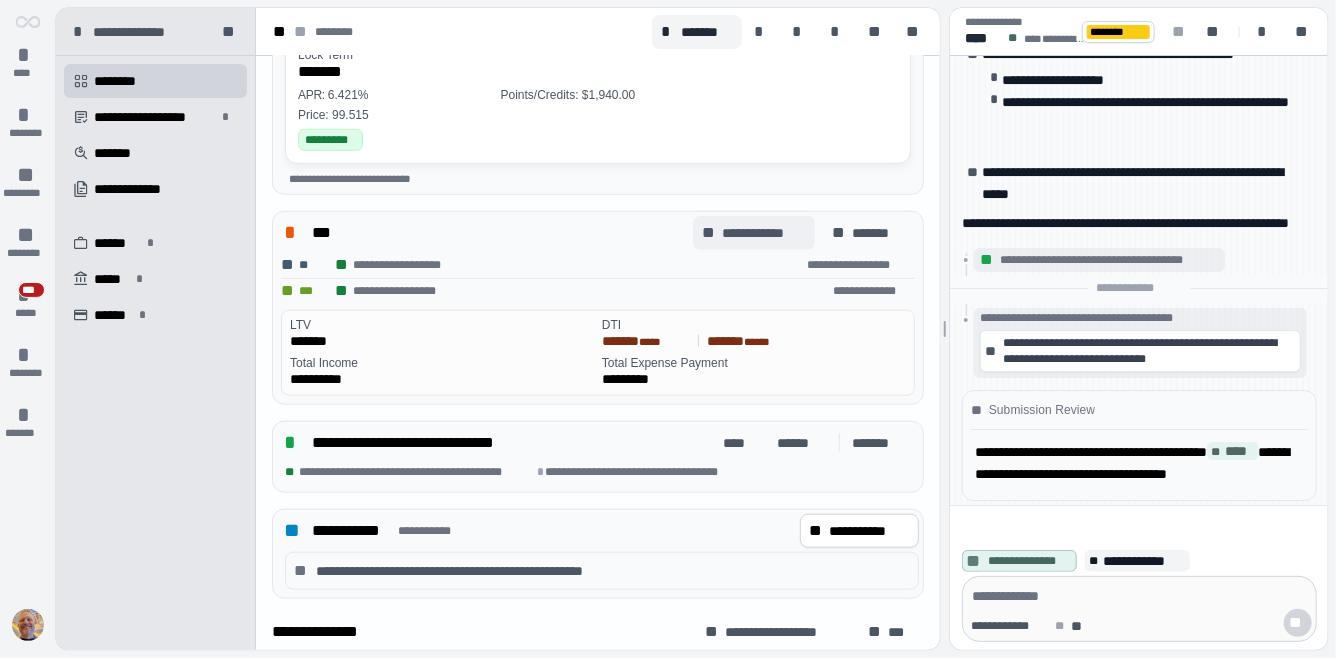 click on "**********" at bounding box center [764, 233] 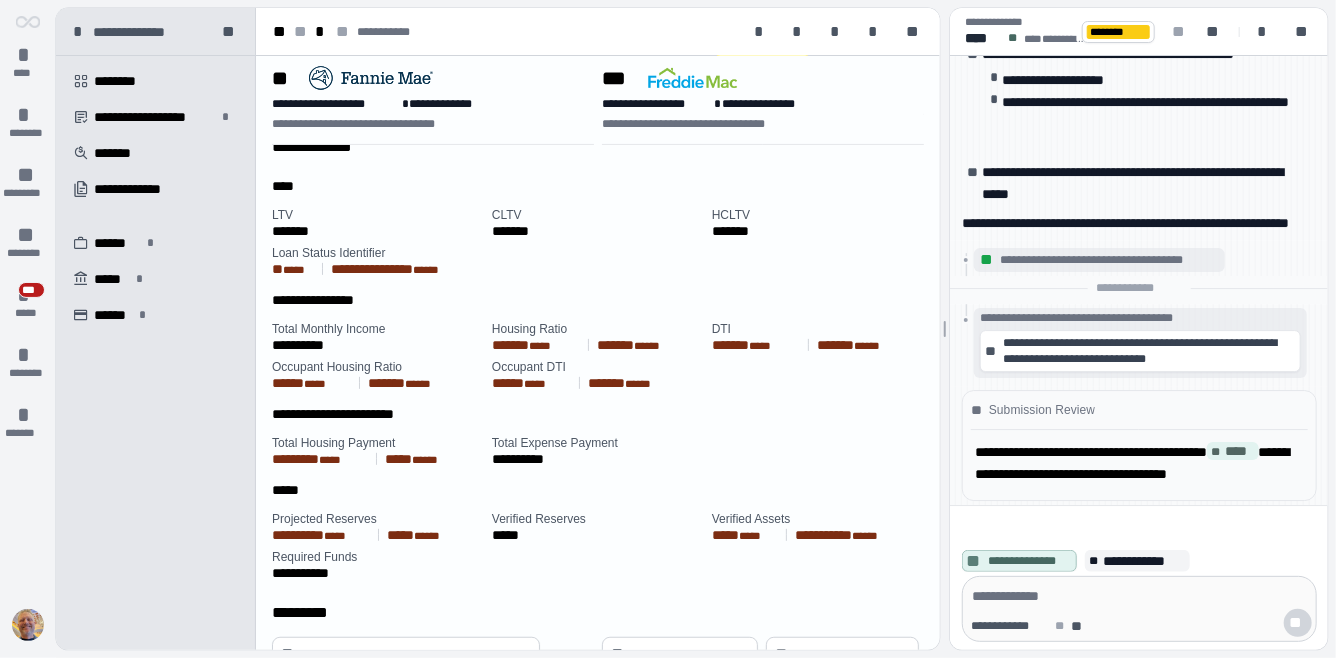 scroll, scrollTop: 0, scrollLeft: 0, axis: both 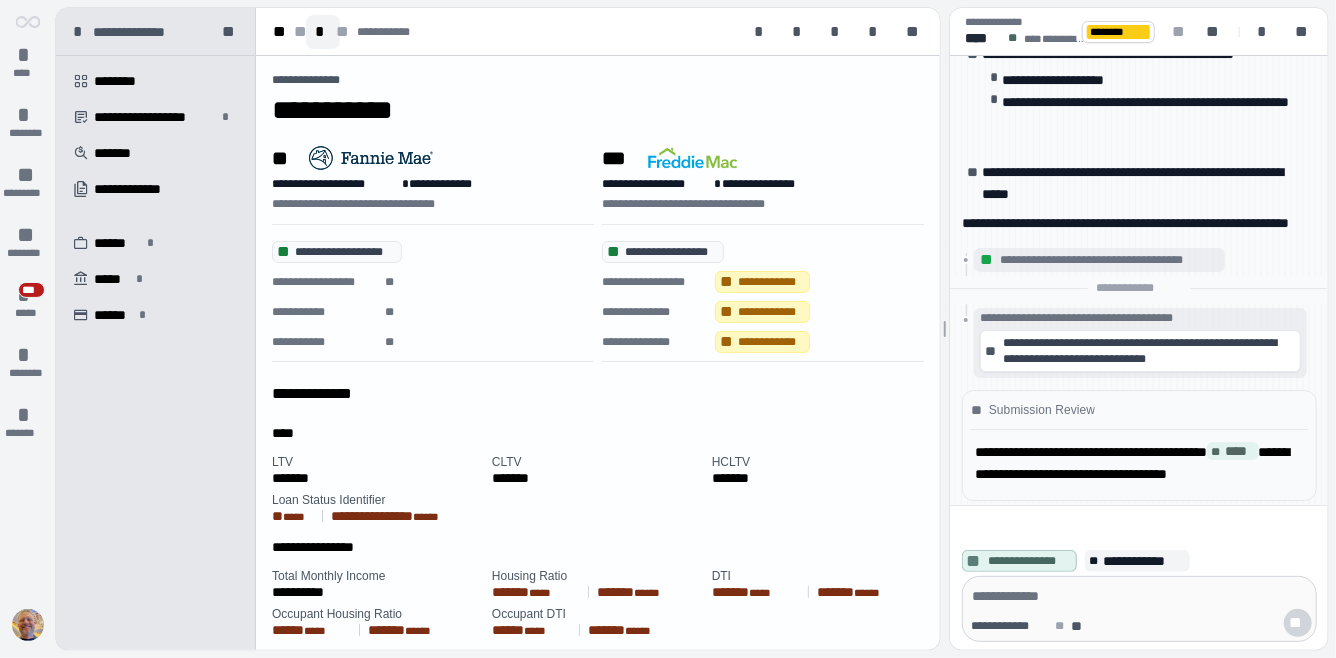 click on "*" at bounding box center (323, 32) 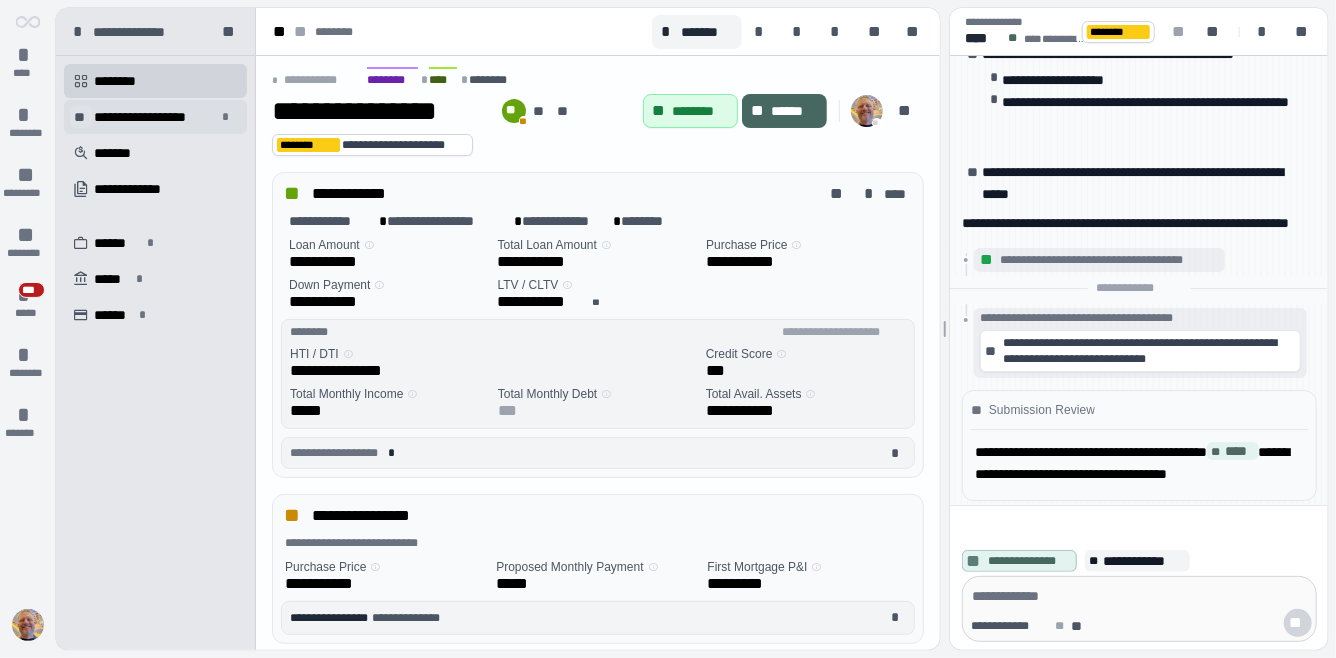 click on "**" at bounding box center (81, 117) 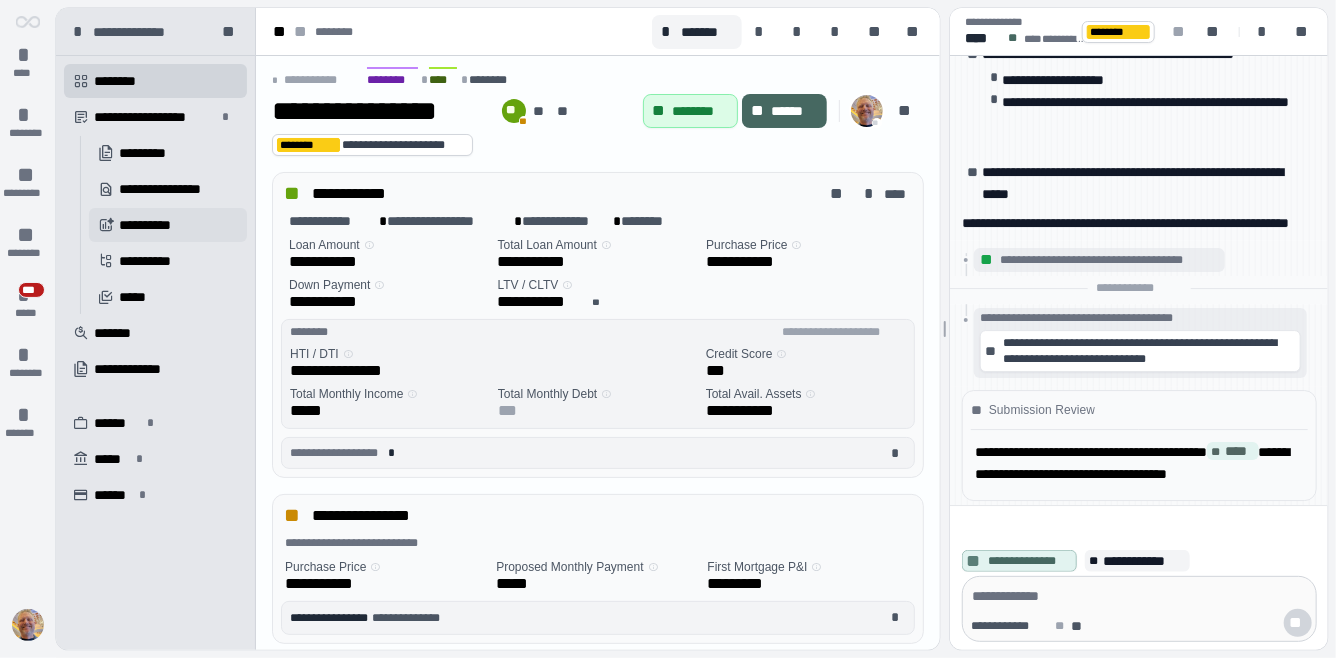 click on "**********" at bounding box center (152, 225) 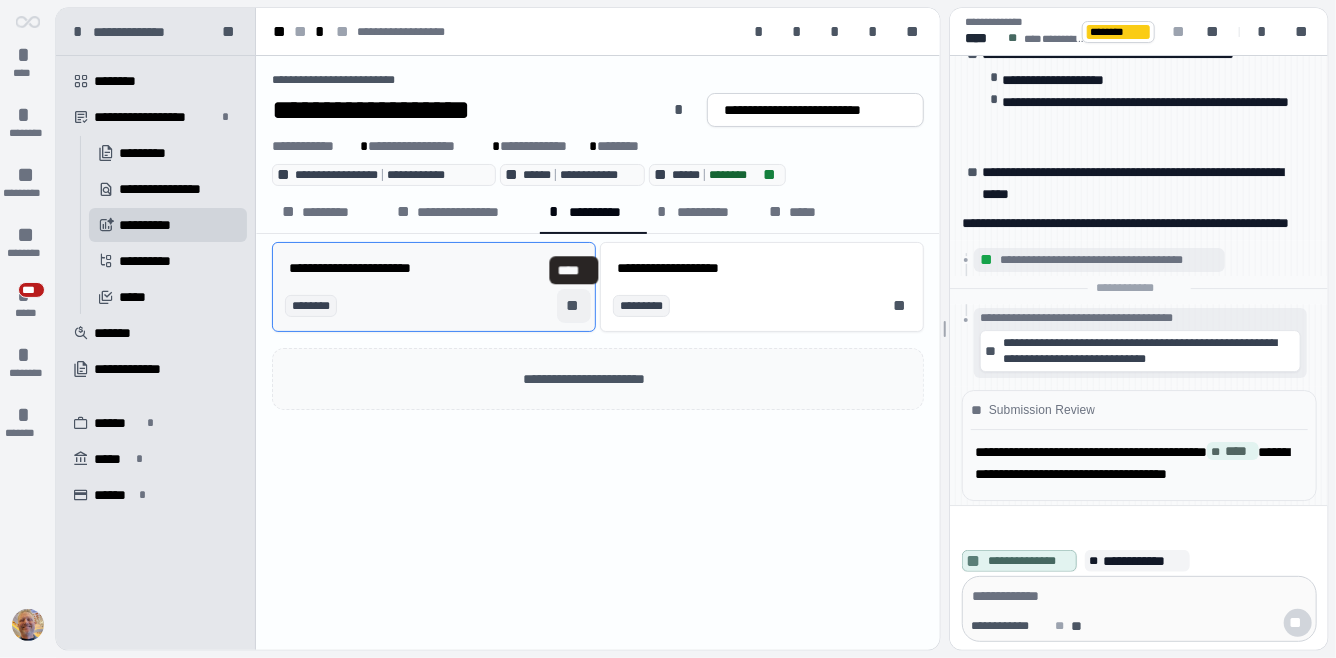 click on "**" at bounding box center [574, 306] 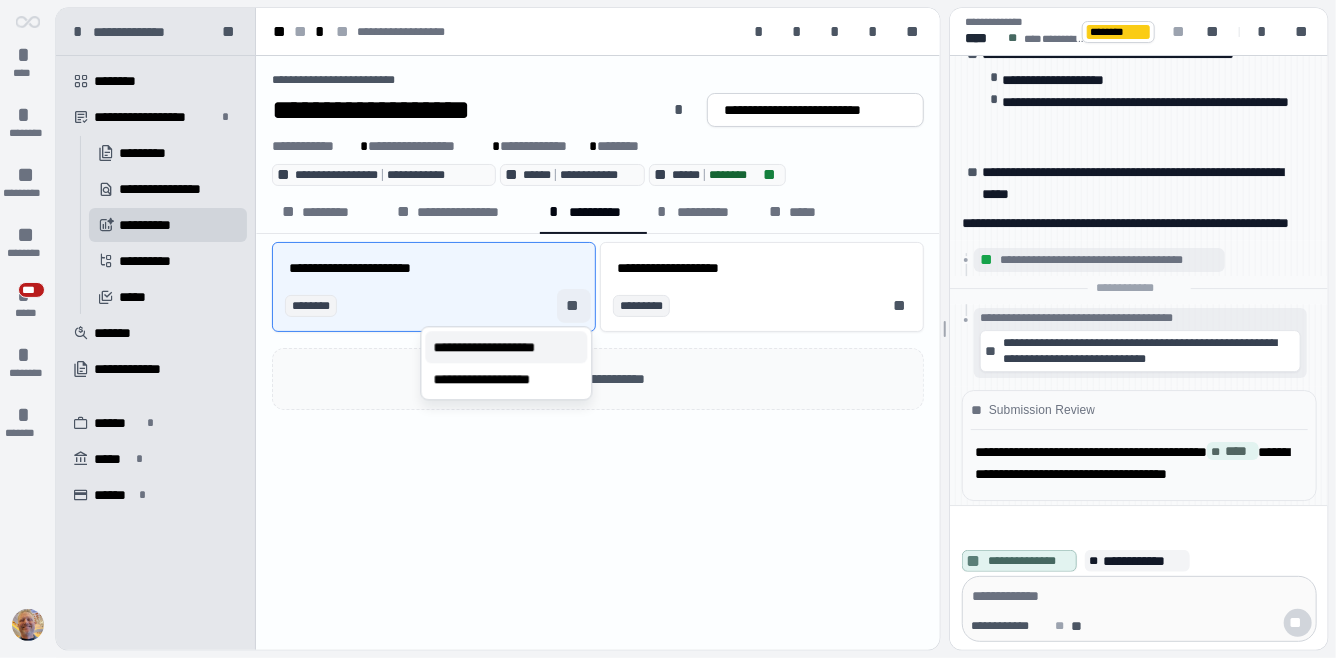 click on "**********" at bounding box center (504, 347) 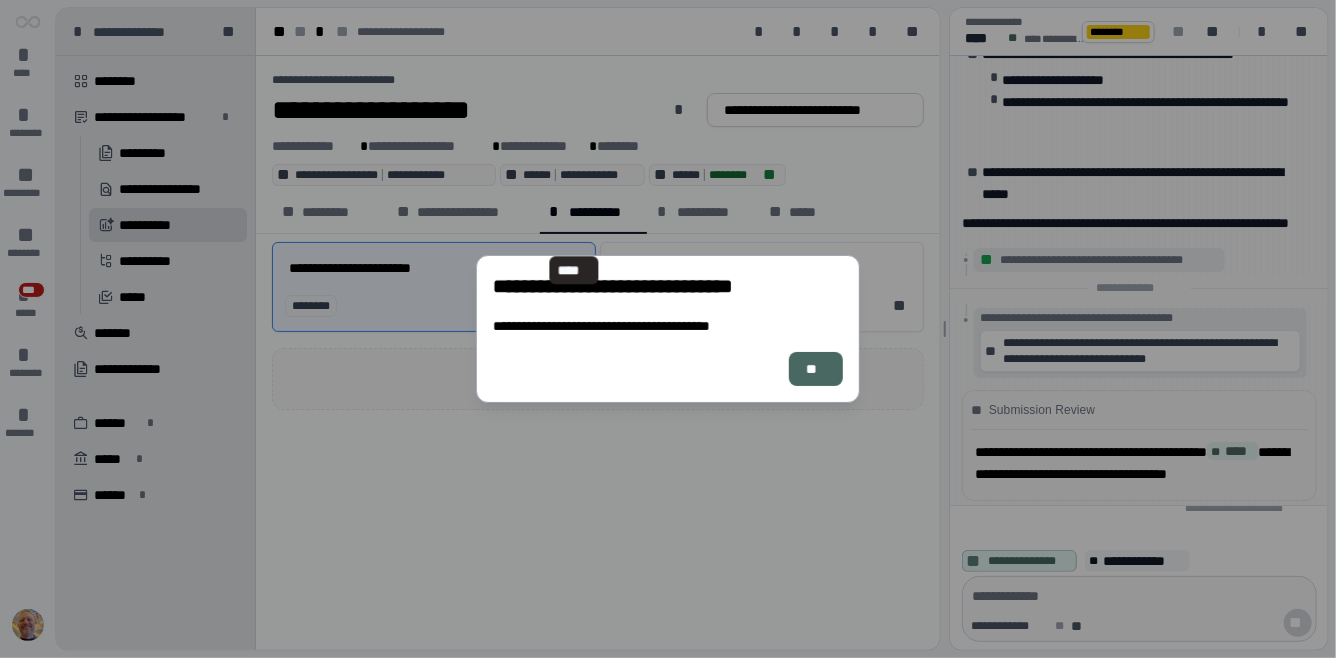 click on "**" at bounding box center (816, 369) 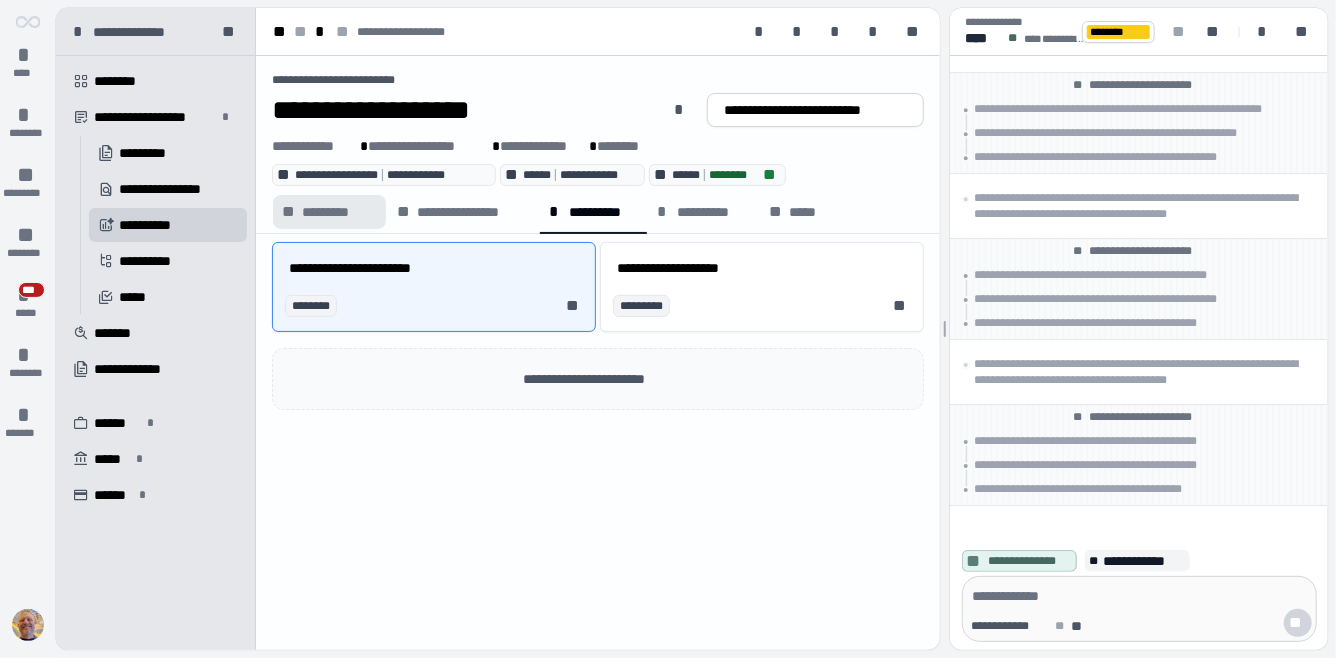 click on "*********" at bounding box center [339, 212] 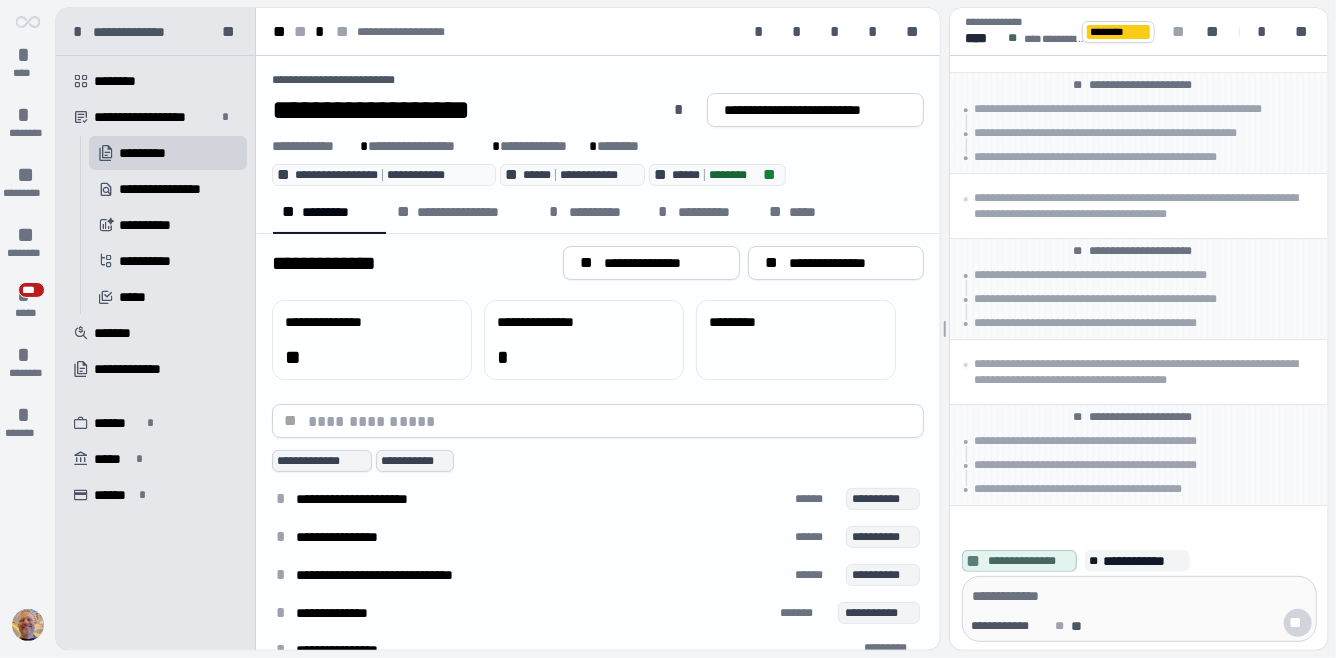 scroll, scrollTop: 29, scrollLeft: 0, axis: vertical 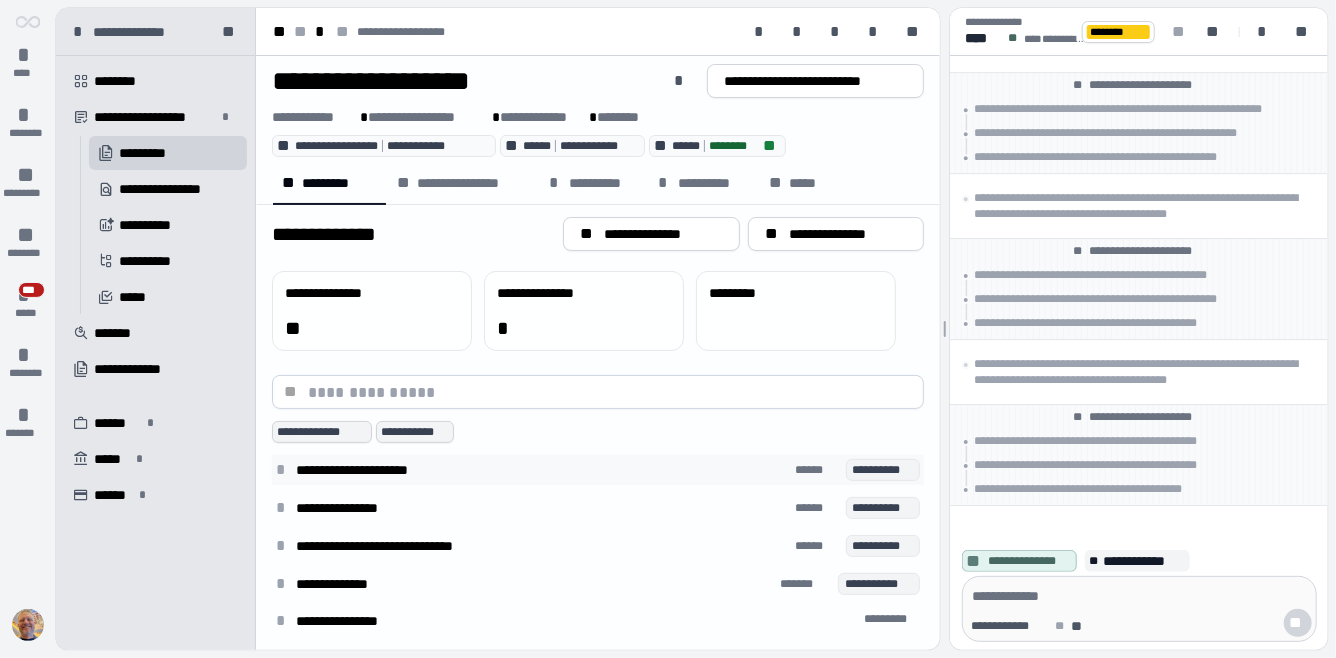 click on "*" at bounding box center [284, 470] 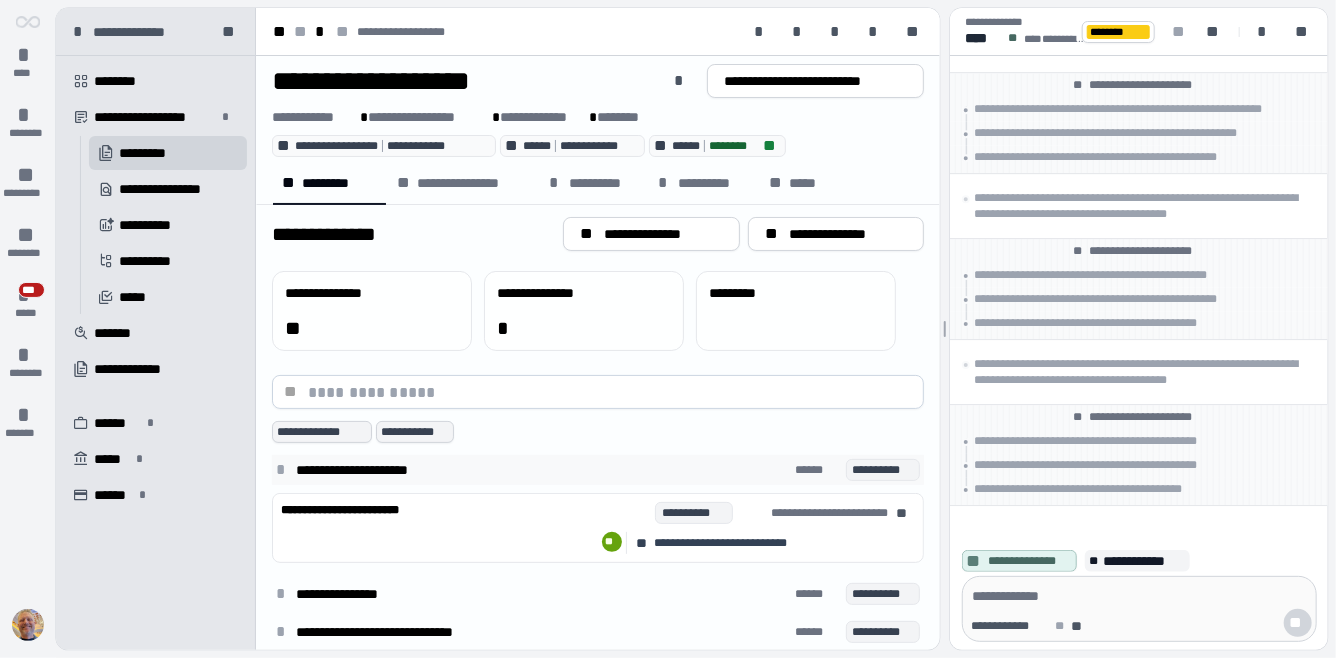 click on "*" at bounding box center [284, 470] 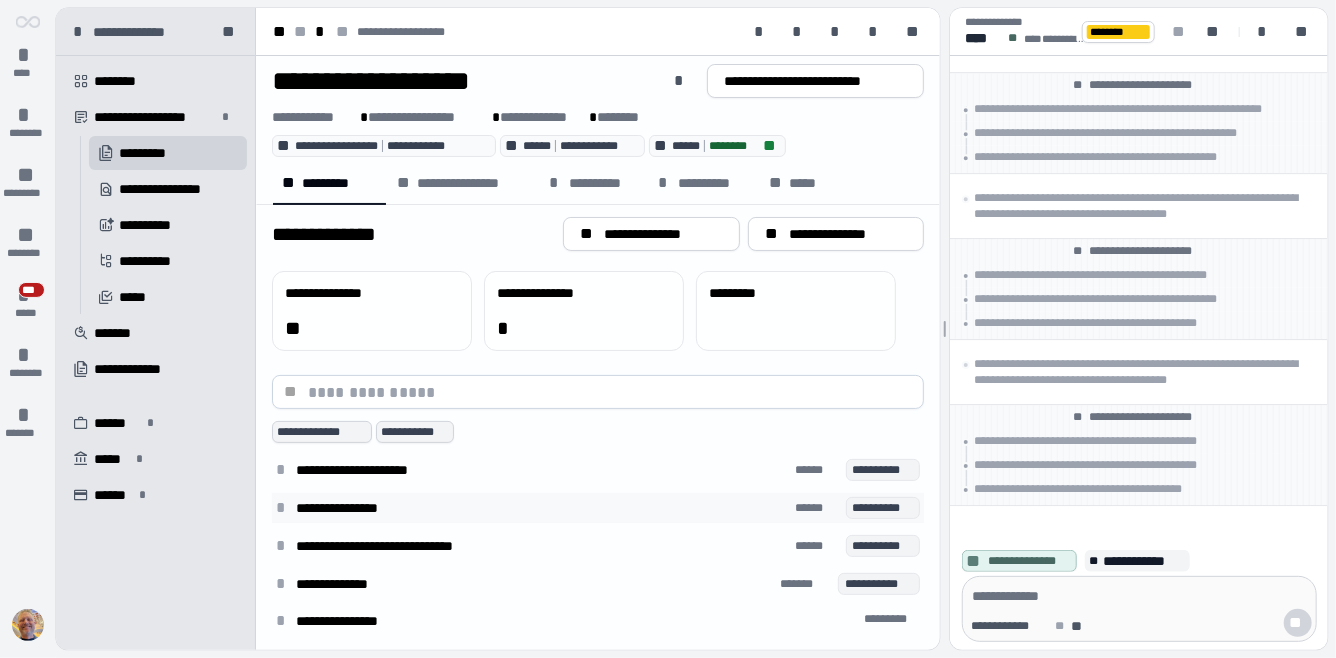 click on "*" at bounding box center (284, 508) 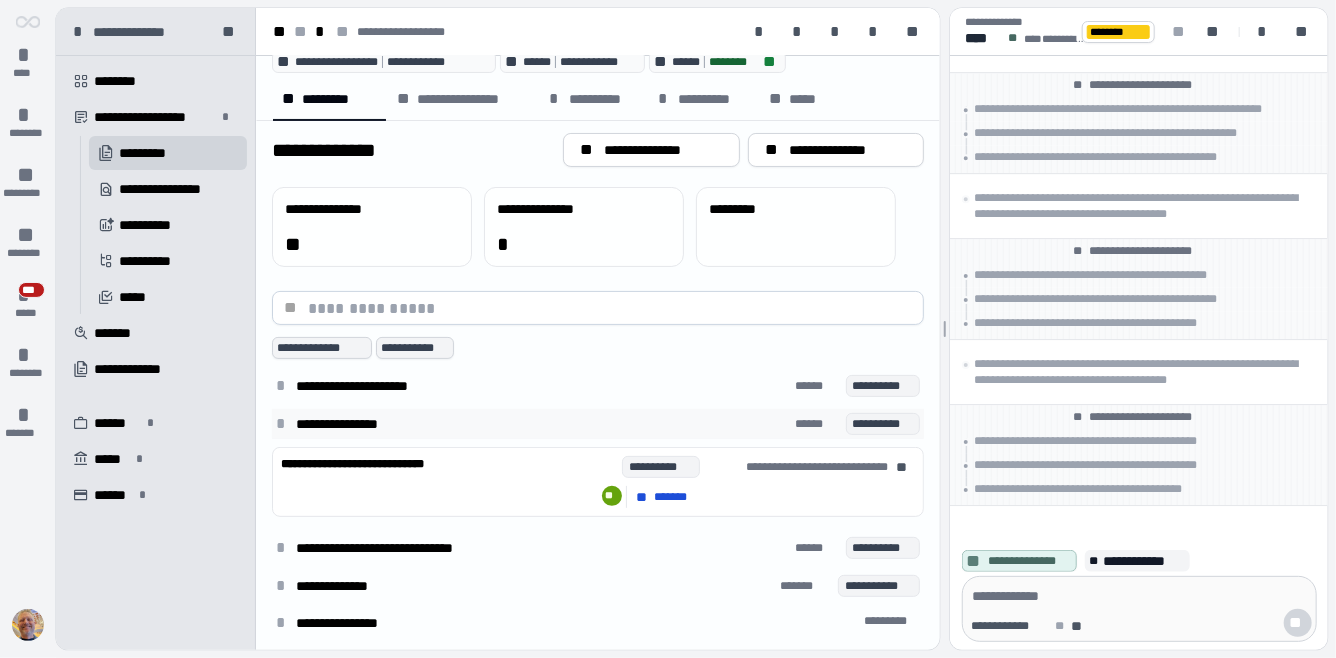 scroll, scrollTop: 114, scrollLeft: 0, axis: vertical 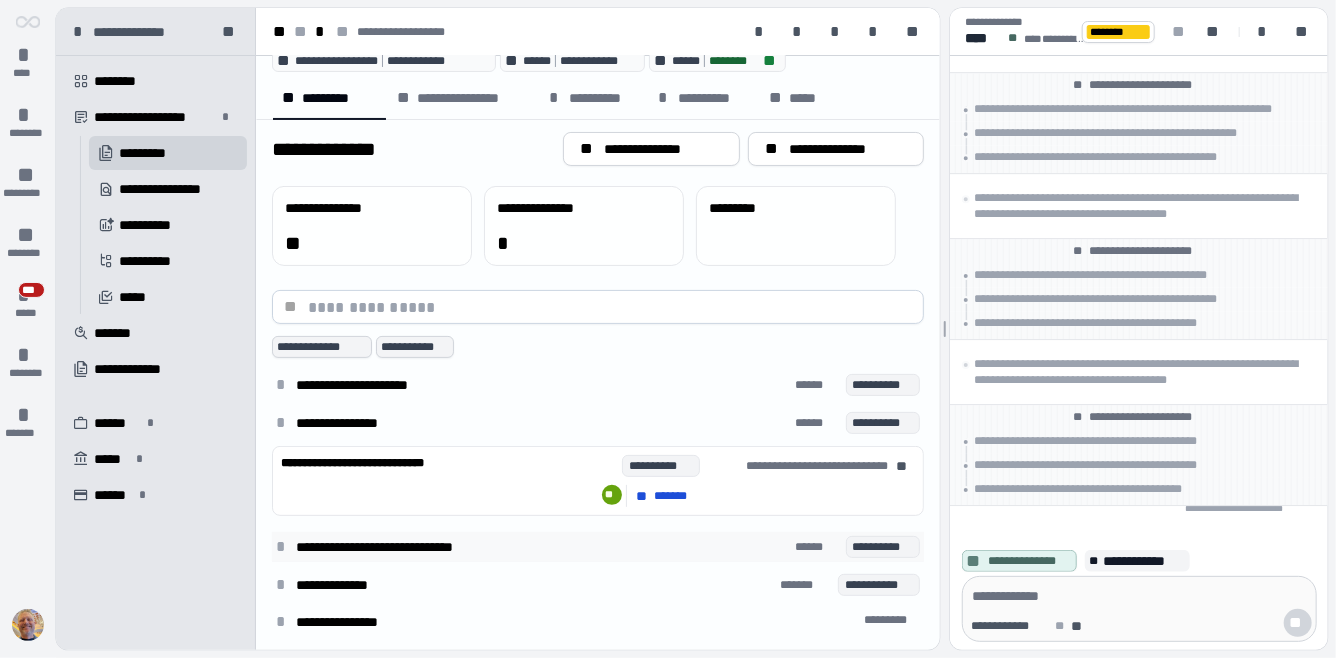 click on "*" at bounding box center (284, 547) 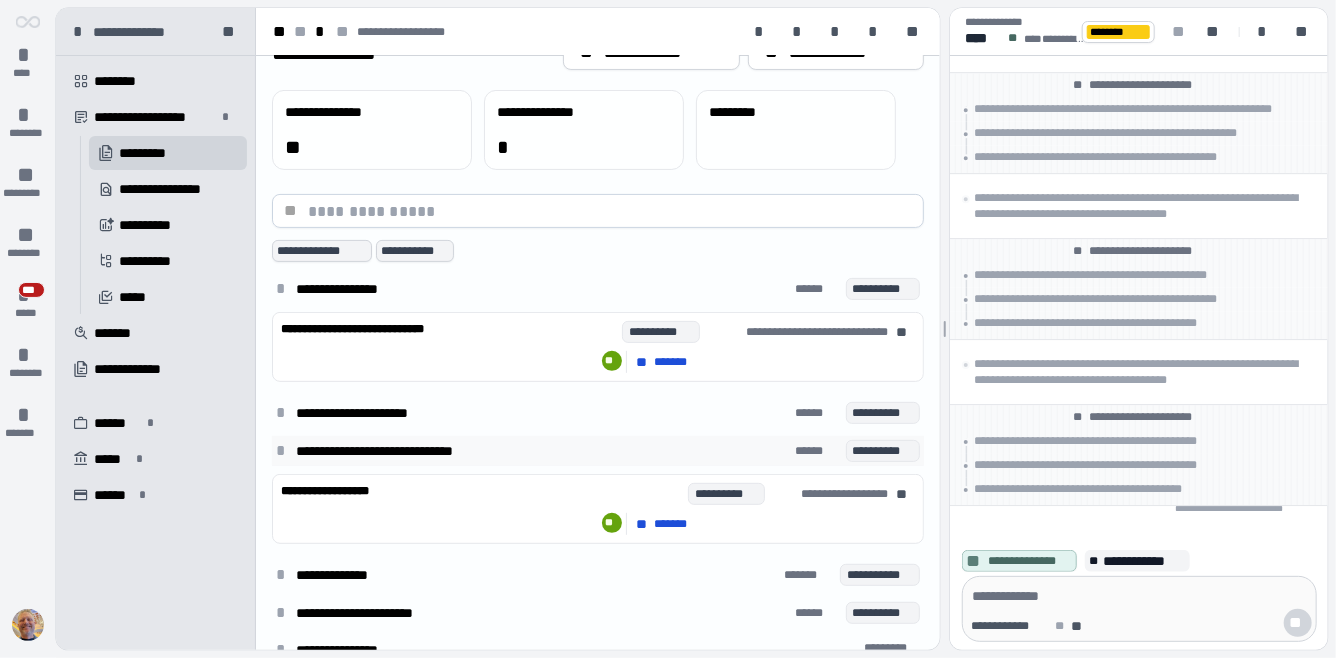 scroll, scrollTop: 238, scrollLeft: 0, axis: vertical 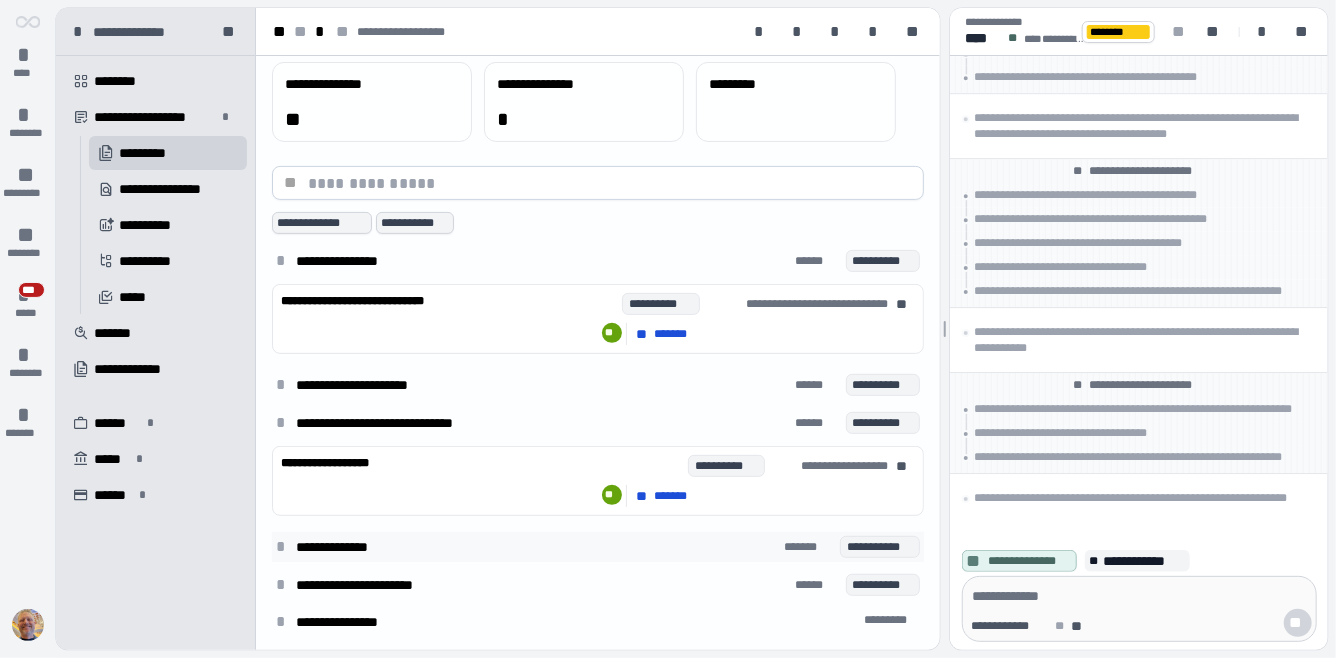 click on "*" at bounding box center (284, 547) 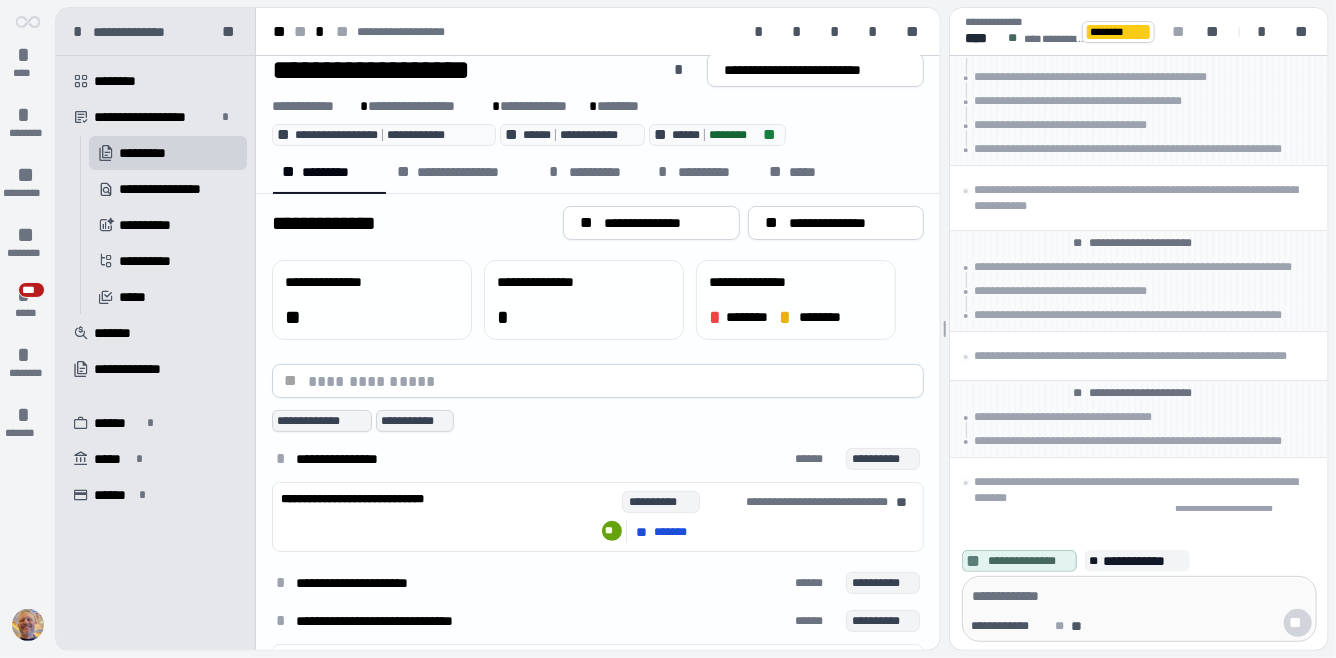 scroll, scrollTop: 0, scrollLeft: 0, axis: both 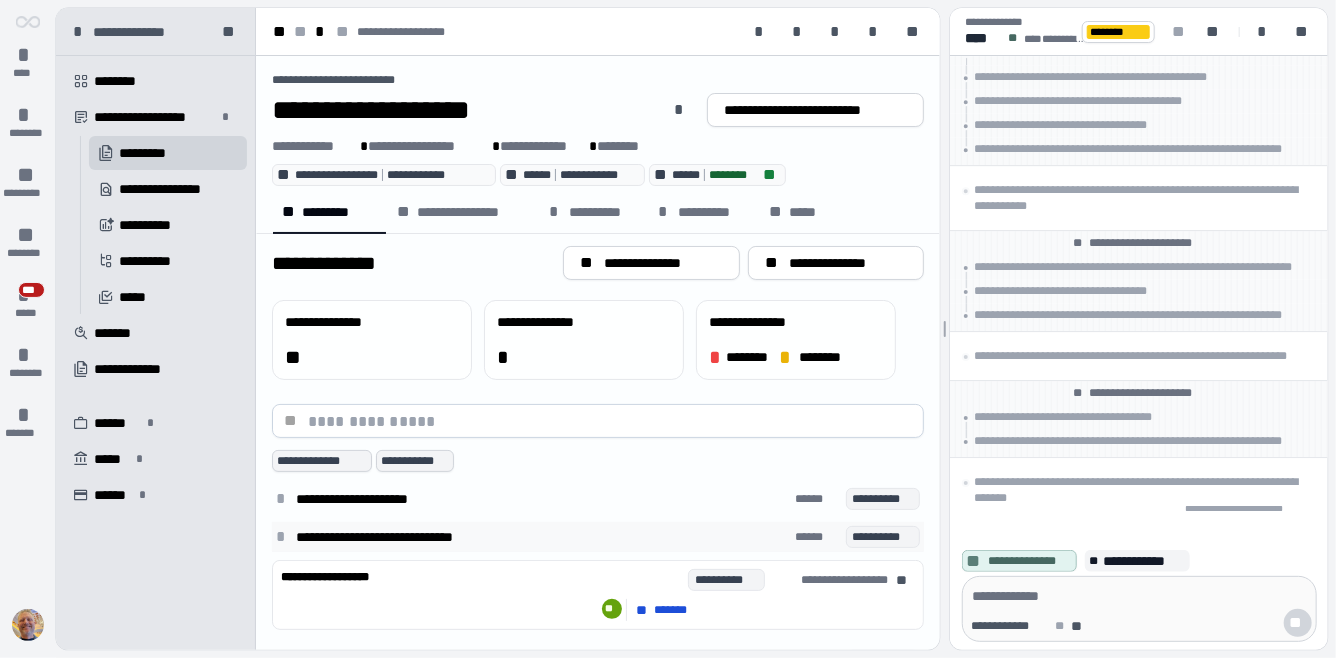 click on "*" at bounding box center [284, 537] 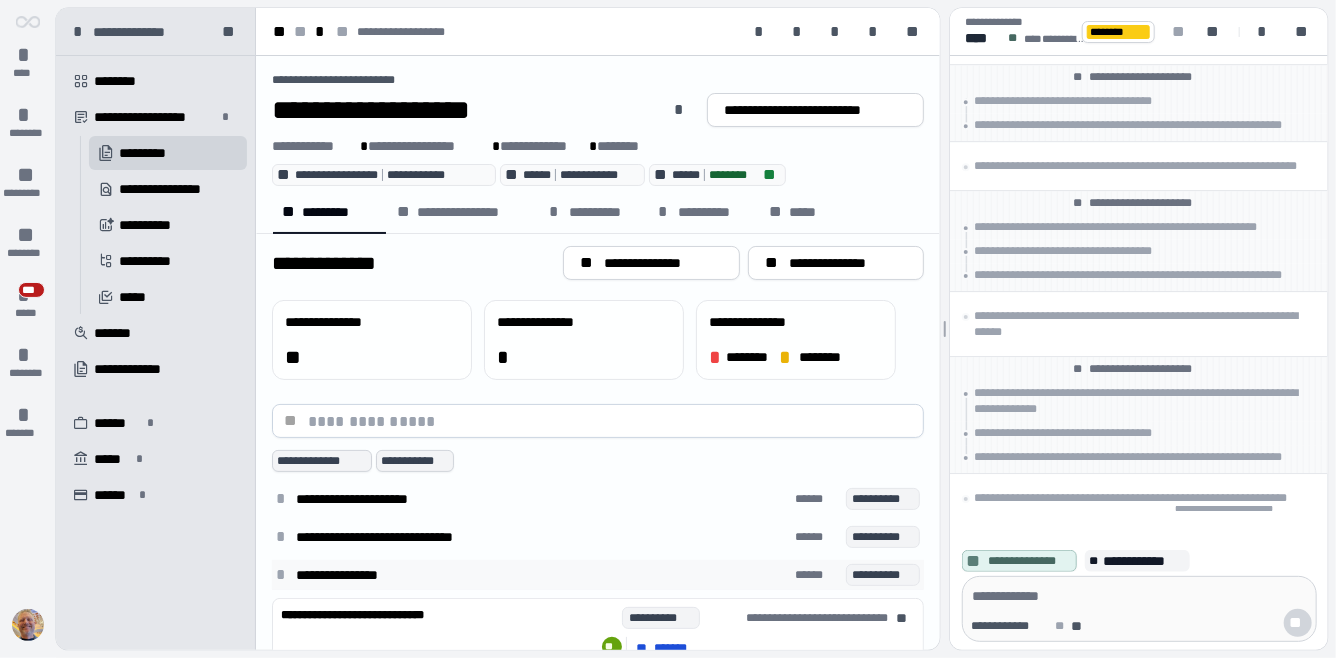 click on "*" at bounding box center (284, 575) 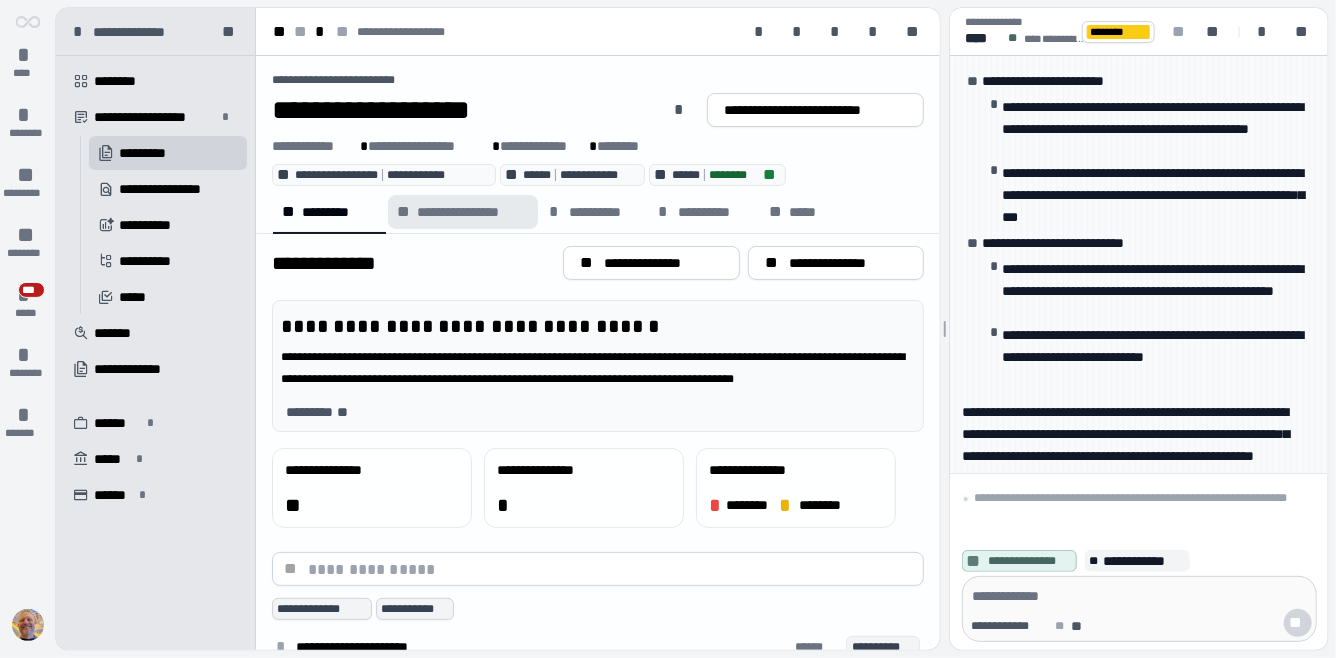 click on "**********" at bounding box center (472, 212) 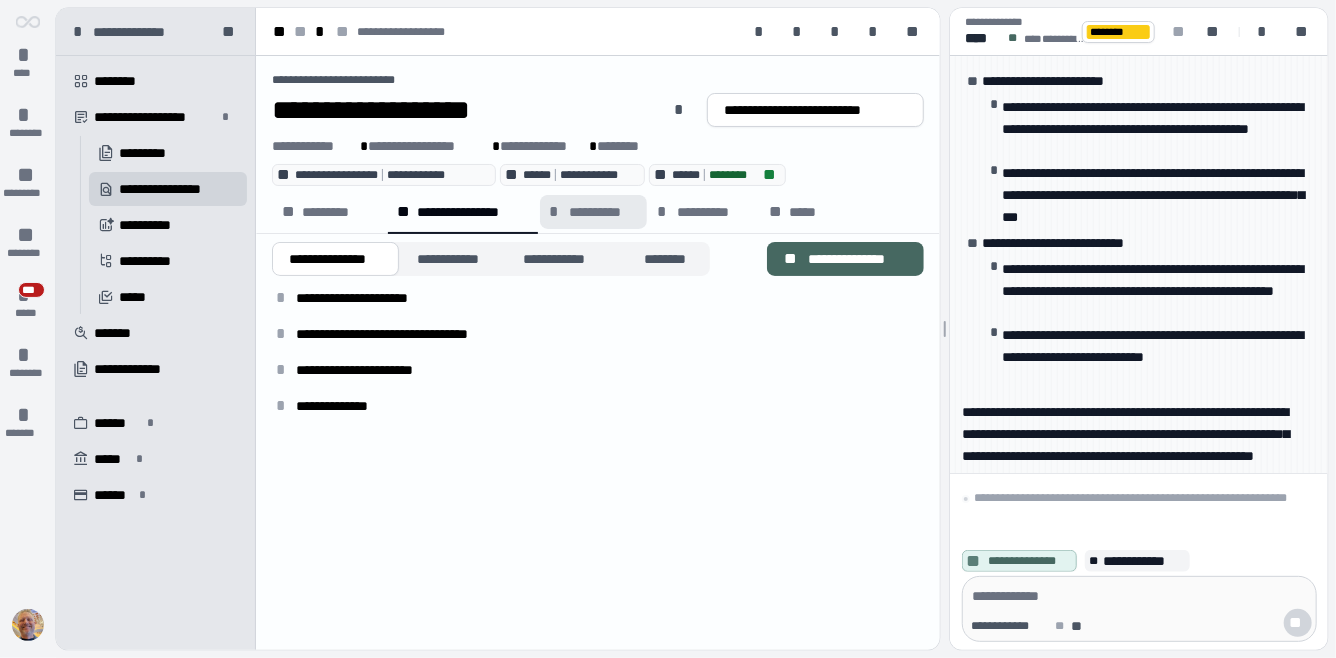 click on "**********" at bounding box center [603, 212] 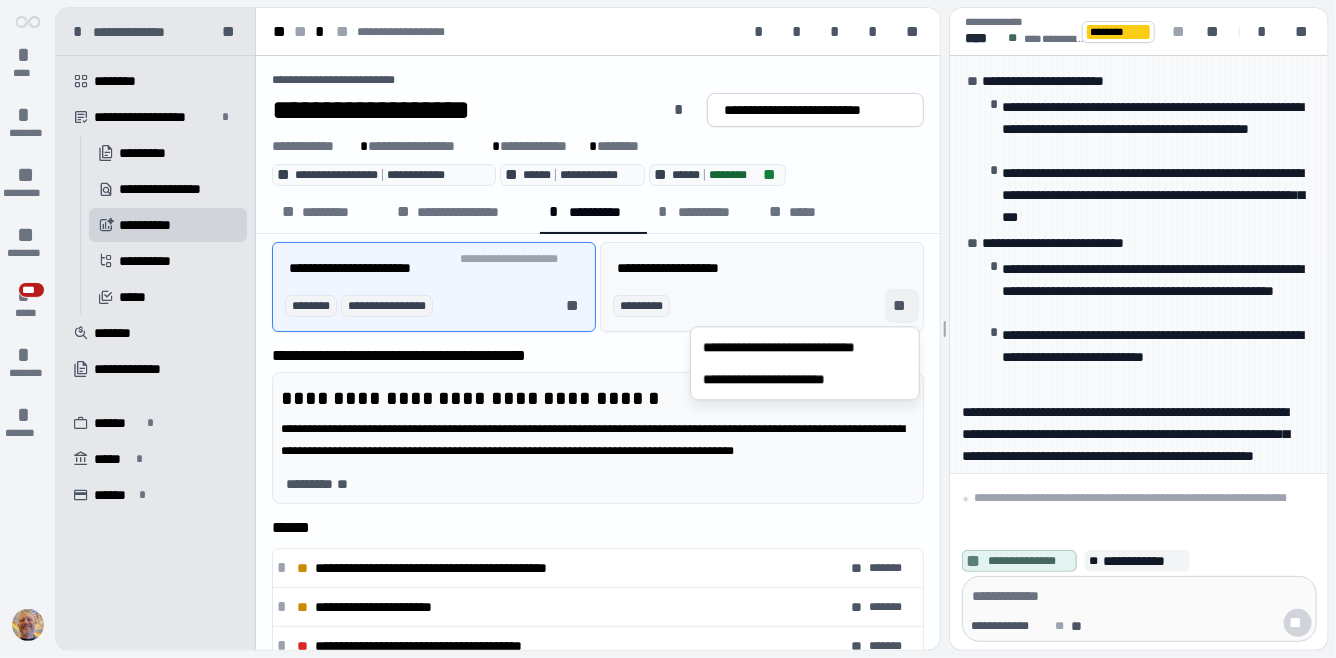 click on "**" at bounding box center (902, 306) 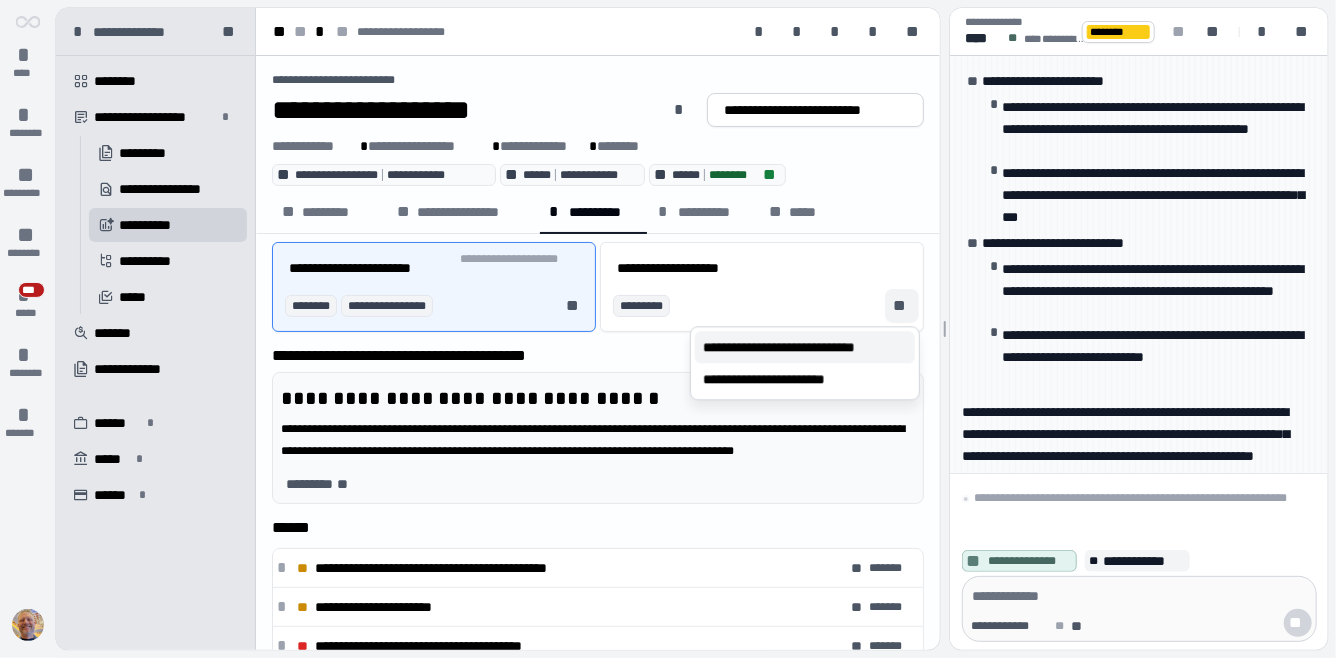 click on "**********" at bounding box center (805, 347) 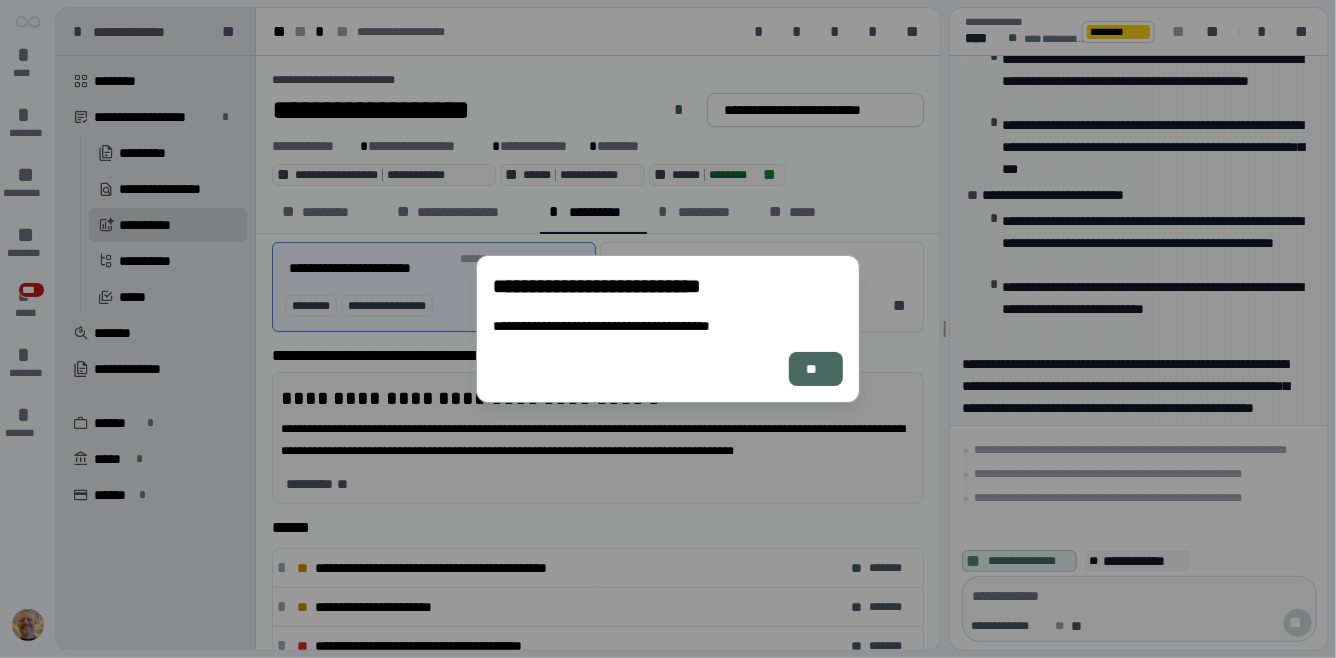 click on "**" at bounding box center (816, 369) 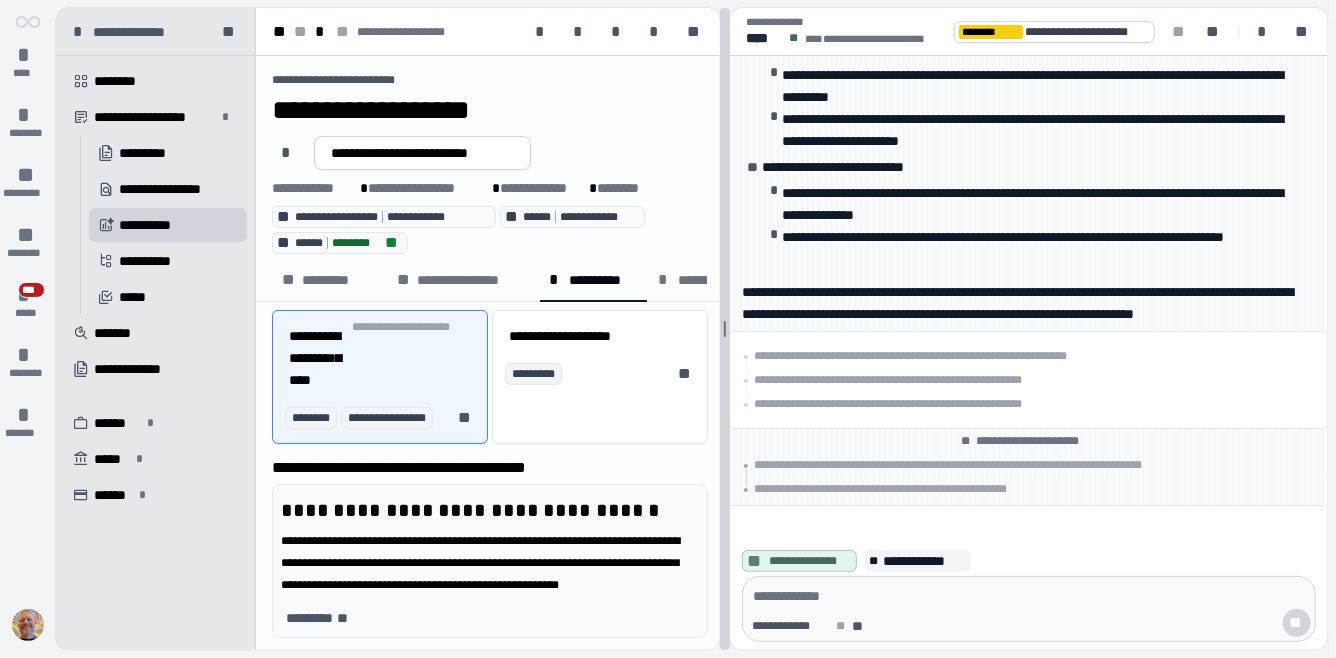 click at bounding box center [725, 329] 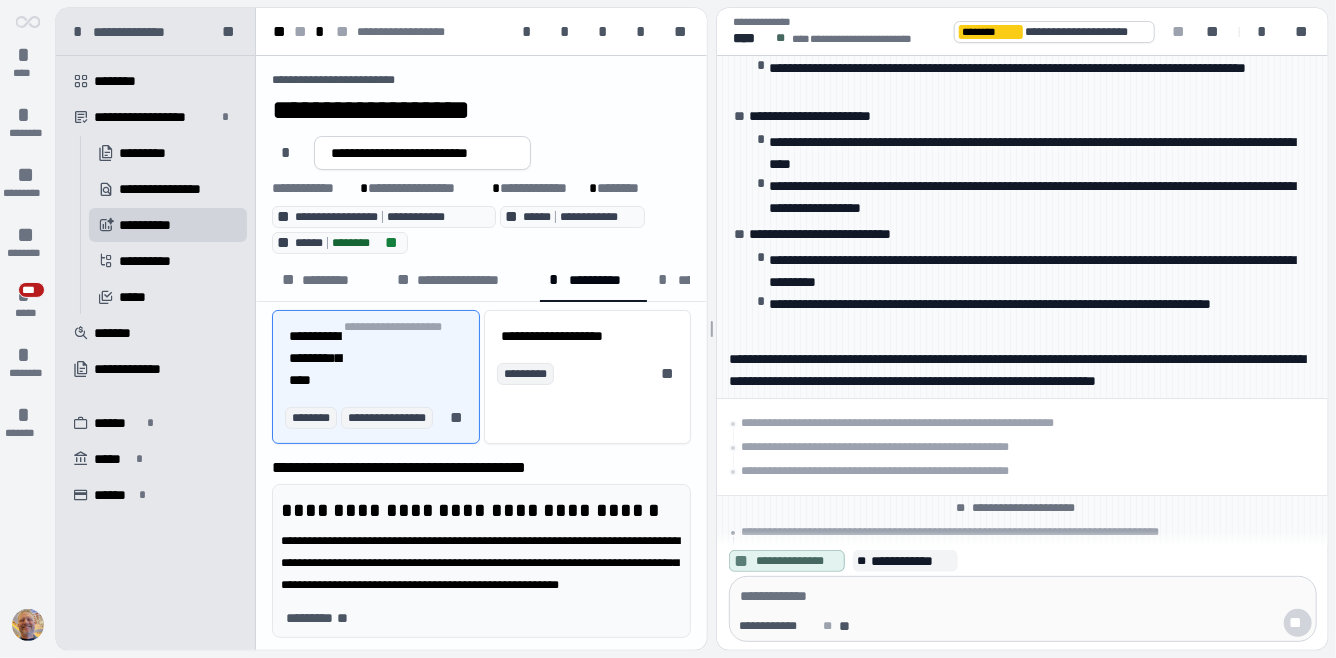 scroll, scrollTop: 60, scrollLeft: 0, axis: vertical 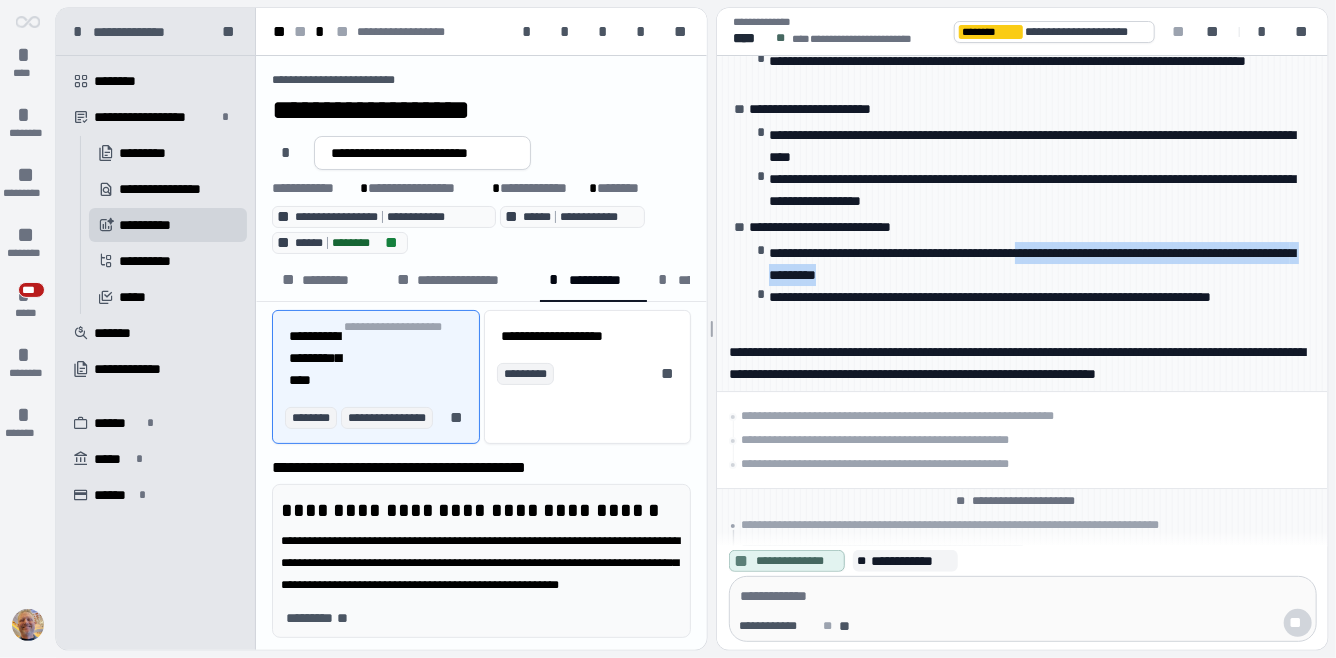 drag, startPoint x: 1111, startPoint y: 225, endPoint x: 1141, endPoint y: 243, distance: 34.98571 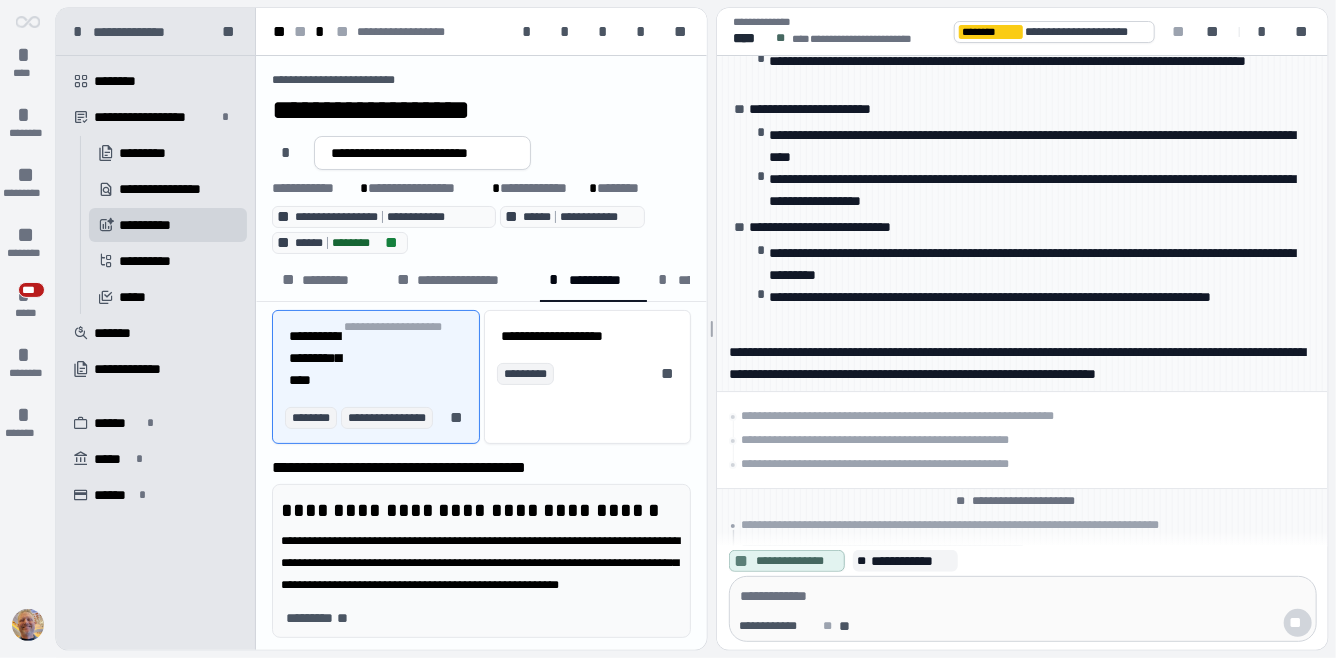 click on "**********" at bounding box center (1032, 264) 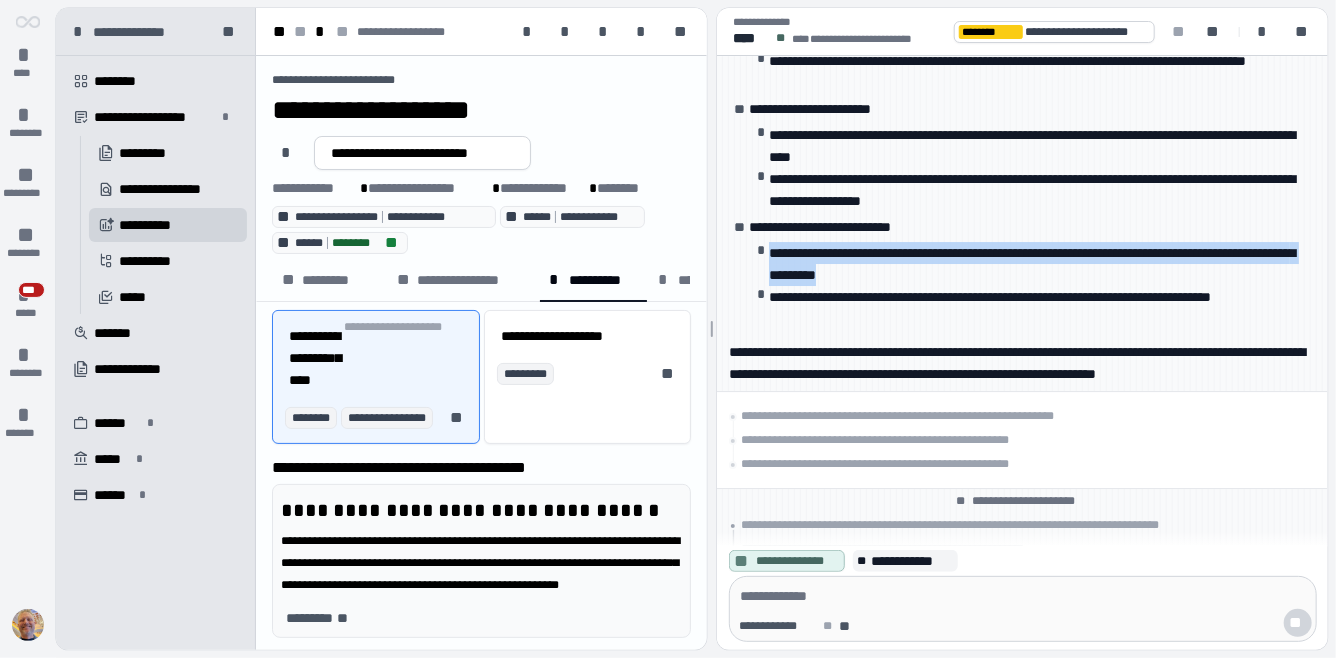 drag, startPoint x: 1078, startPoint y: 245, endPoint x: 765, endPoint y: 230, distance: 313.35922 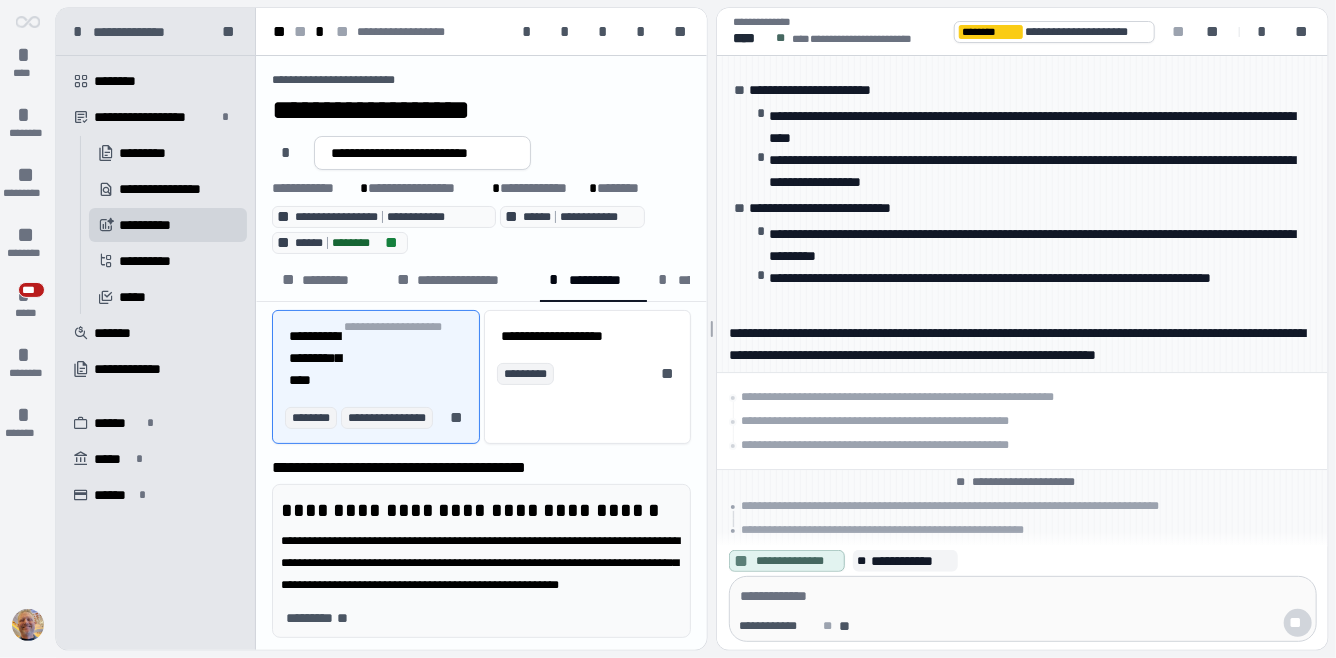 scroll, scrollTop: 0, scrollLeft: 0, axis: both 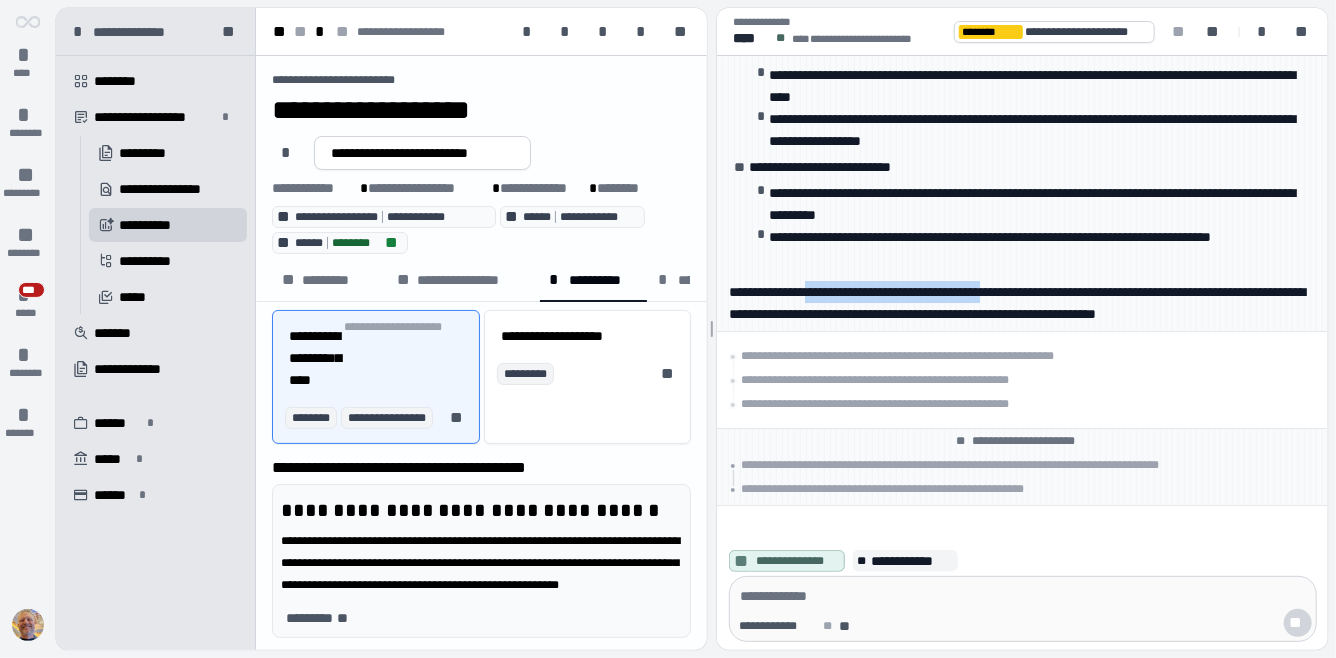 drag, startPoint x: 814, startPoint y: 267, endPoint x: 1026, endPoint y: 270, distance: 212.02122 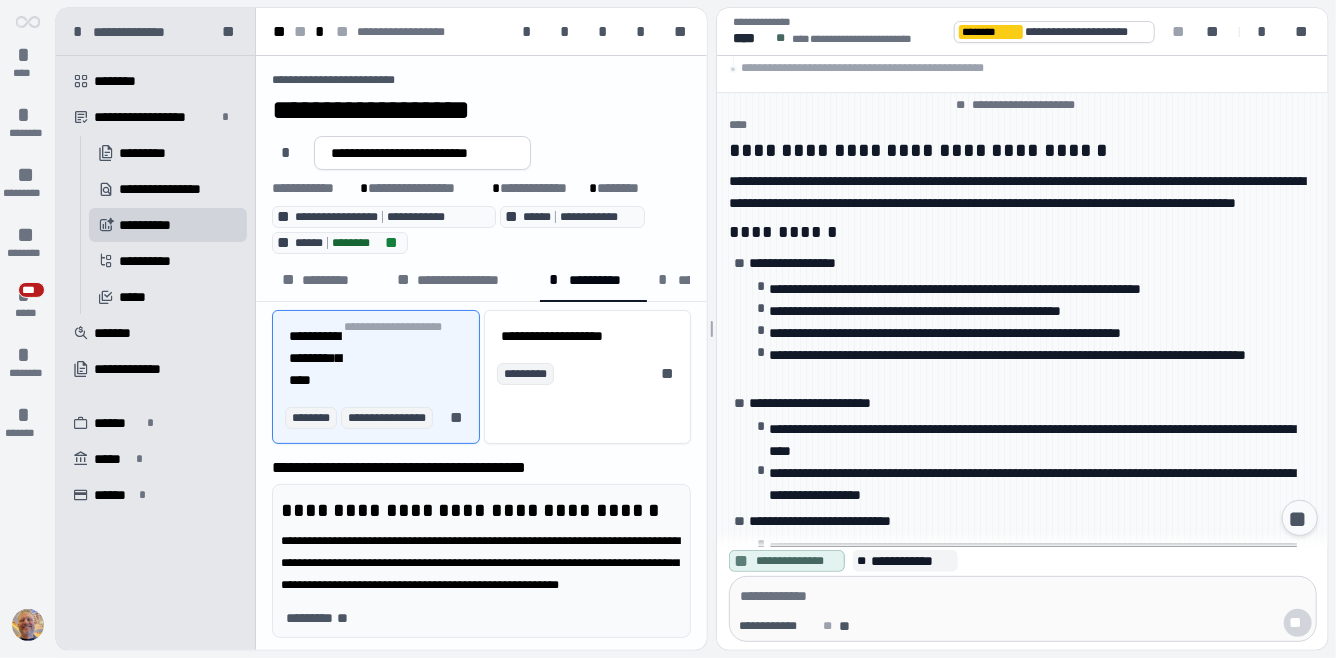 scroll, scrollTop: 0, scrollLeft: 0, axis: both 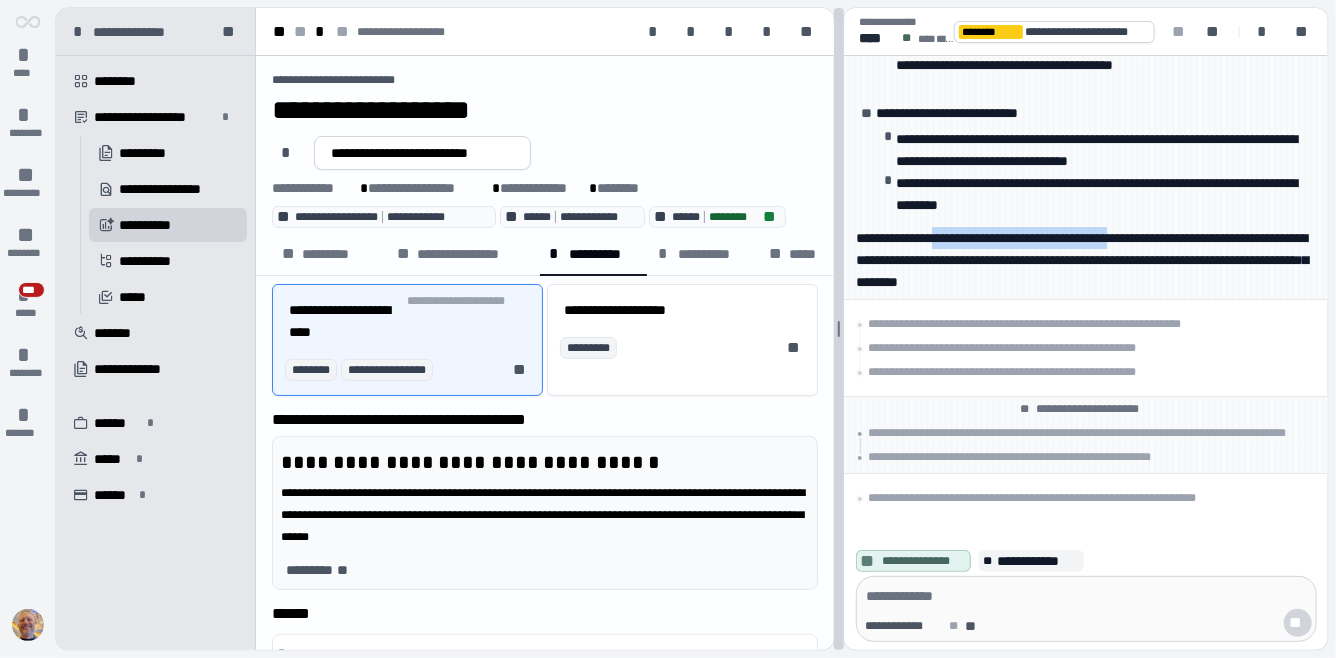 click at bounding box center [839, 329] 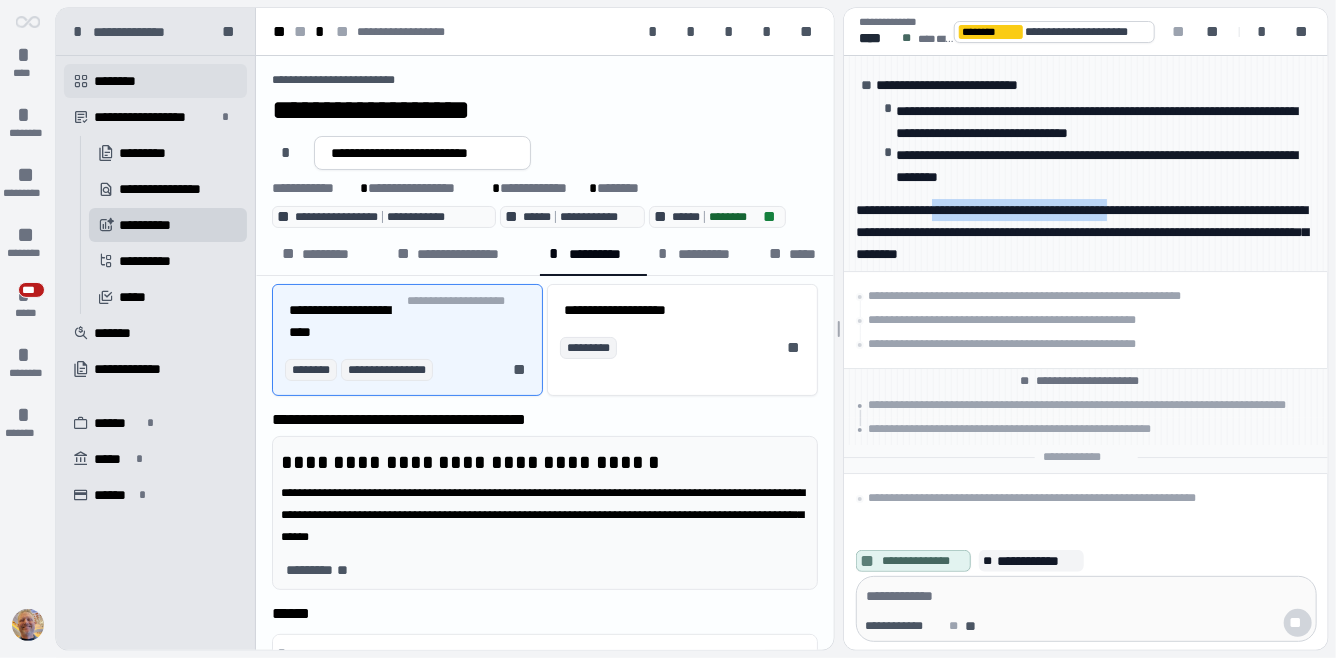click on "" at bounding box center [81, 81] 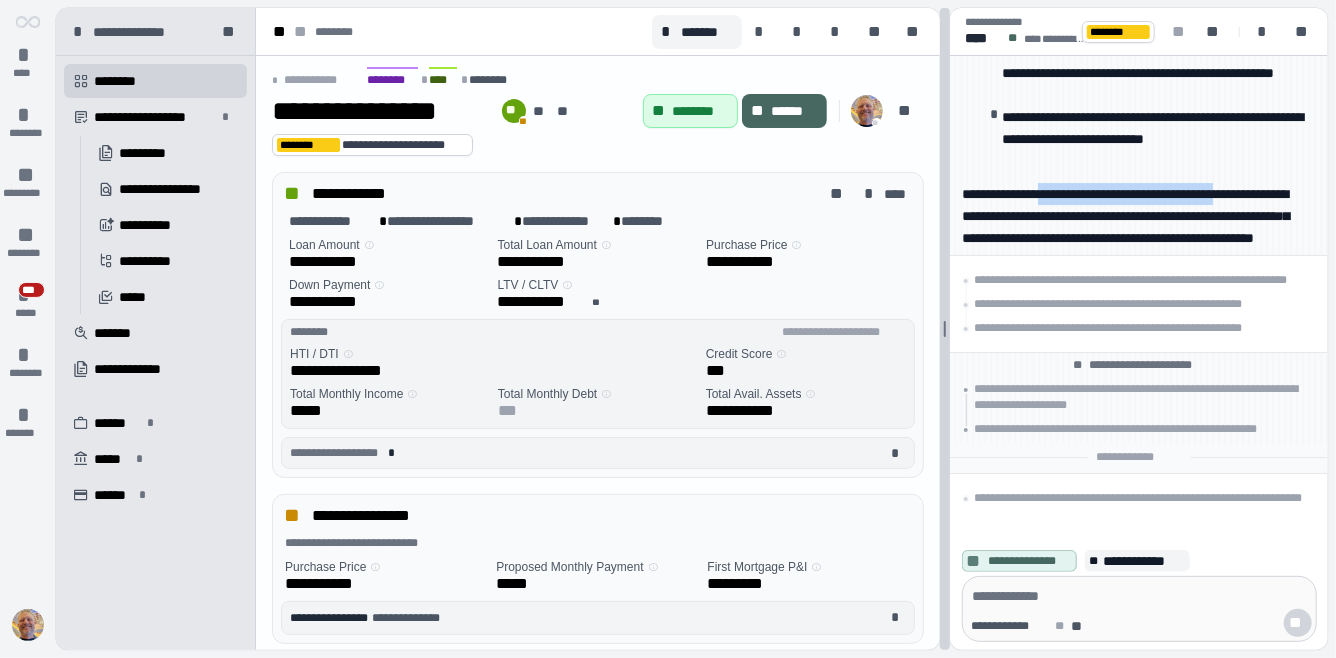 click on "**********" at bounding box center [692, 329] 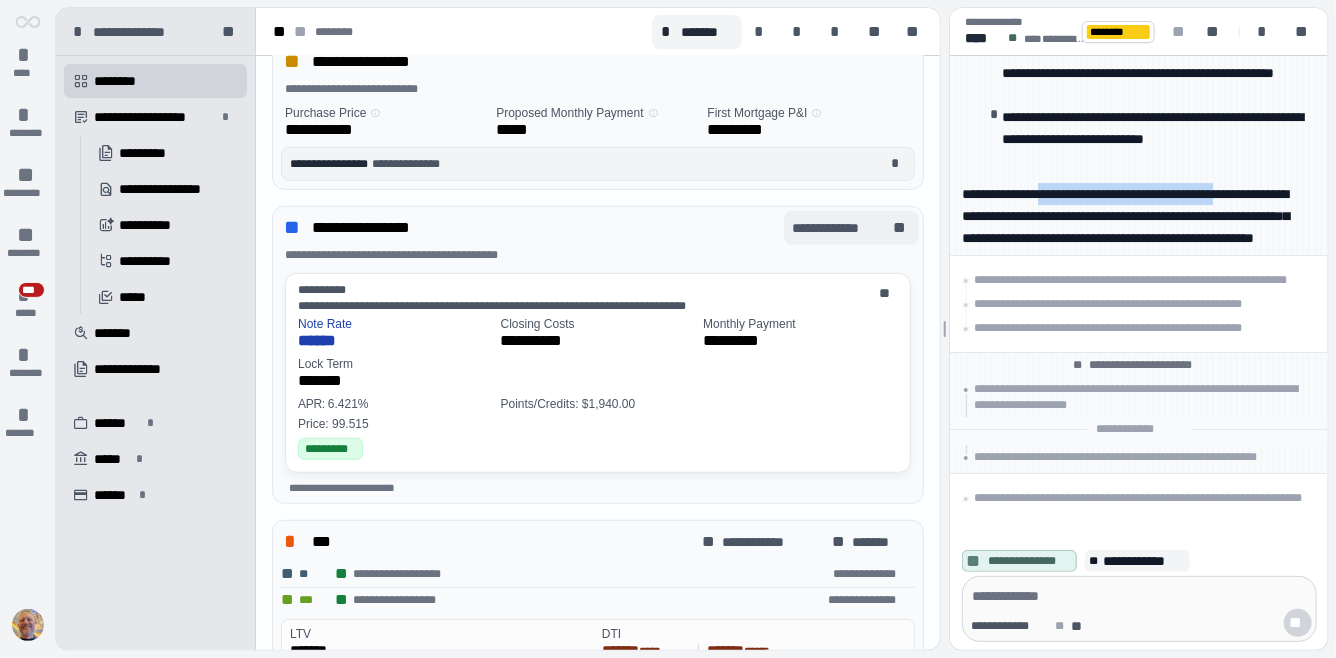 scroll, scrollTop: 465, scrollLeft: 0, axis: vertical 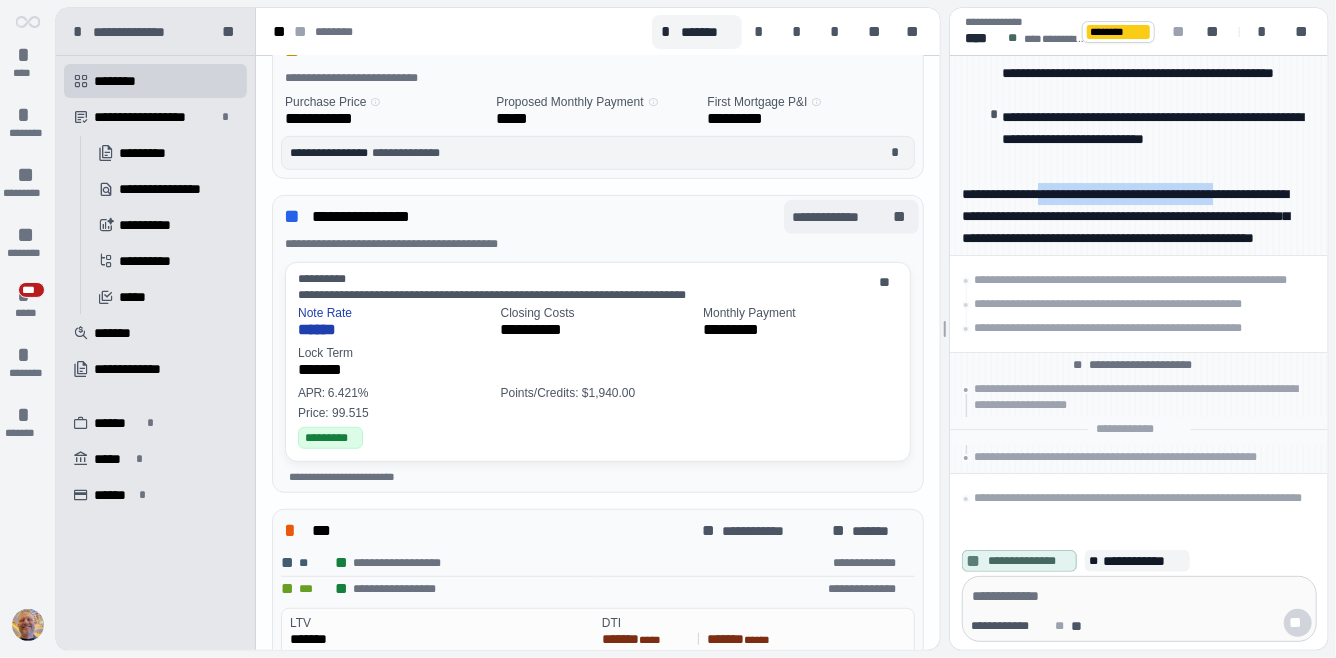click on "**********" at bounding box center (841, 217) 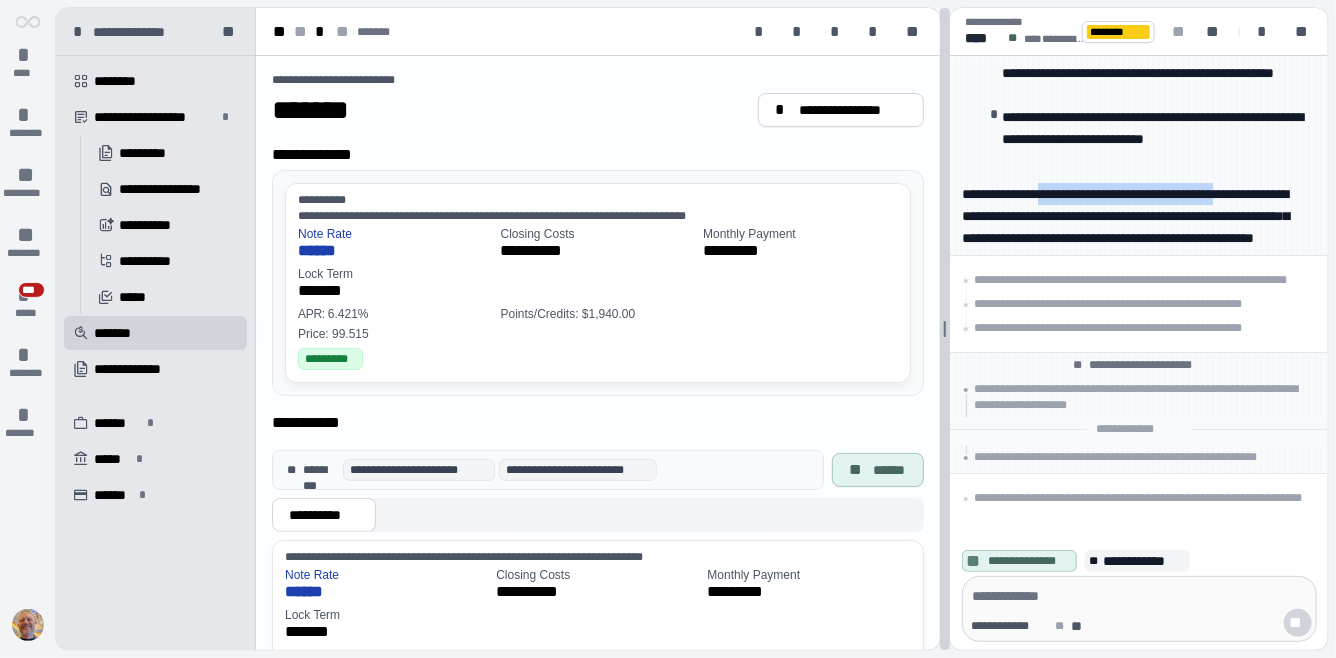 click on "**********" at bounding box center [692, 329] 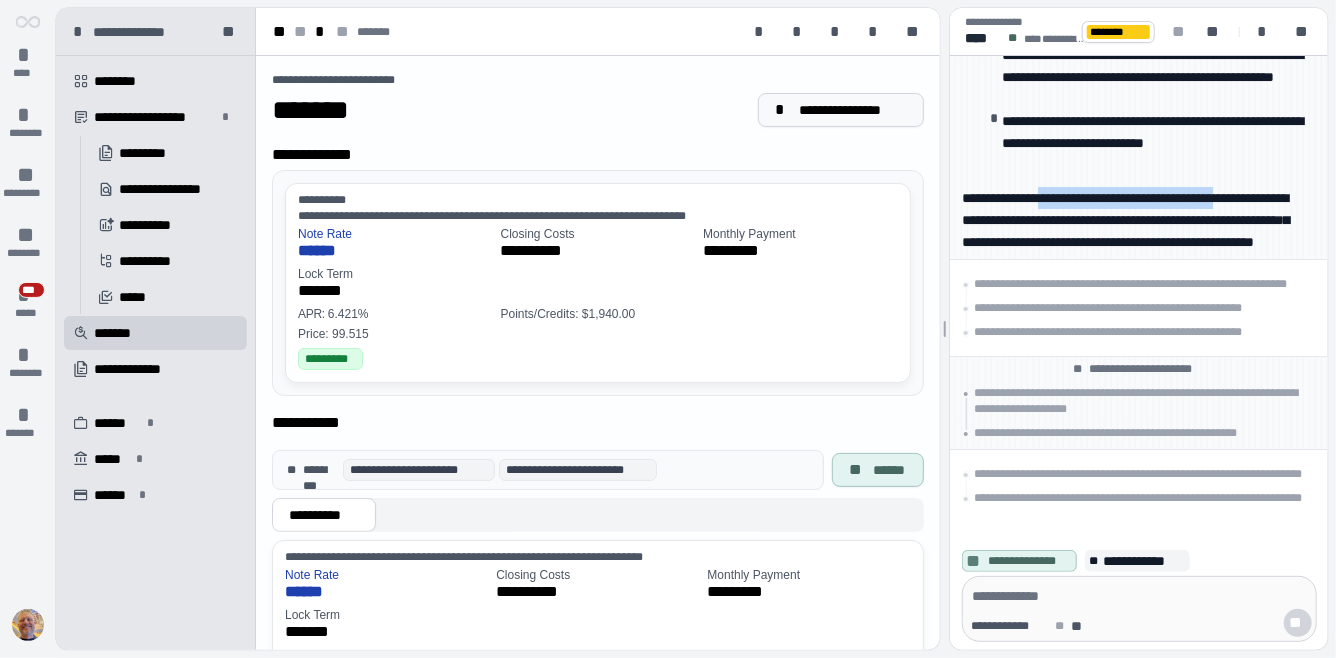 click on "**********" at bounding box center (853, 110) 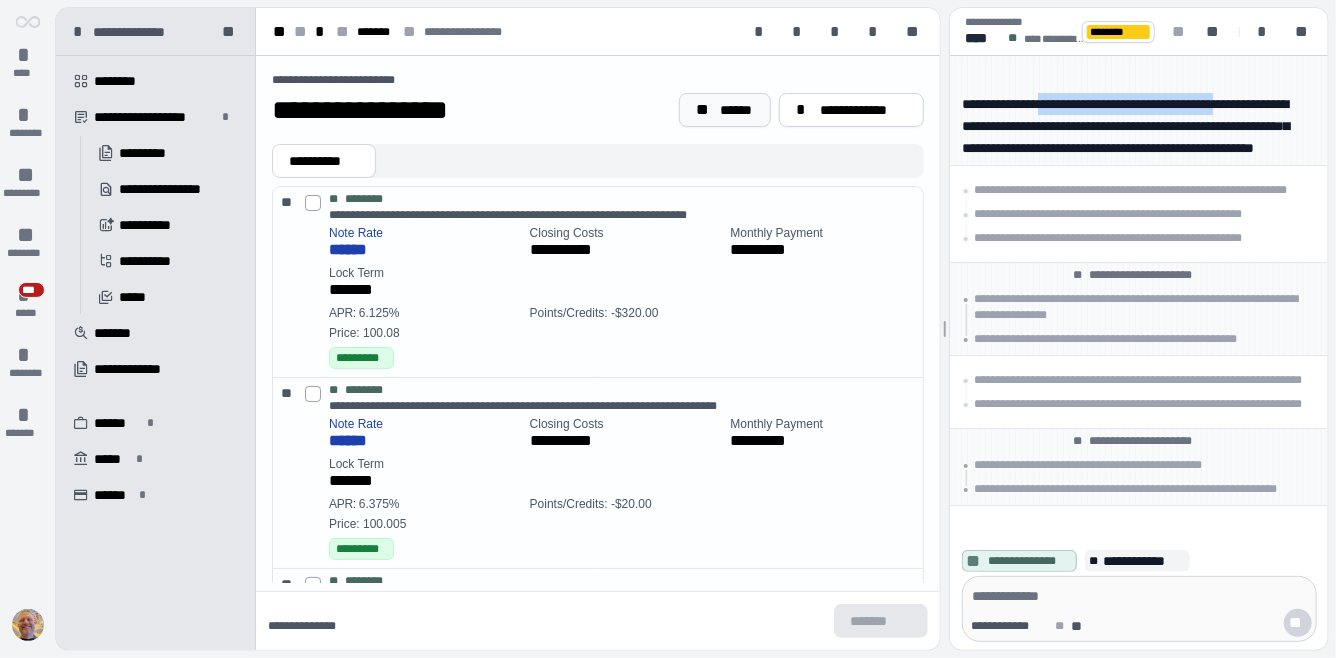 click on "******" at bounding box center [737, 110] 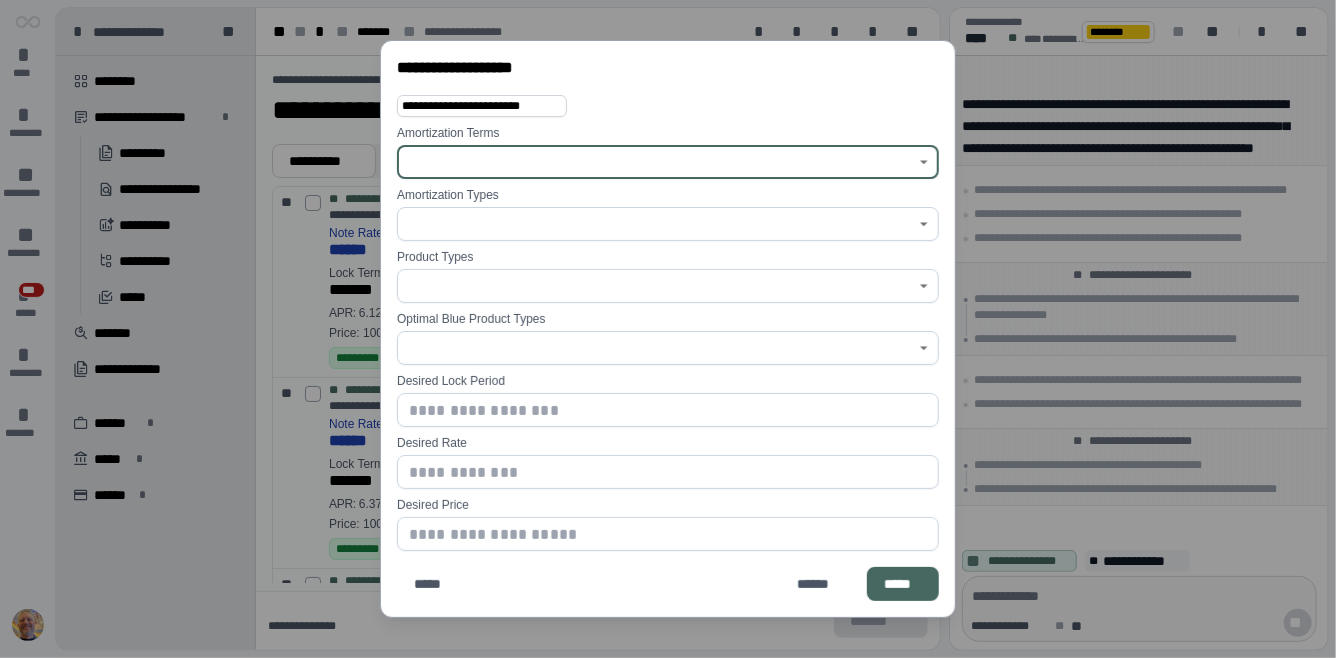 click at bounding box center [656, 162] 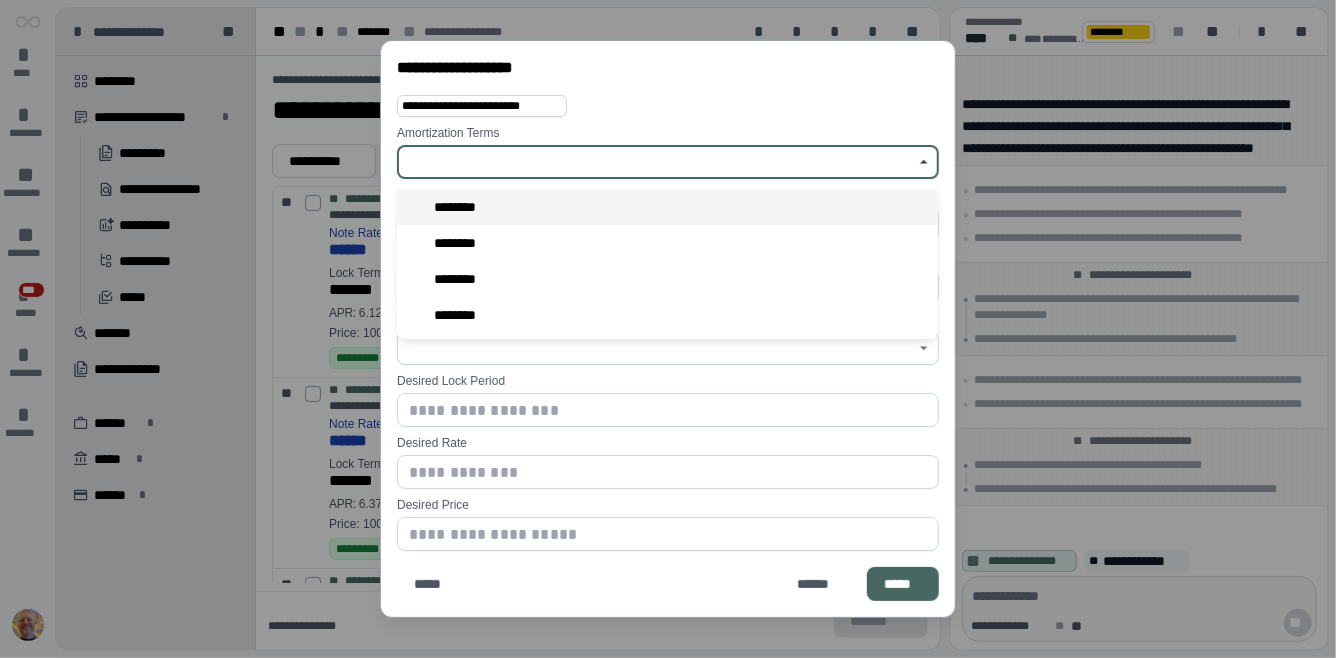 click on "********" at bounding box center [667, 207] 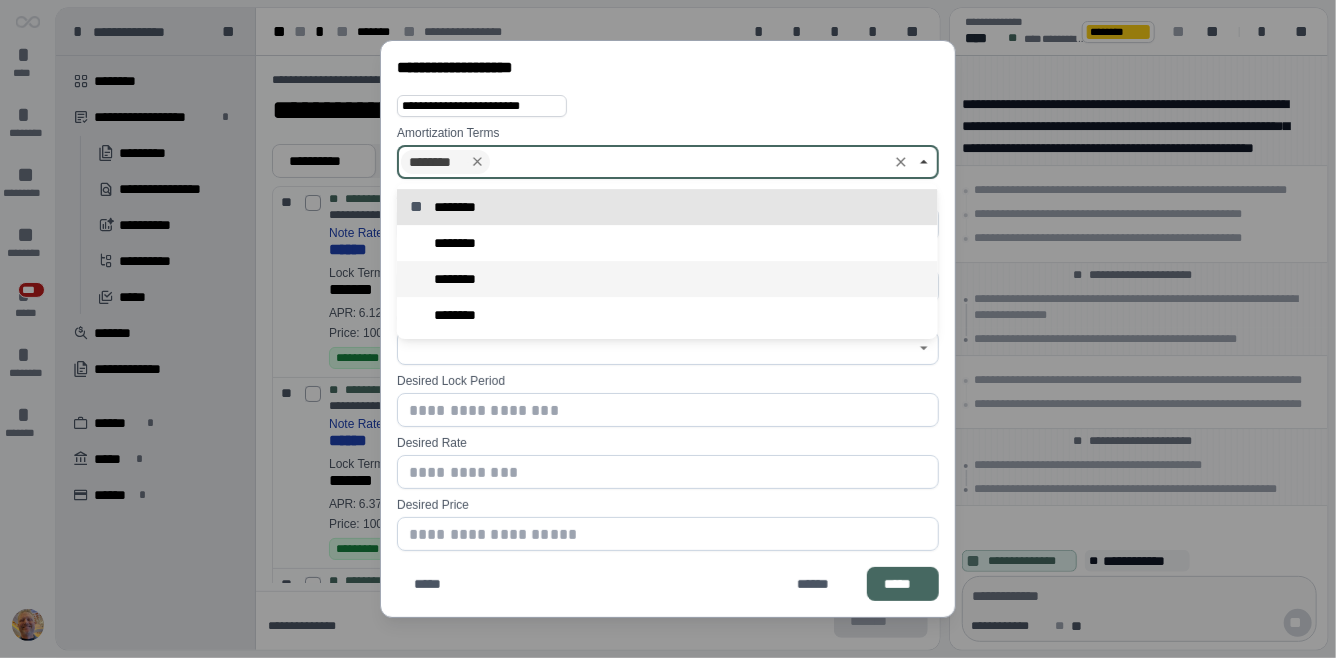 click on "********" at bounding box center [460, 279] 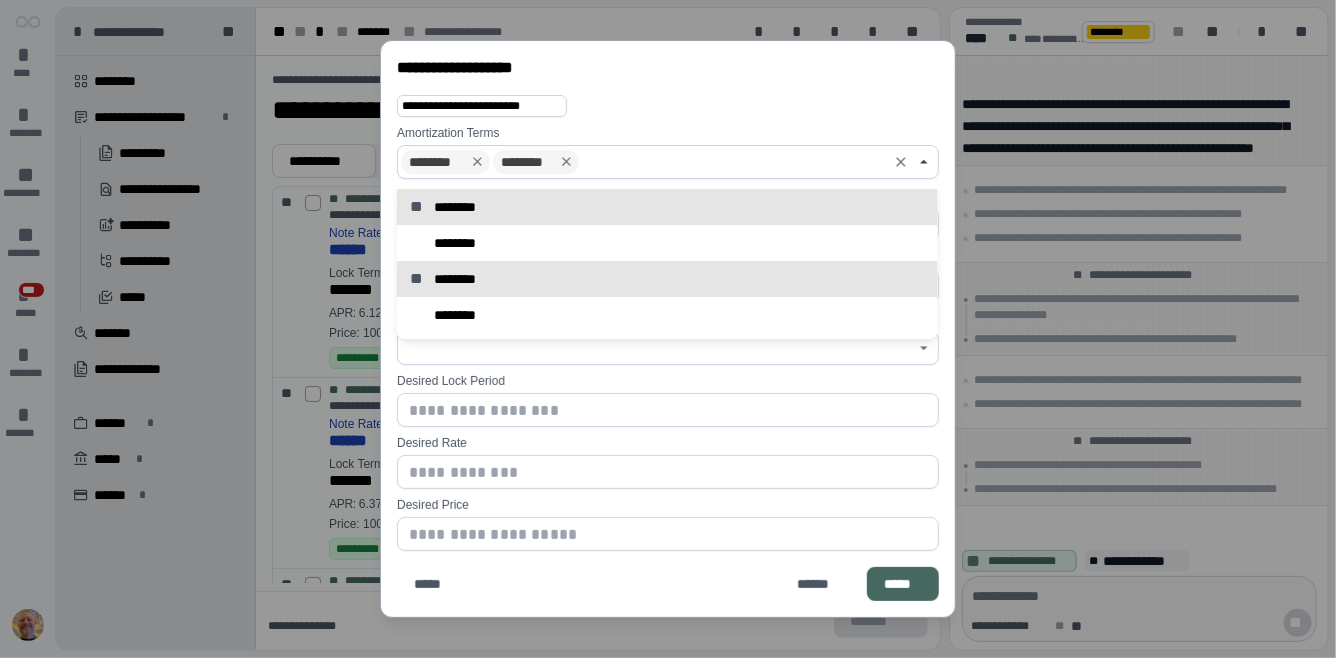 click on "Amortization Terms ******** ********" at bounding box center [668, 152] 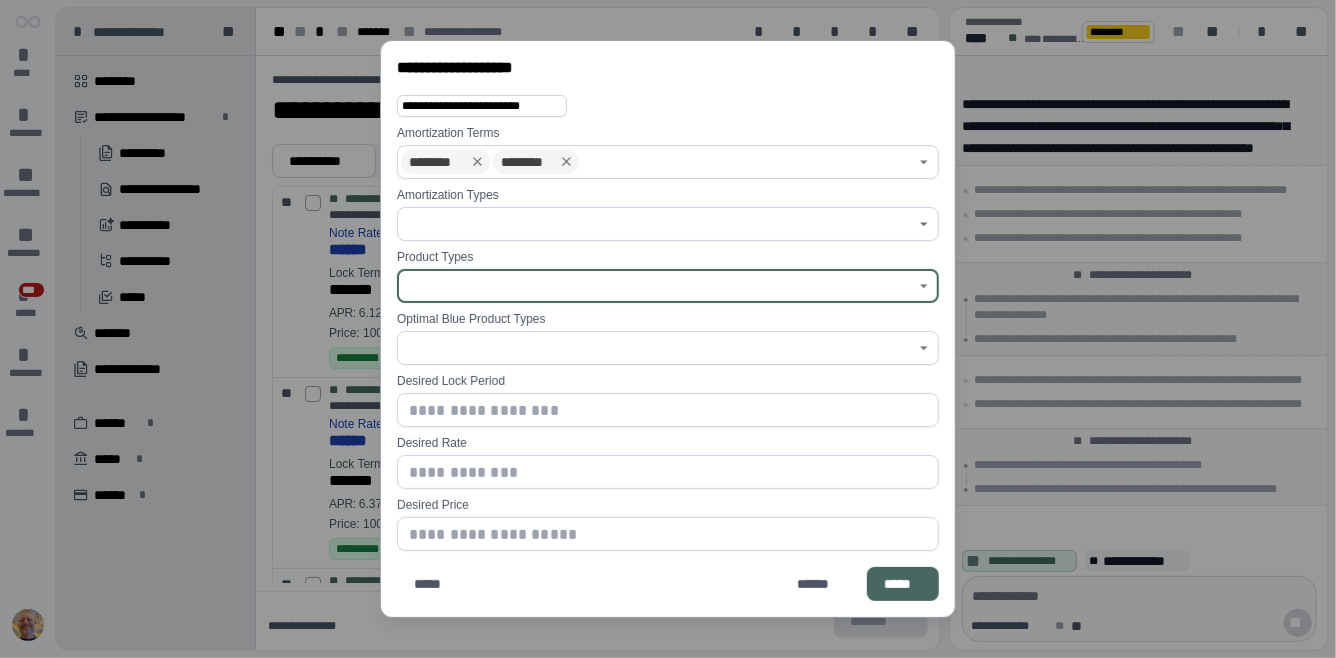 click at bounding box center (656, 286) 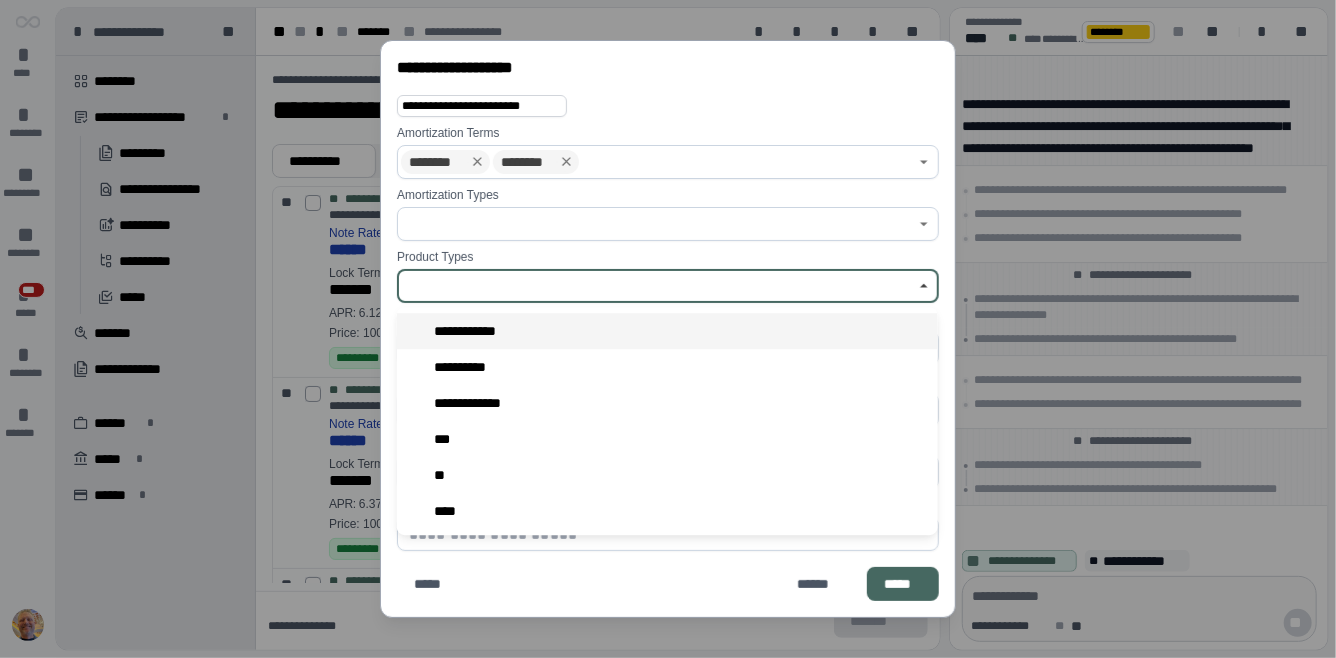 click on "**********" at bounding box center [667, 331] 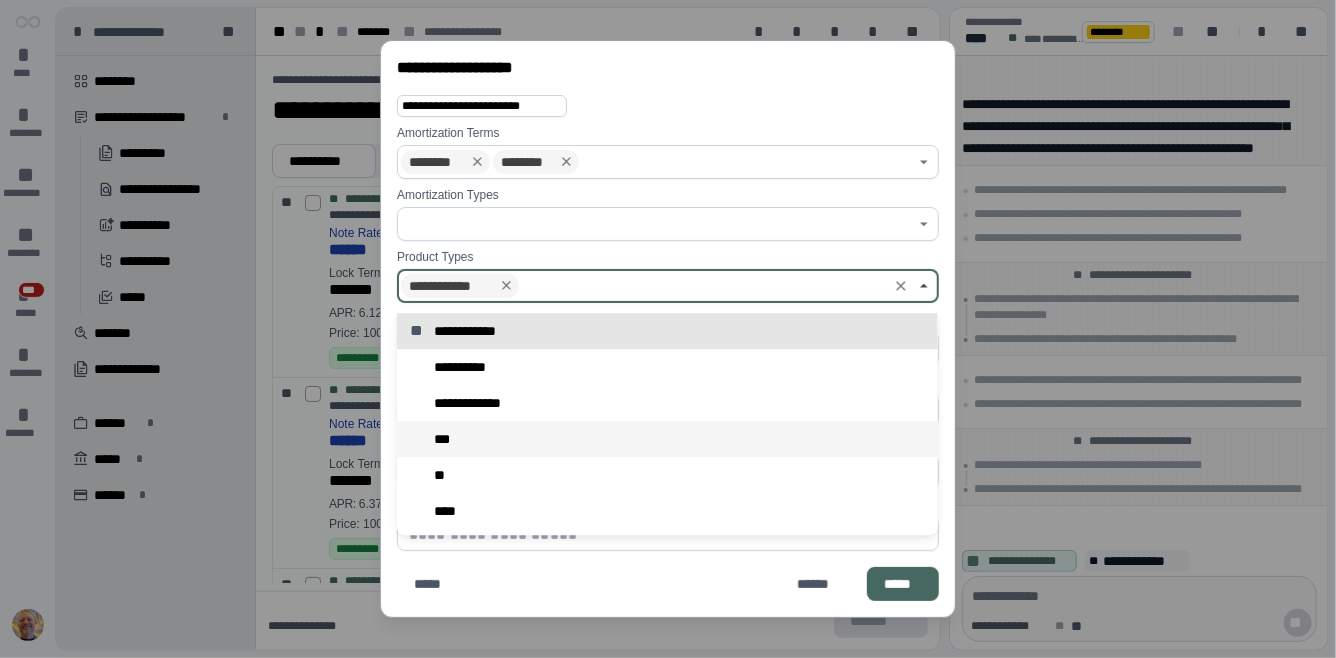 click on "***" at bounding box center [667, 439] 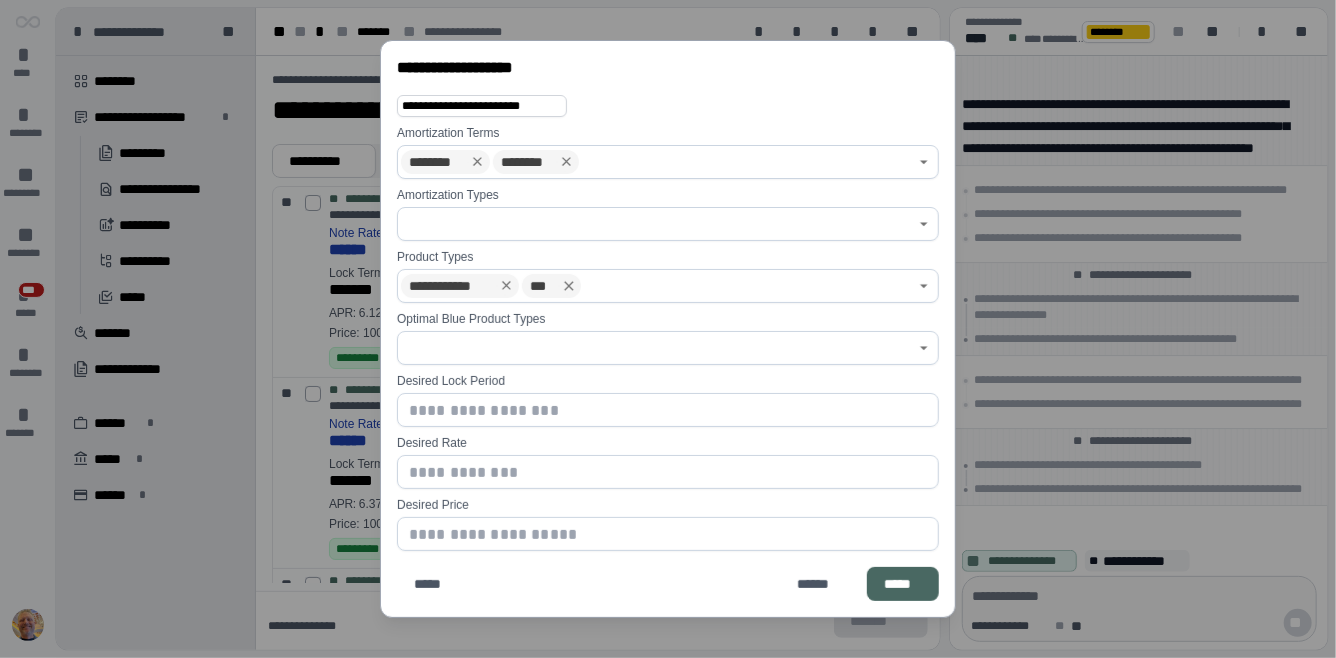 click on "*****" at bounding box center [903, 584] 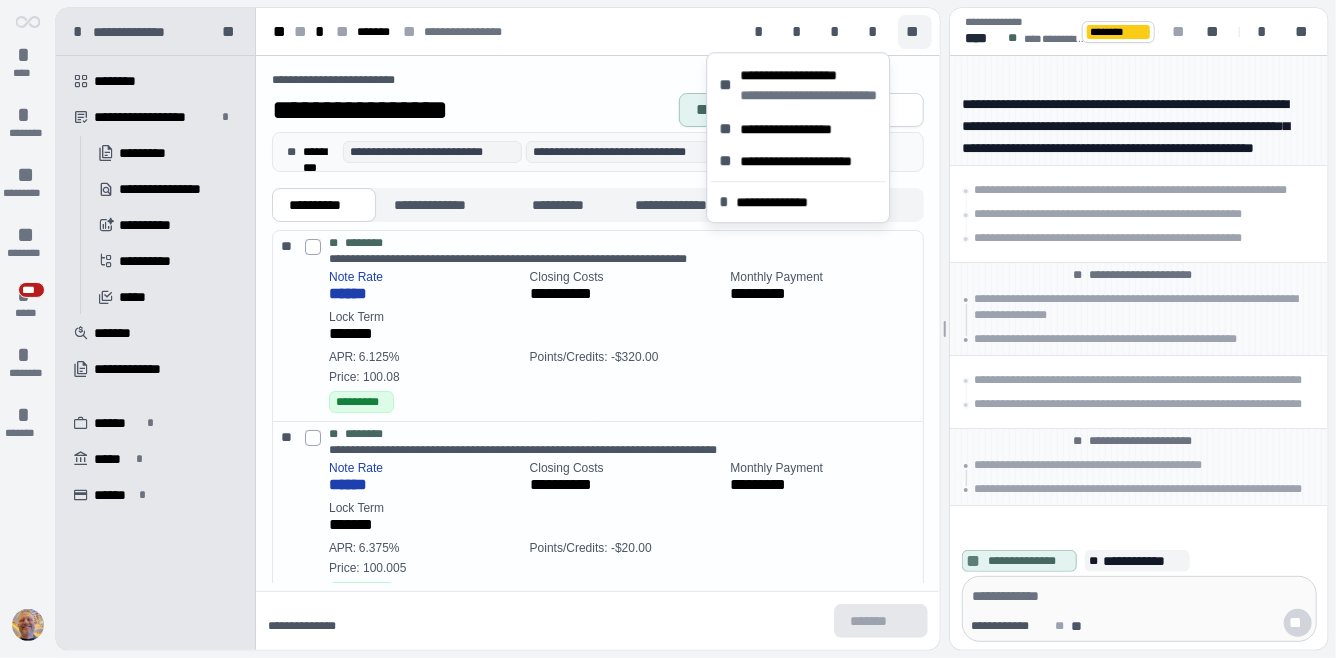 click on "**" at bounding box center [915, 32] 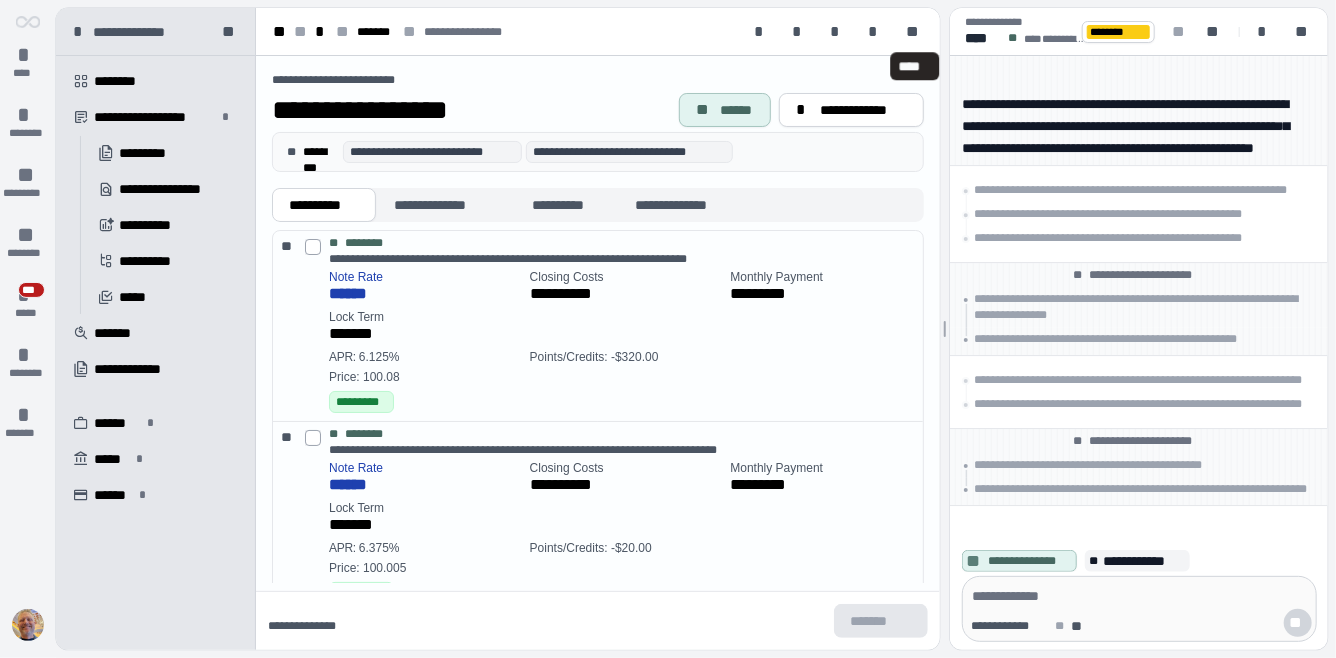 click on "**********" at bounding box center (593, 353) 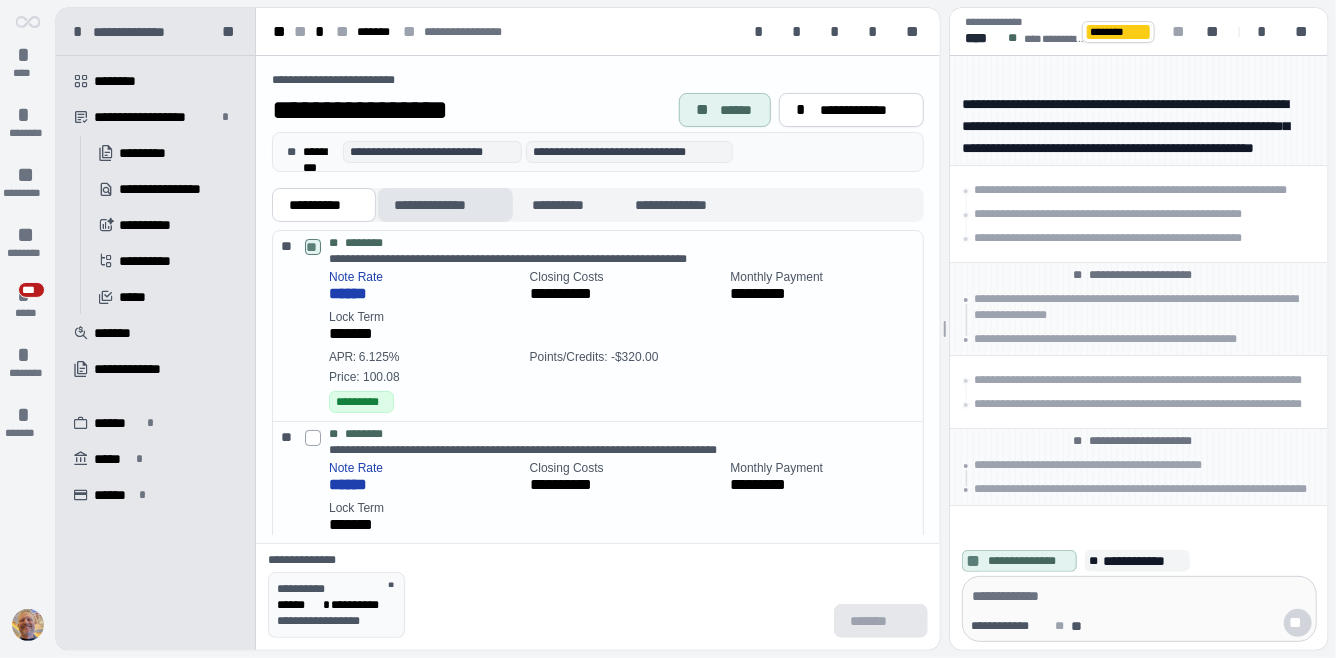 click on "**********" at bounding box center (445, 205) 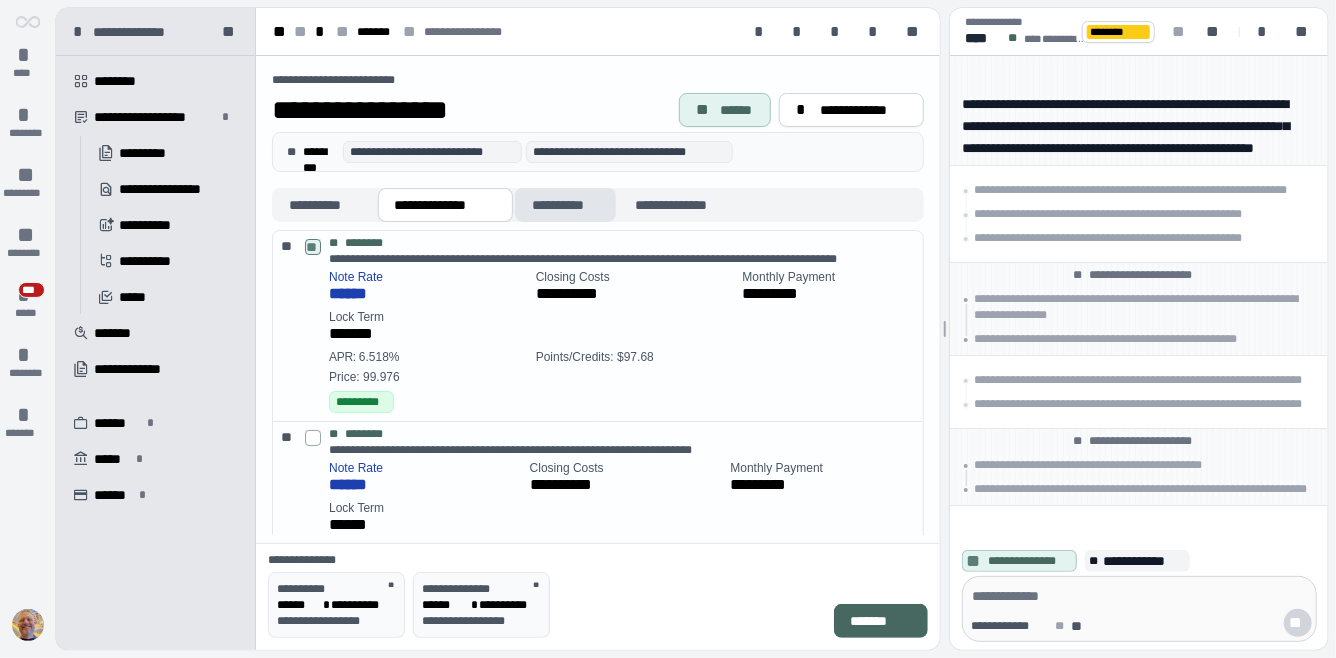 click on "**********" at bounding box center (565, 205) 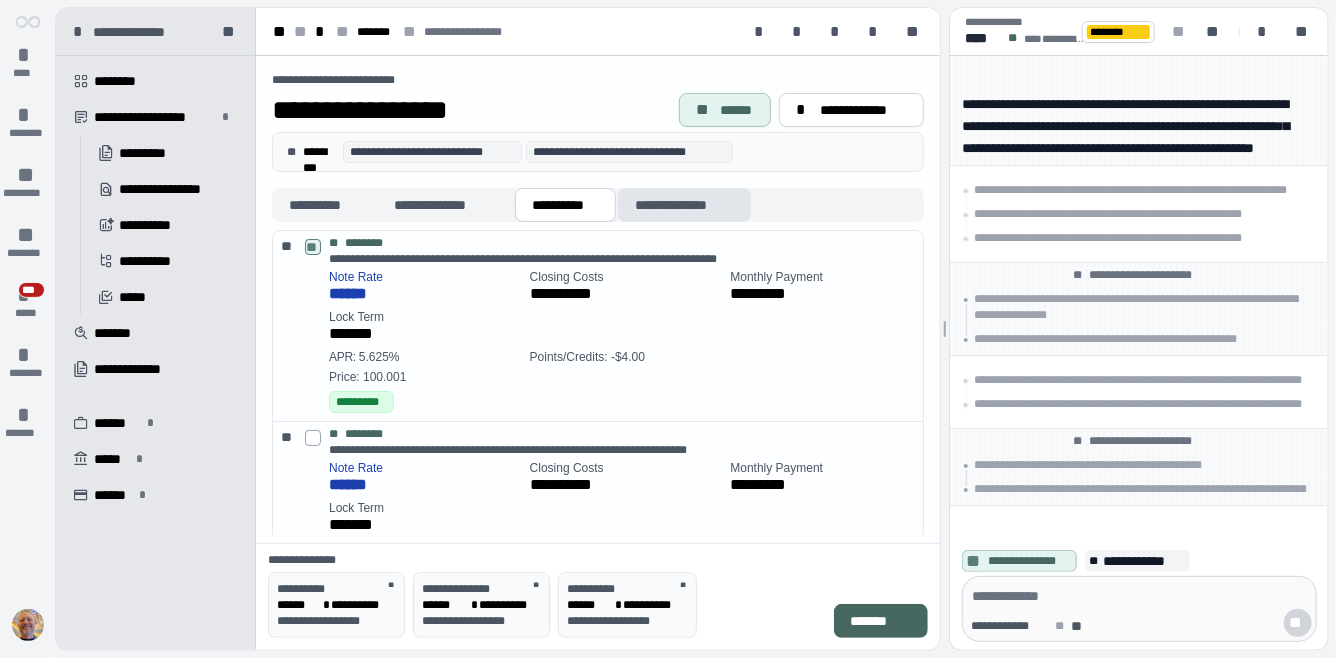click on "**********" at bounding box center [684, 205] 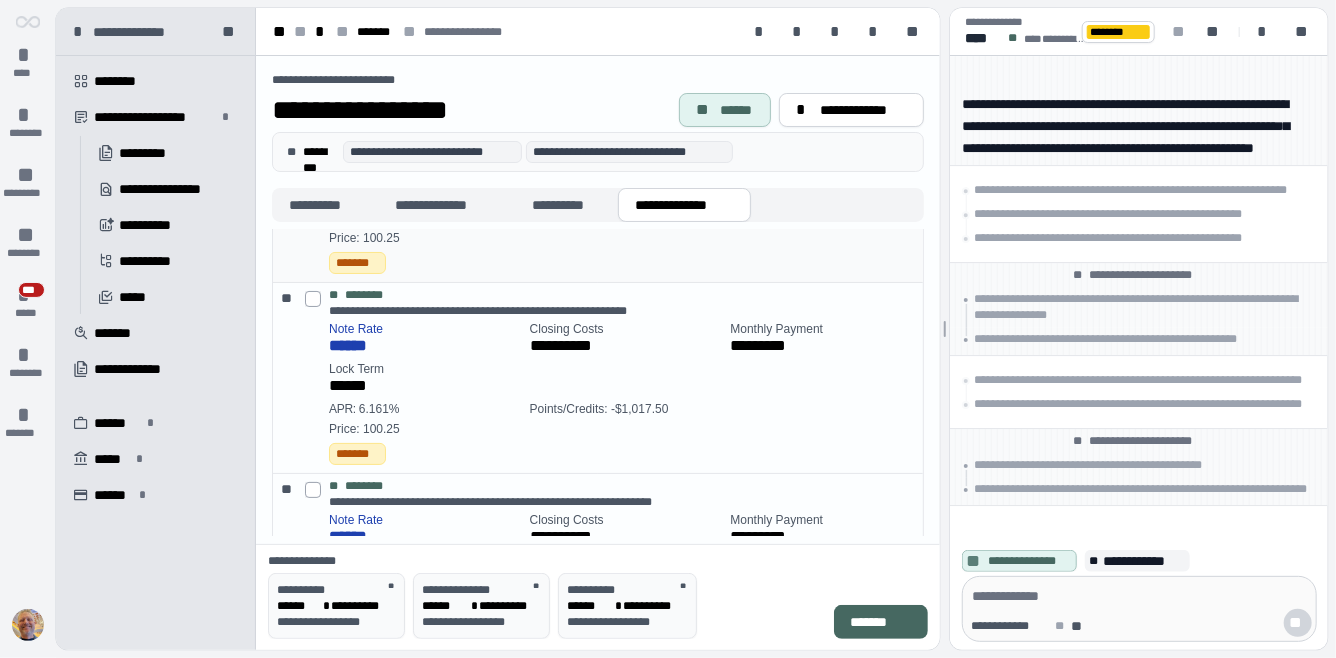 scroll, scrollTop: 0, scrollLeft: 0, axis: both 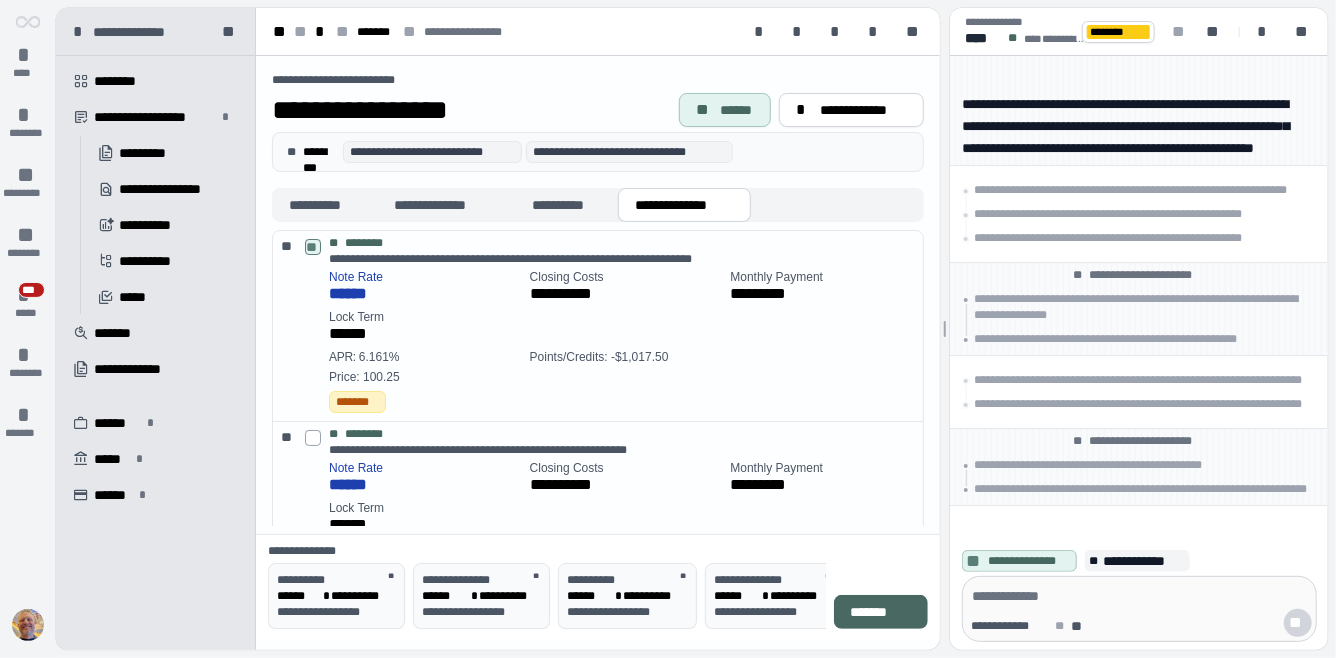click on "*******" at bounding box center (881, 612) 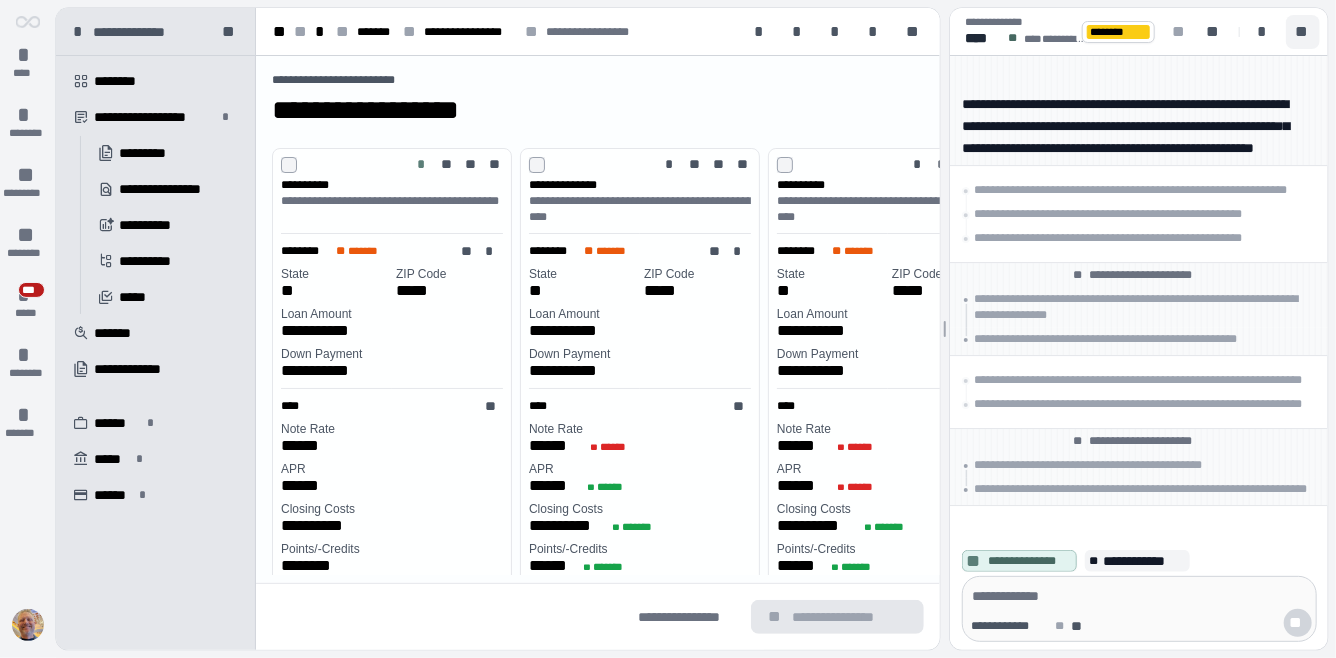 click on "**" at bounding box center [1303, 32] 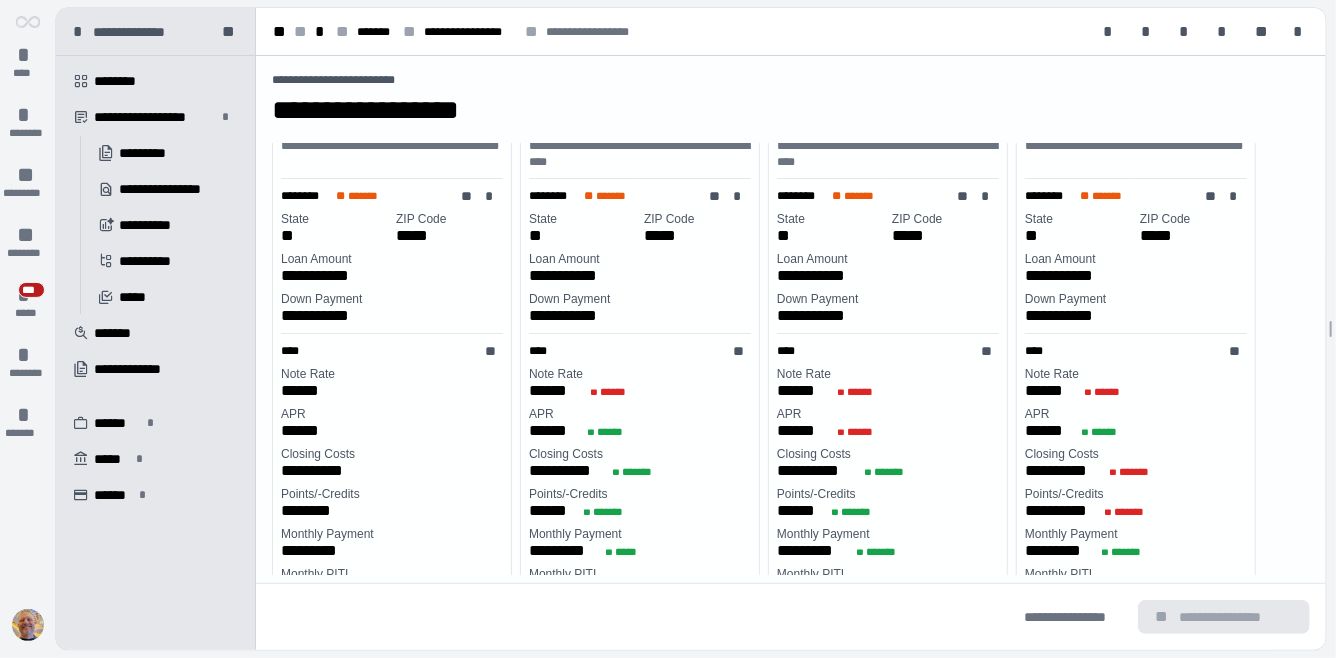 scroll, scrollTop: 0, scrollLeft: 0, axis: both 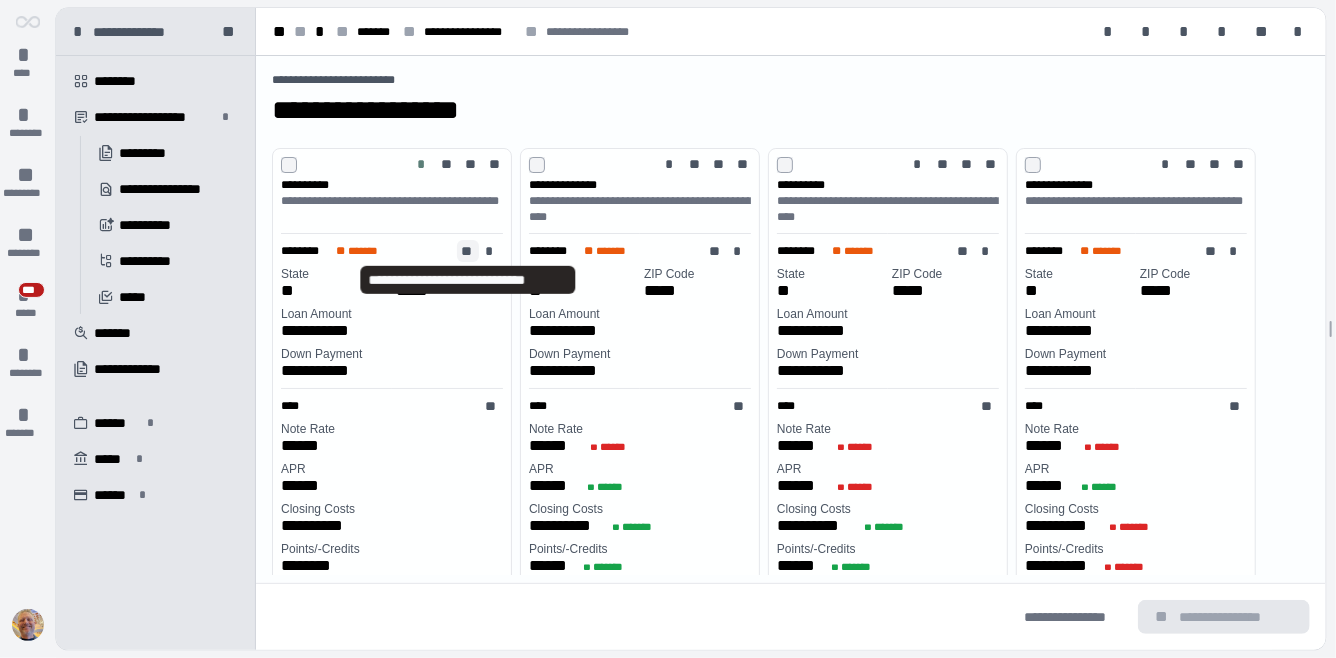 click on "**" at bounding box center [468, 251] 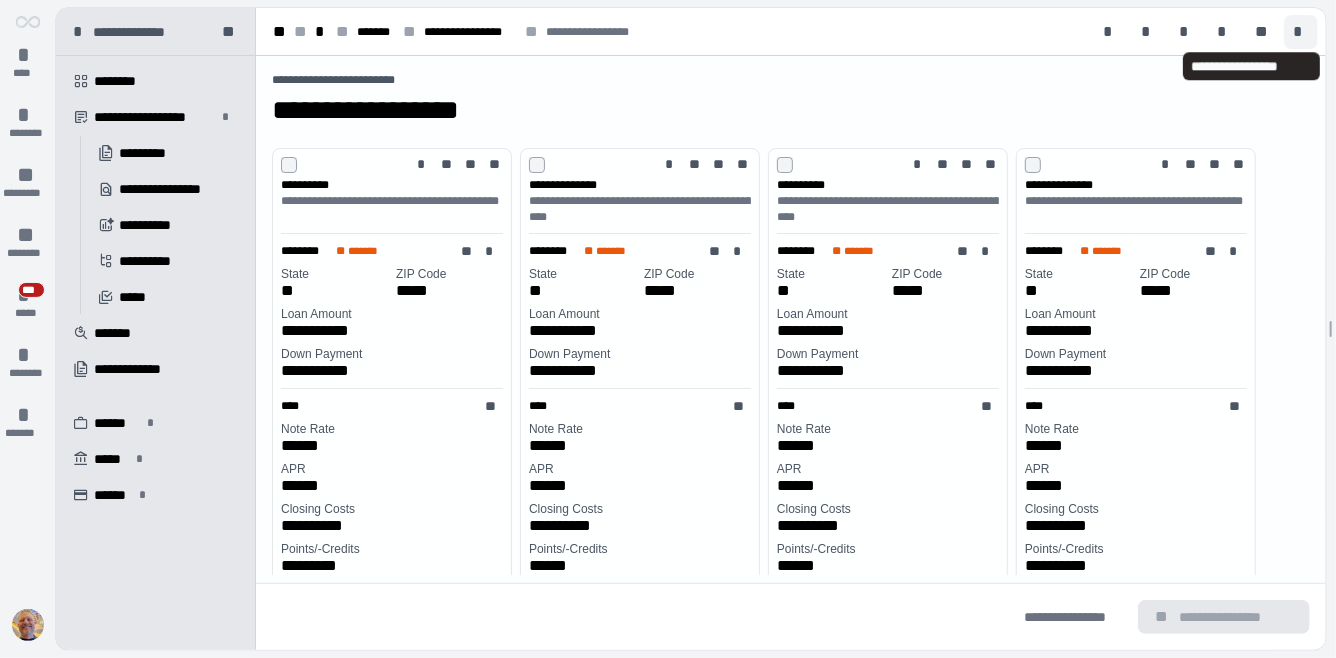 click on "*" at bounding box center (1301, 32) 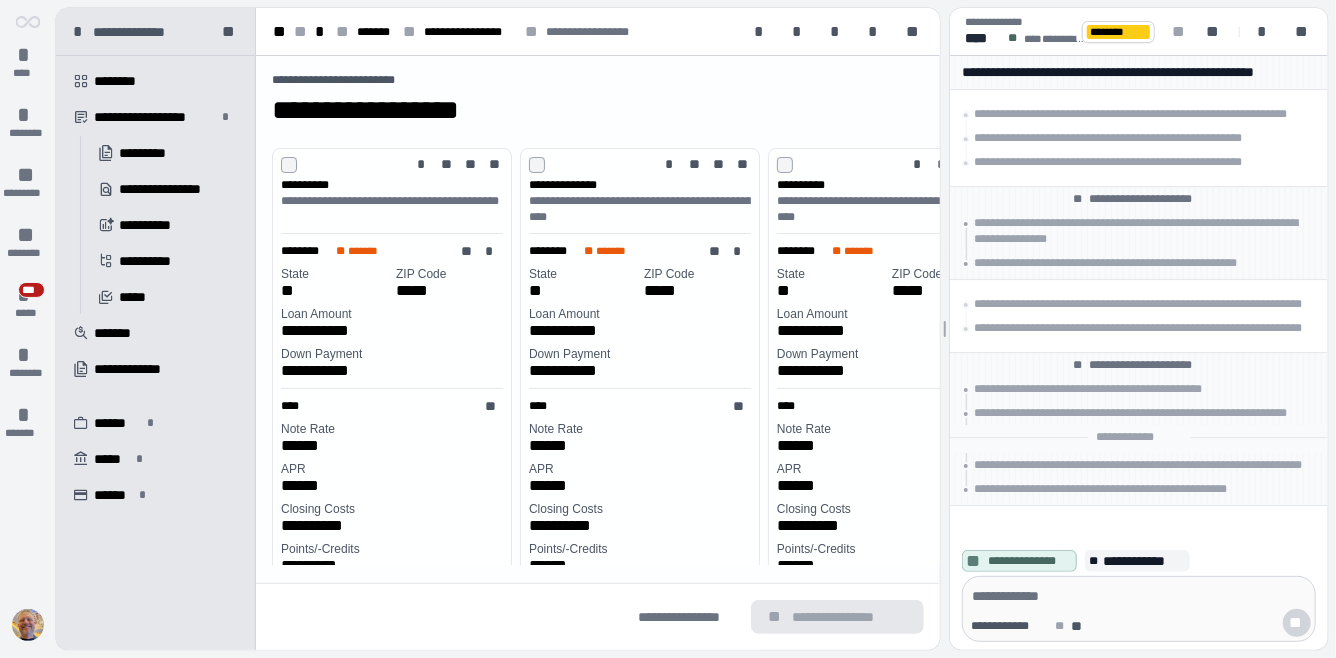 click on "**********" at bounding box center [598, 108] 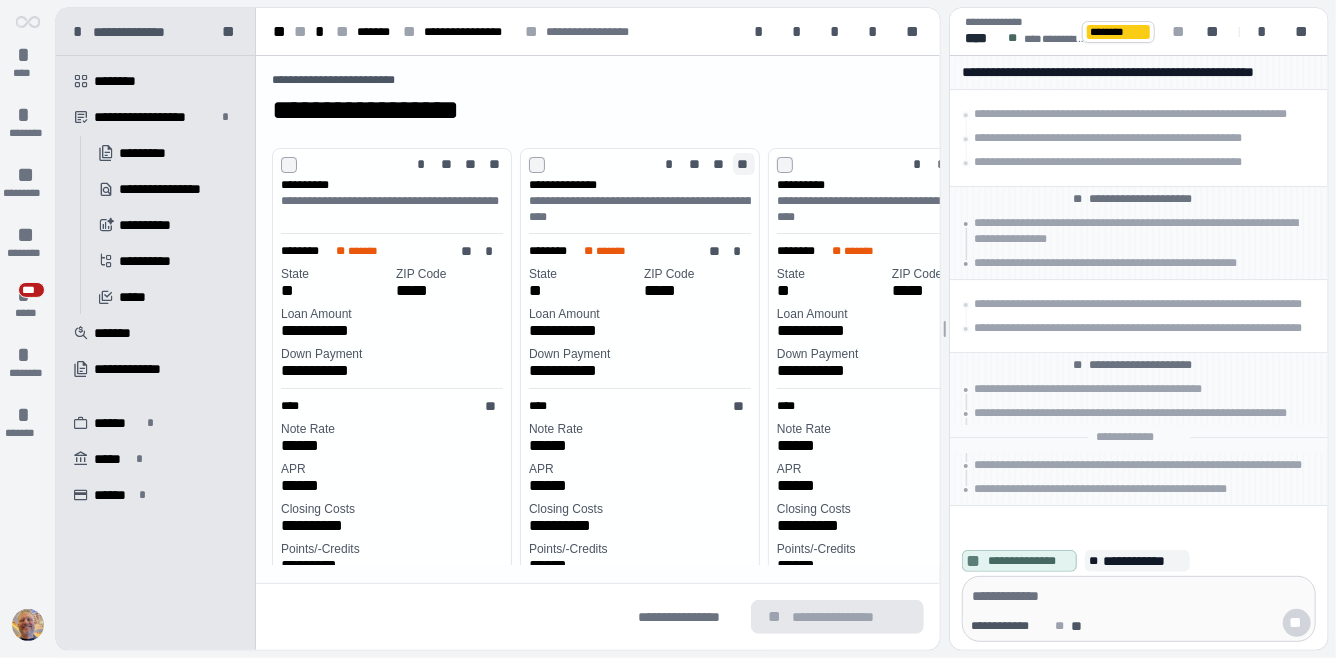 click on "**" at bounding box center [744, 164] 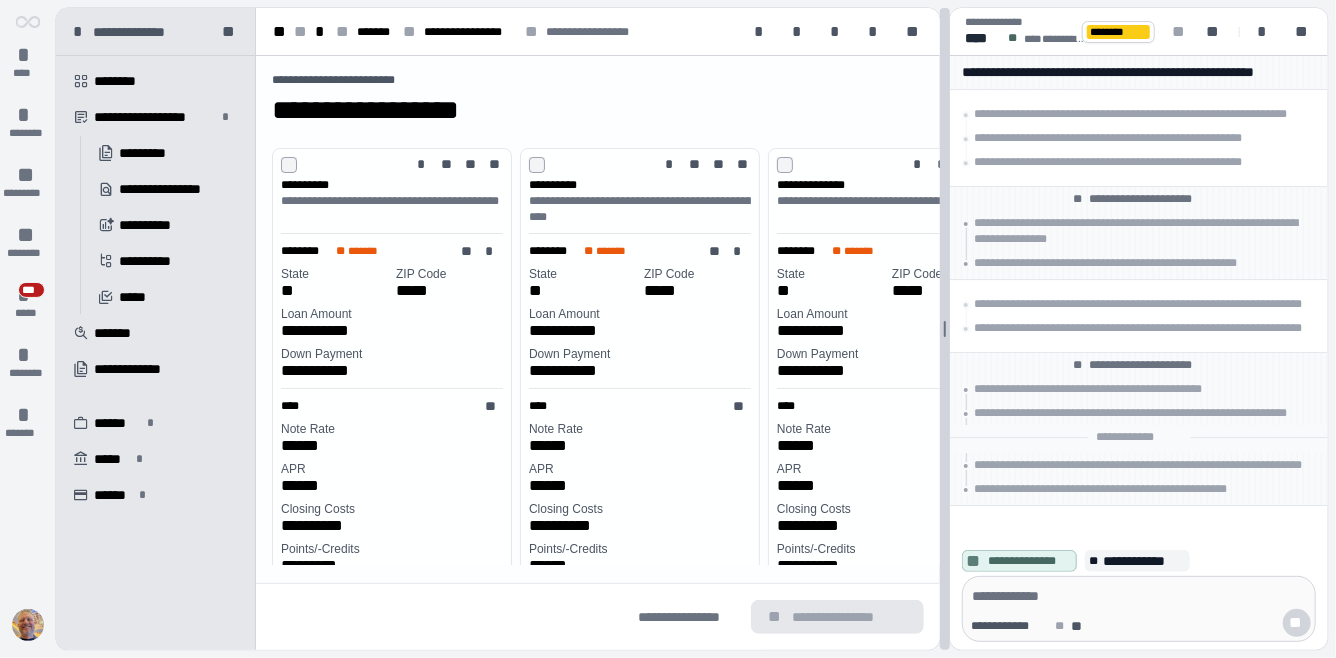 click on "**********" at bounding box center [692, 329] 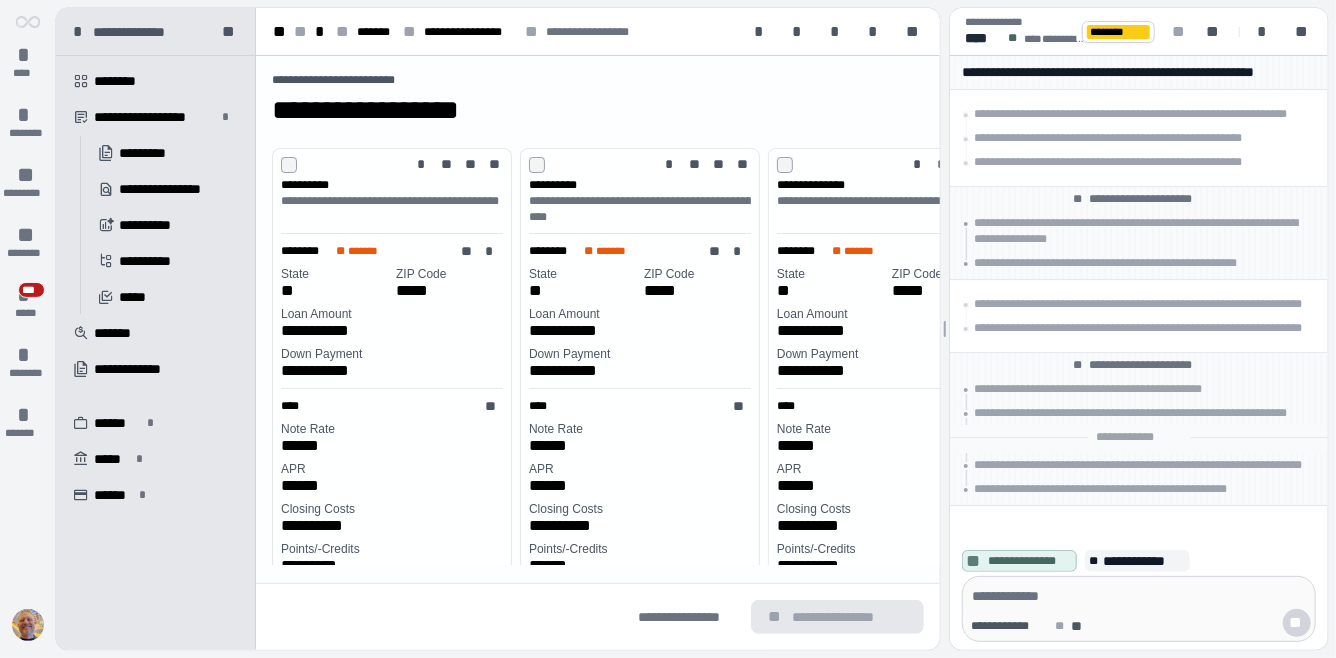 scroll, scrollTop: 0, scrollLeft: 84, axis: horizontal 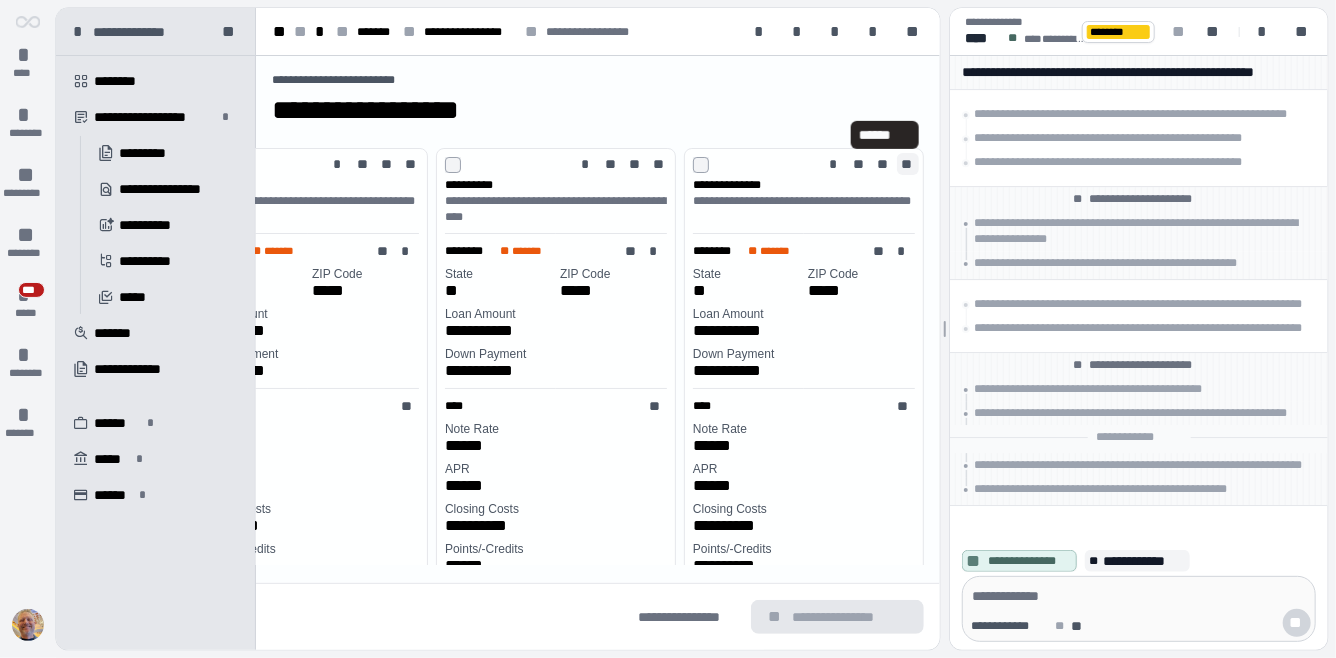 click on "**" at bounding box center (908, 164) 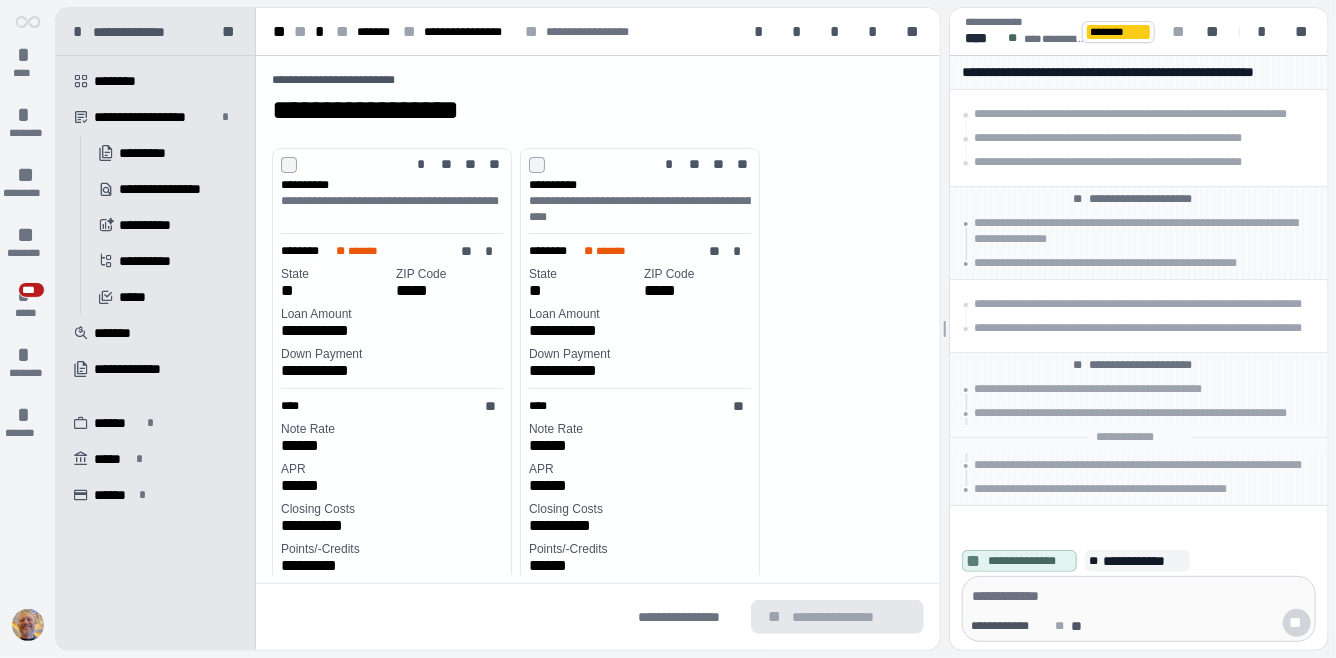 scroll, scrollTop: 0, scrollLeft: 0, axis: both 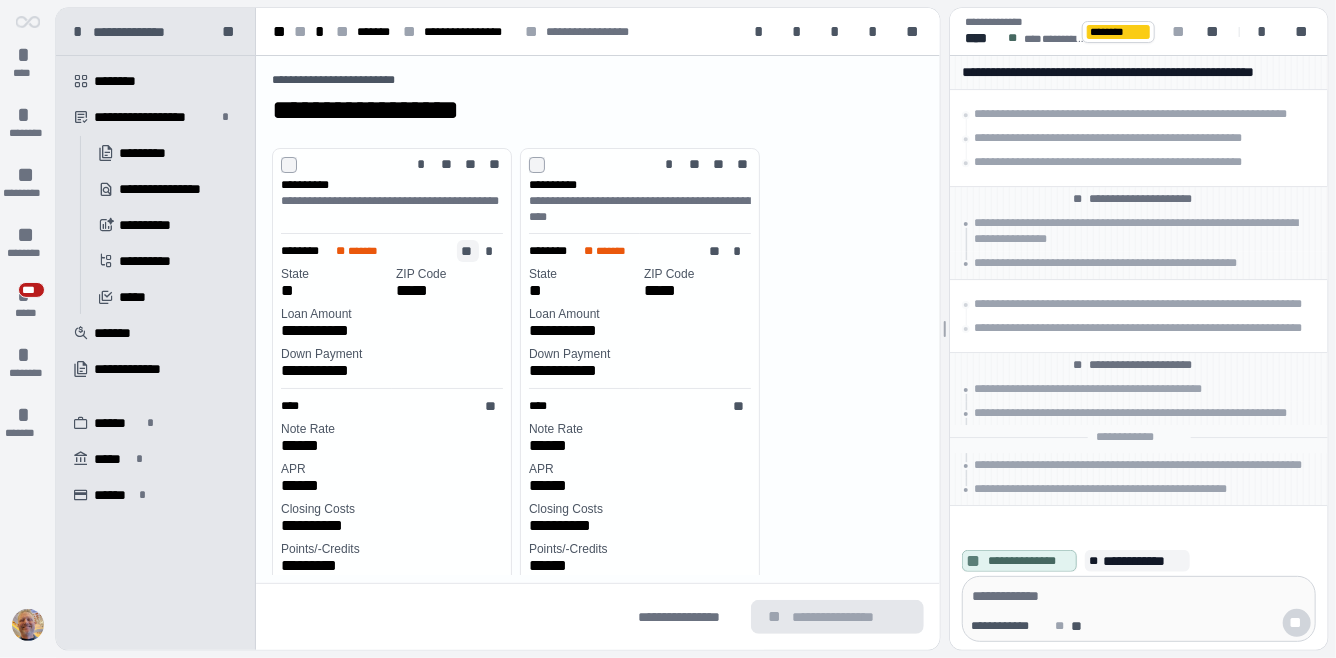 click on "**" at bounding box center (468, 251) 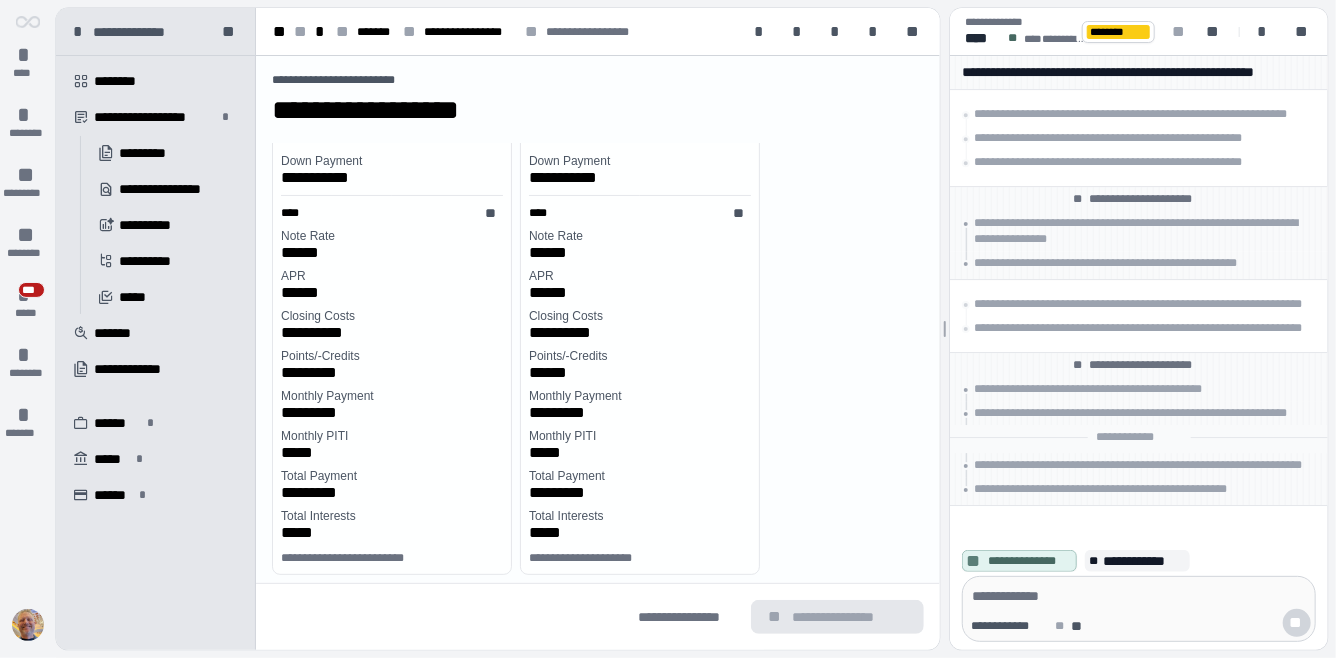scroll, scrollTop: 195, scrollLeft: 0, axis: vertical 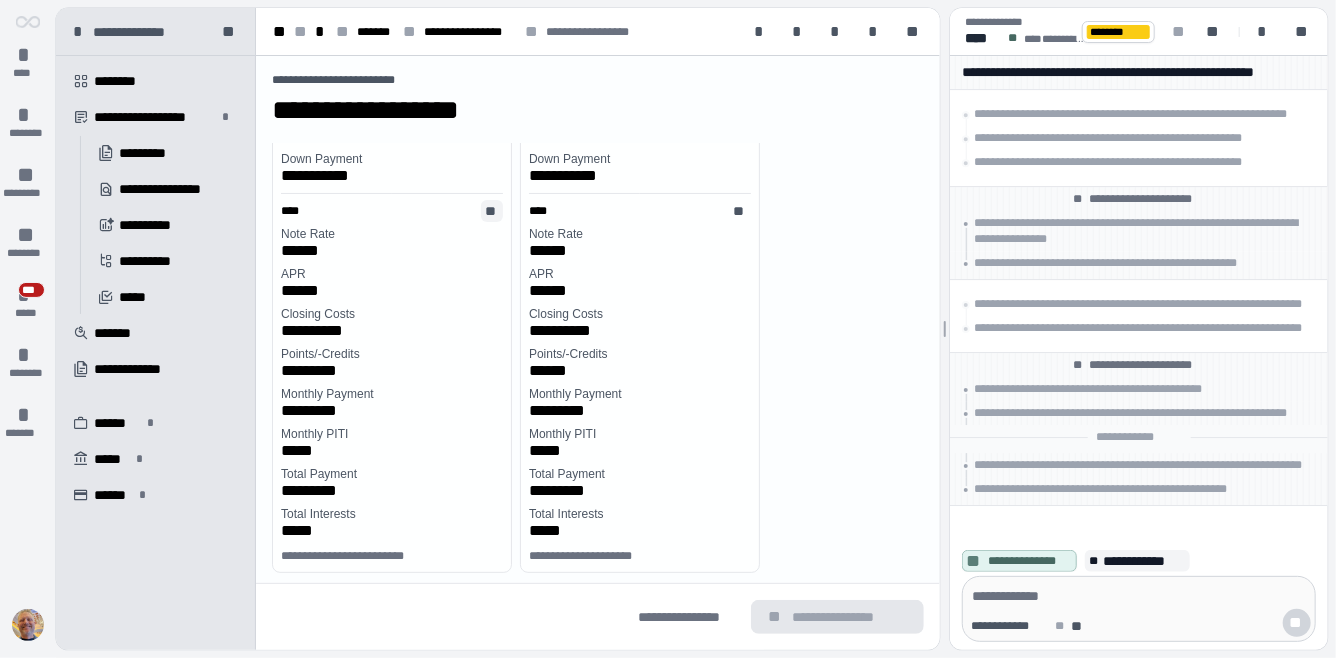 click on "**" at bounding box center (492, 211) 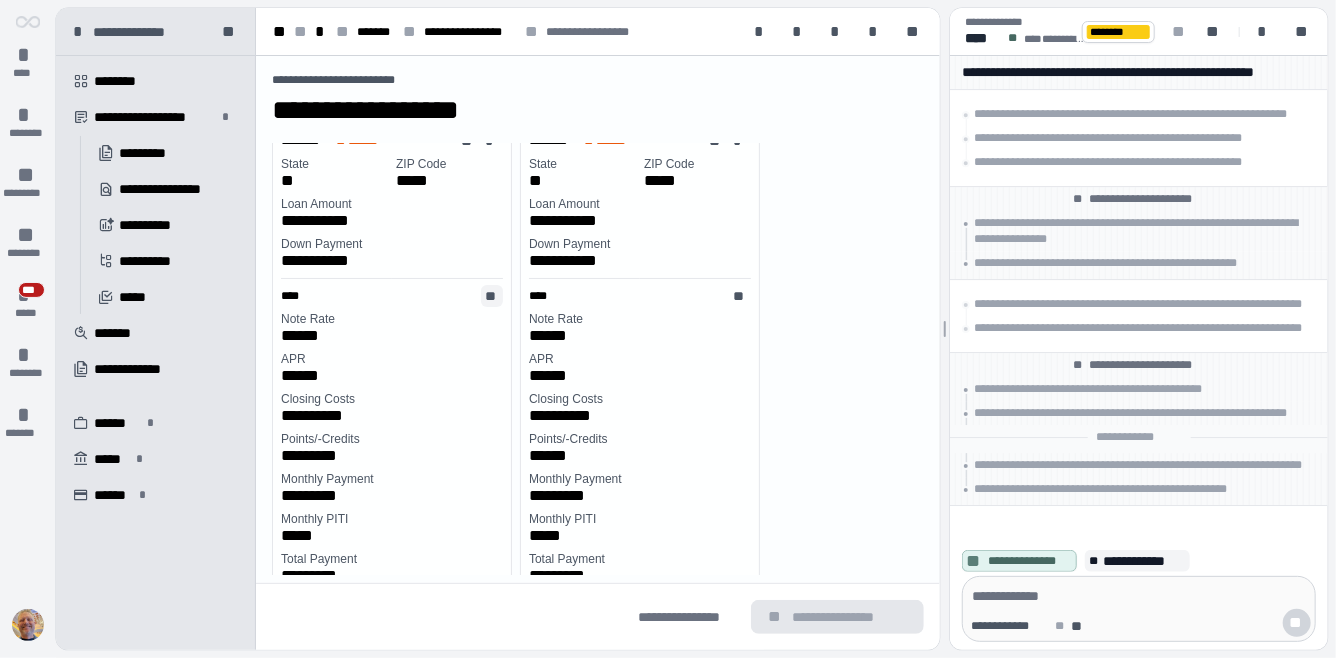 scroll, scrollTop: 0, scrollLeft: 0, axis: both 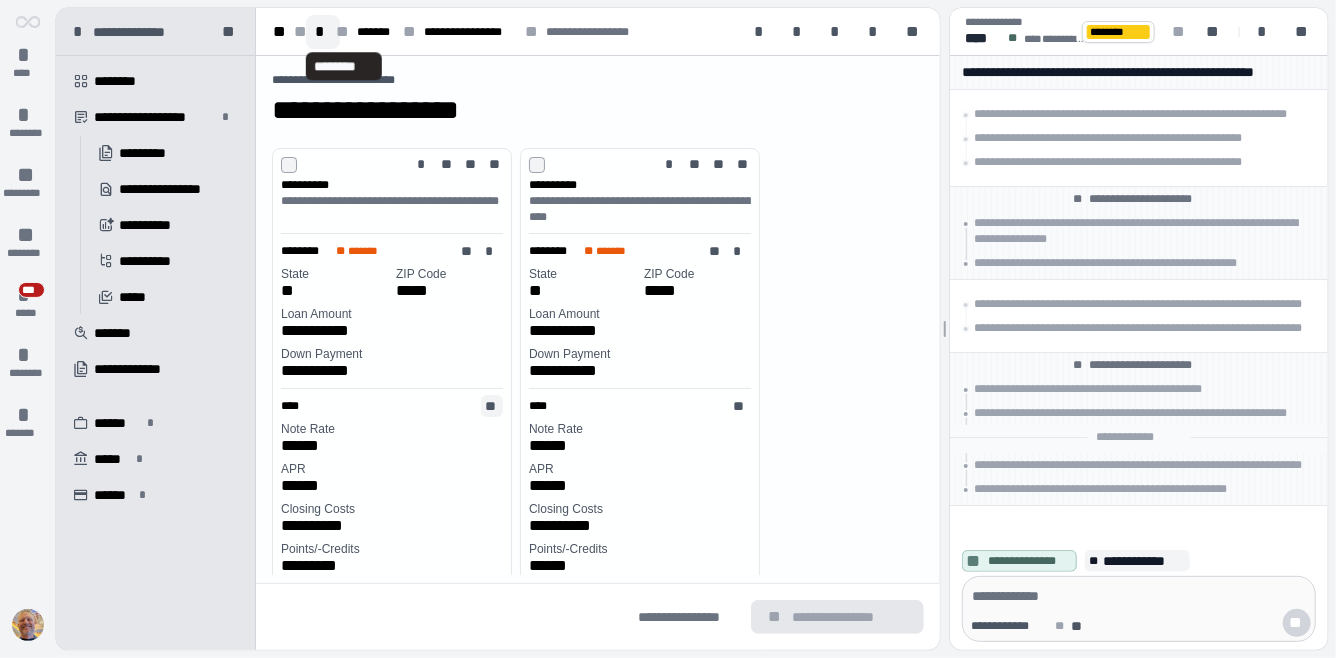 click on "*" at bounding box center [323, 32] 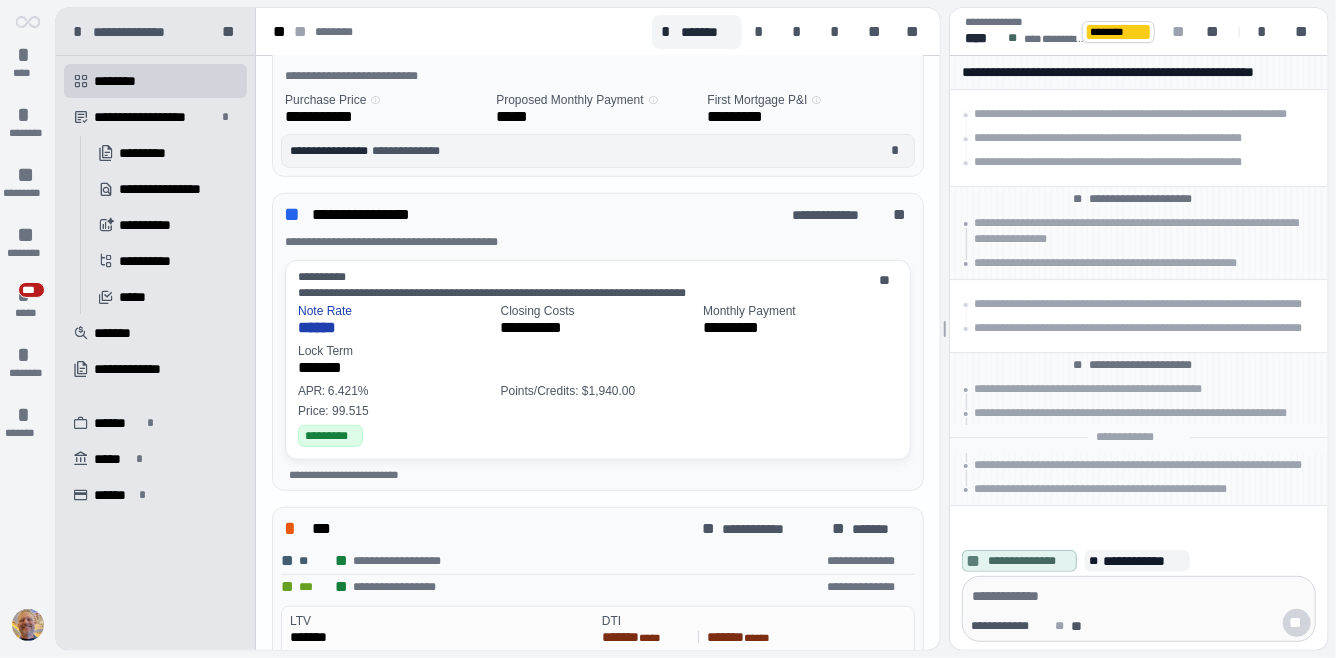 scroll, scrollTop: 475, scrollLeft: 0, axis: vertical 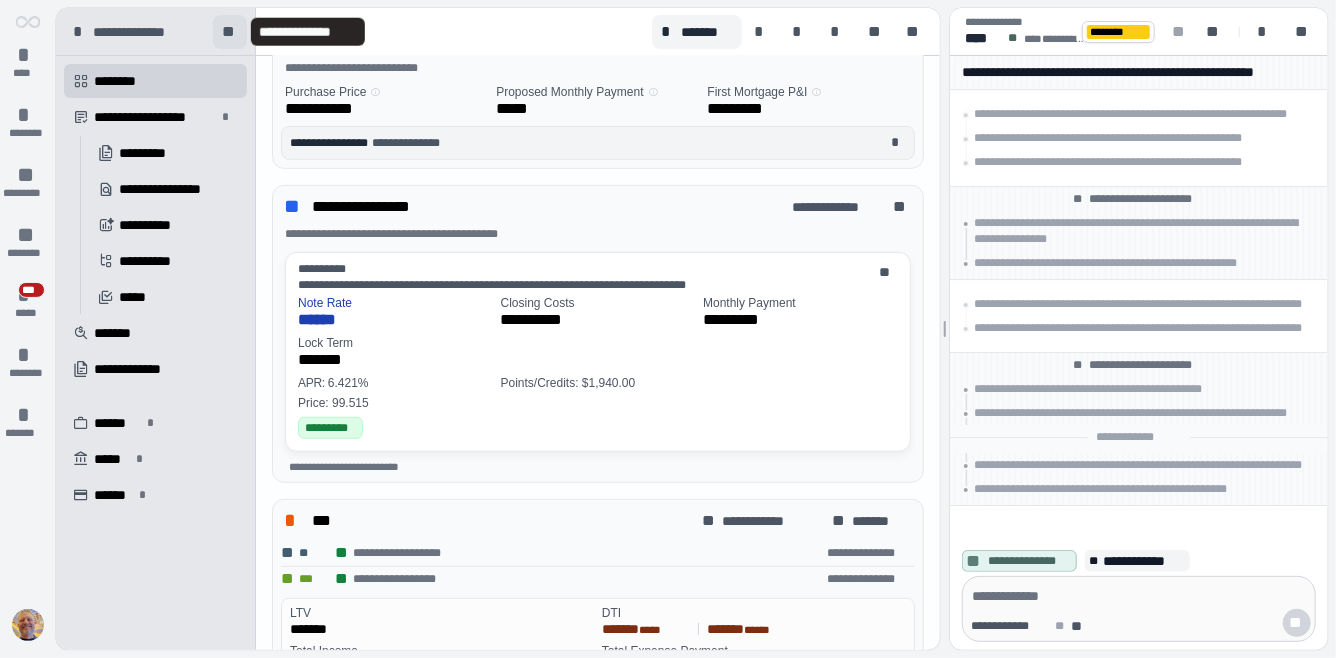 click on "**" at bounding box center [230, 32] 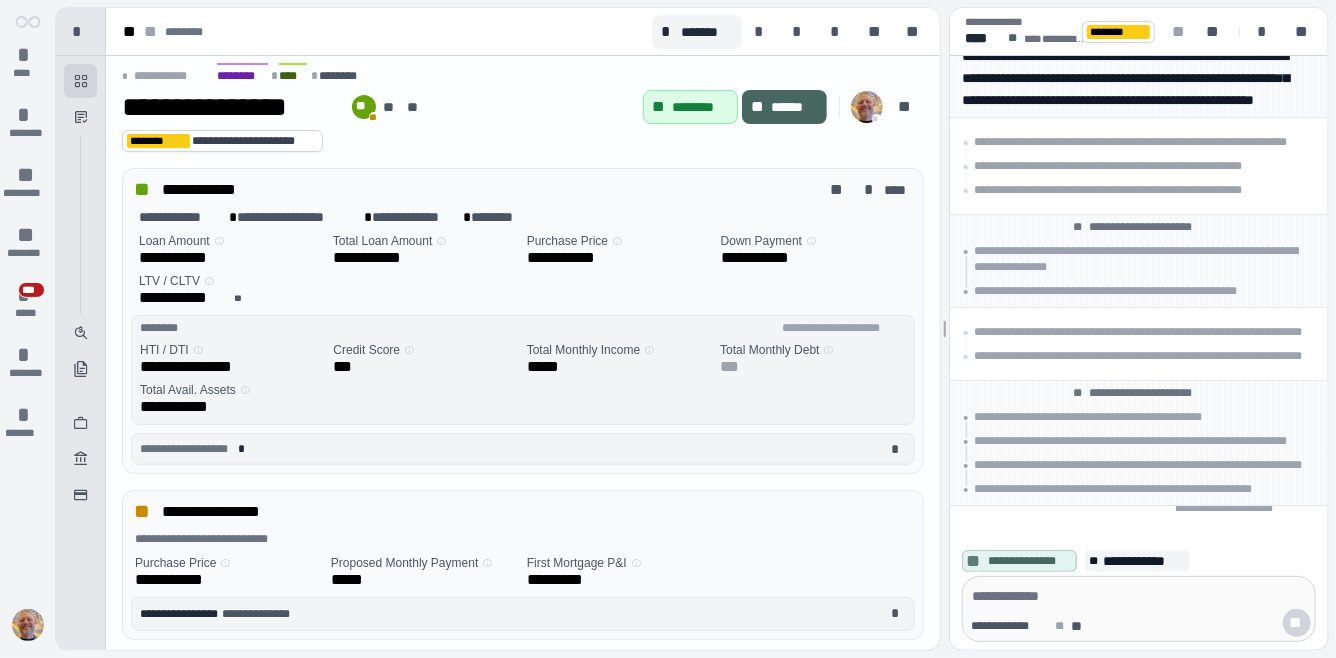 scroll, scrollTop: 0, scrollLeft: 0, axis: both 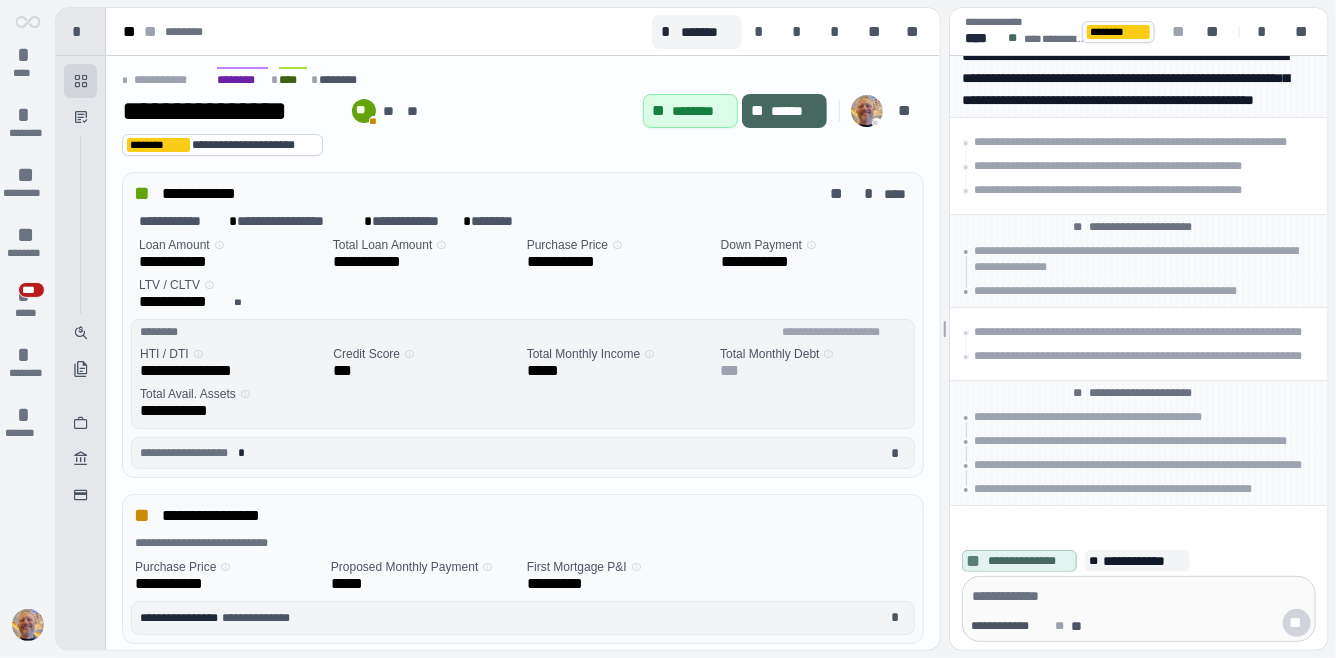 click on "********" at bounding box center [1118, 32] 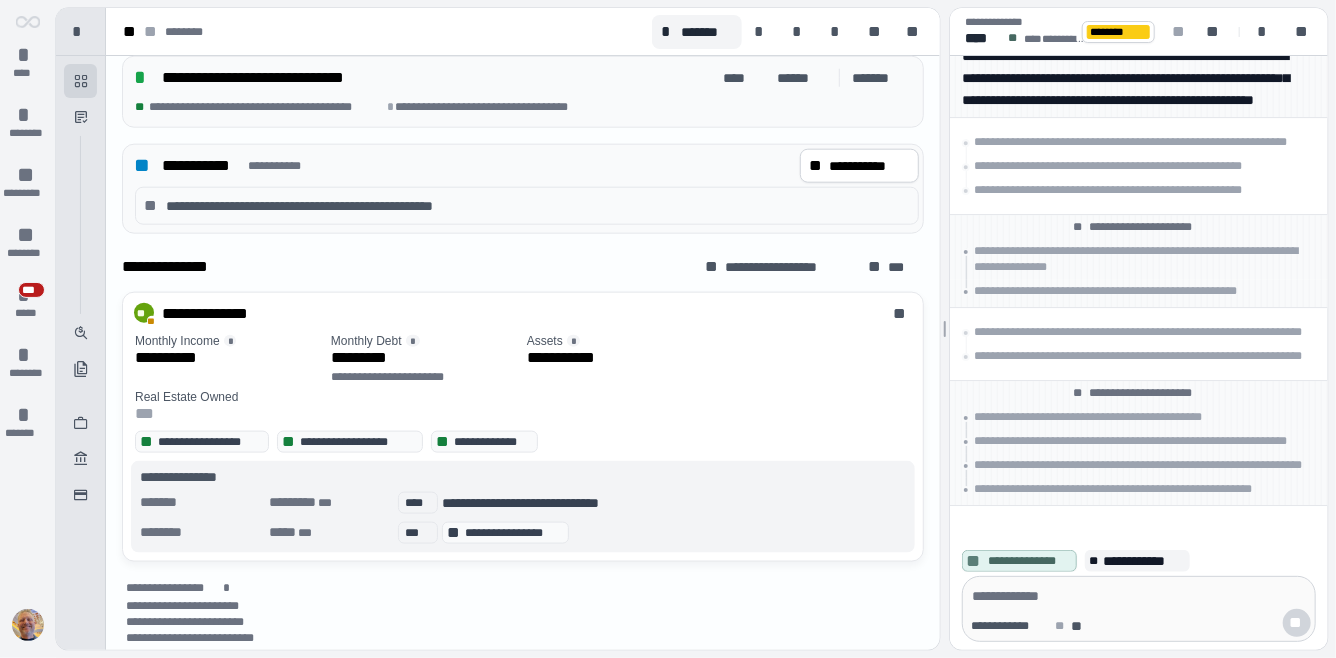 scroll, scrollTop: 1080, scrollLeft: 0, axis: vertical 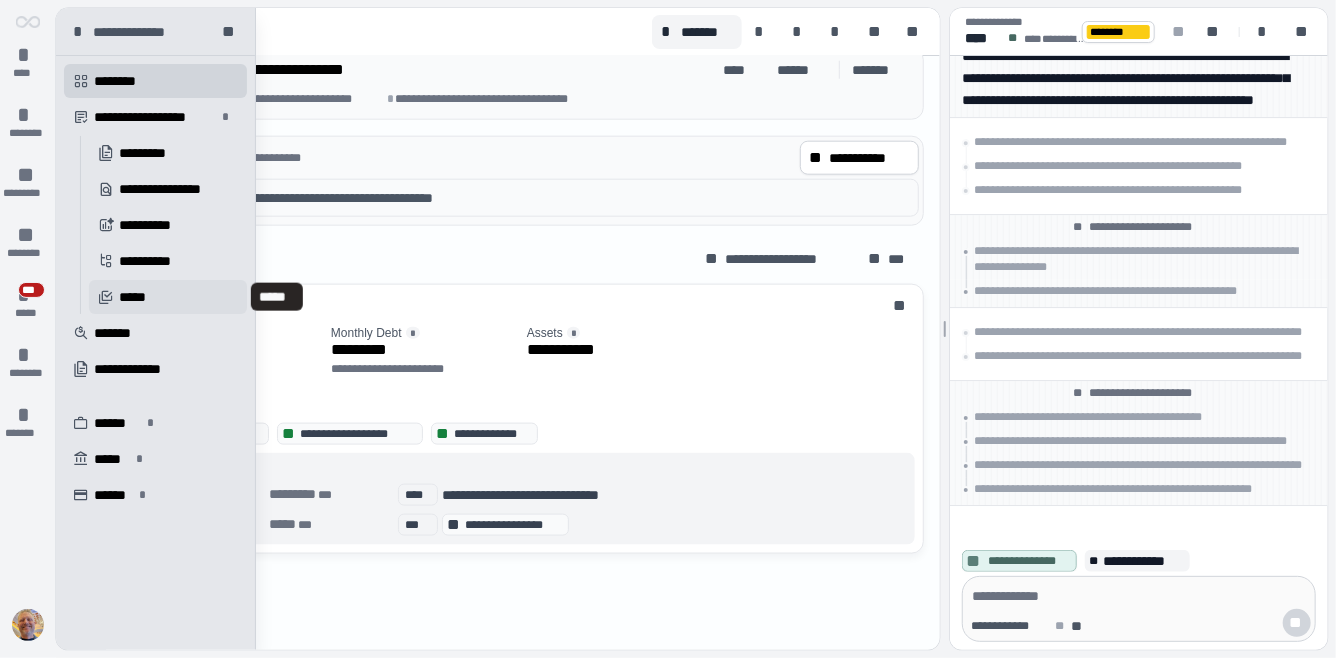 click on "*****" at bounding box center (137, 297) 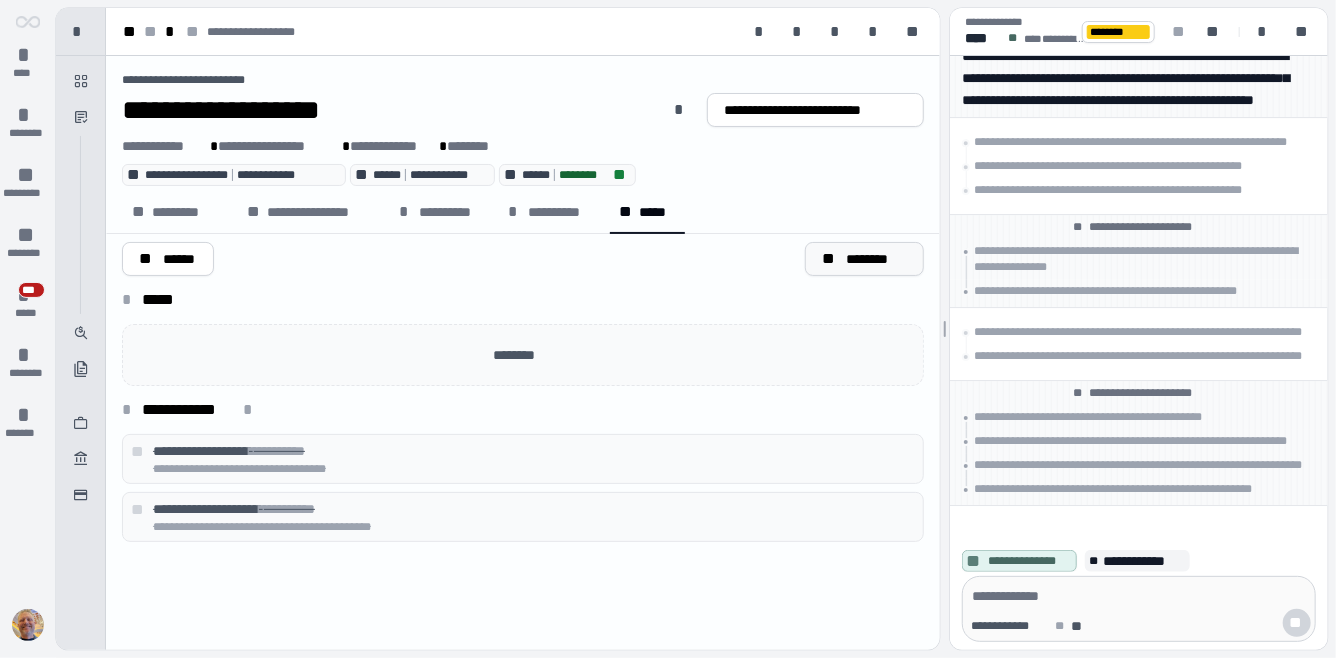 click on "********" at bounding box center [876, 259] 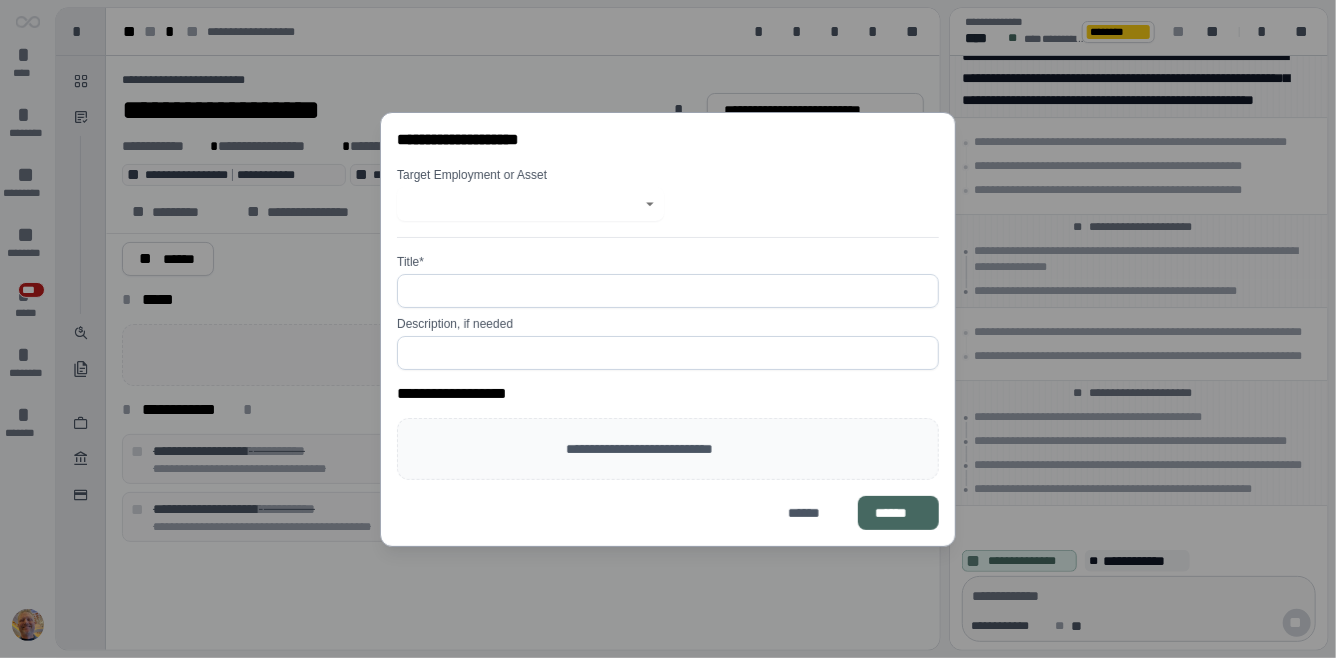 click 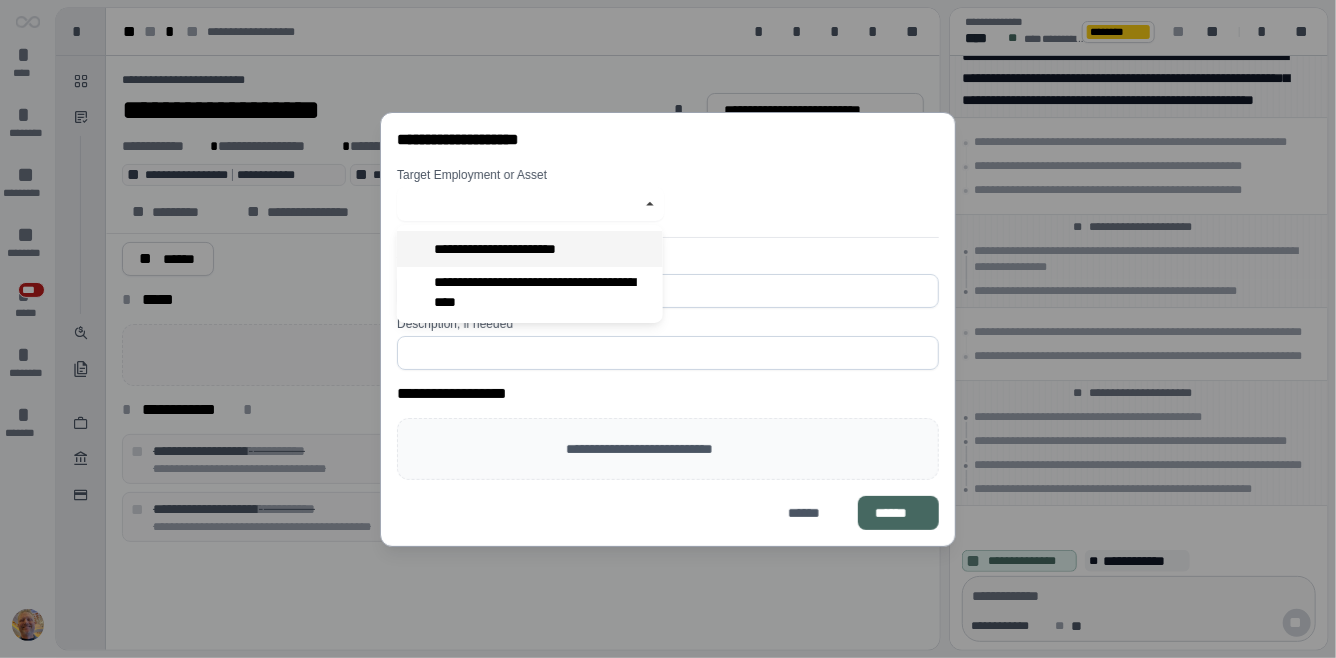 click on "**********" at bounding box center (526, 249) 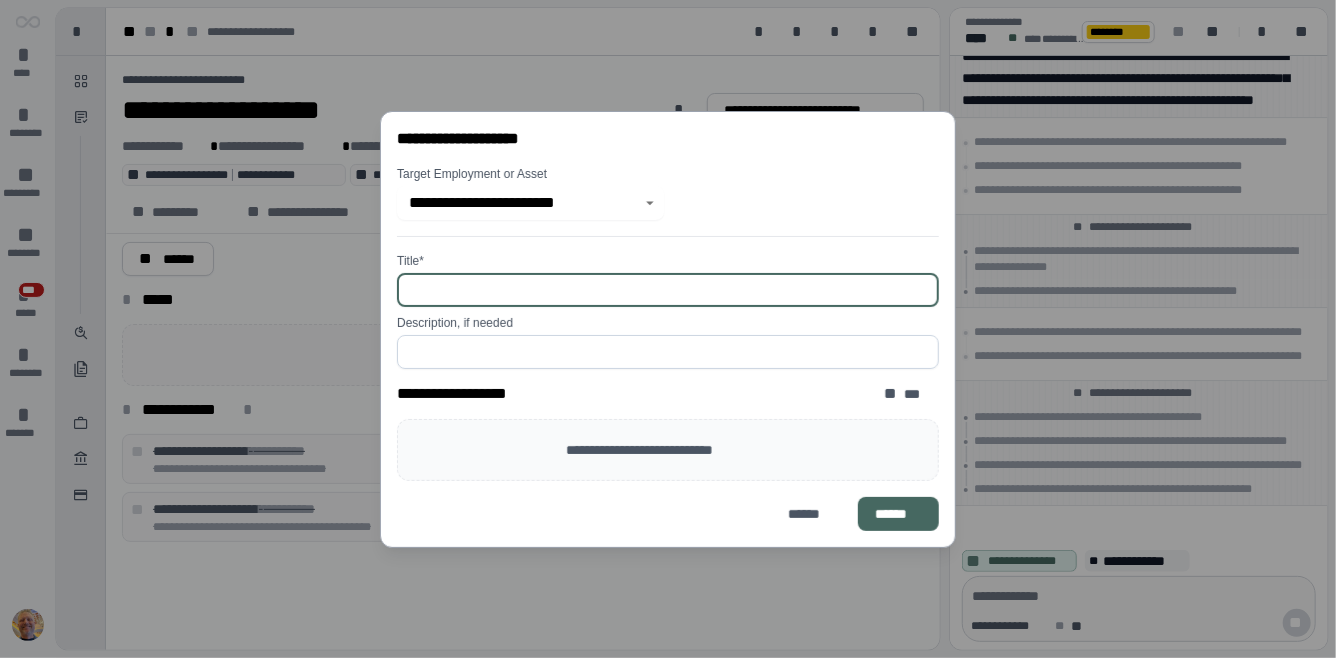click at bounding box center (668, 290) 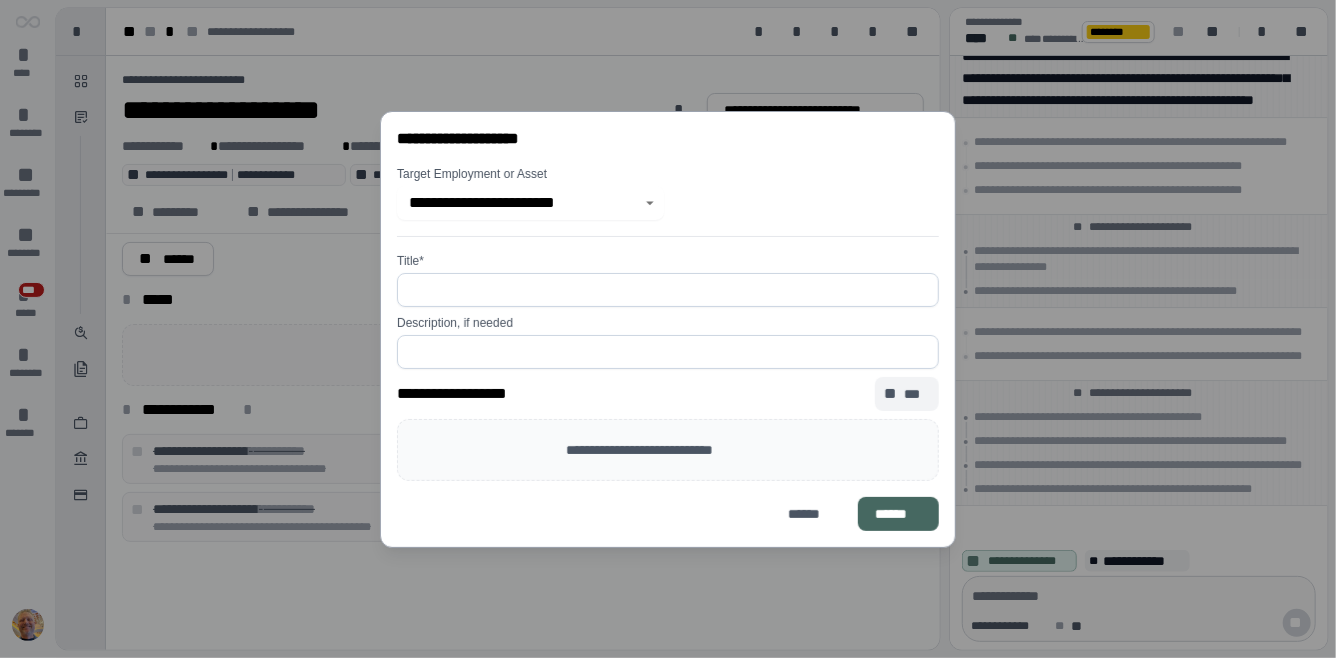 click on "** ***" at bounding box center [907, 394] 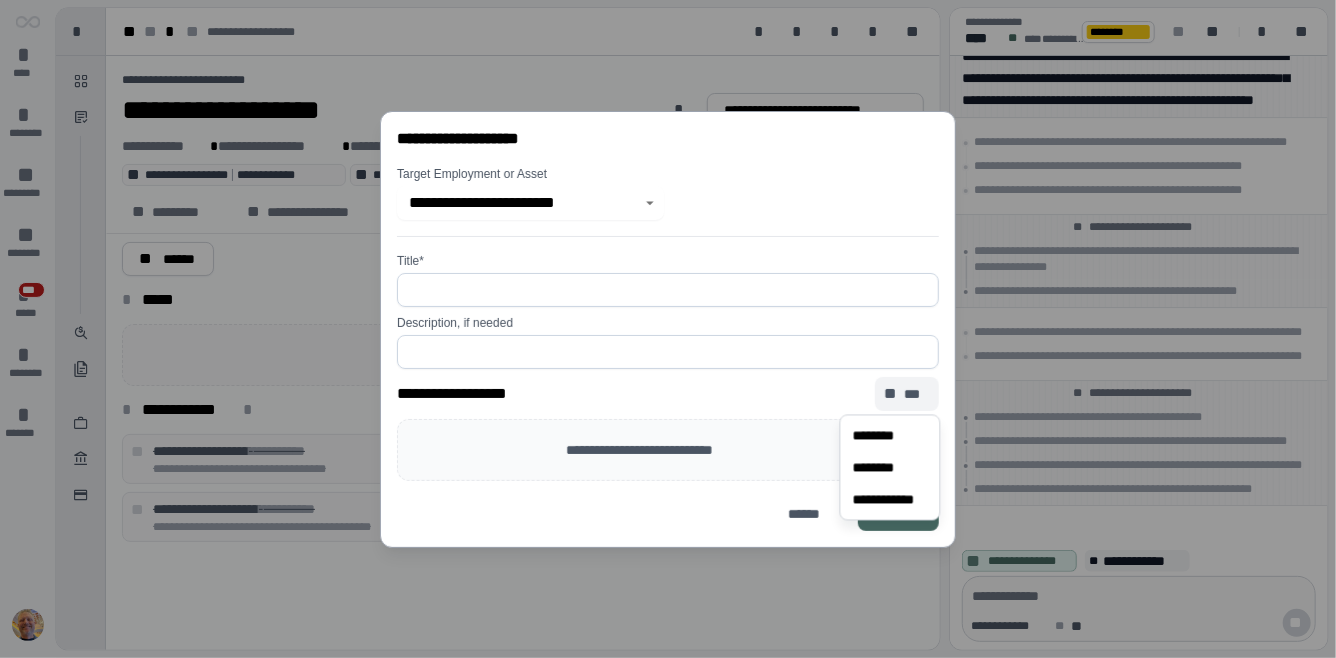 click on "**********" at bounding box center [668, 398] 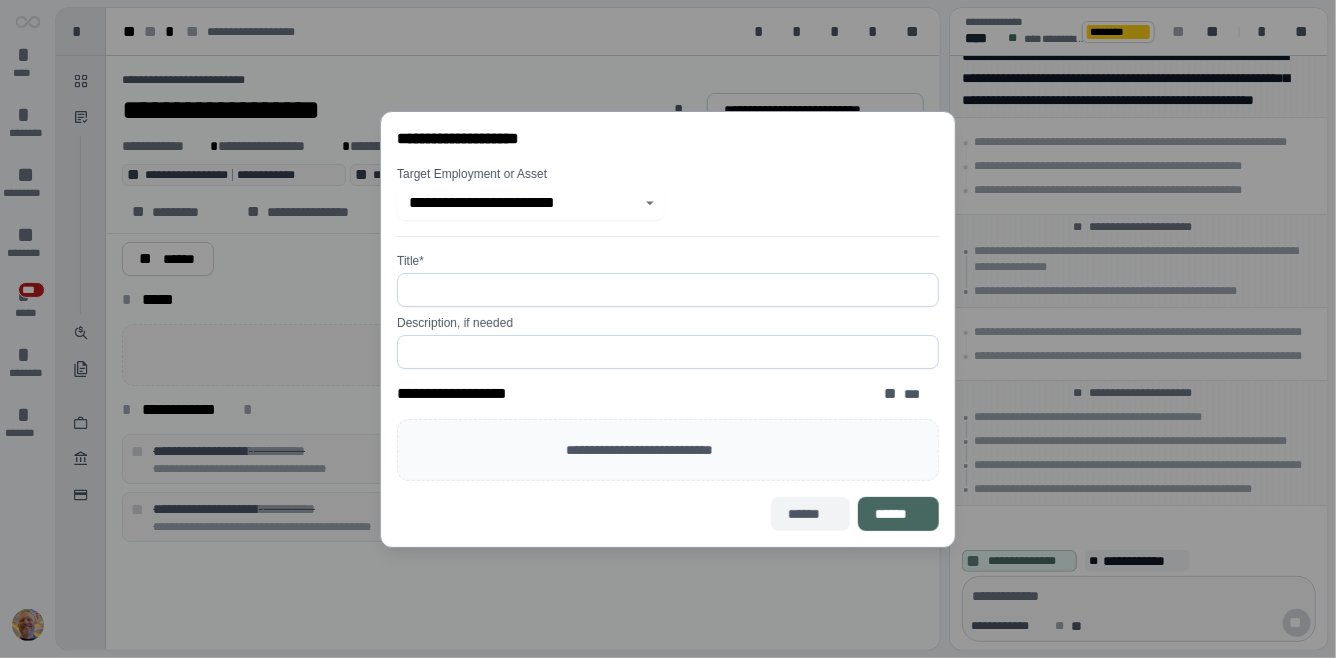 click on "******" at bounding box center [810, 514] 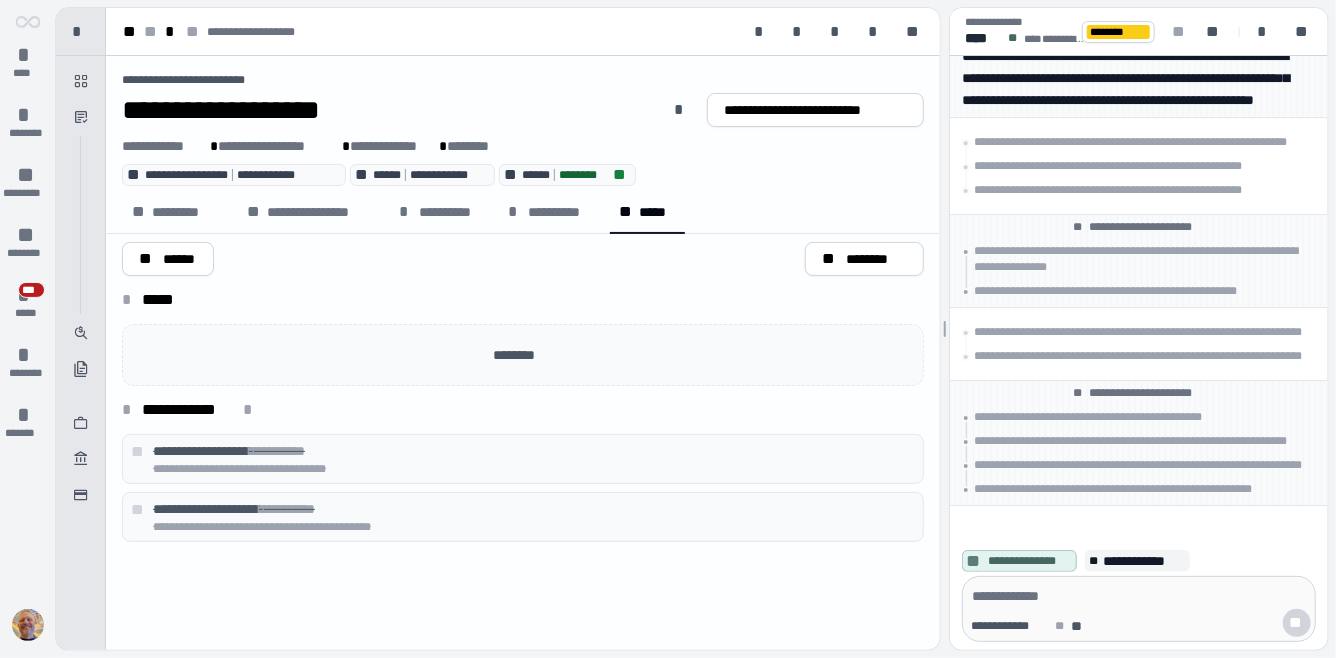 click on "* *****" at bounding box center (523, 304) 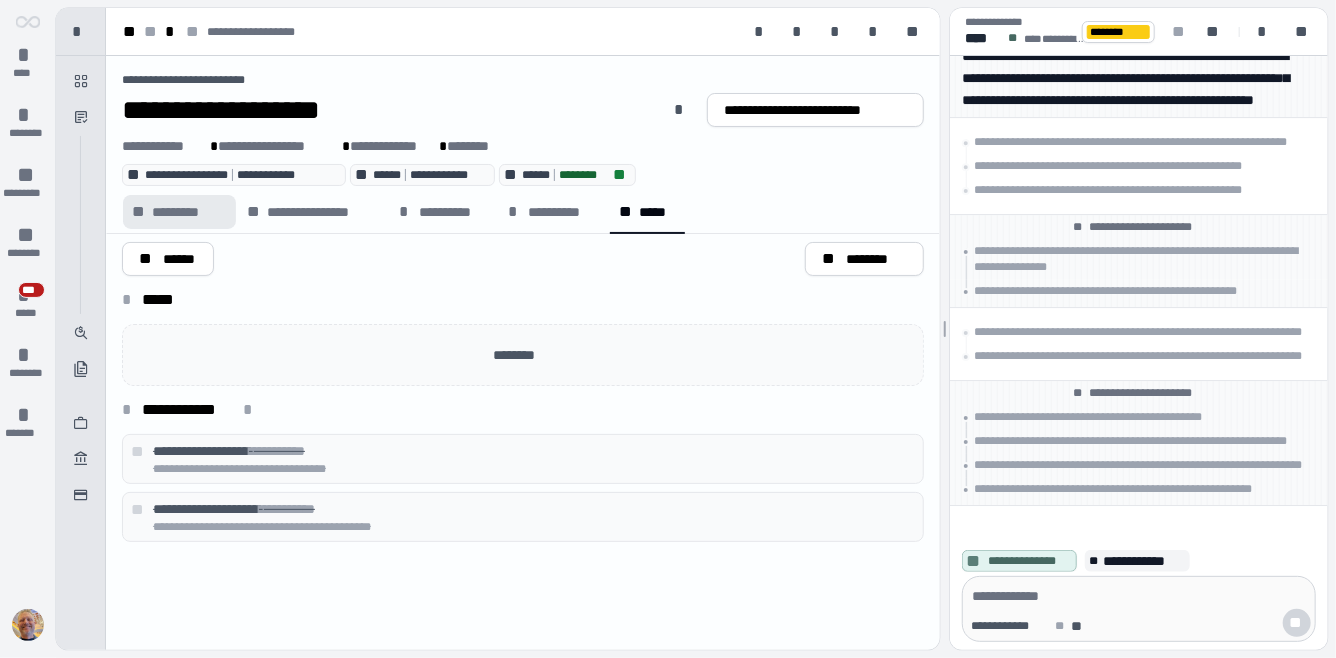 click on "*********" at bounding box center (189, 212) 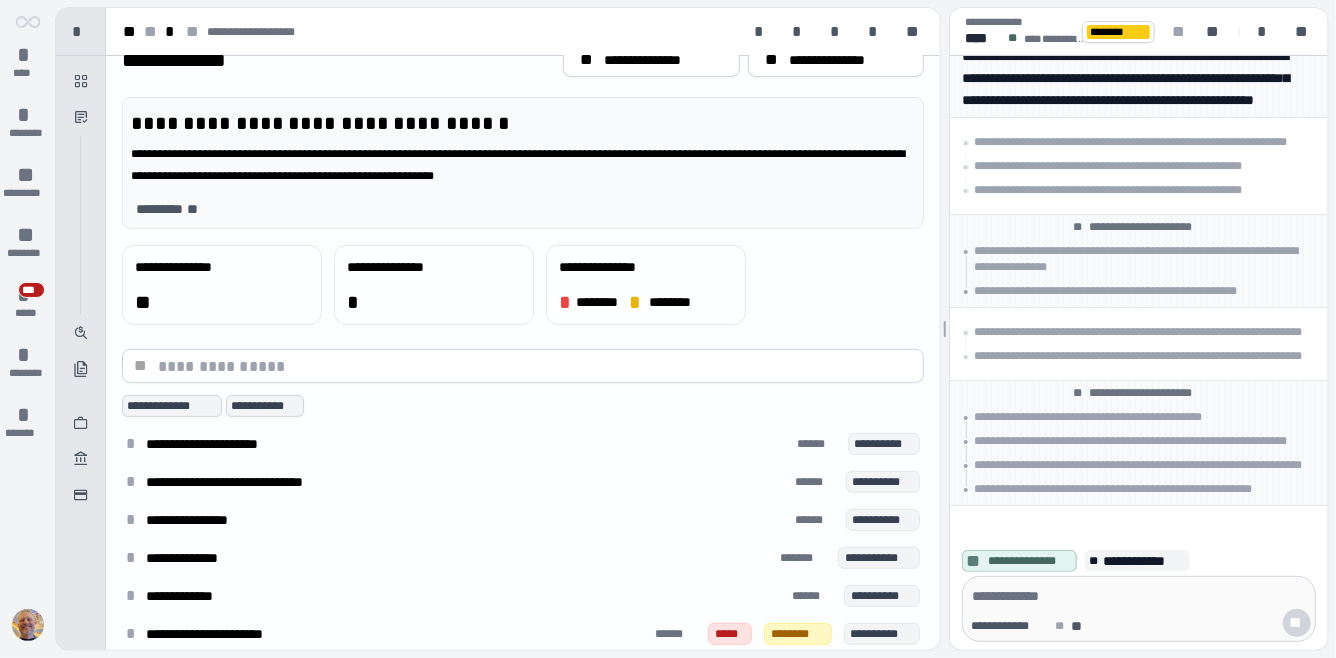 scroll, scrollTop: 252, scrollLeft: 0, axis: vertical 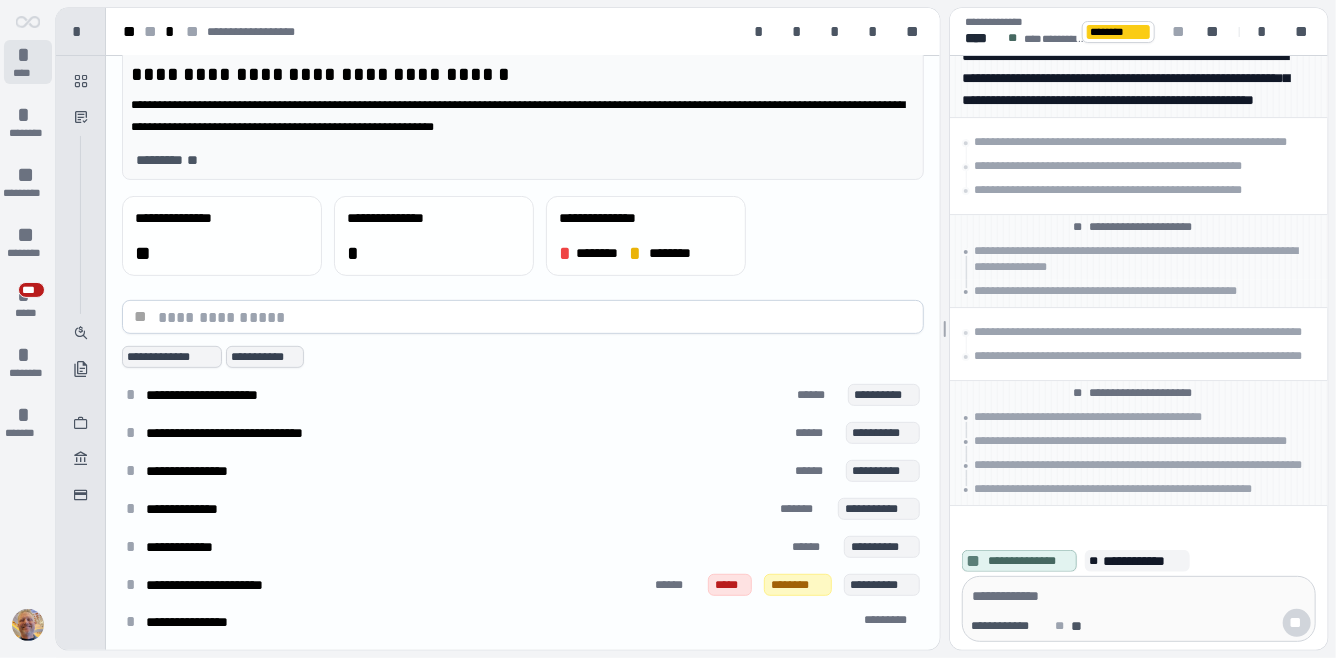 click on "*" at bounding box center [28, 55] 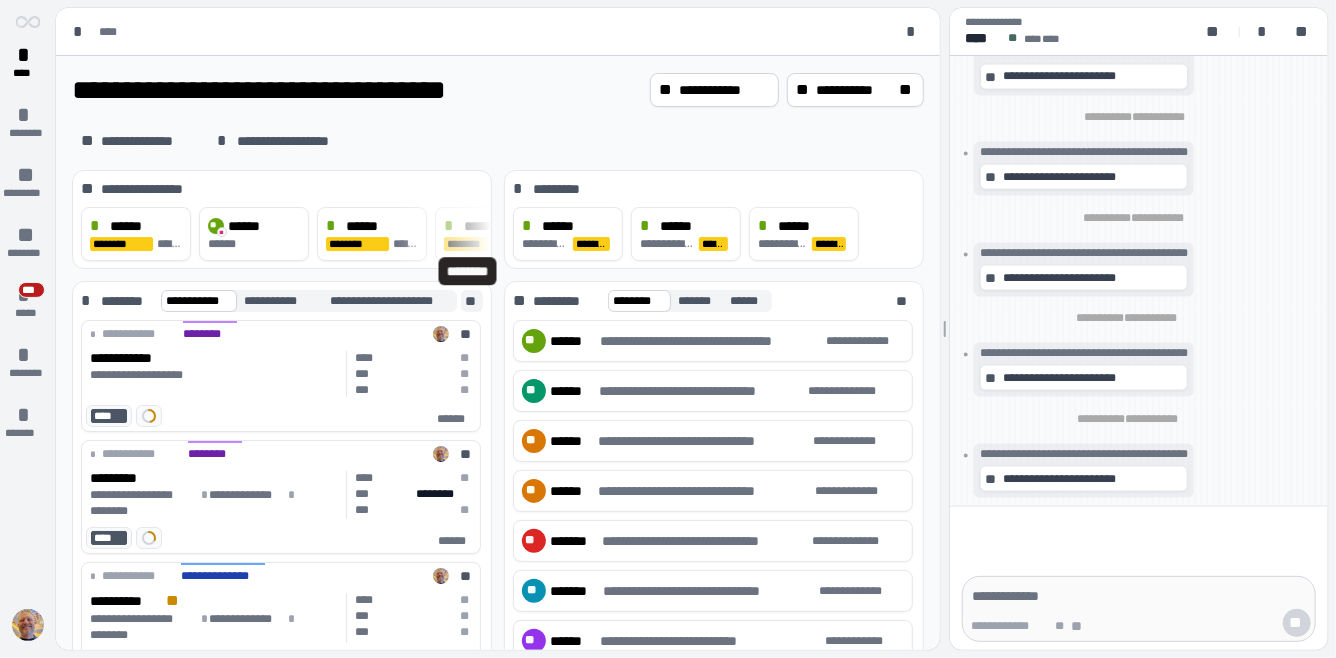 click on "**" at bounding box center [472, 301] 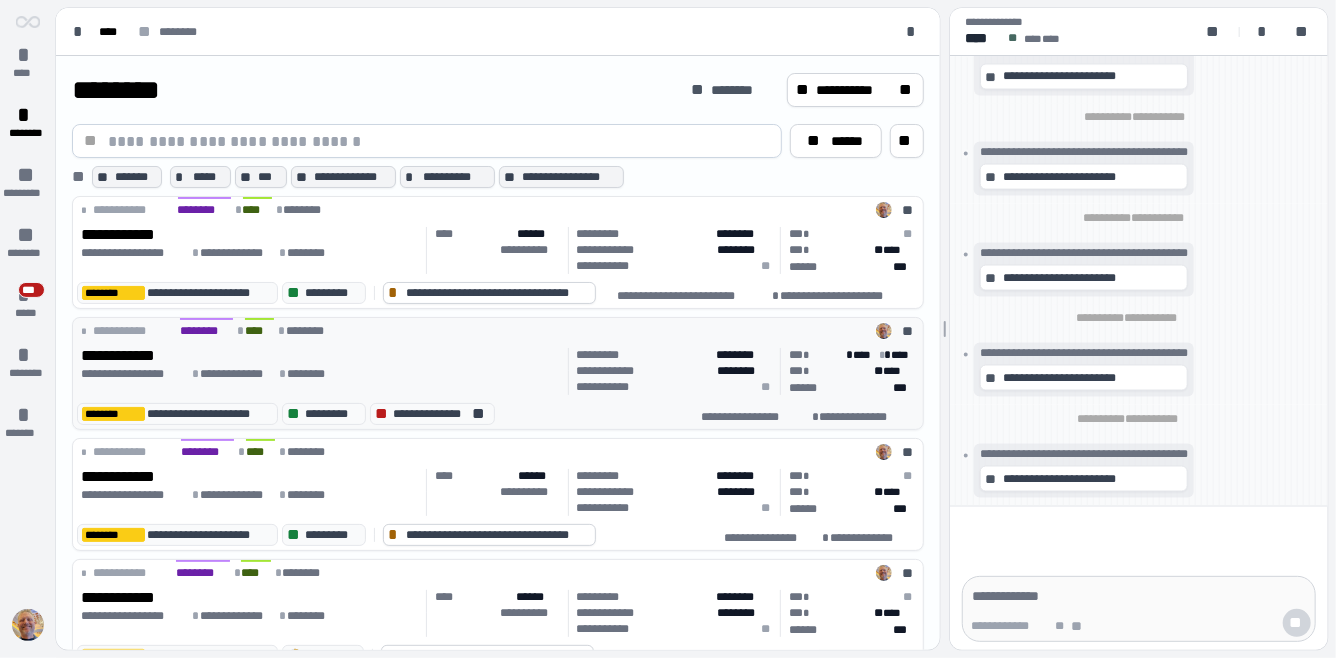 click on "**********" at bounding box center (321, 374) 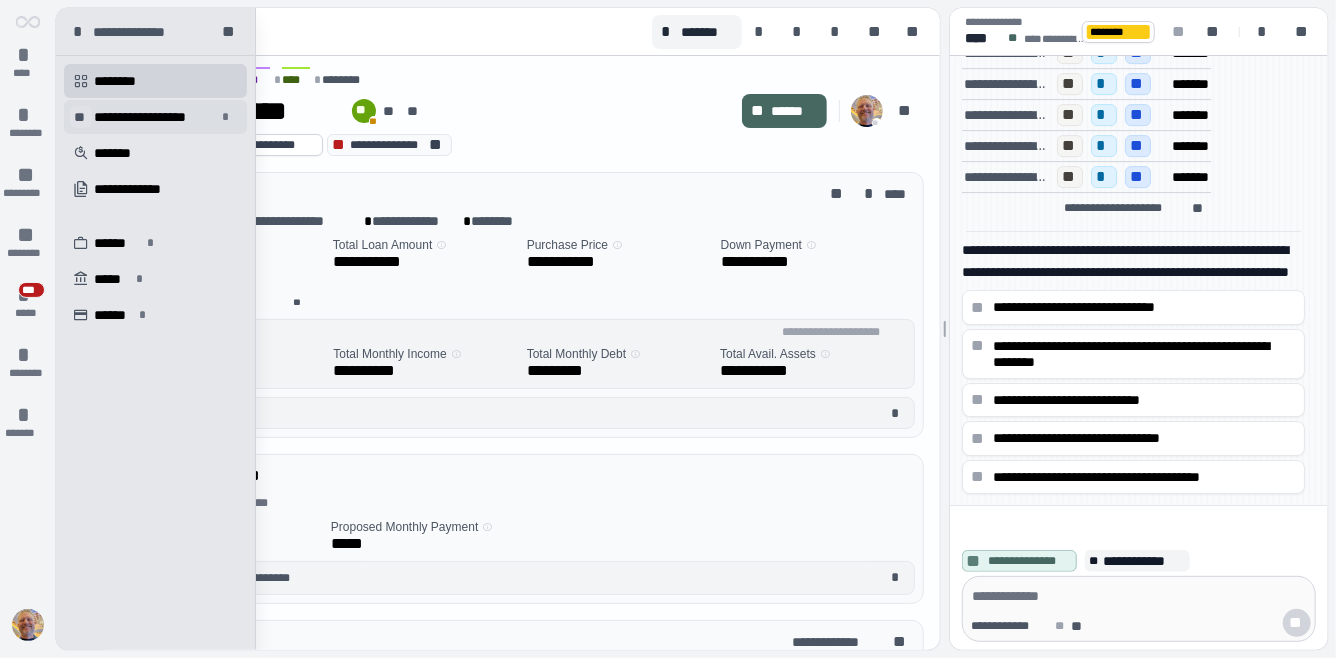 click on "**" at bounding box center [81, 117] 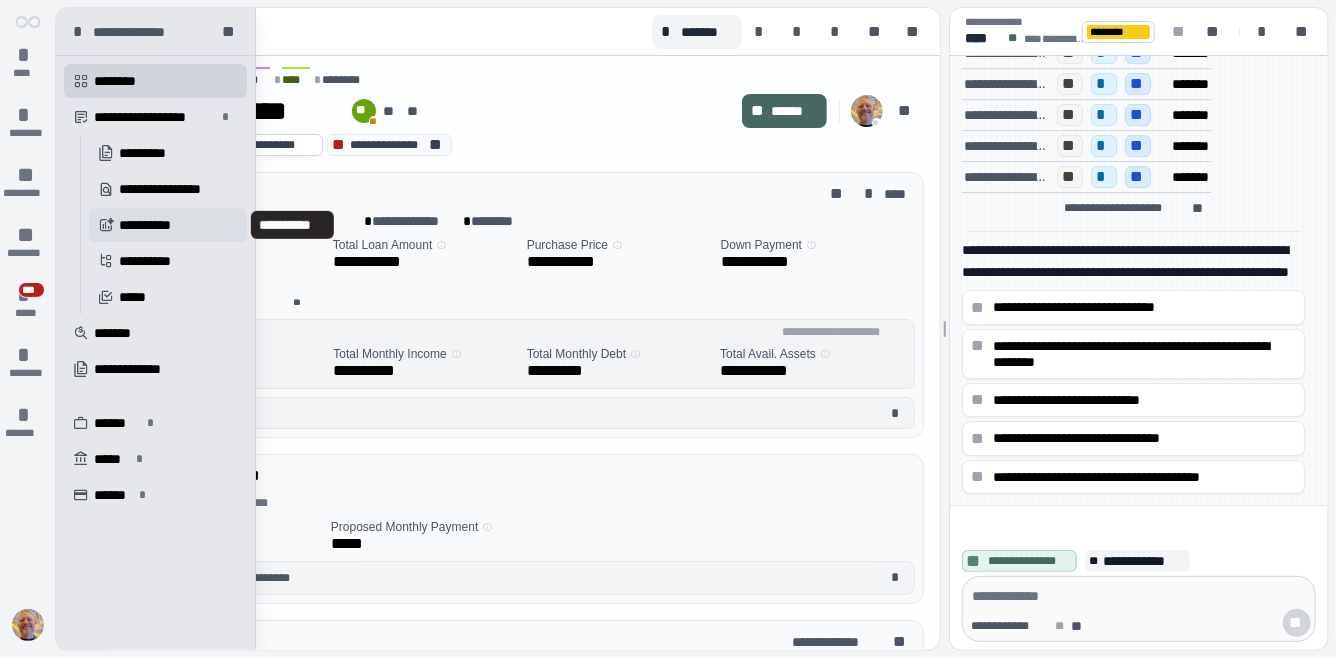 click on "**********" at bounding box center (152, 225) 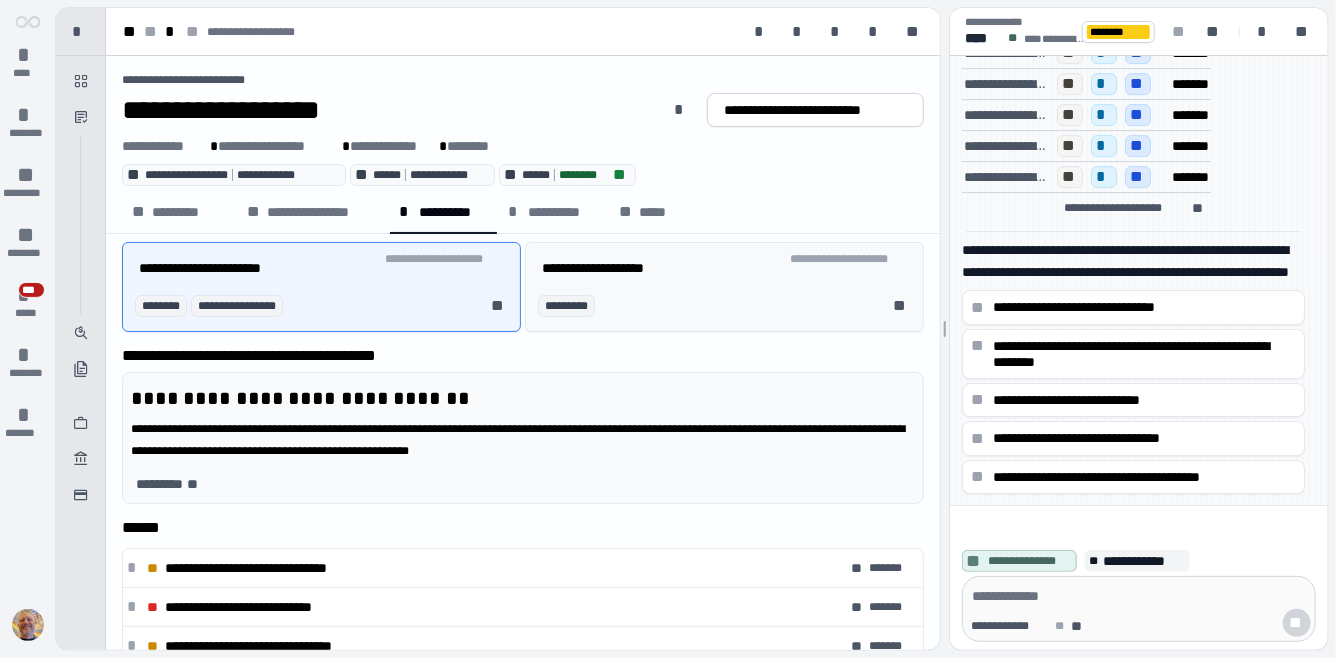 click on "********* **" at bounding box center [728, 306] 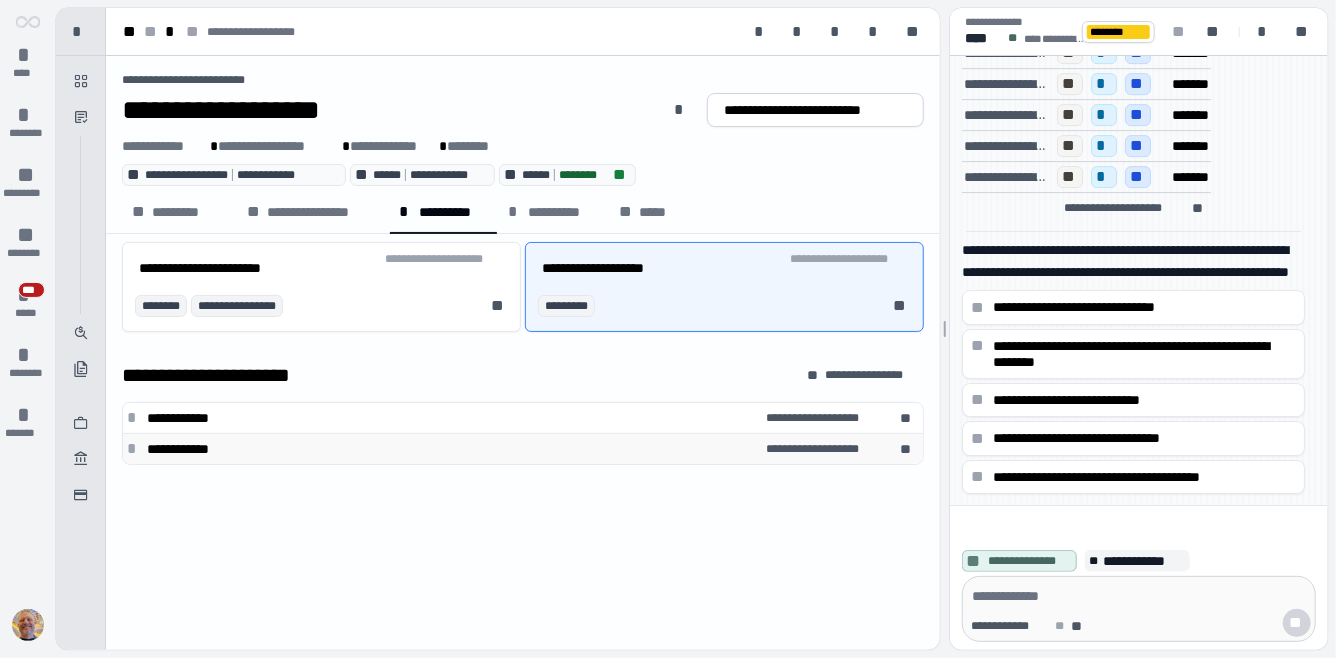 click on "*" at bounding box center [135, 449] 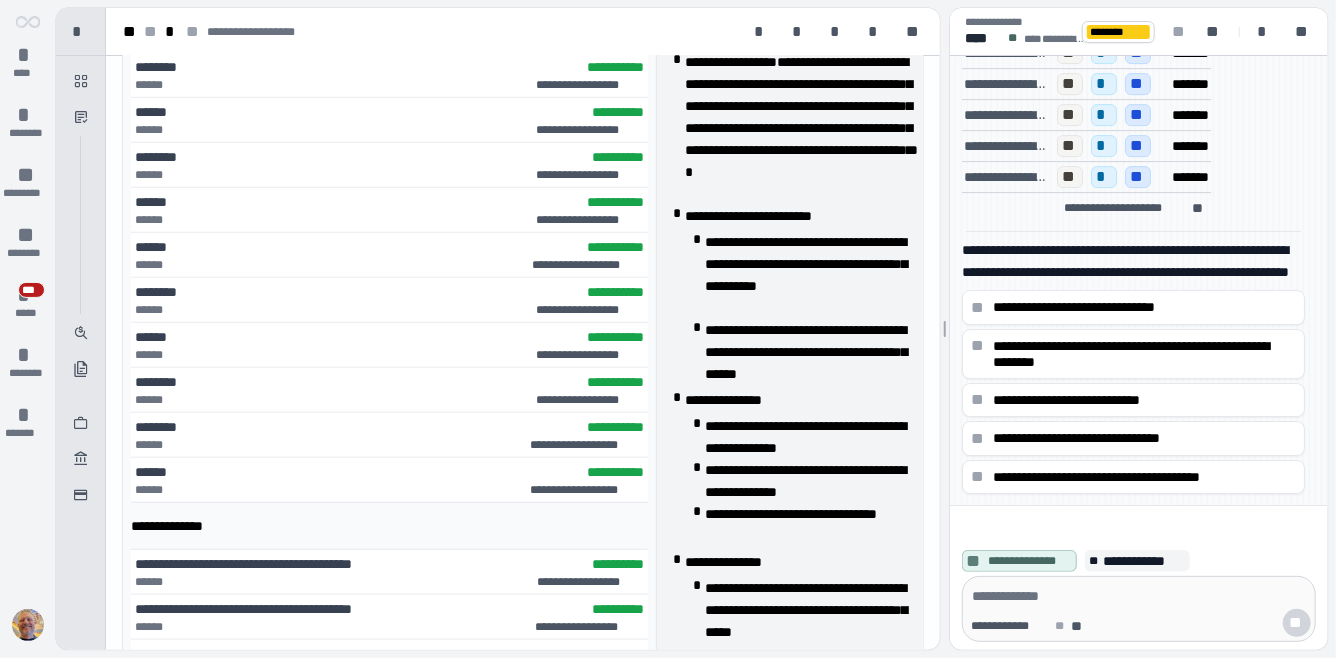 scroll, scrollTop: 652, scrollLeft: 0, axis: vertical 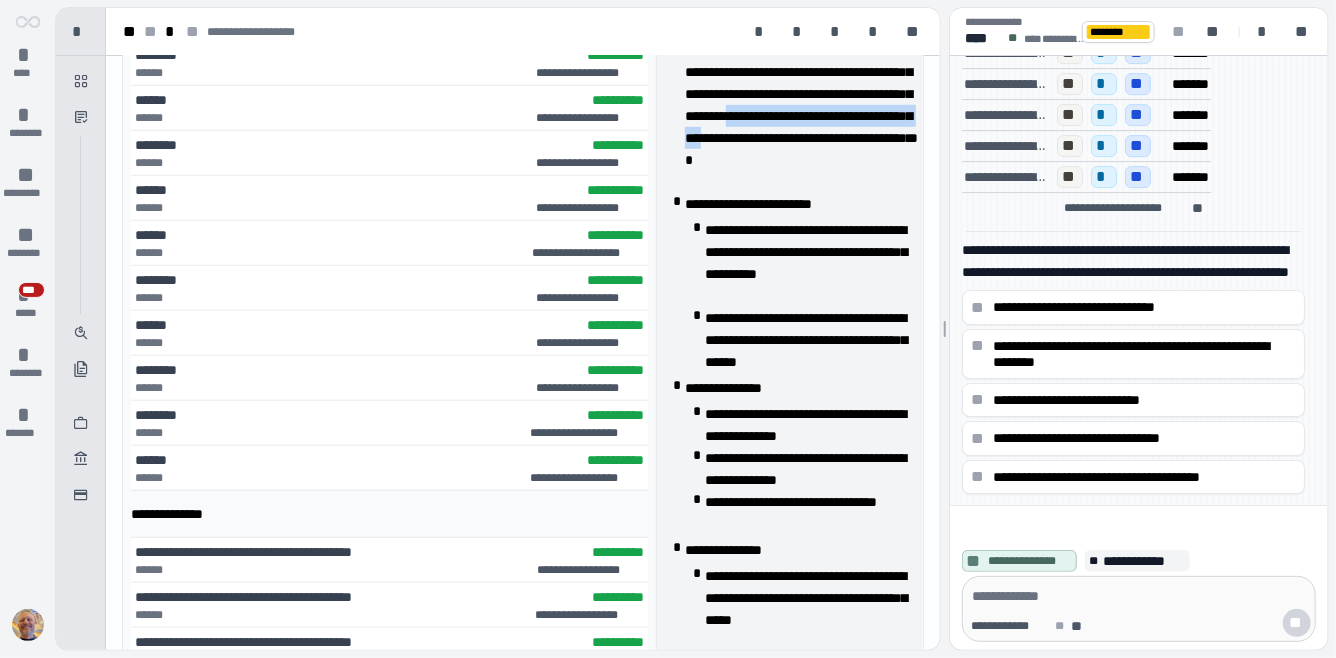 drag, startPoint x: 760, startPoint y: 138, endPoint x: 832, endPoint y: 152, distance: 73.34848 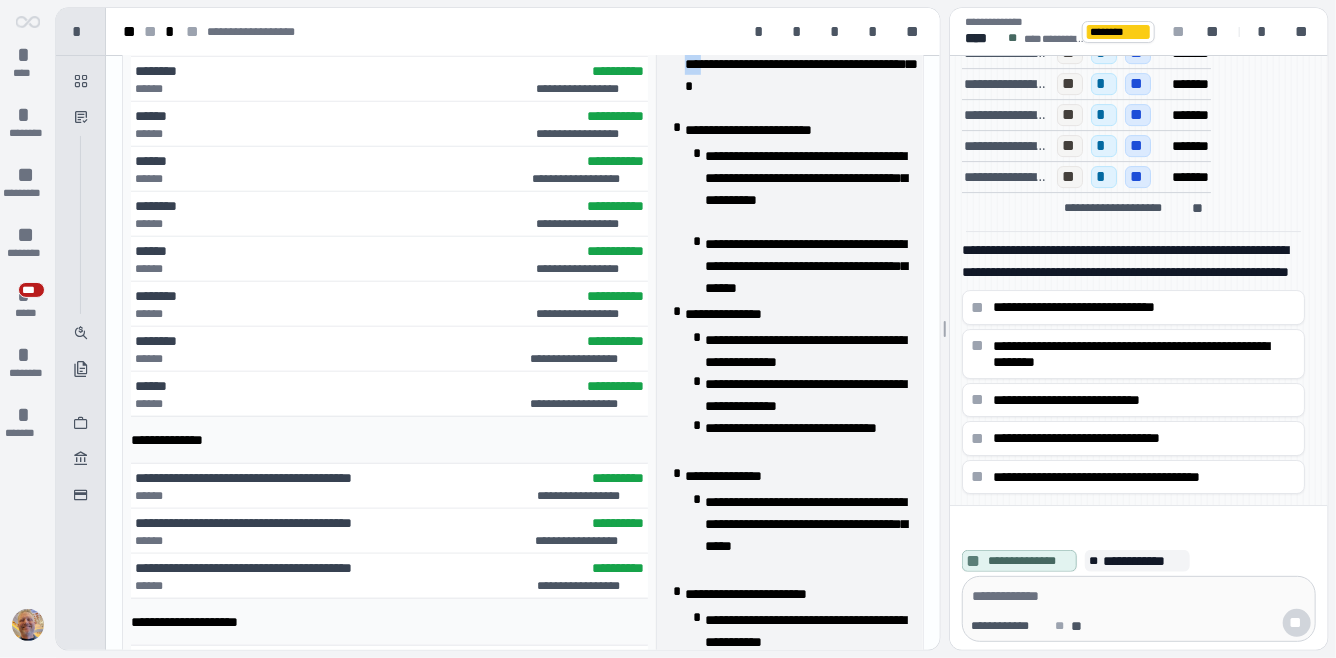 scroll, scrollTop: 736, scrollLeft: 0, axis: vertical 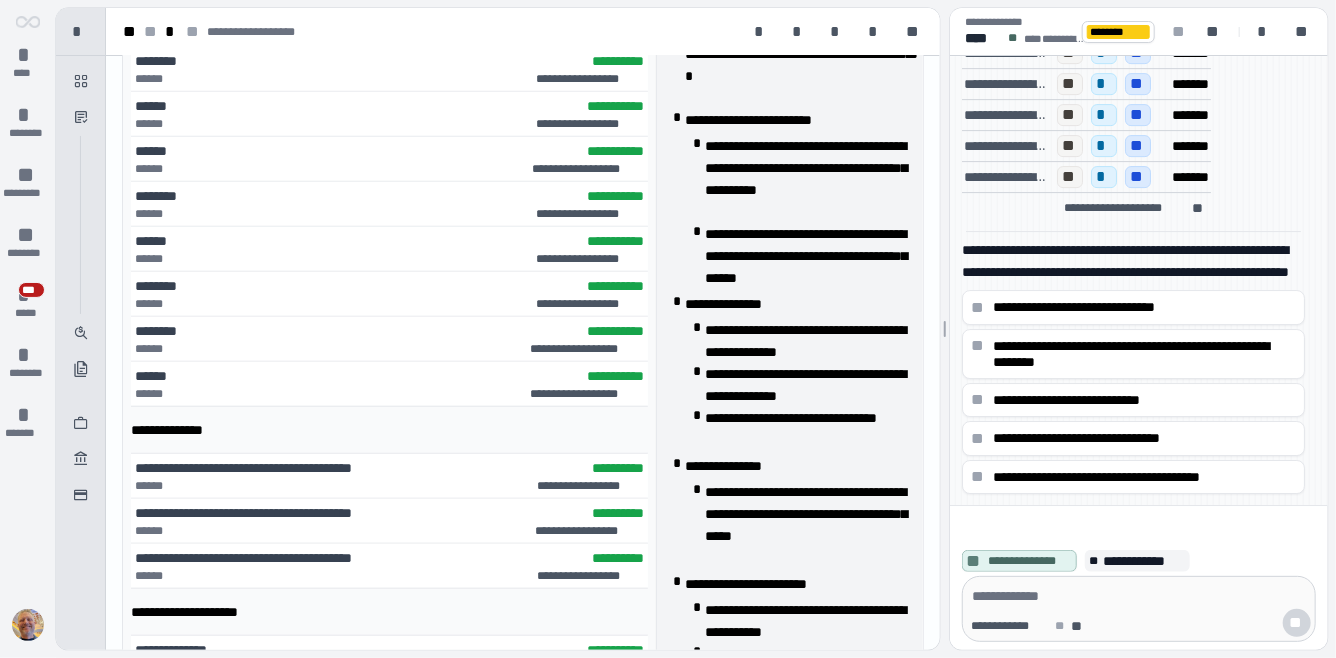 click on "**********" at bounding box center [809, 168] 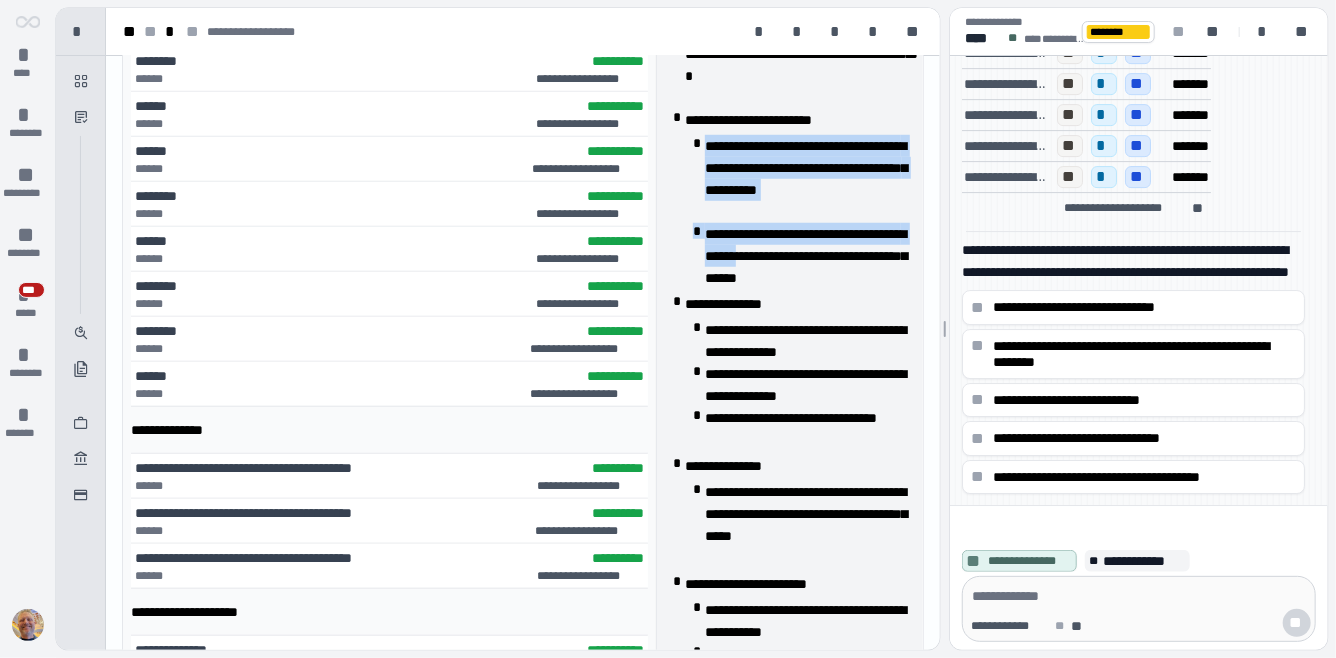 drag, startPoint x: 706, startPoint y: 144, endPoint x: 815, endPoint y: 264, distance: 162.11415 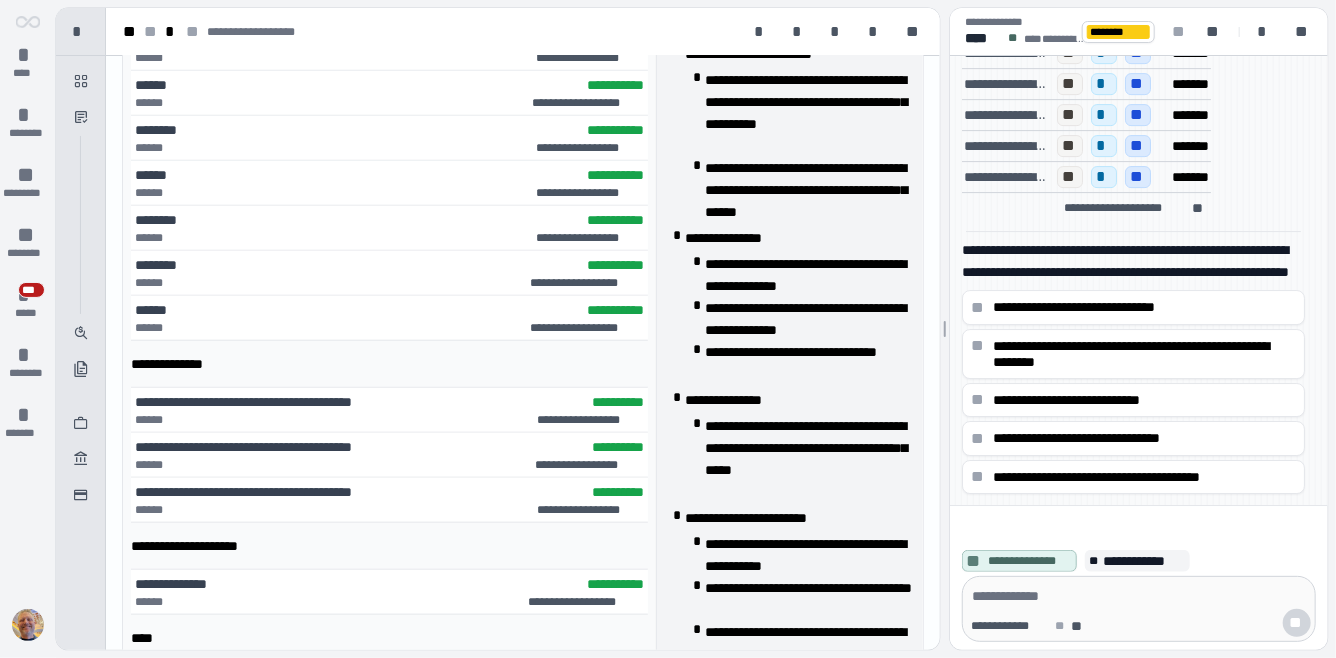 scroll, scrollTop: 804, scrollLeft: 0, axis: vertical 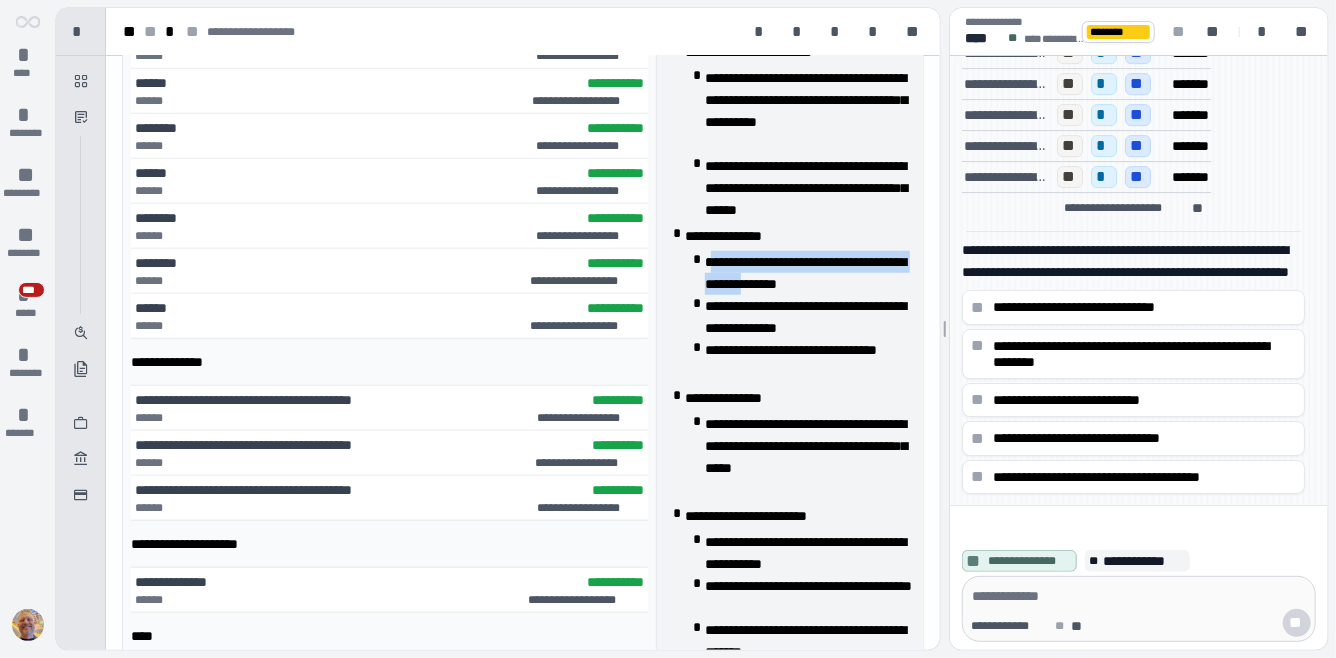 drag, startPoint x: 715, startPoint y: 258, endPoint x: 843, endPoint y: 288, distance: 131.46863 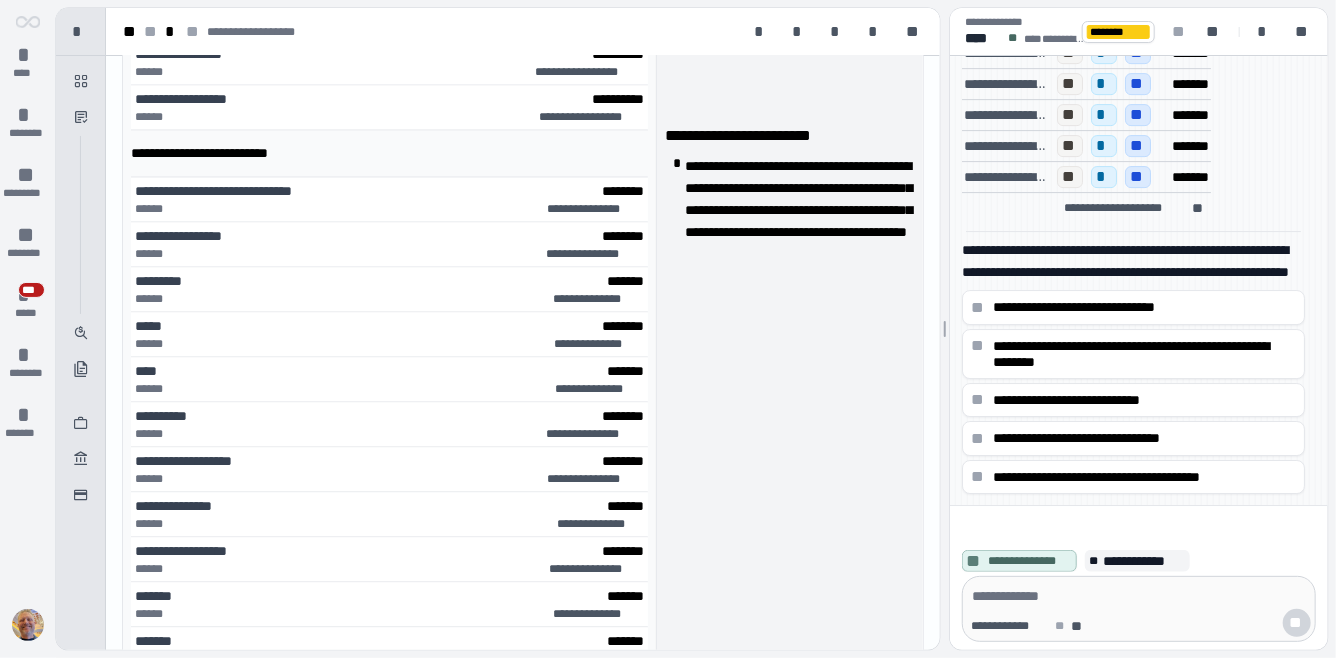 scroll, scrollTop: 1882, scrollLeft: 0, axis: vertical 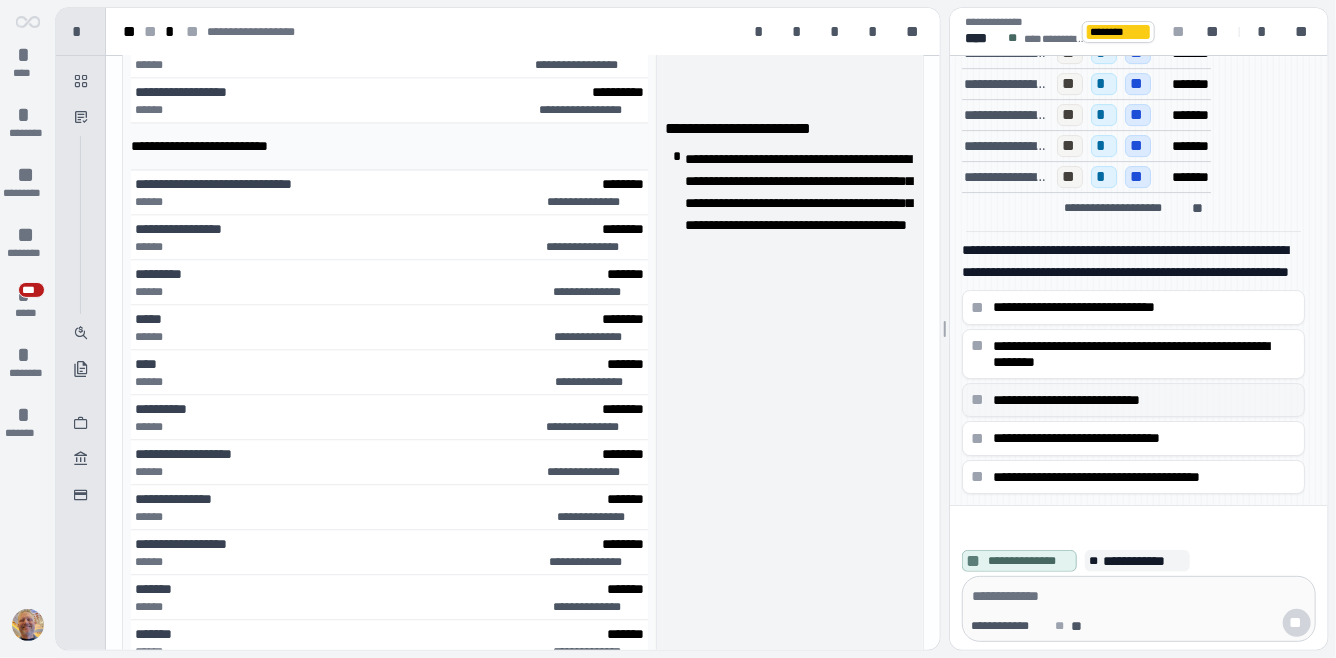click on "**********" at bounding box center [1139, 400] 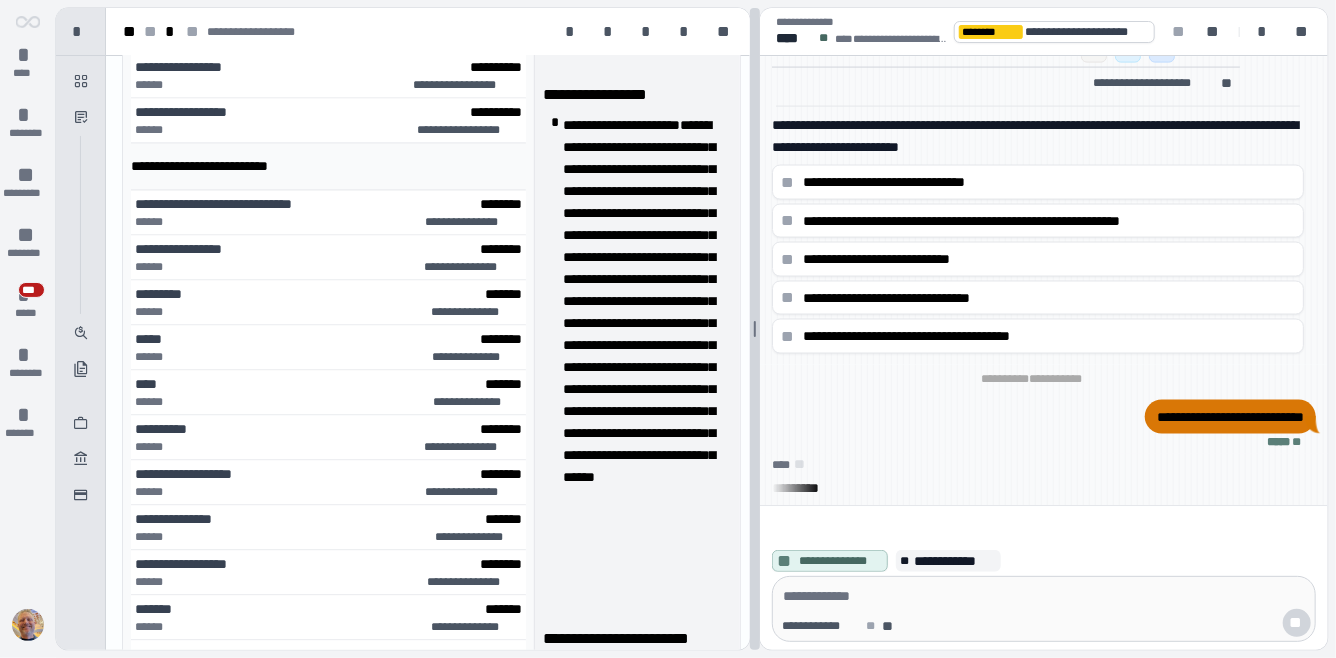 scroll, scrollTop: 2006, scrollLeft: 0, axis: vertical 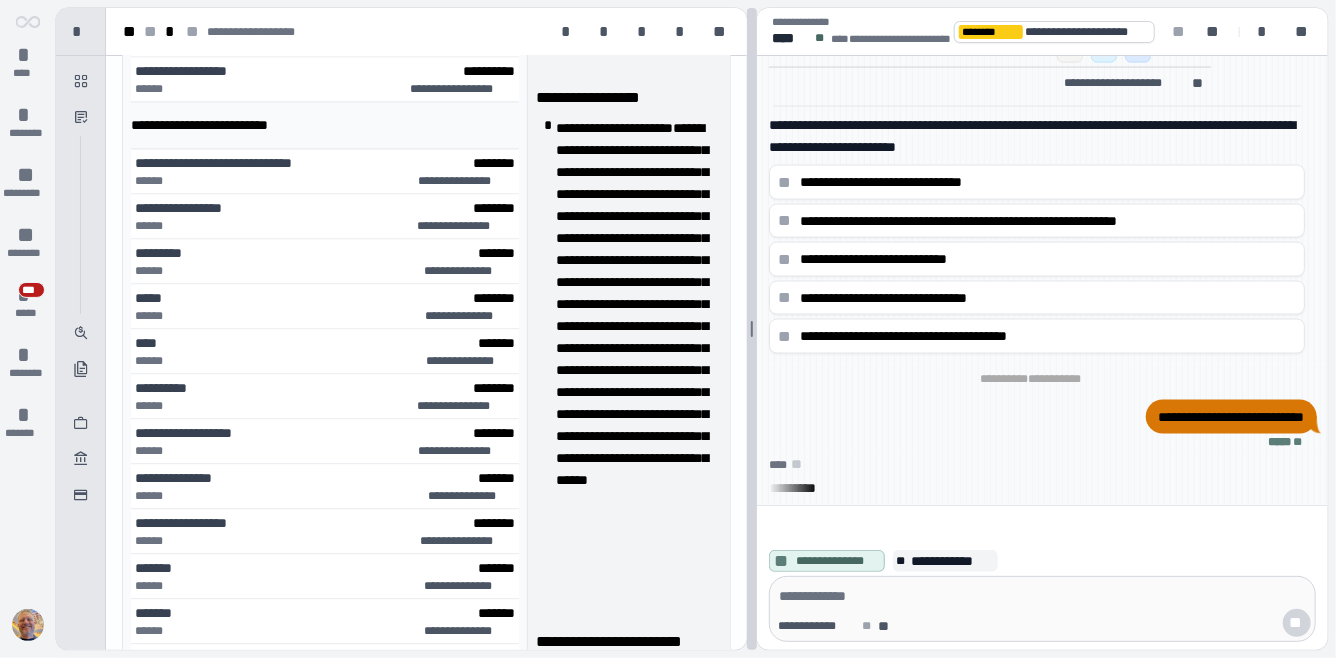 click at bounding box center [752, 329] 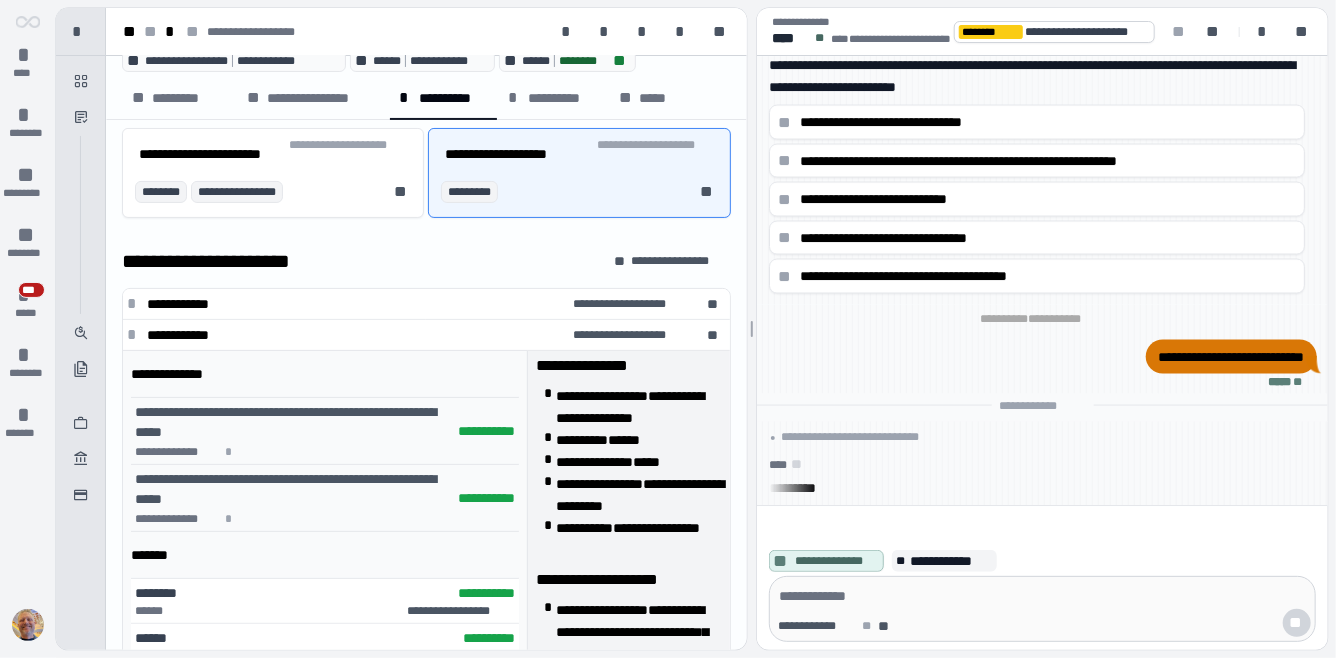 scroll, scrollTop: 158, scrollLeft: 0, axis: vertical 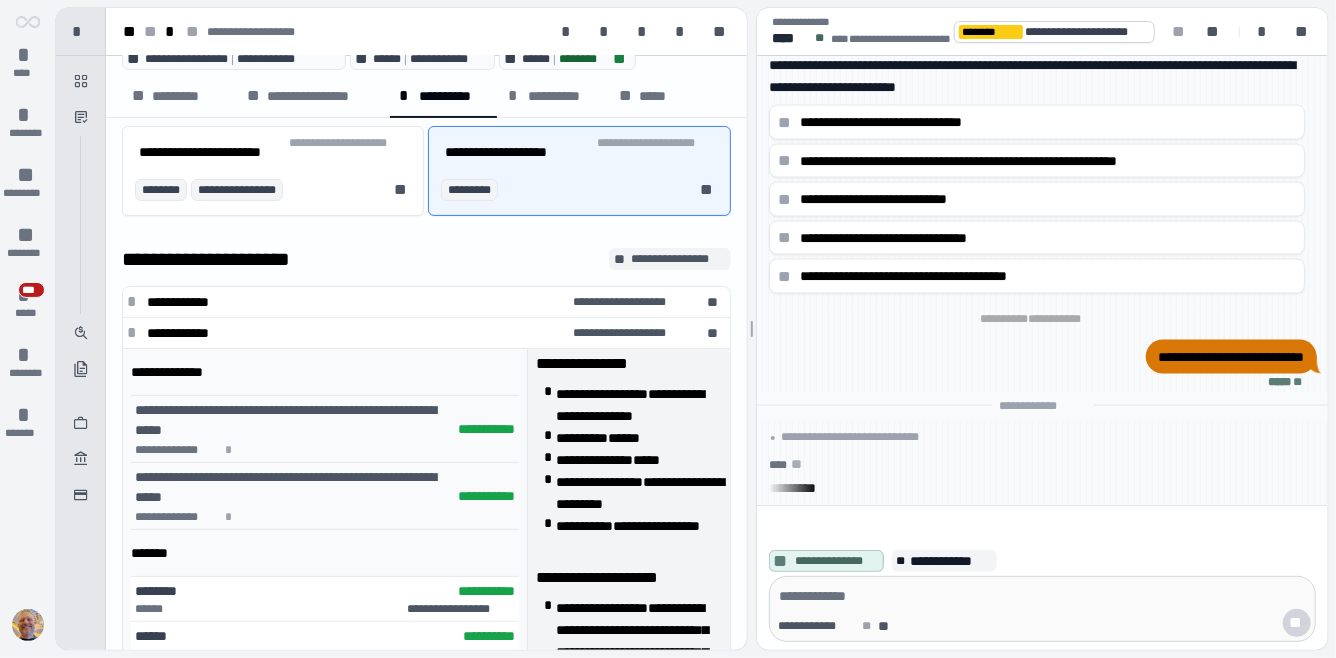 click on "**********" at bounding box center (679, 259) 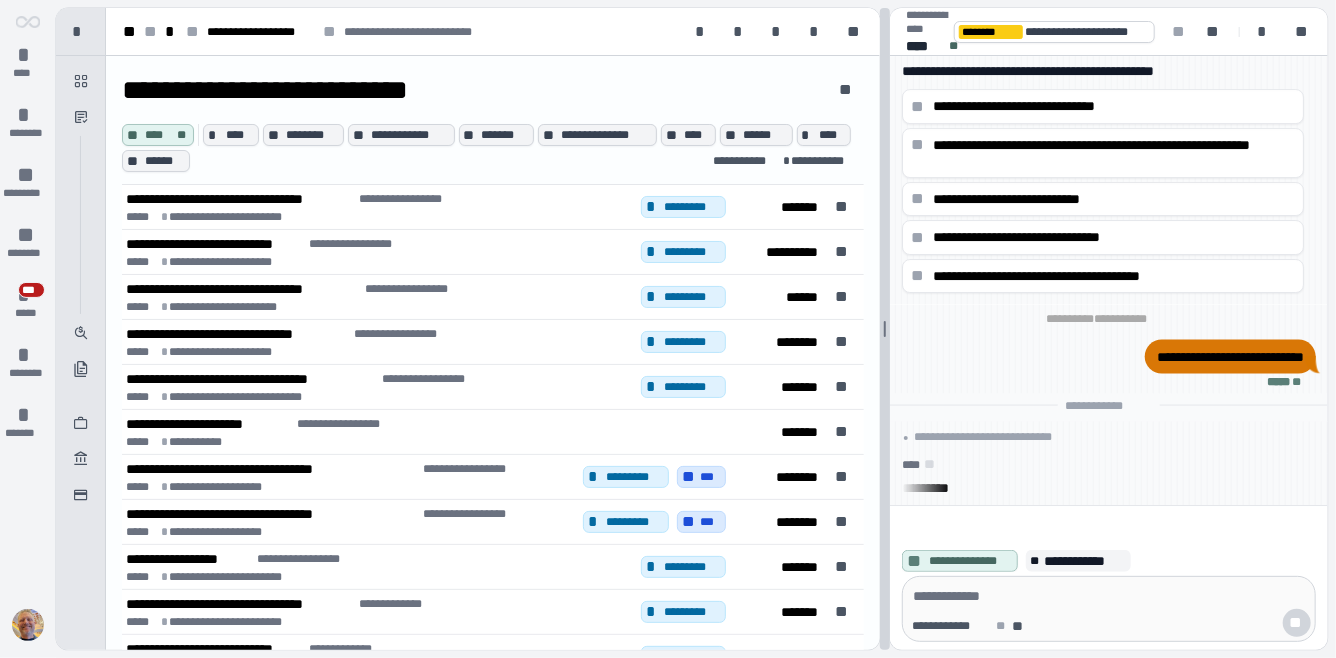 click at bounding box center [885, 329] 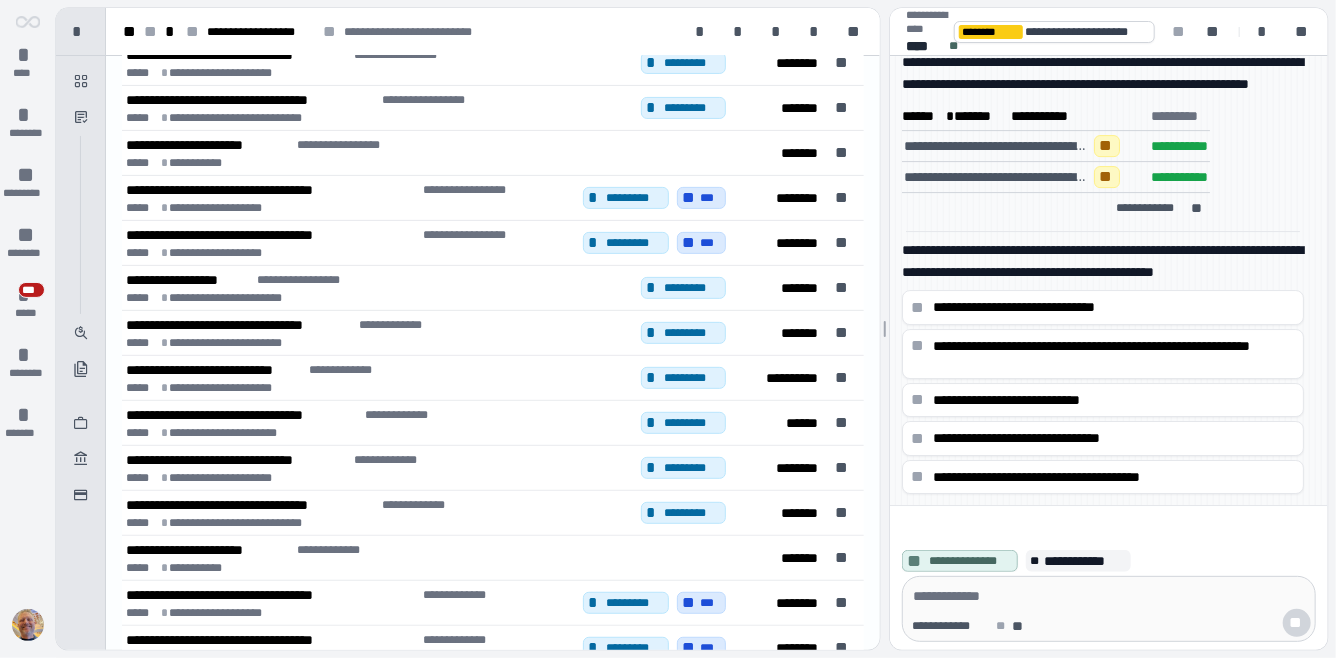 scroll, scrollTop: 0, scrollLeft: 0, axis: both 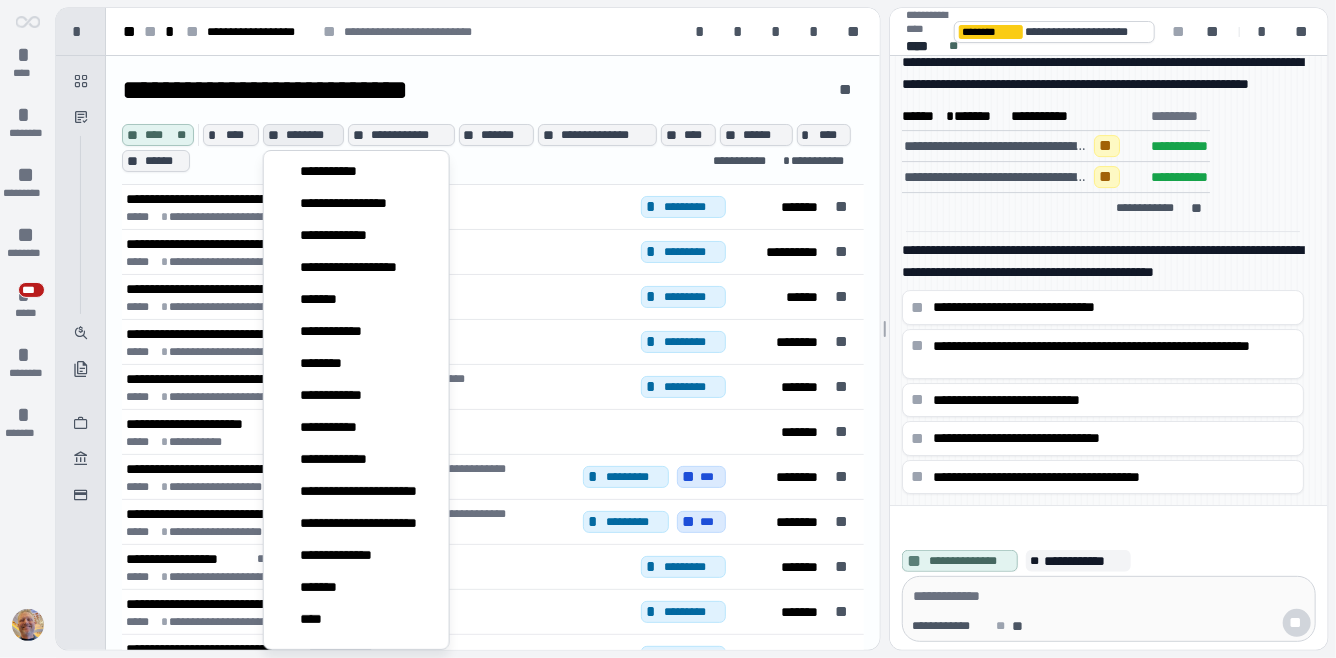 click on "********" at bounding box center [312, 135] 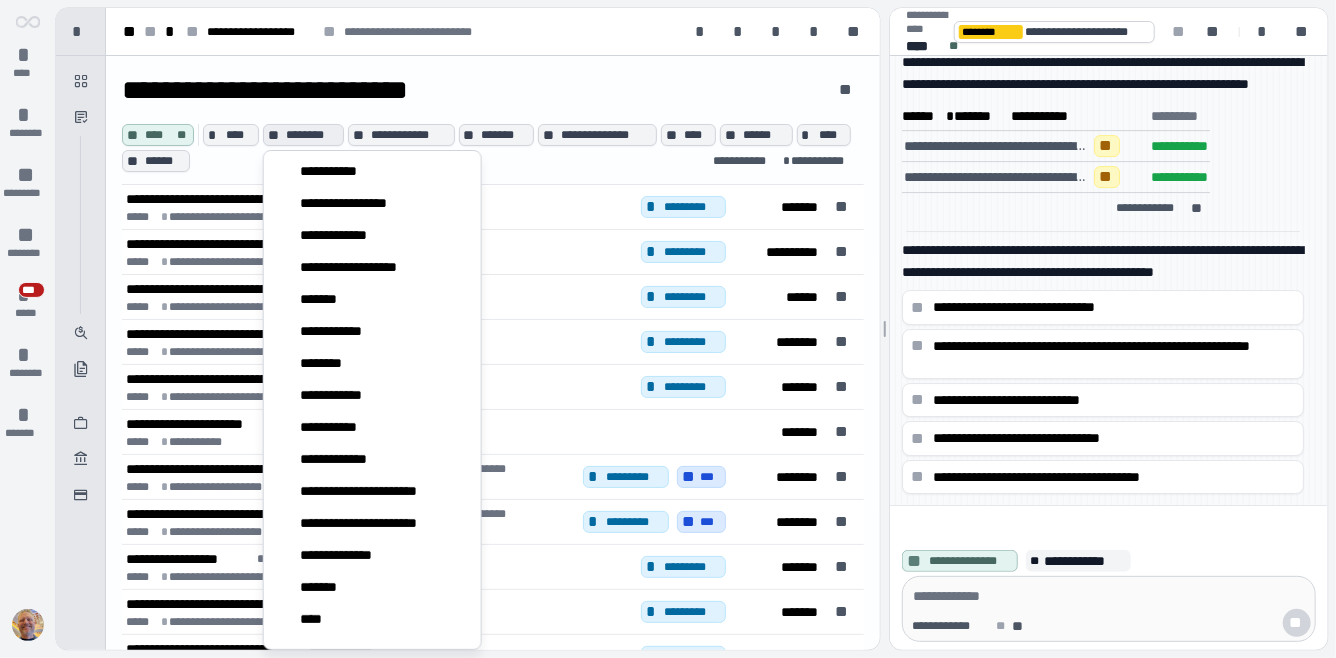 click on "**********" at bounding box center [472, 90] 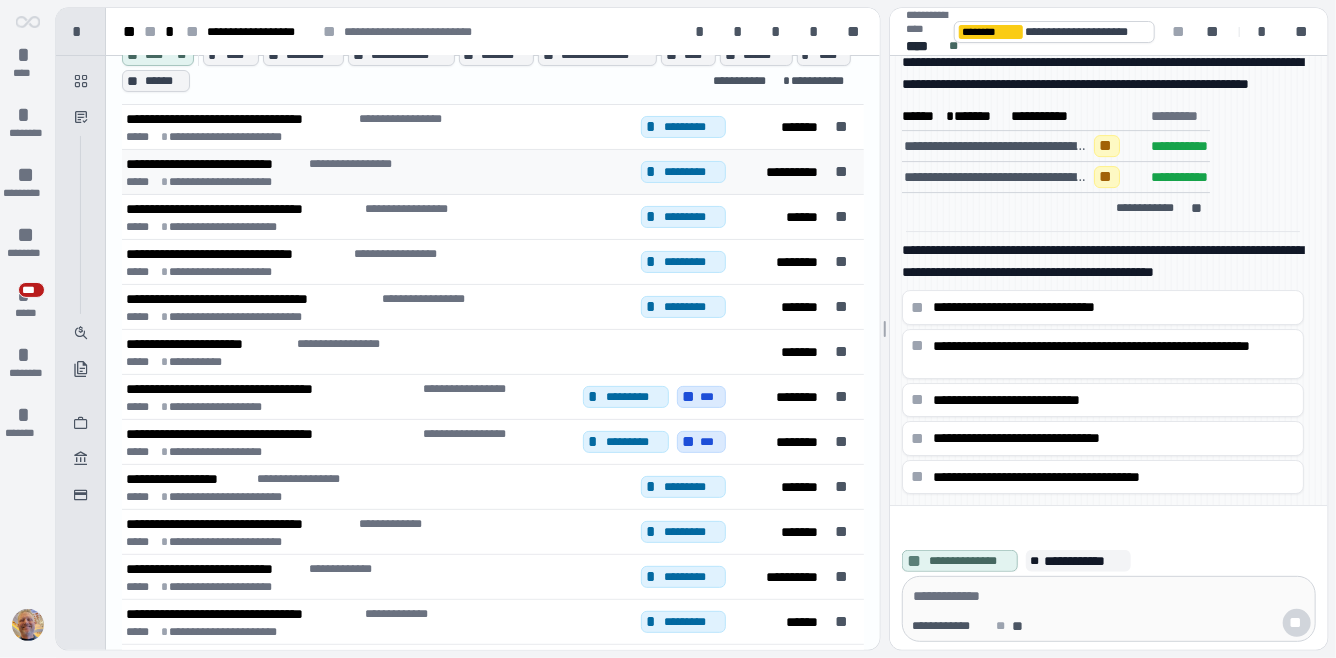 scroll, scrollTop: 90, scrollLeft: 0, axis: vertical 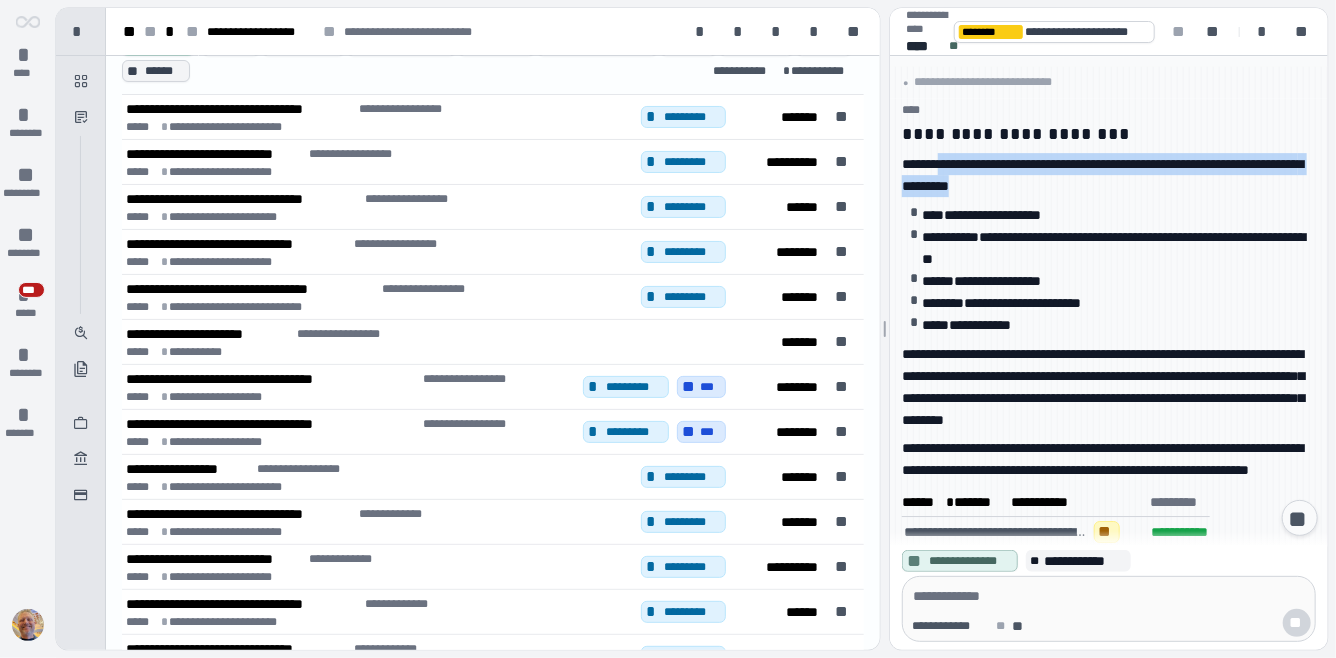 drag, startPoint x: 956, startPoint y: 107, endPoint x: 1226, endPoint y: 133, distance: 271.24896 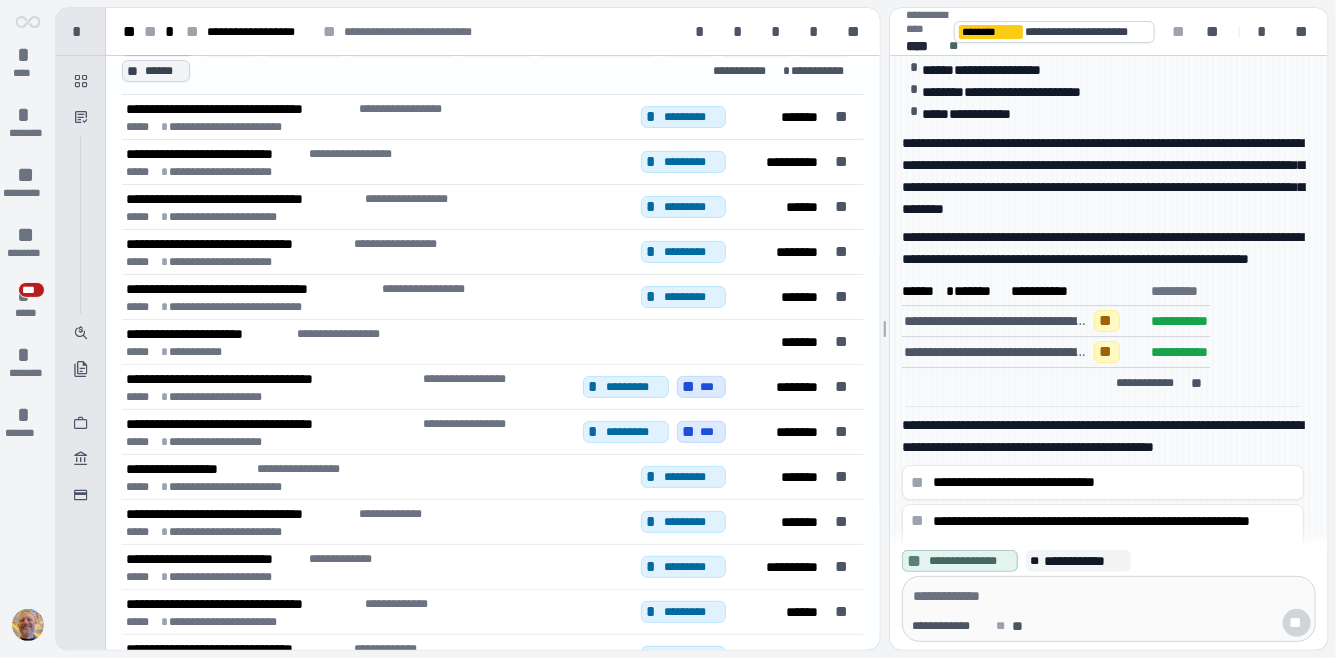 scroll, scrollTop: 173, scrollLeft: 0, axis: vertical 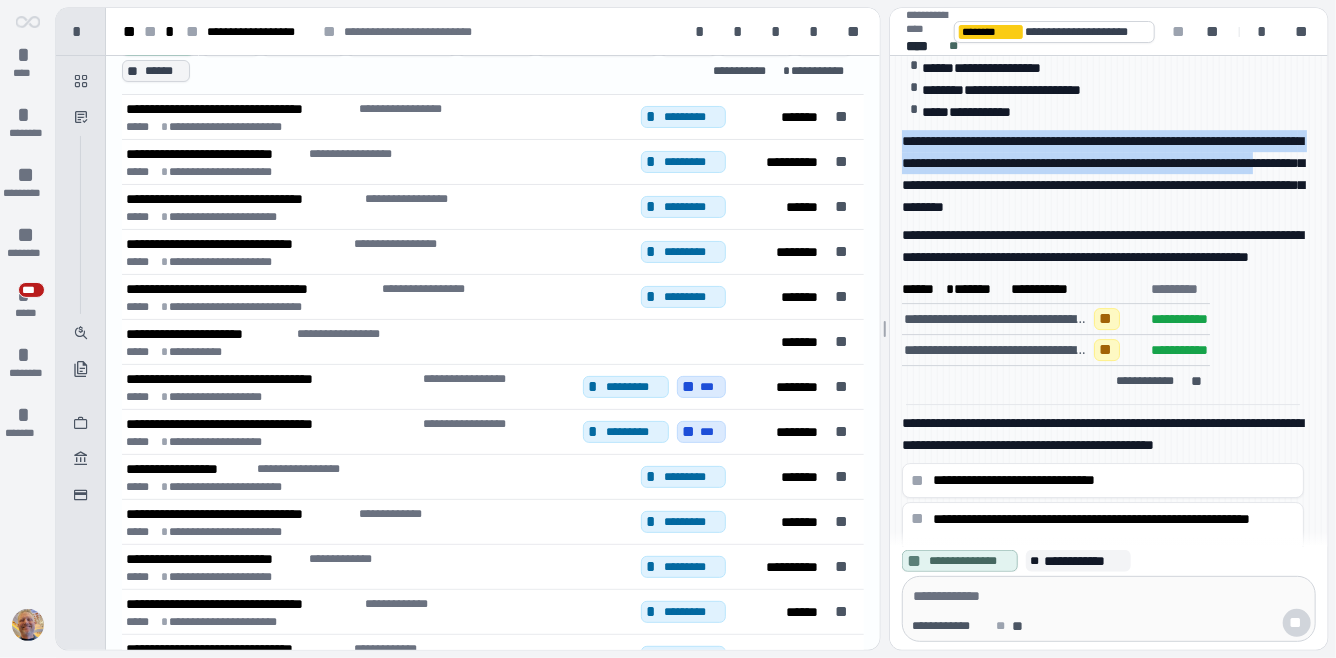 drag, startPoint x: 904, startPoint y: 80, endPoint x: 1156, endPoint y: 118, distance: 254.84897 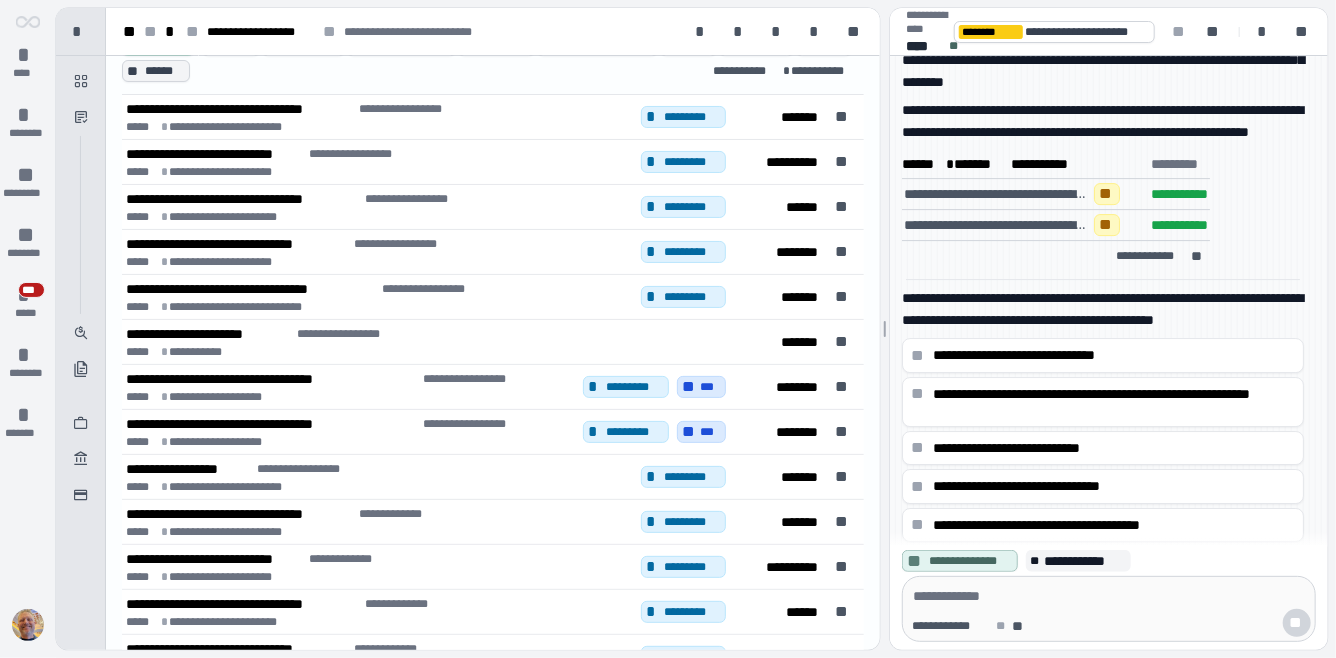 scroll, scrollTop: 0, scrollLeft: 0, axis: both 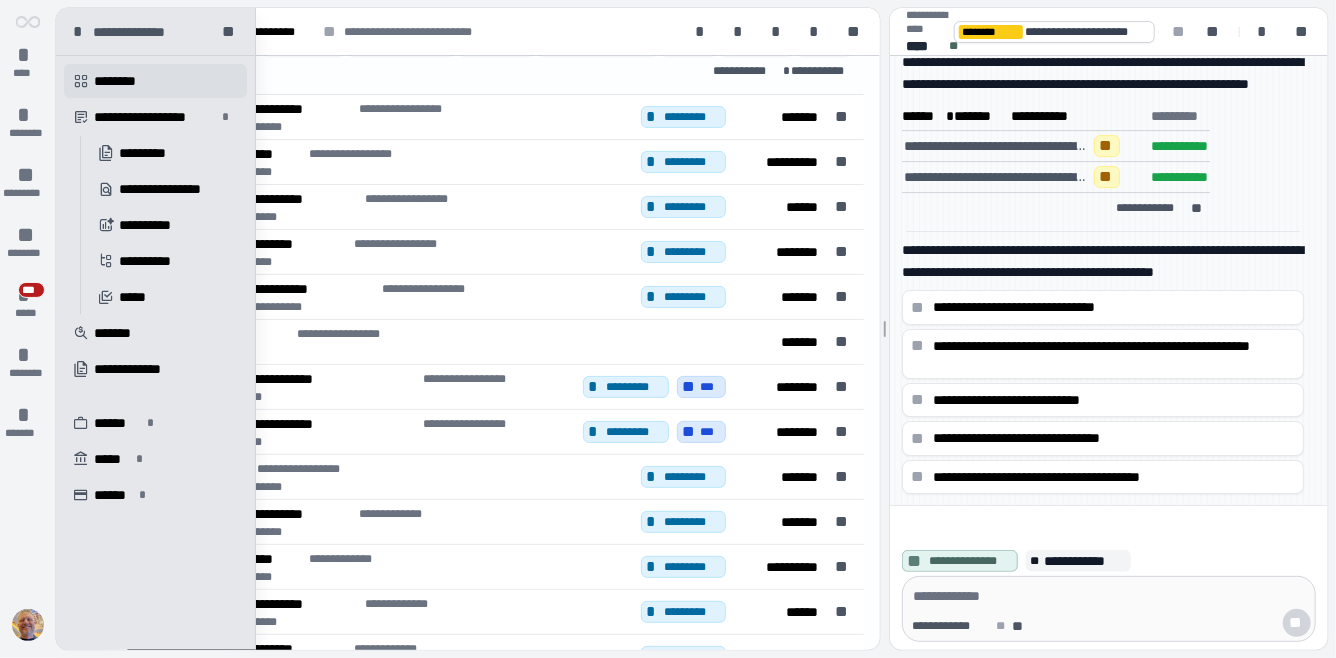 click on " ********" at bounding box center [155, 81] 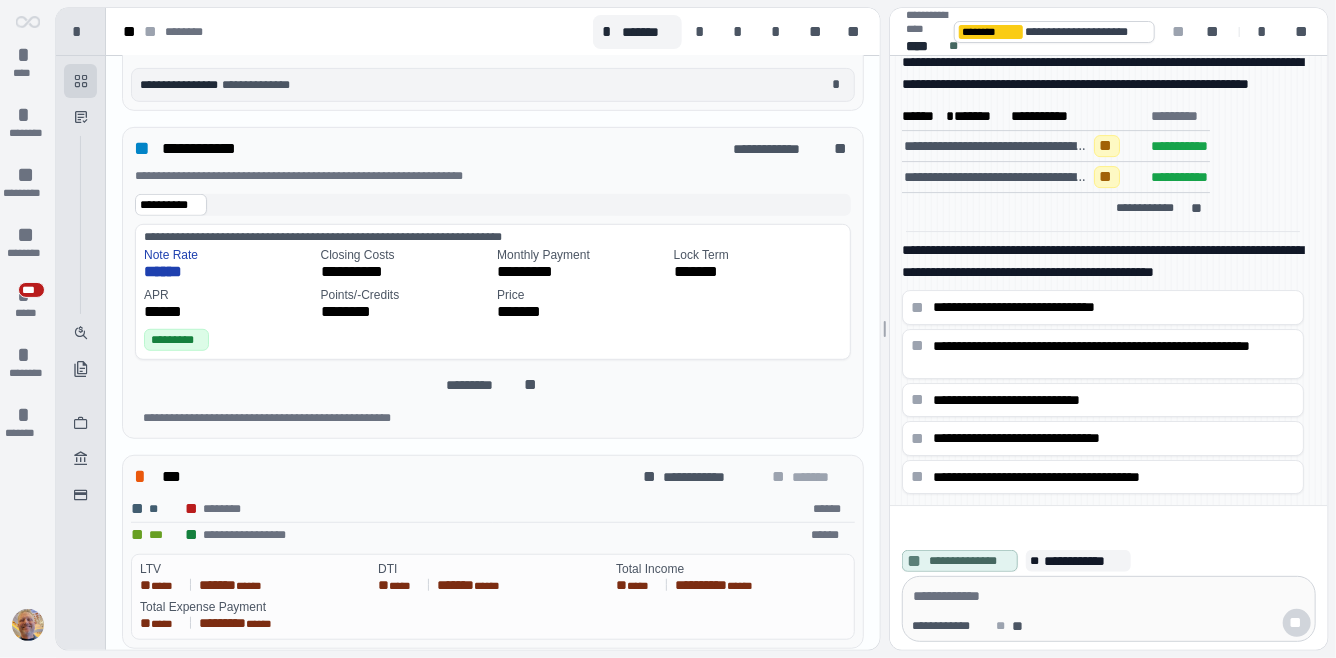 scroll, scrollTop: 494, scrollLeft: 0, axis: vertical 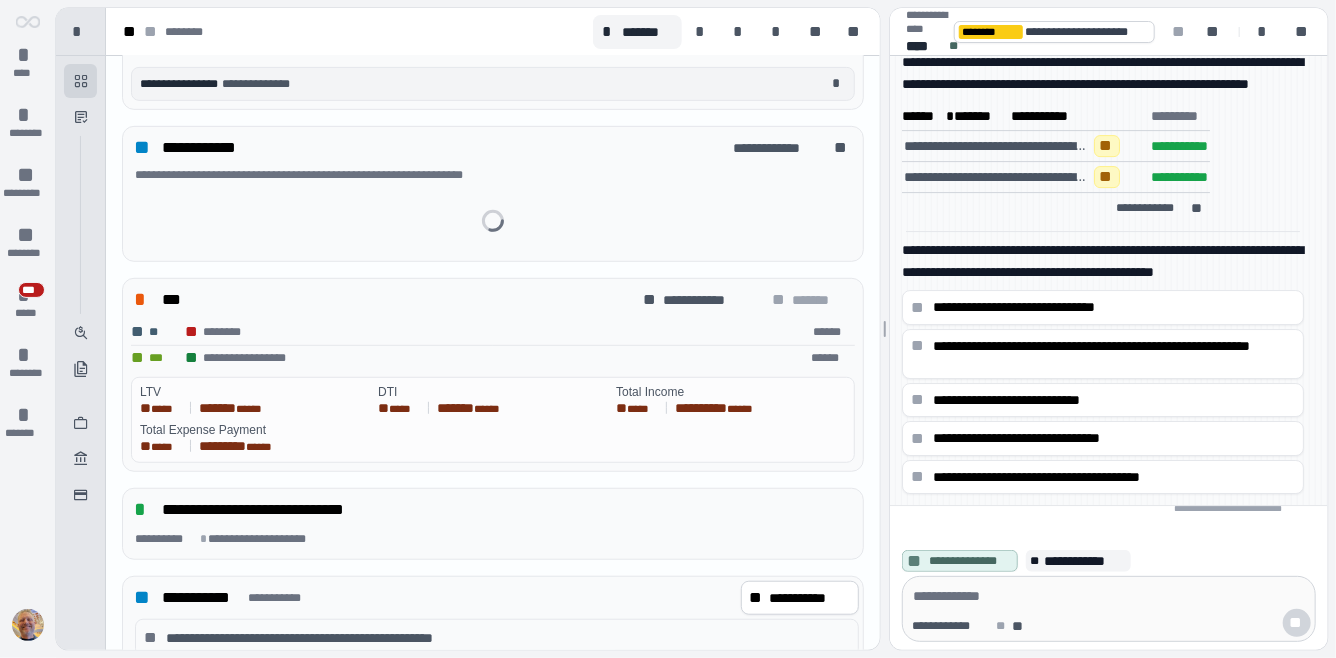 click on "**********" at bounding box center (493, 172) 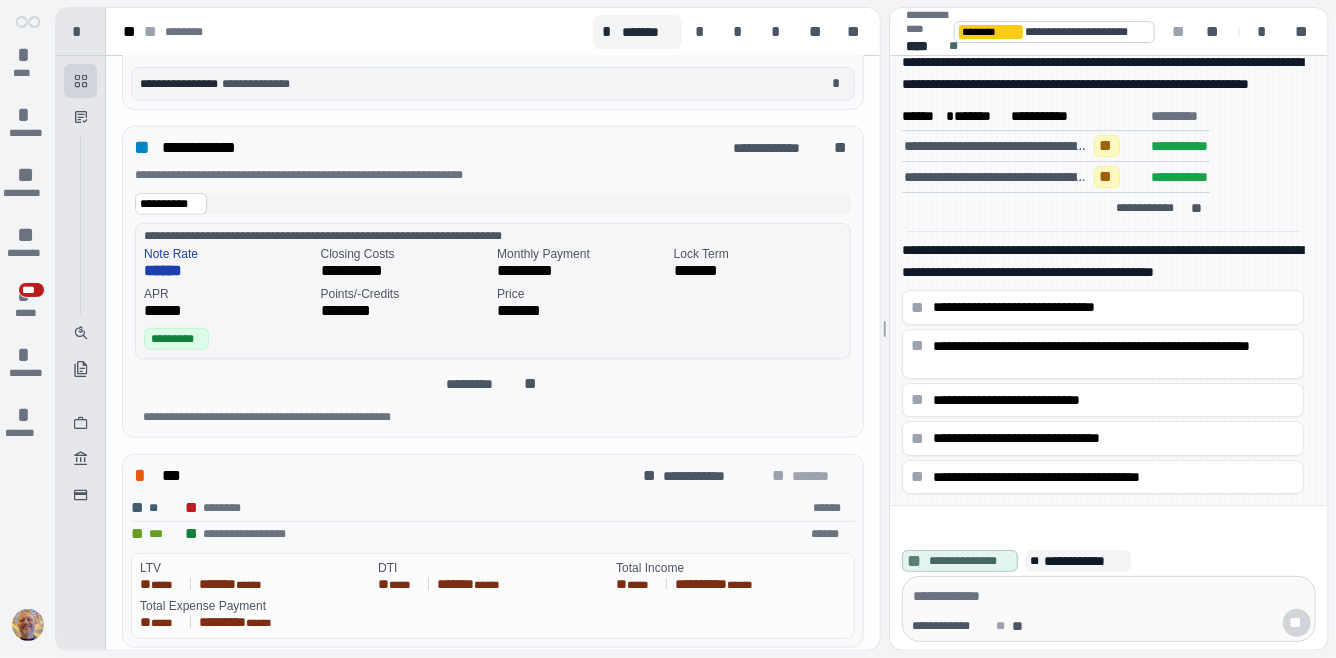 click on "**********" at bounding box center (405, 271) 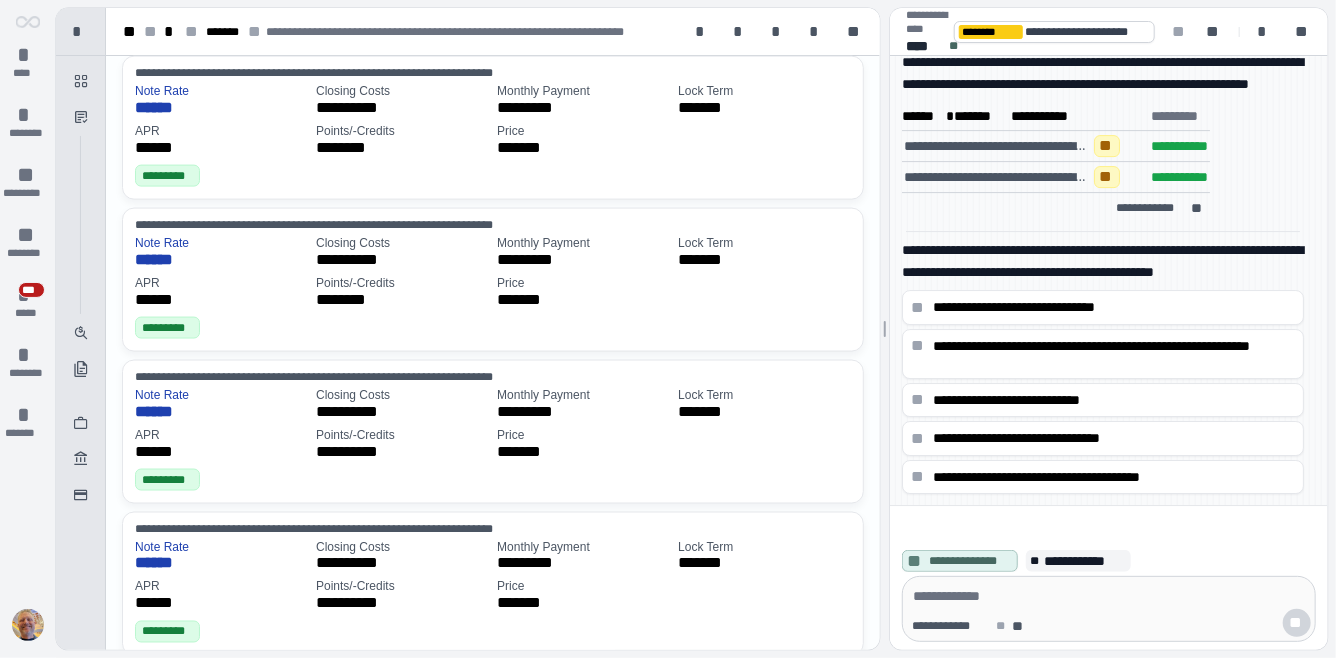 scroll, scrollTop: 1340, scrollLeft: 0, axis: vertical 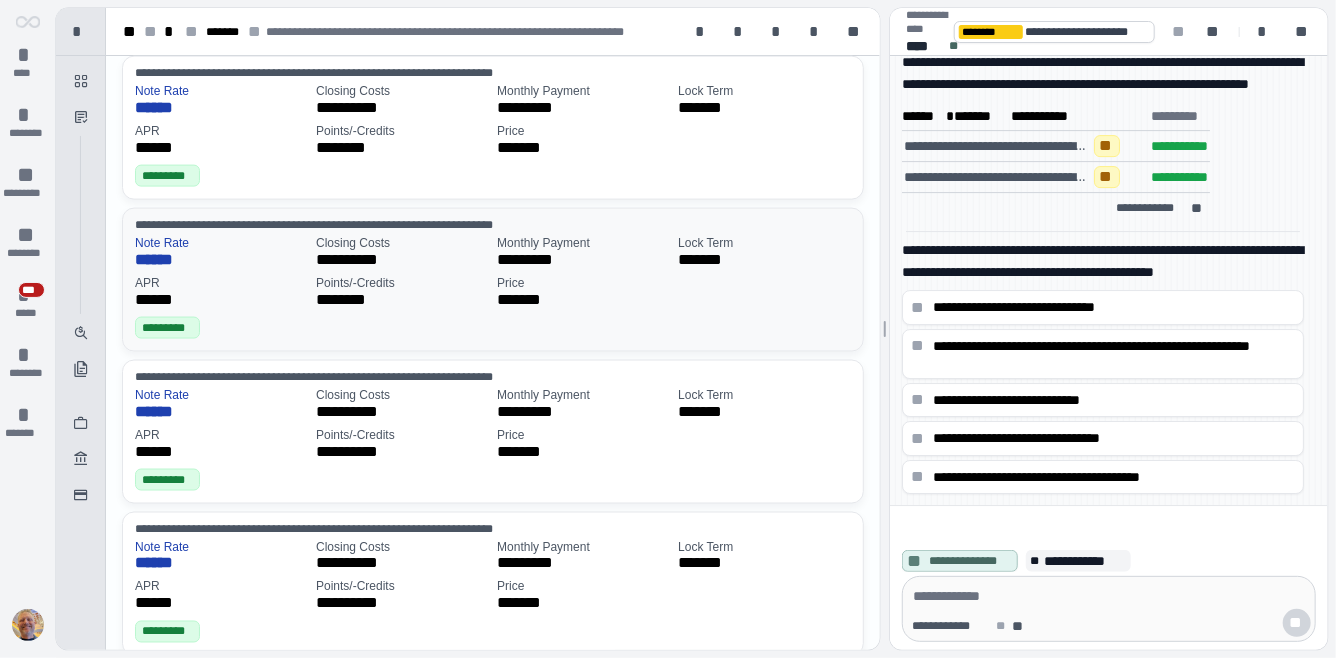 click on "Price" at bounding box center [583, 283] 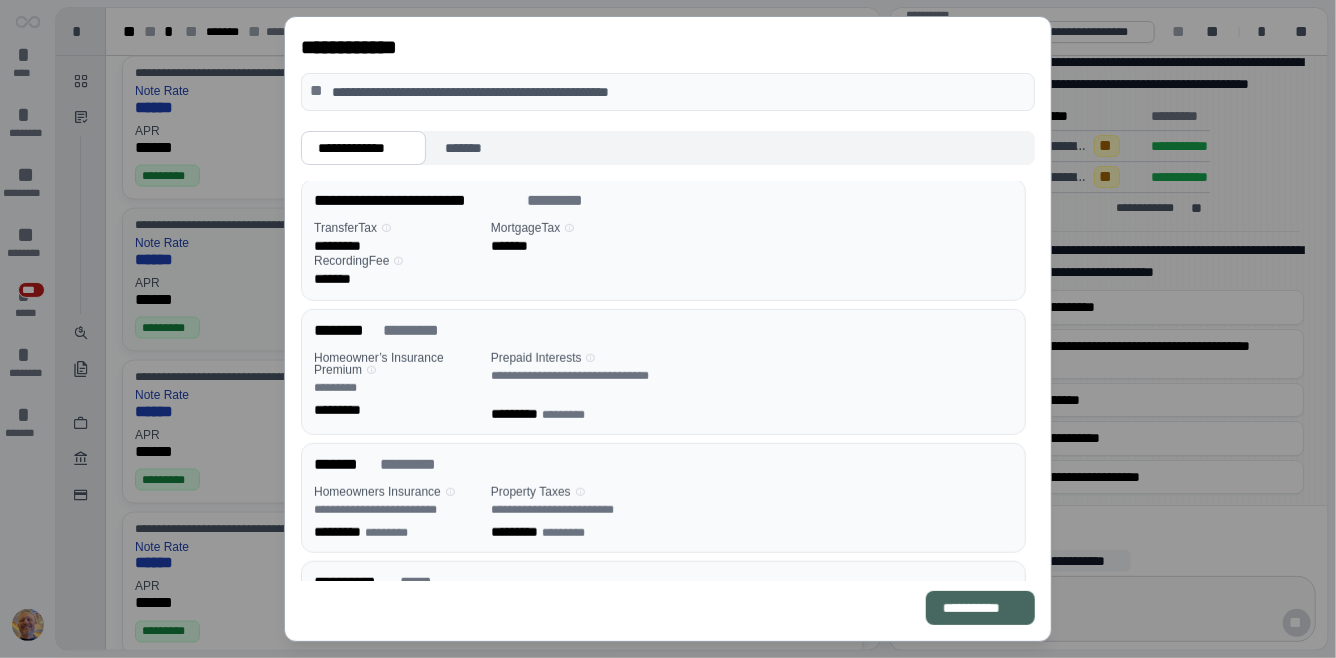 scroll, scrollTop: 670, scrollLeft: 0, axis: vertical 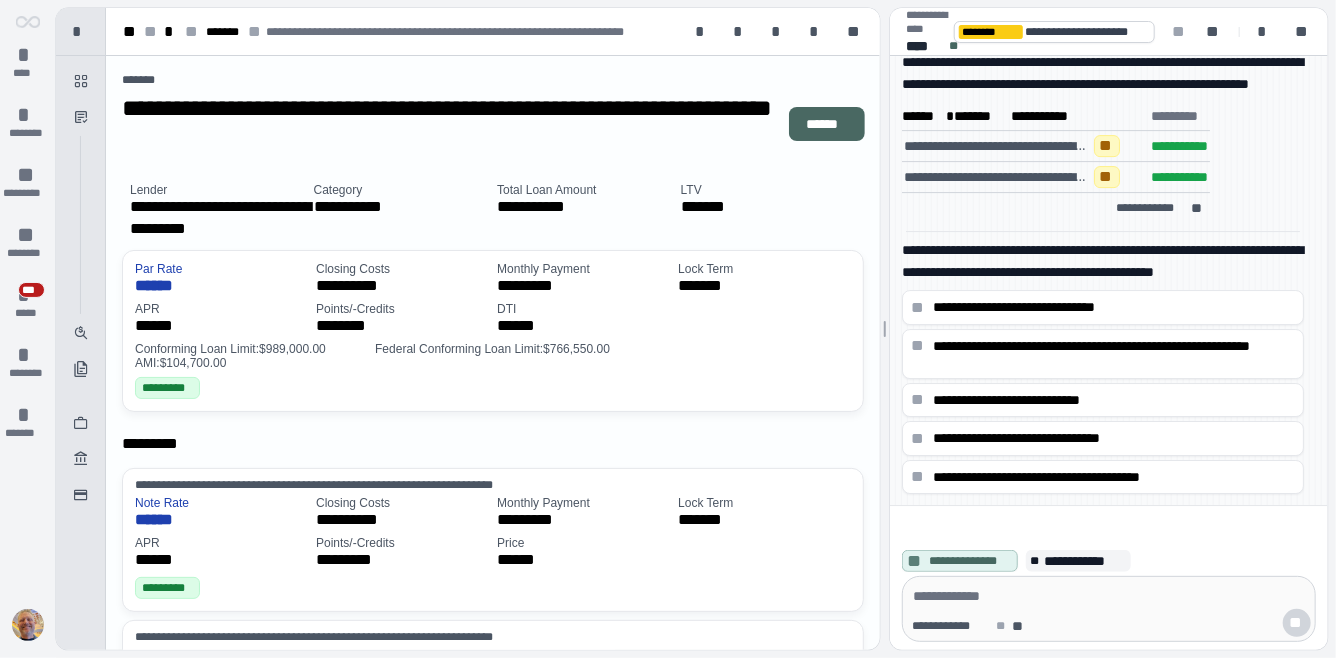 click on "******" at bounding box center [827, 124] 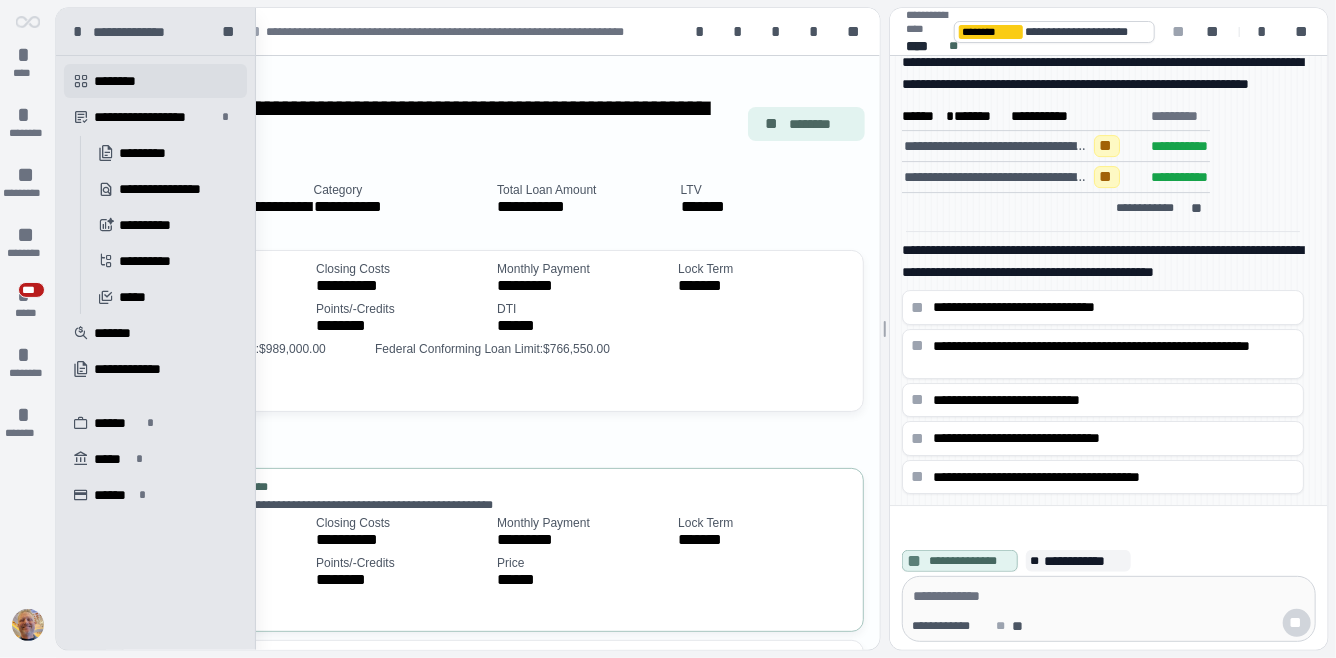 click on "********" at bounding box center (124, 81) 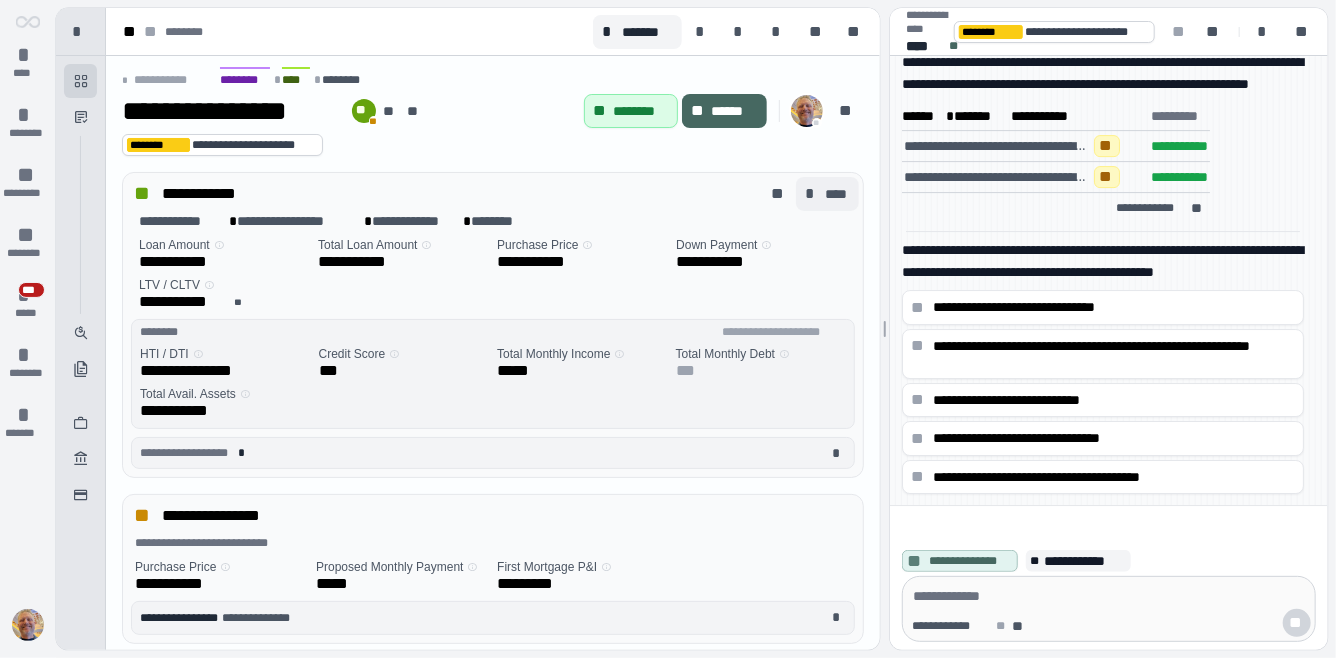 click on "****" at bounding box center (838, 194) 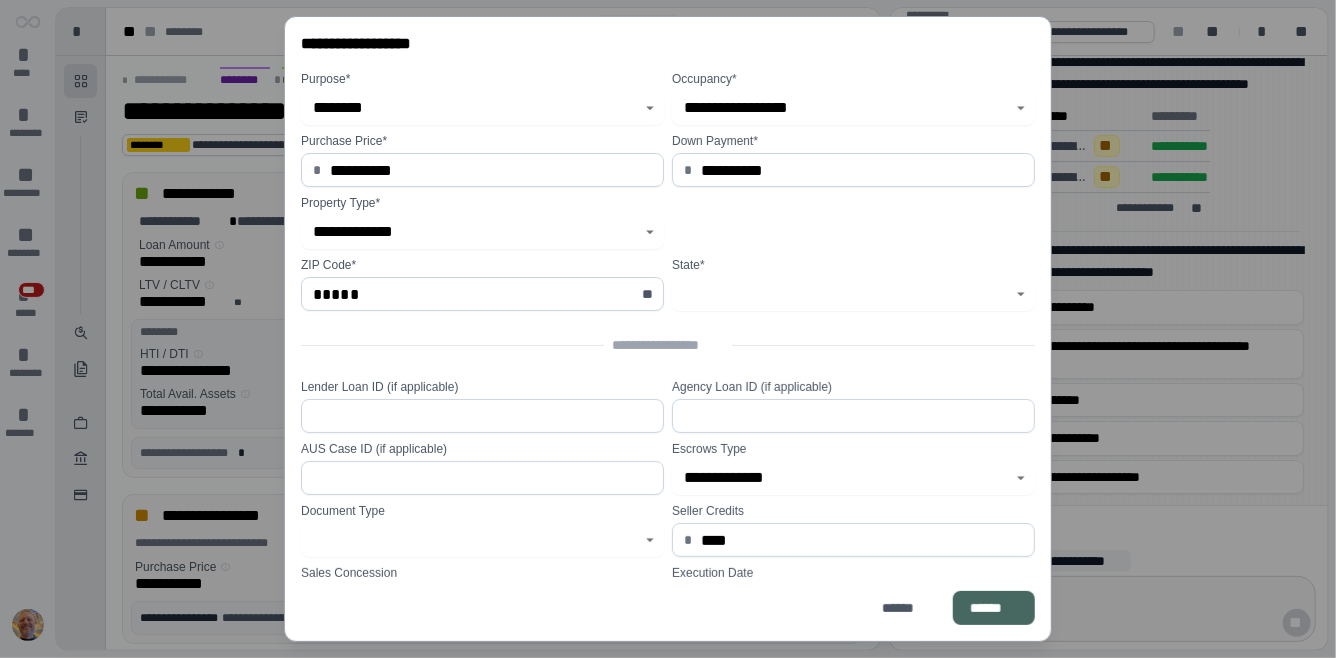 type on "*********" 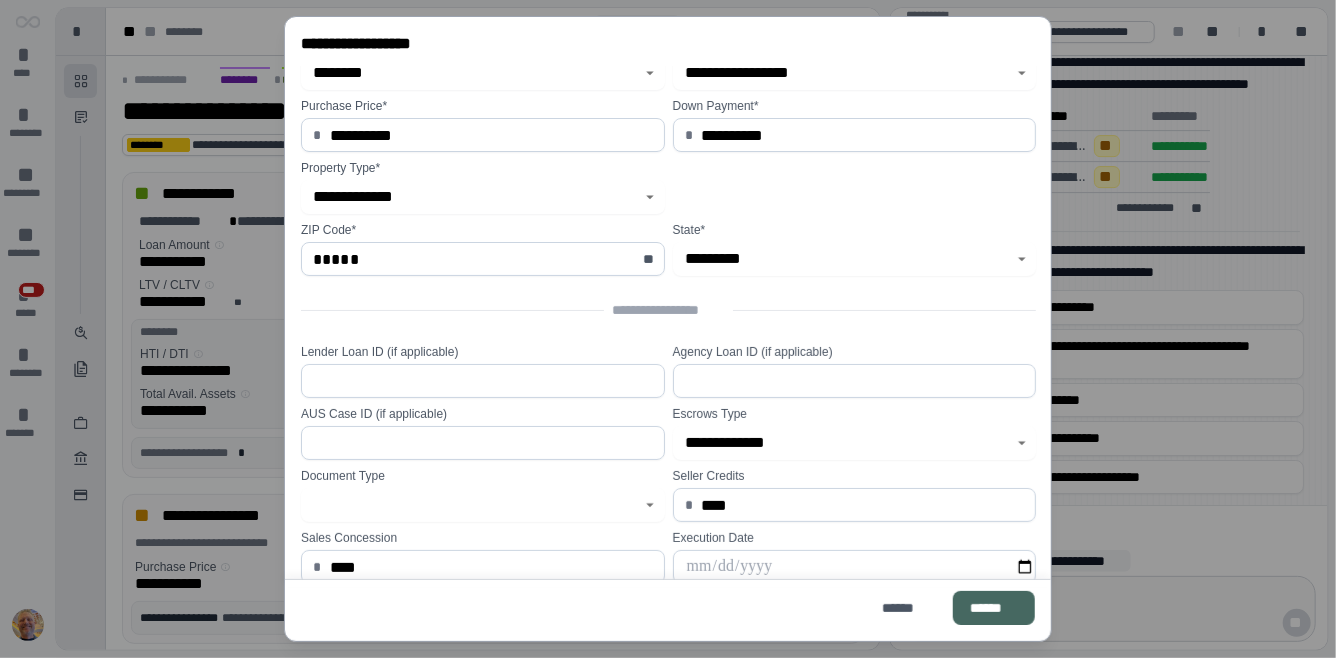scroll, scrollTop: 0, scrollLeft: 0, axis: both 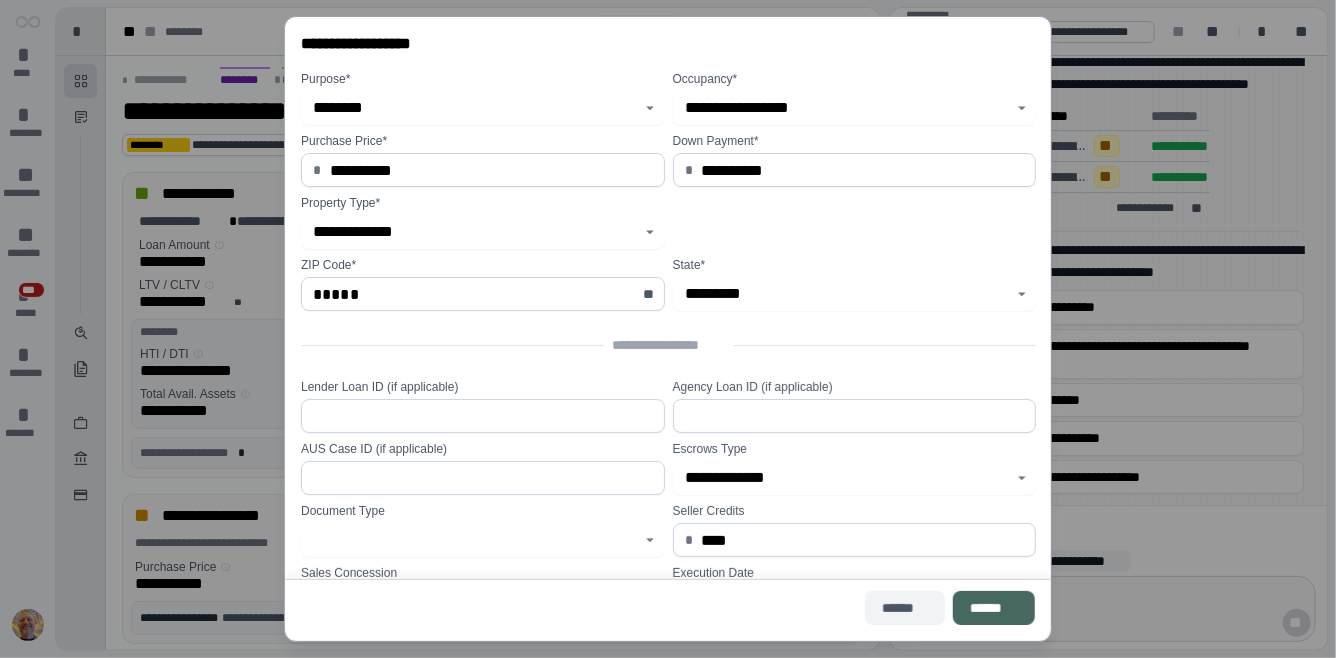 click on "******" at bounding box center [905, 608] 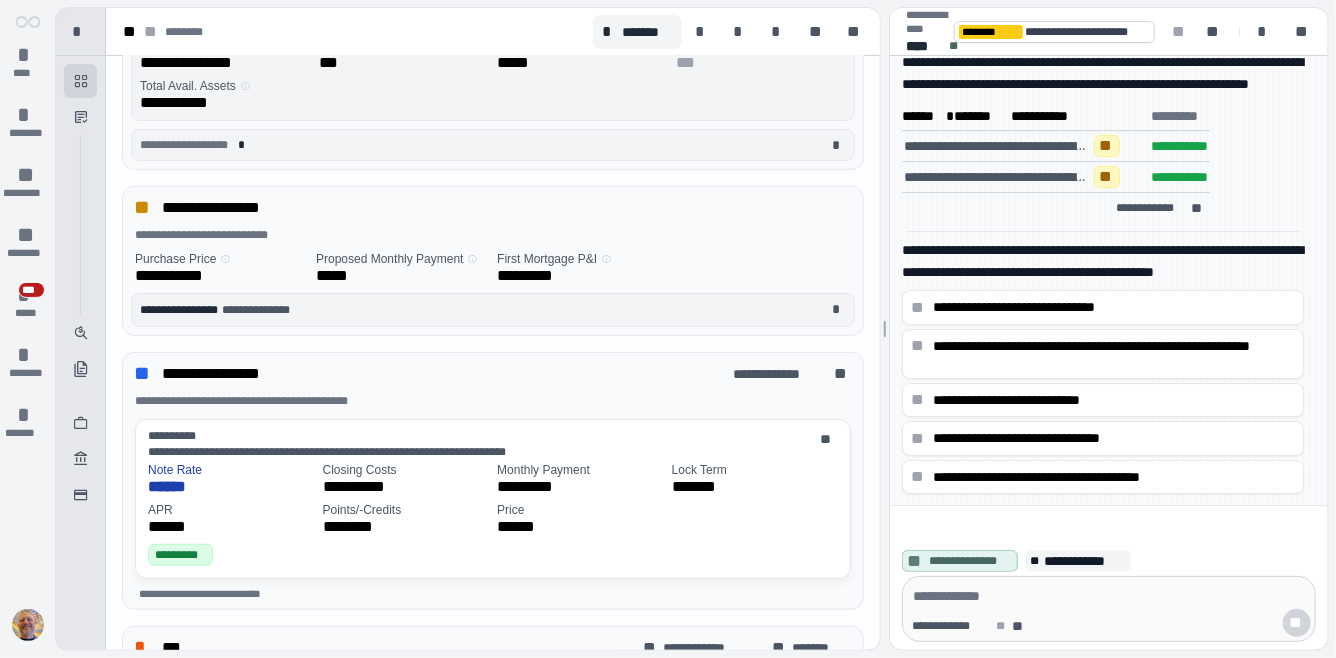 scroll, scrollTop: 311, scrollLeft: 0, axis: vertical 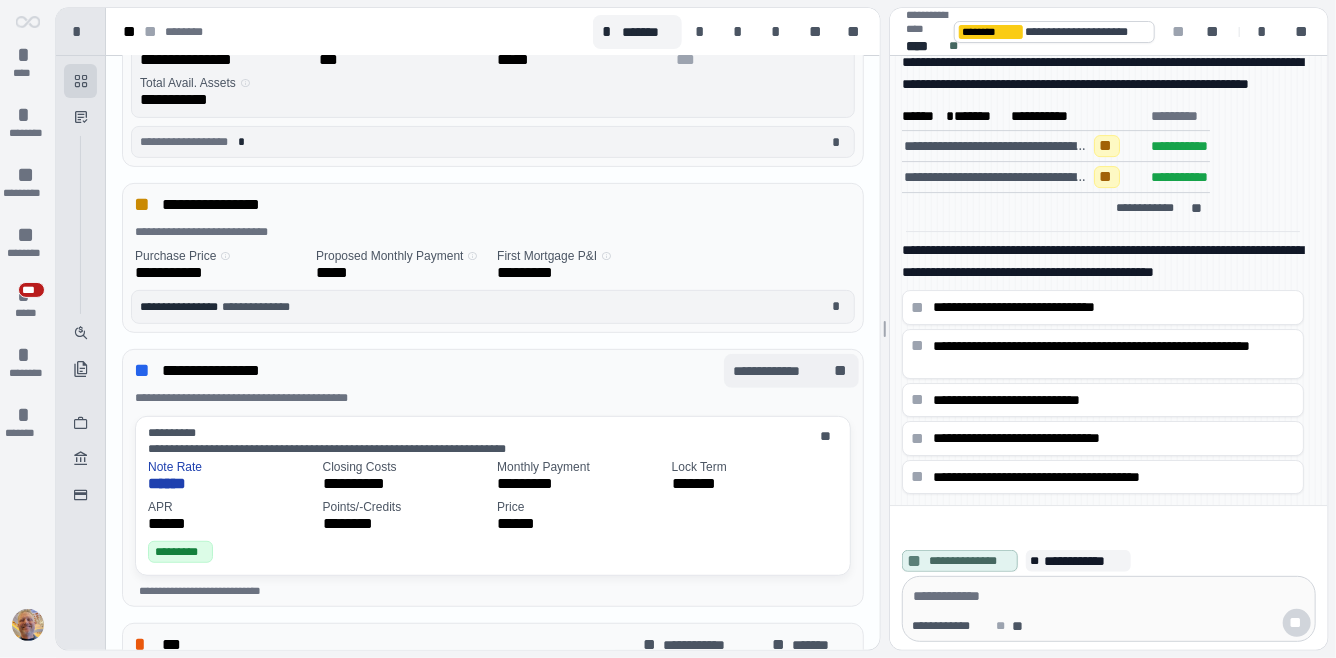 click on "**********" at bounding box center (781, 371) 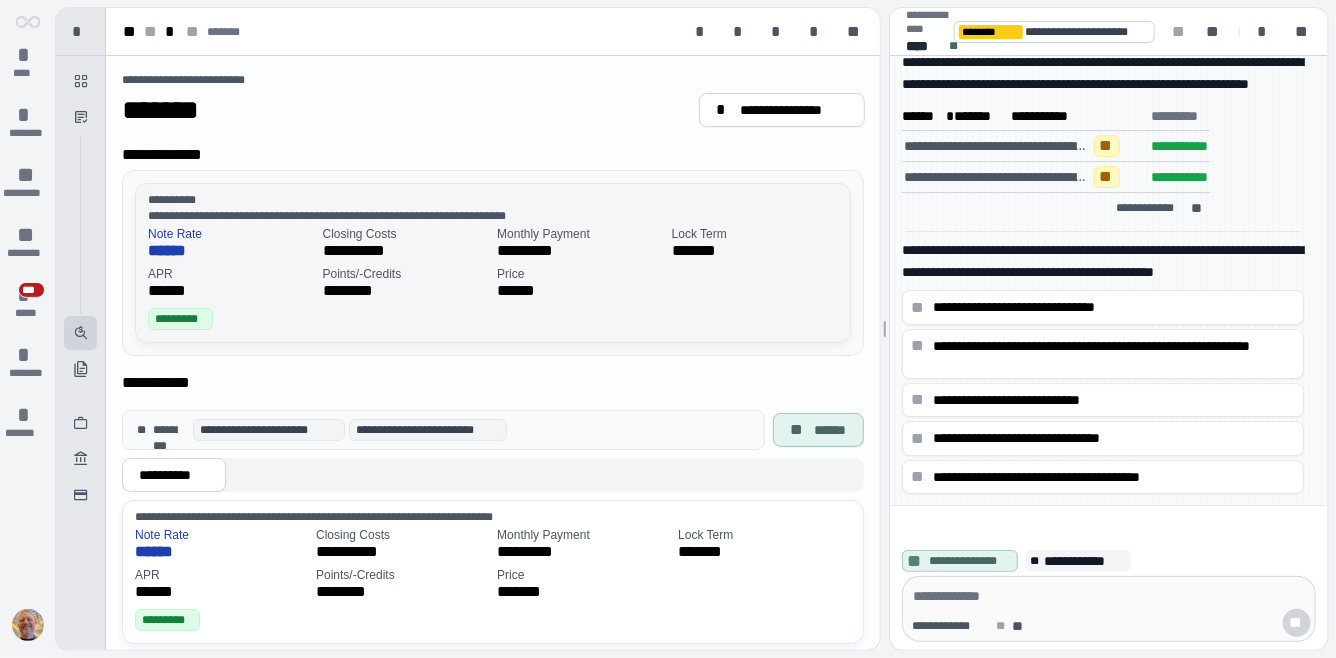 click on "Lock Term *******" at bounding box center (755, 244) 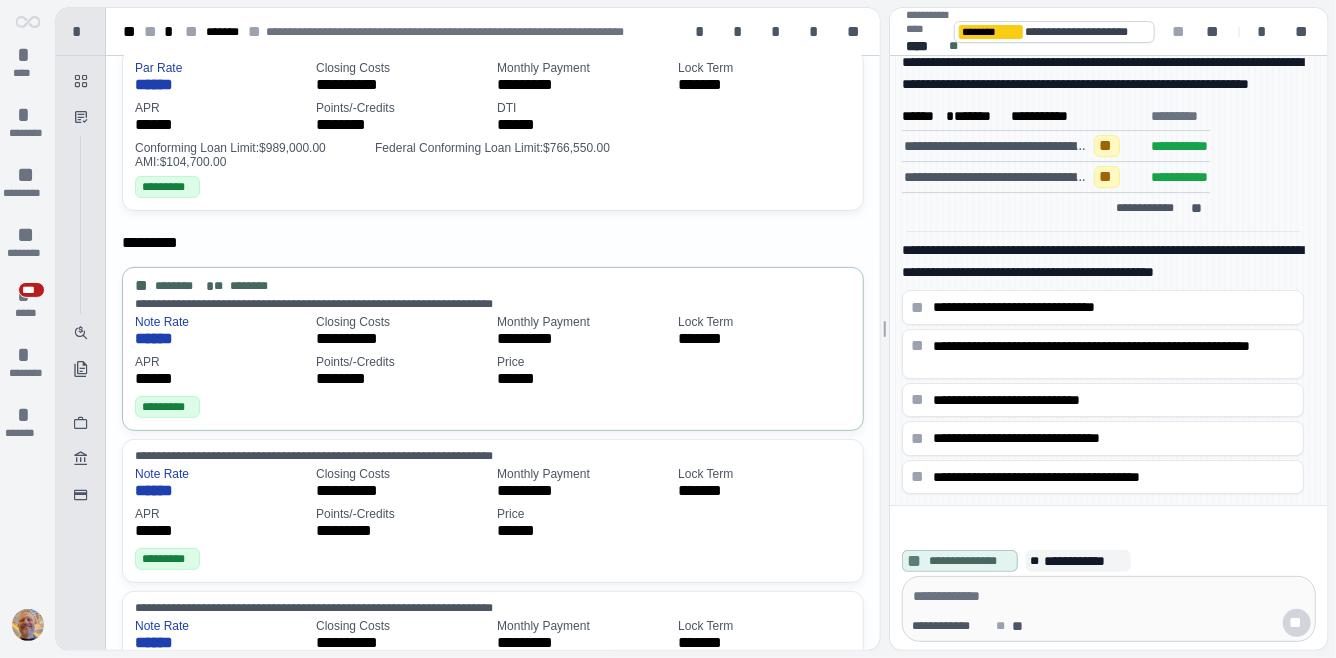 scroll, scrollTop: 0, scrollLeft: 0, axis: both 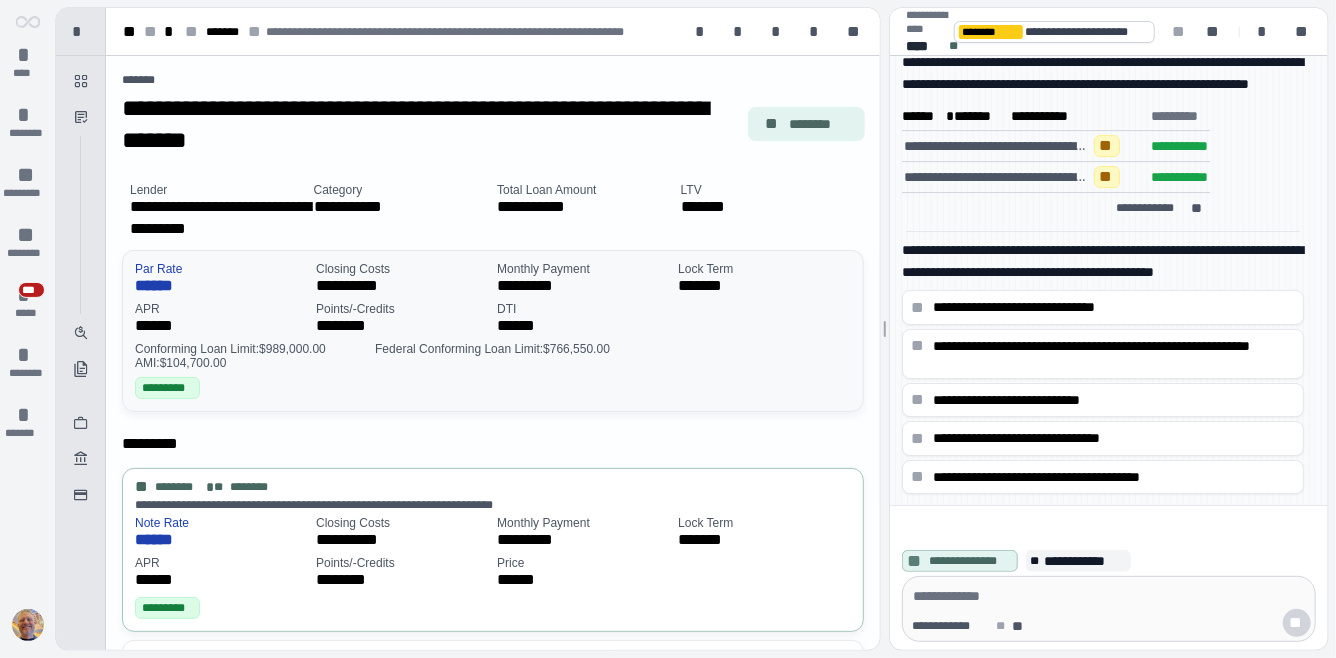 click on "DTI" at bounding box center (583, 309) 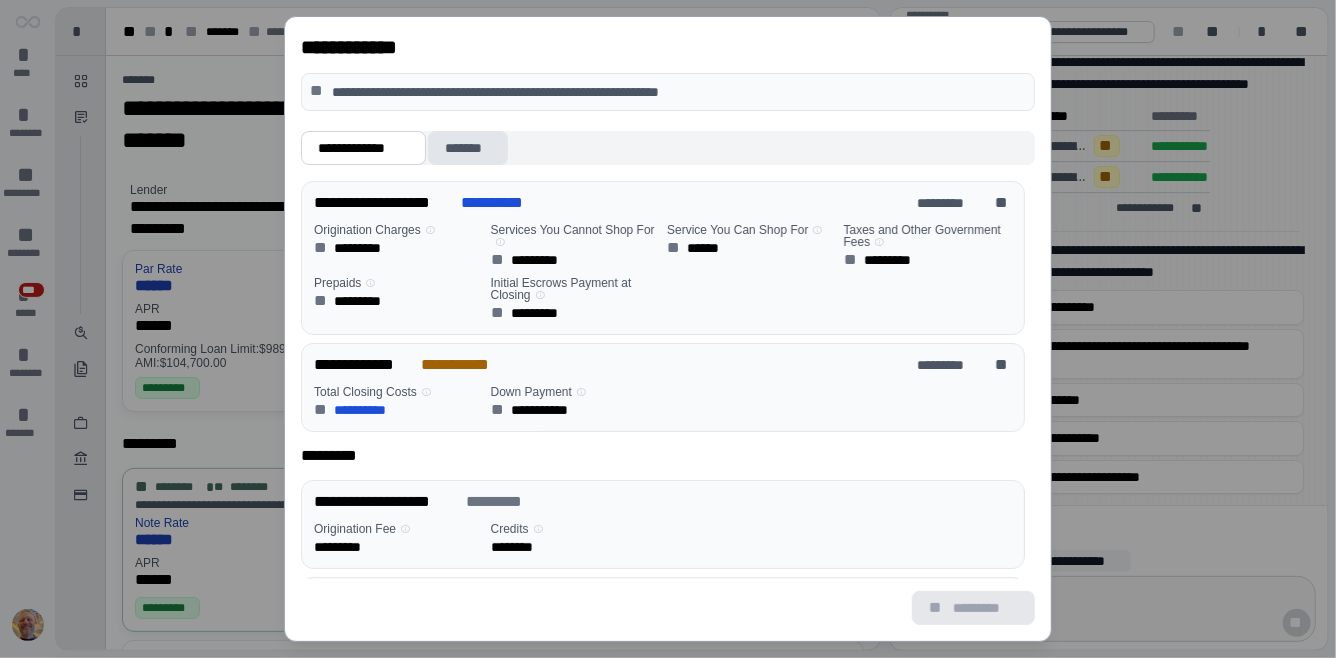 click on "*******" at bounding box center (468, 148) 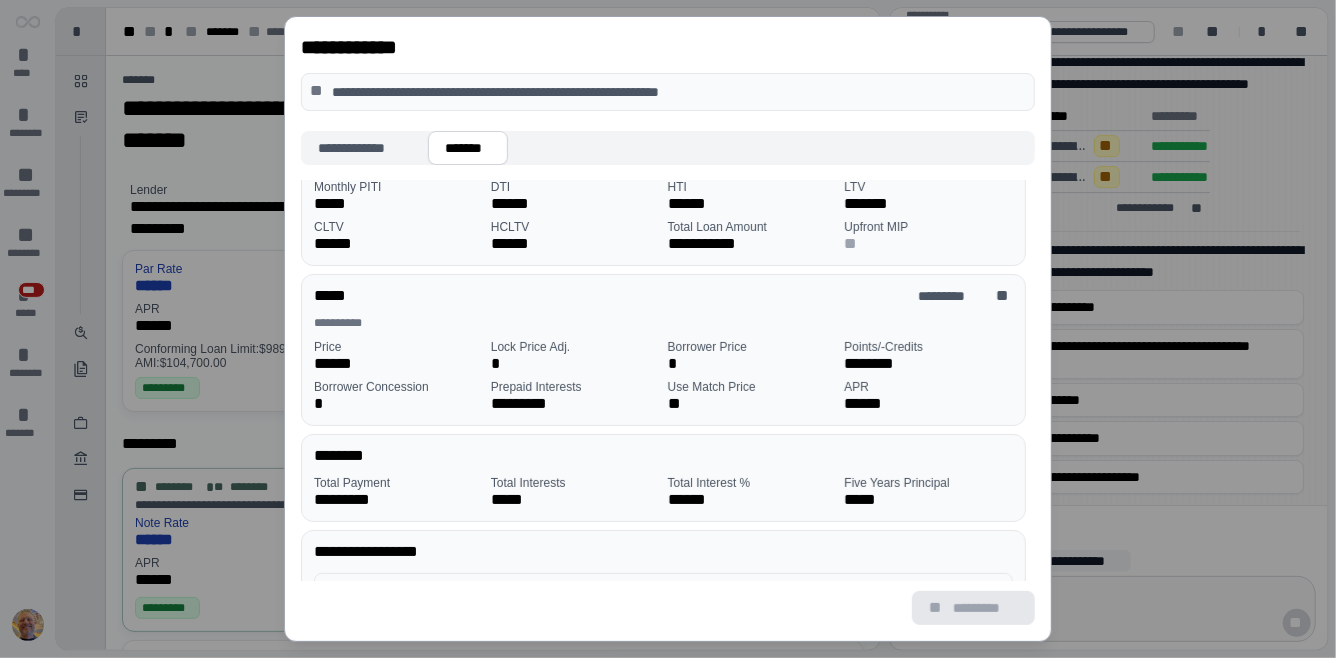 scroll, scrollTop: 81, scrollLeft: 0, axis: vertical 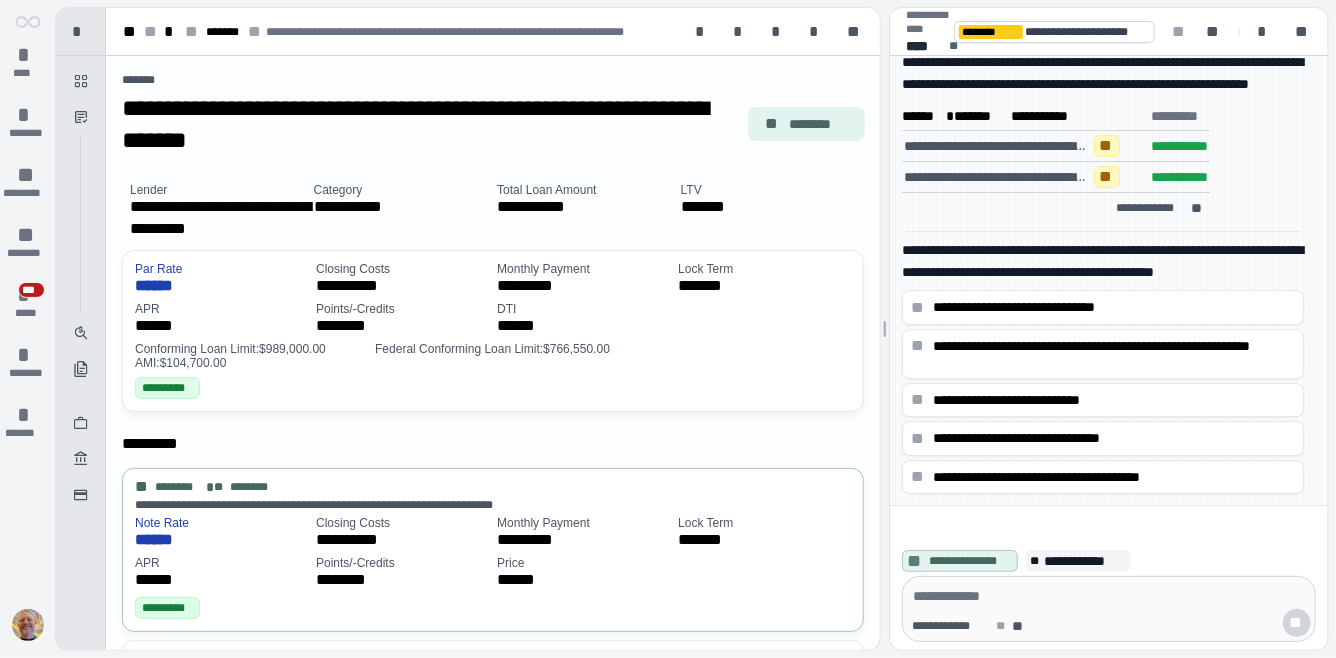 click on "*******" at bounding box center (493, 80) 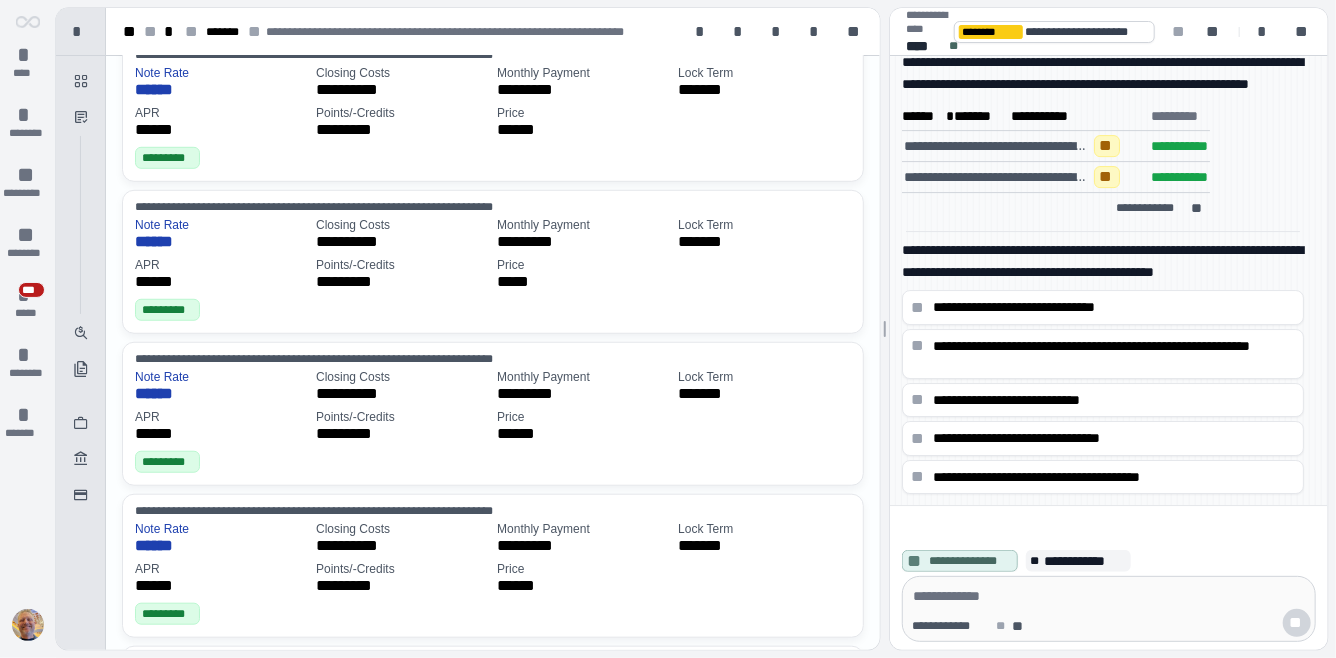 scroll, scrollTop: 605, scrollLeft: 0, axis: vertical 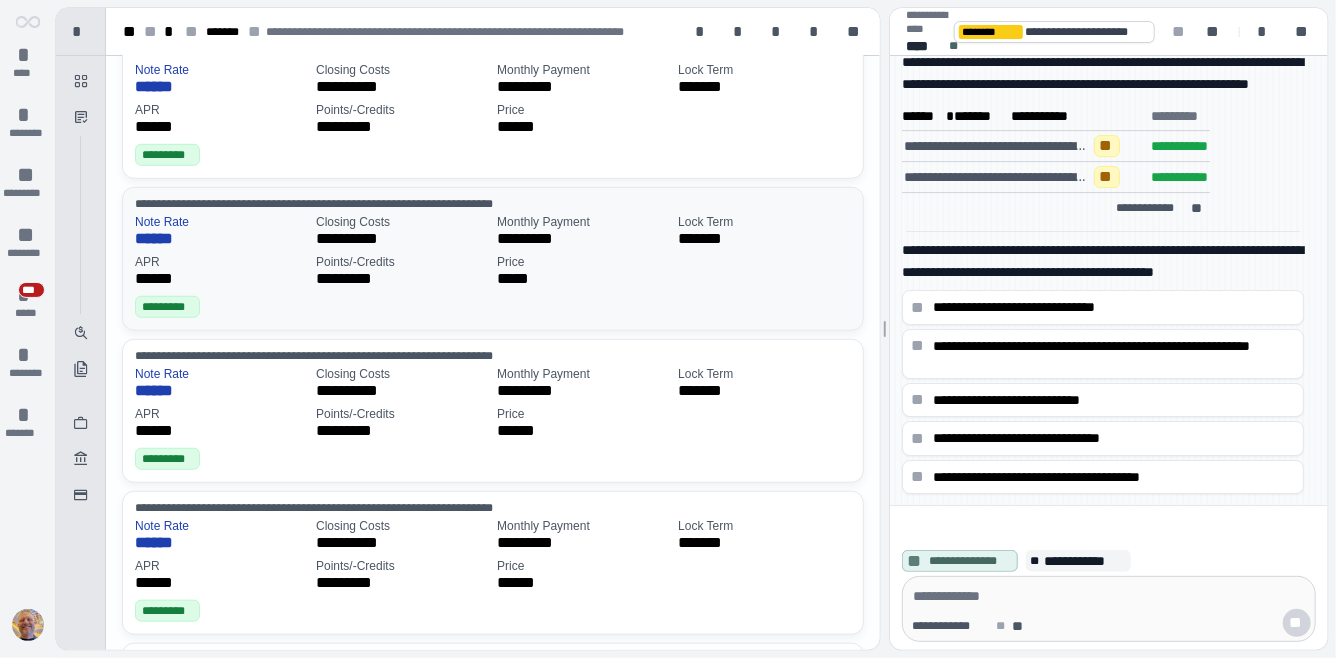 click on "******" at bounding box center (221, 239) 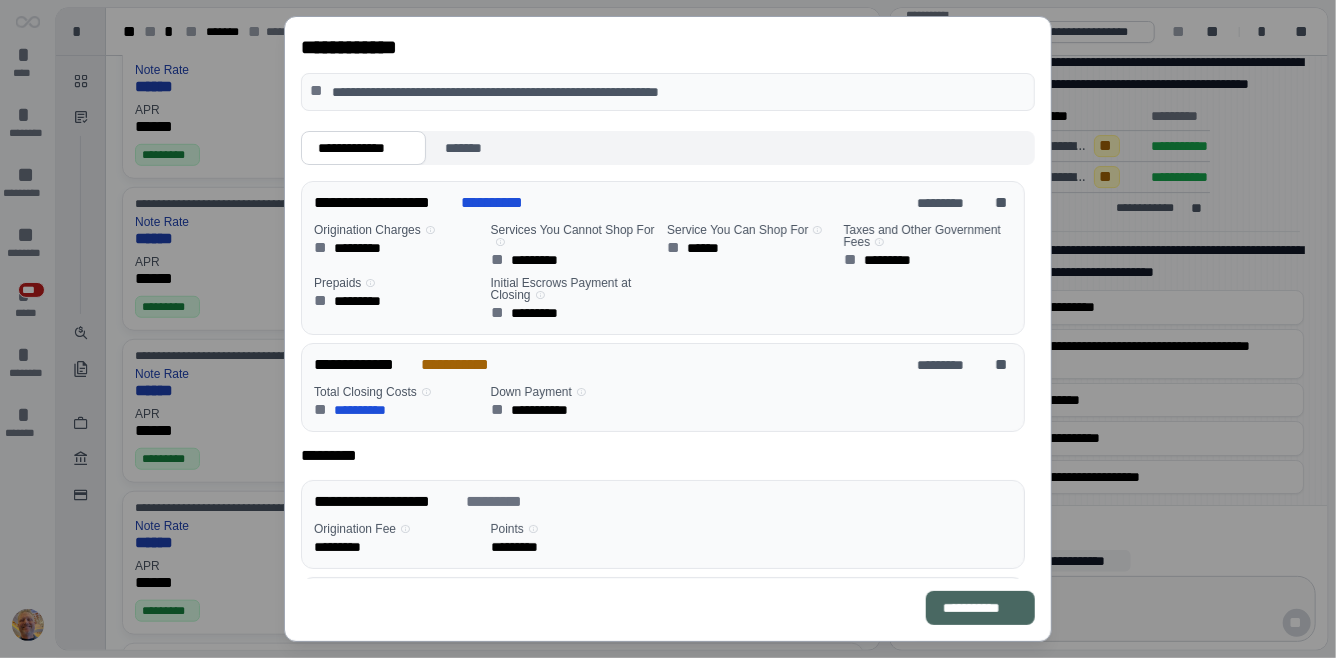 click on "**********" at bounding box center (980, 608) 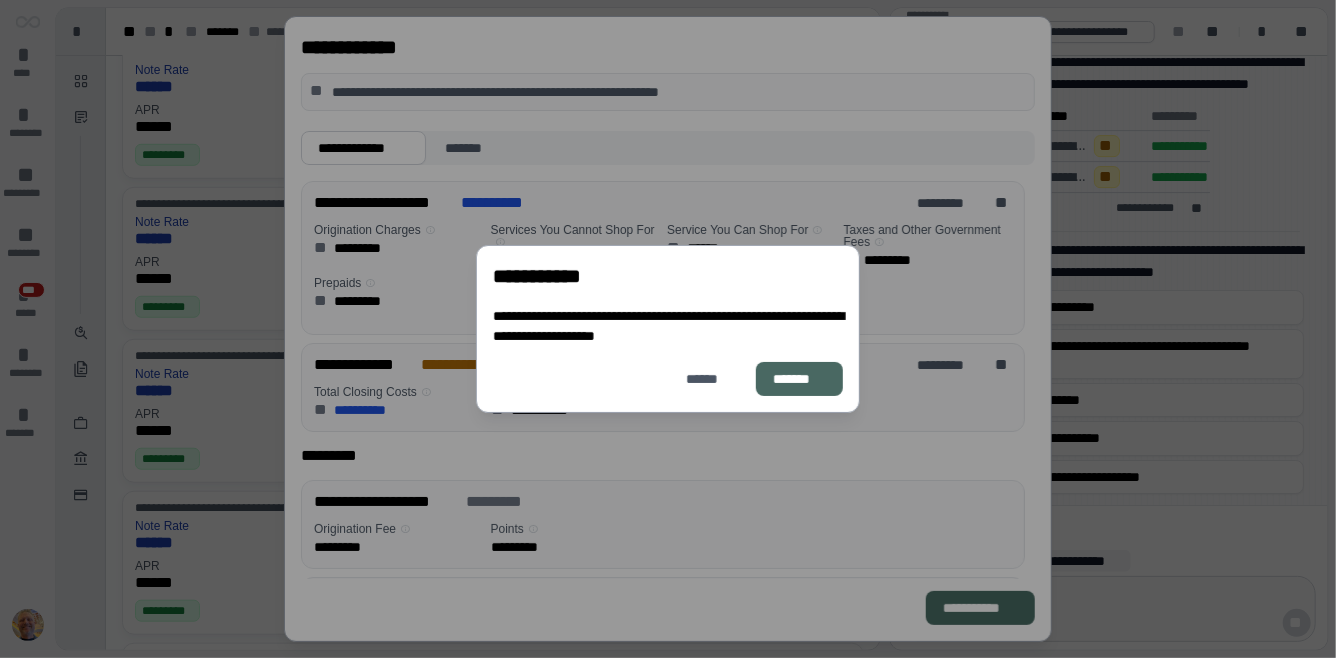 click on "*******" at bounding box center (799, 379) 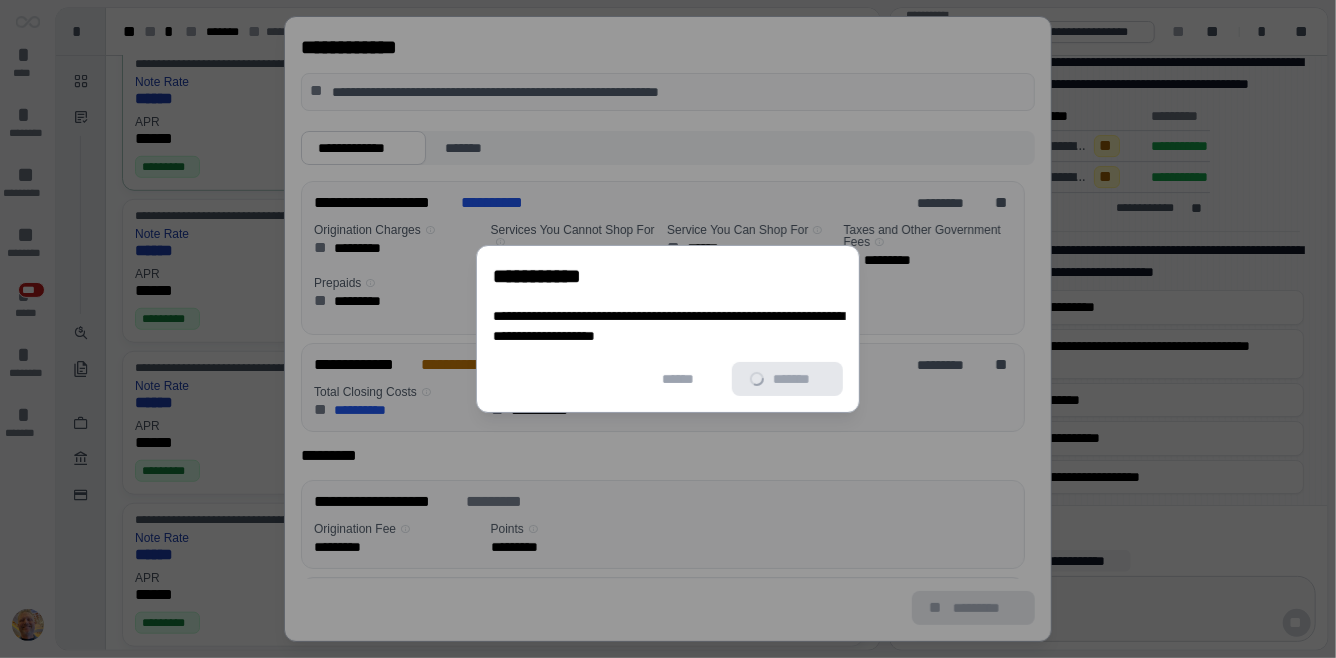 scroll, scrollTop: 281, scrollLeft: 0, axis: vertical 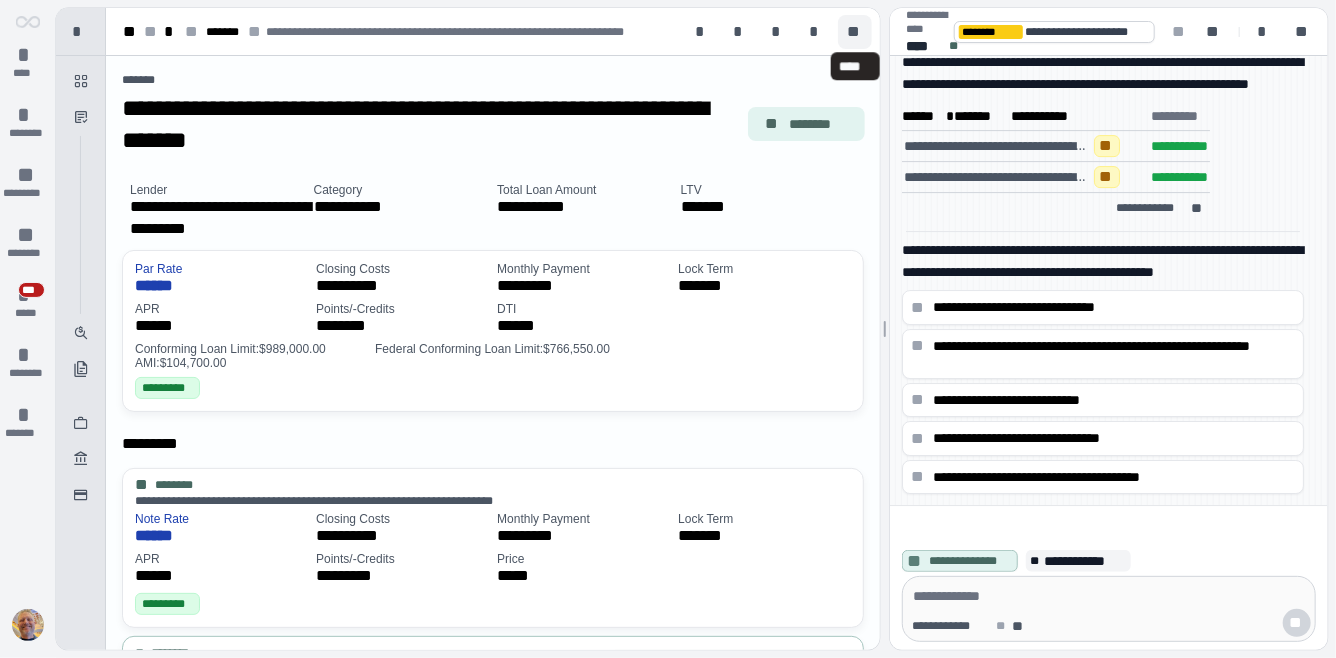 click on "**" at bounding box center (855, 32) 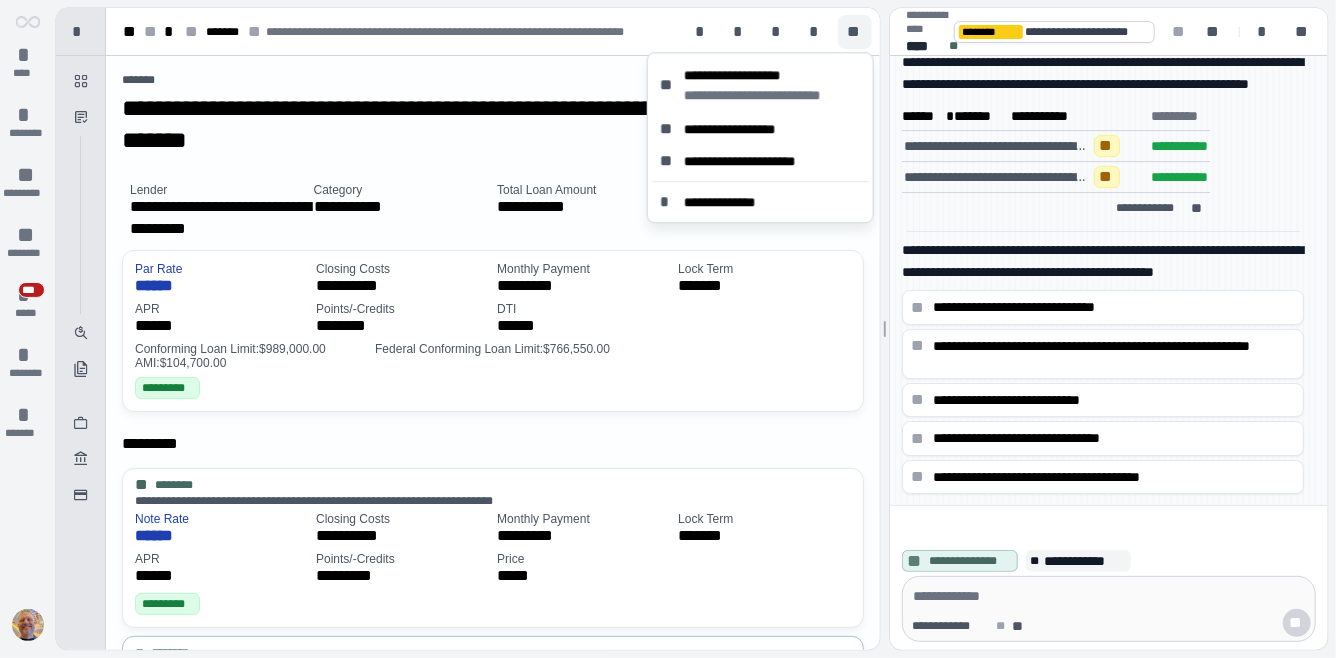 click on "**********" at bounding box center [488, 1118] 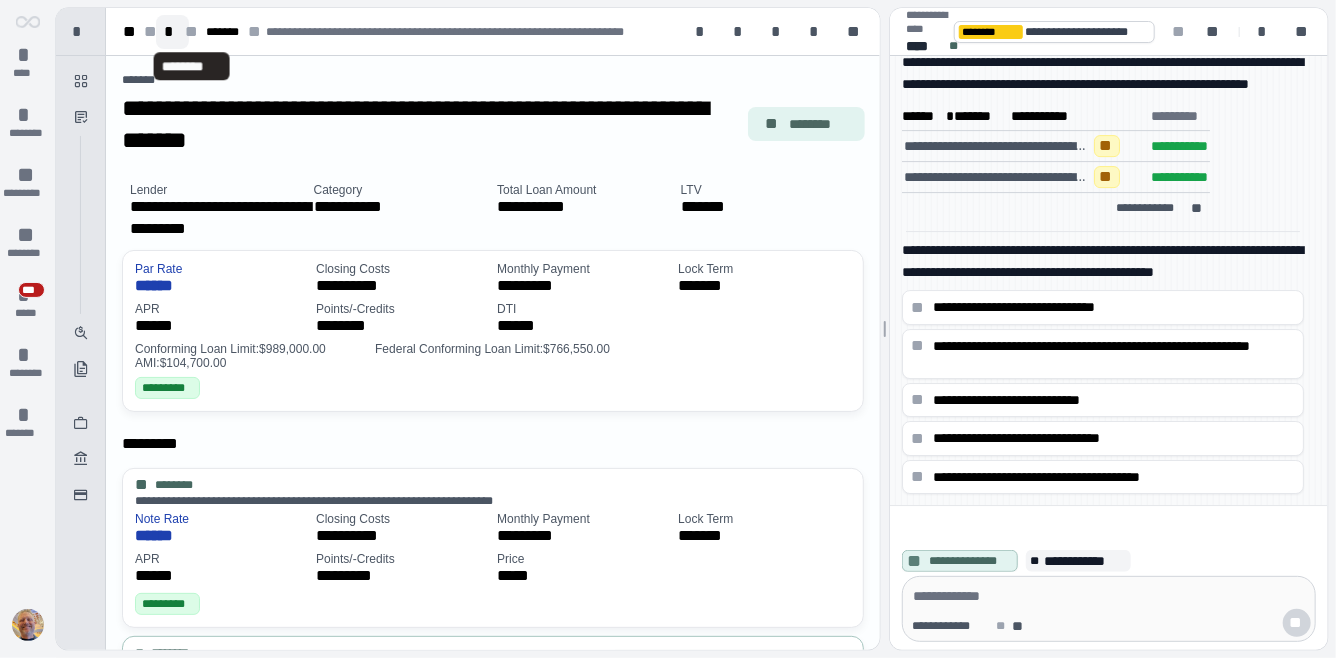 click on "*" at bounding box center (172, 32) 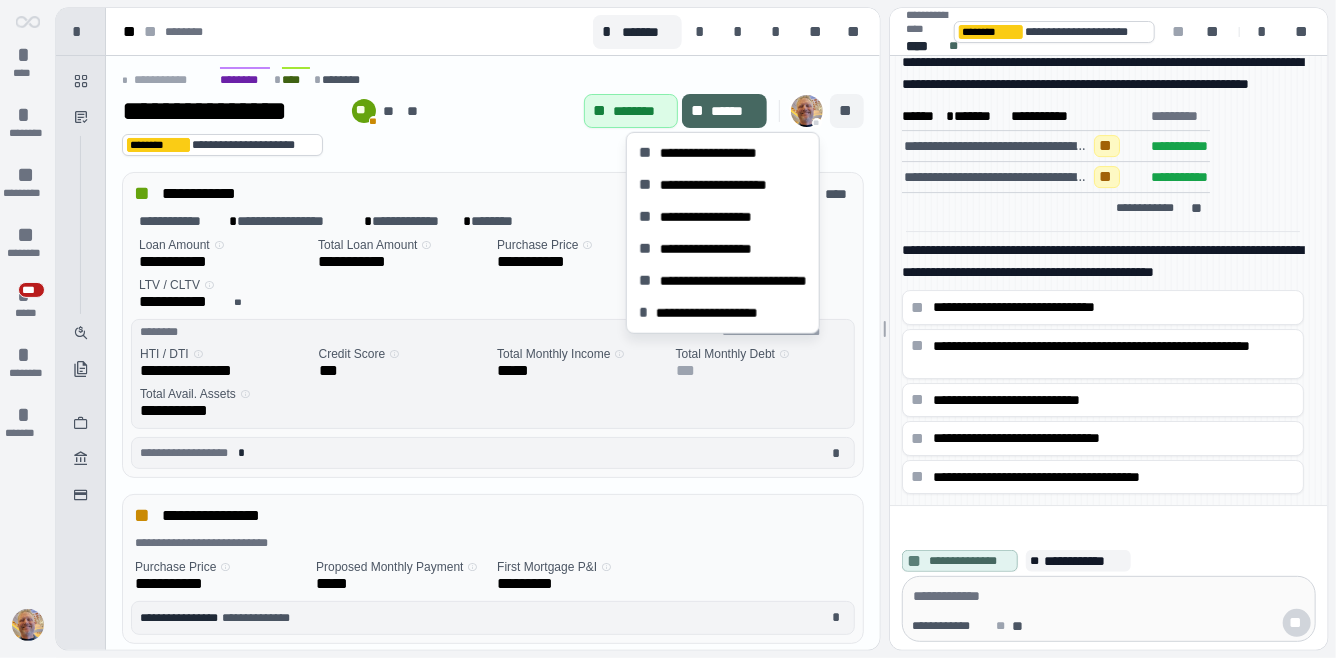 click on "**" at bounding box center [847, 111] 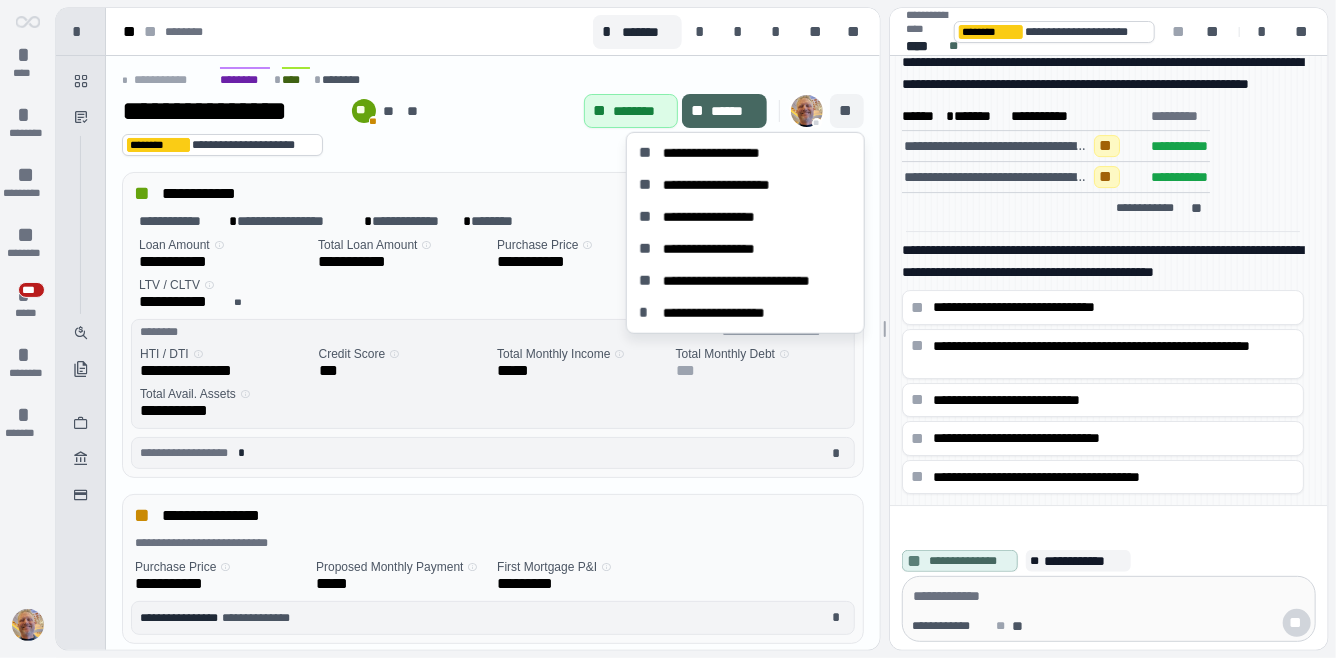 click on "**********" at bounding box center [493, 145] 